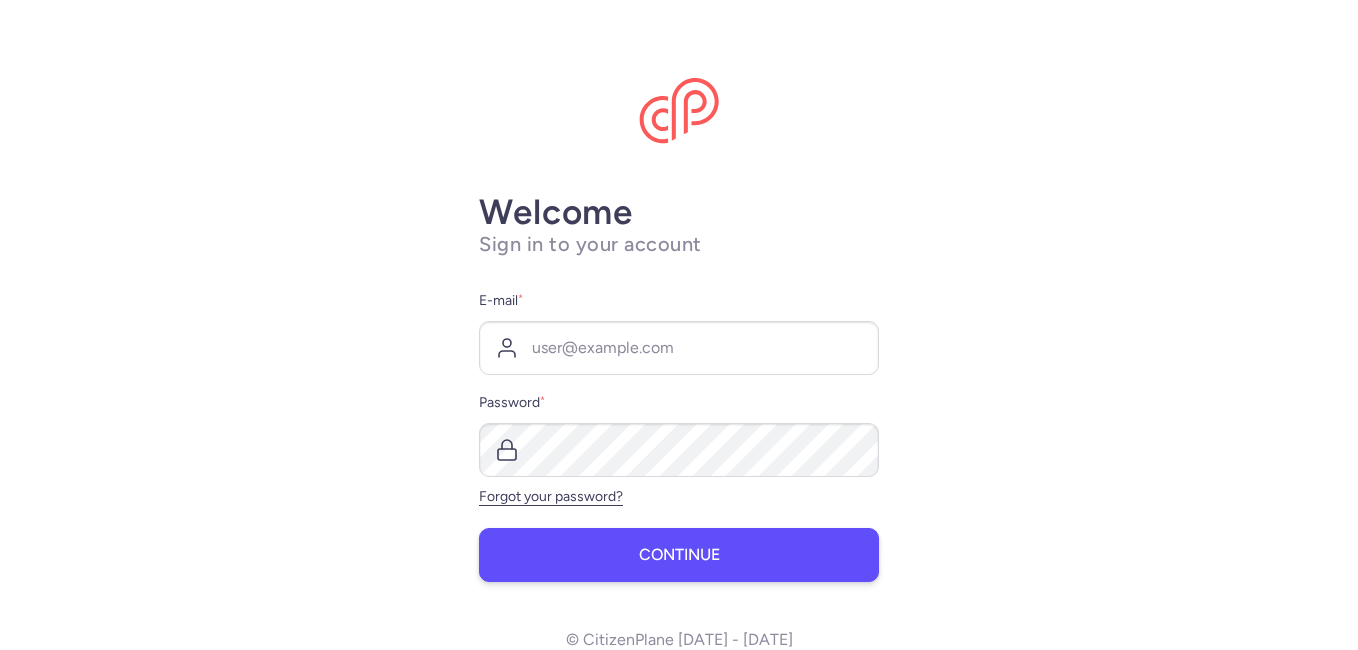 scroll, scrollTop: 0, scrollLeft: 0, axis: both 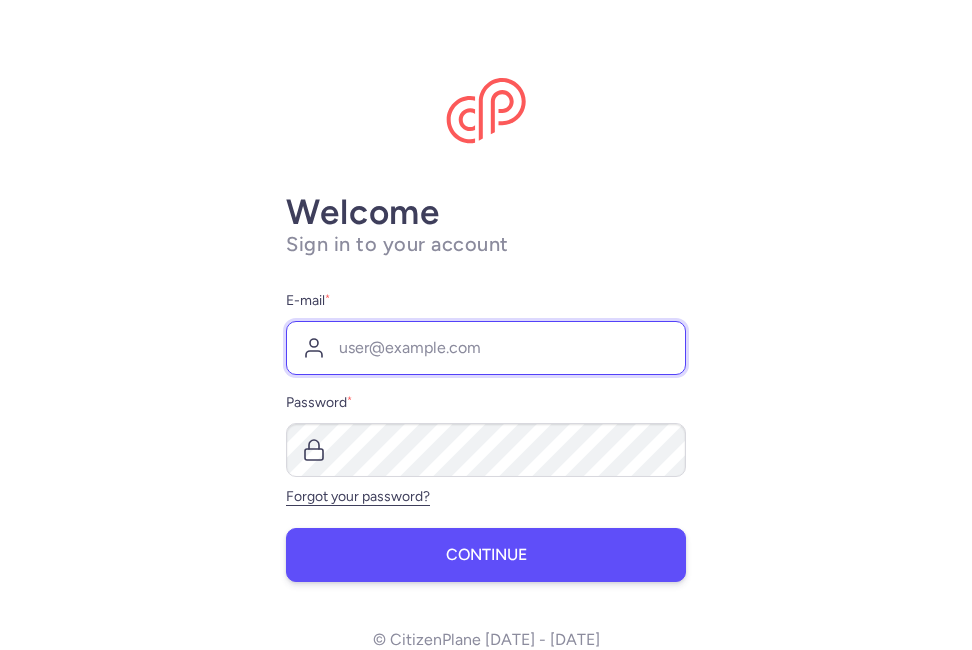 type on "[PERSON_NAME][EMAIL_ADDRESS][DOMAIN_NAME]" 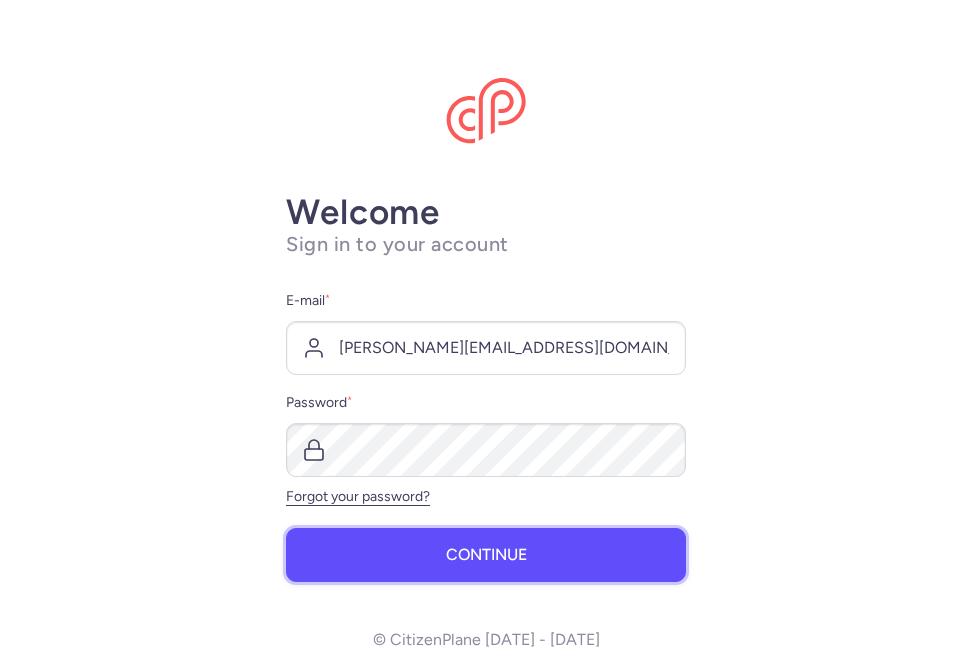click on "Continue" at bounding box center [486, 555] 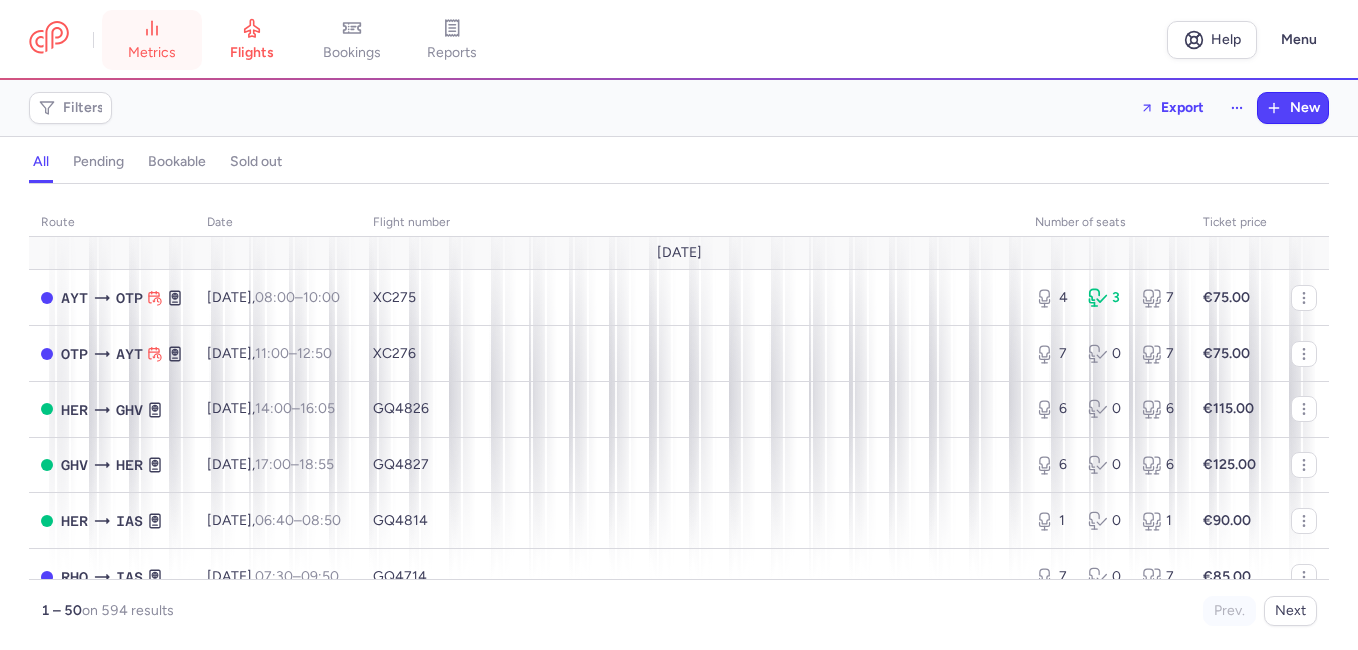 scroll, scrollTop: 0, scrollLeft: 0, axis: both 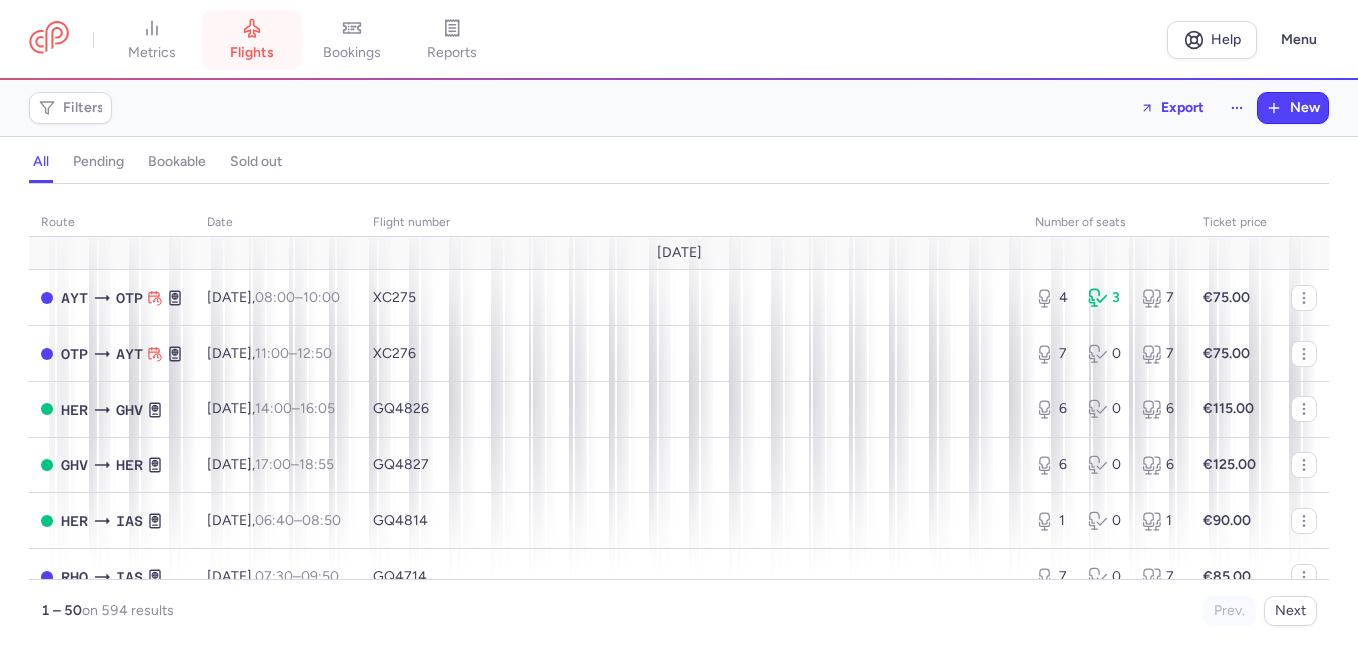 click 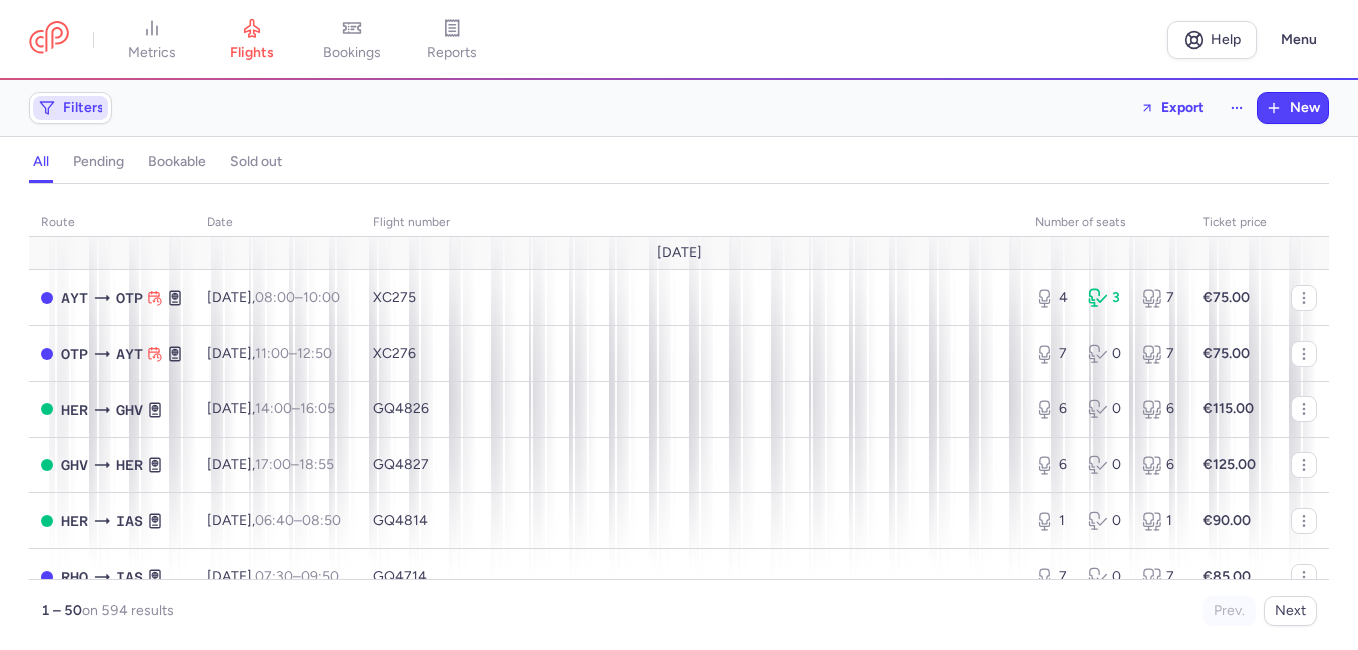 click on "Filters" at bounding box center (83, 108) 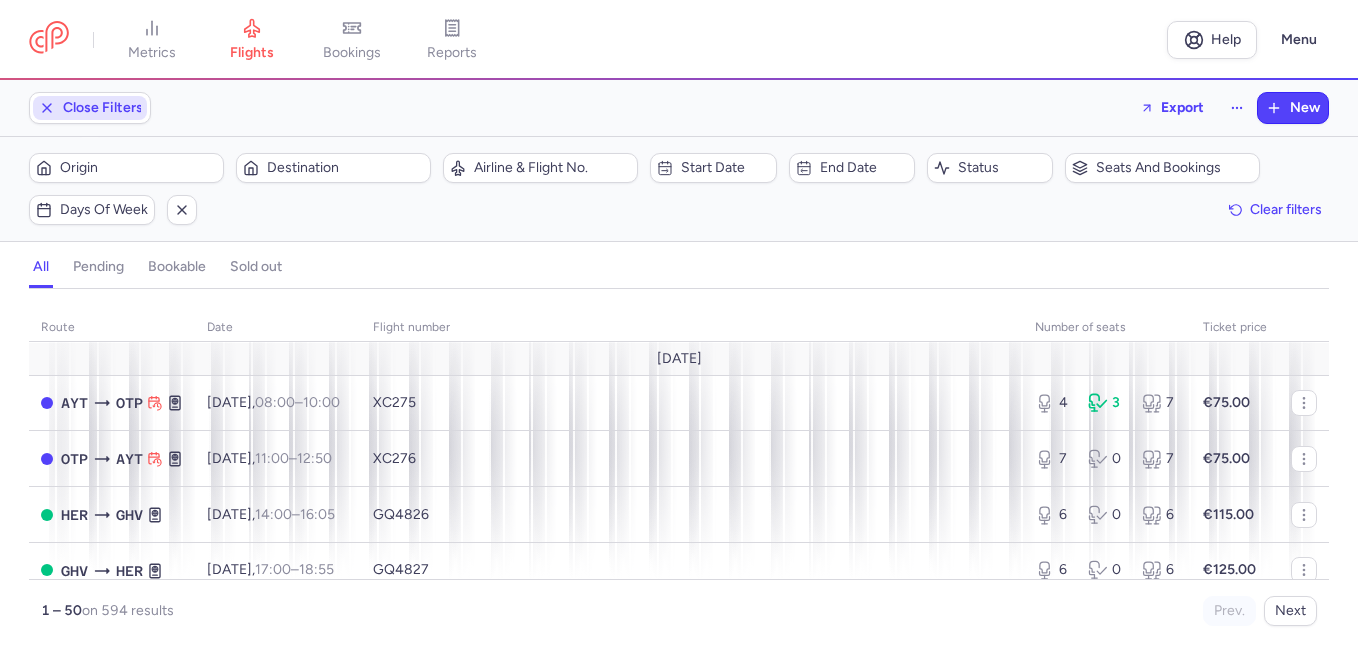 scroll, scrollTop: 0, scrollLeft: 0, axis: both 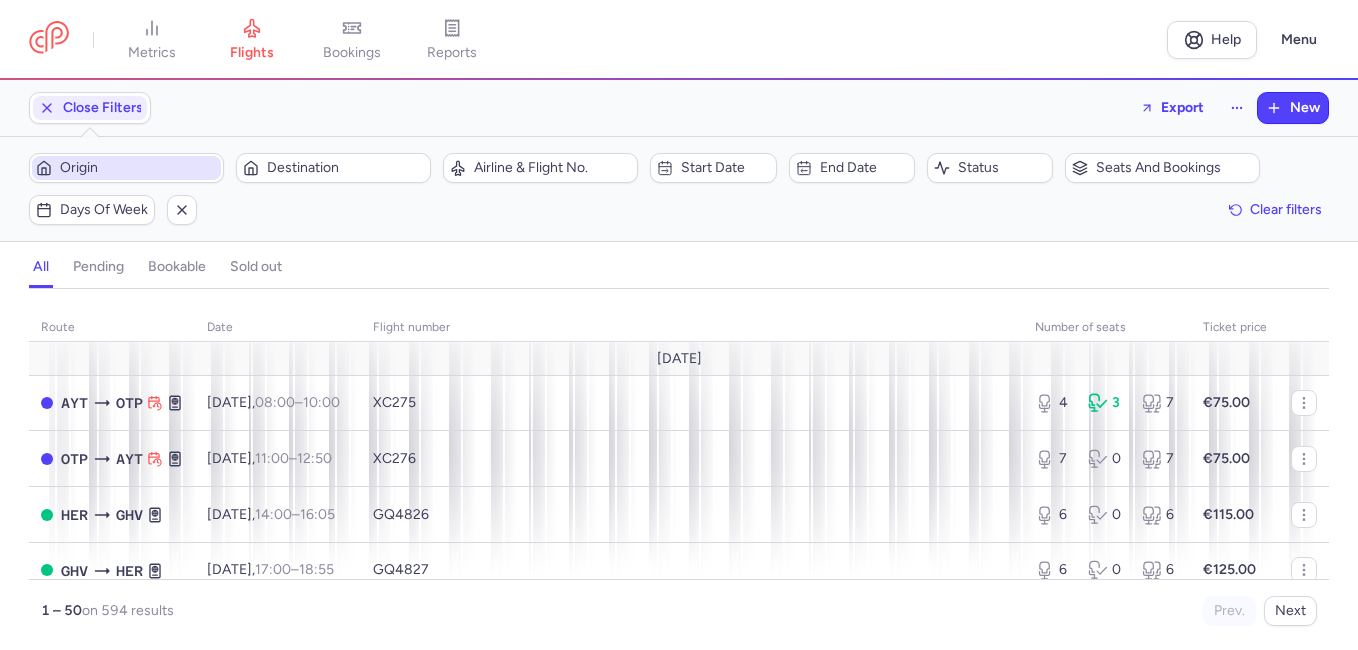 click on "Origin" at bounding box center (138, 168) 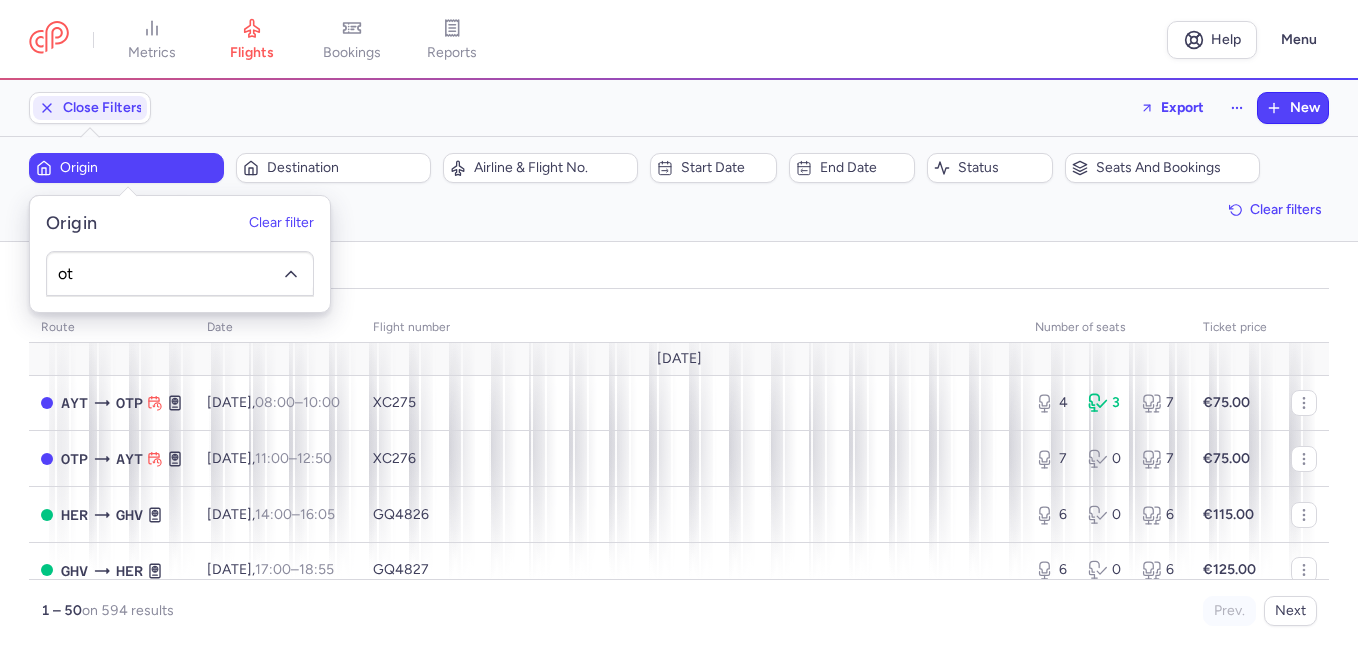 type on "otp" 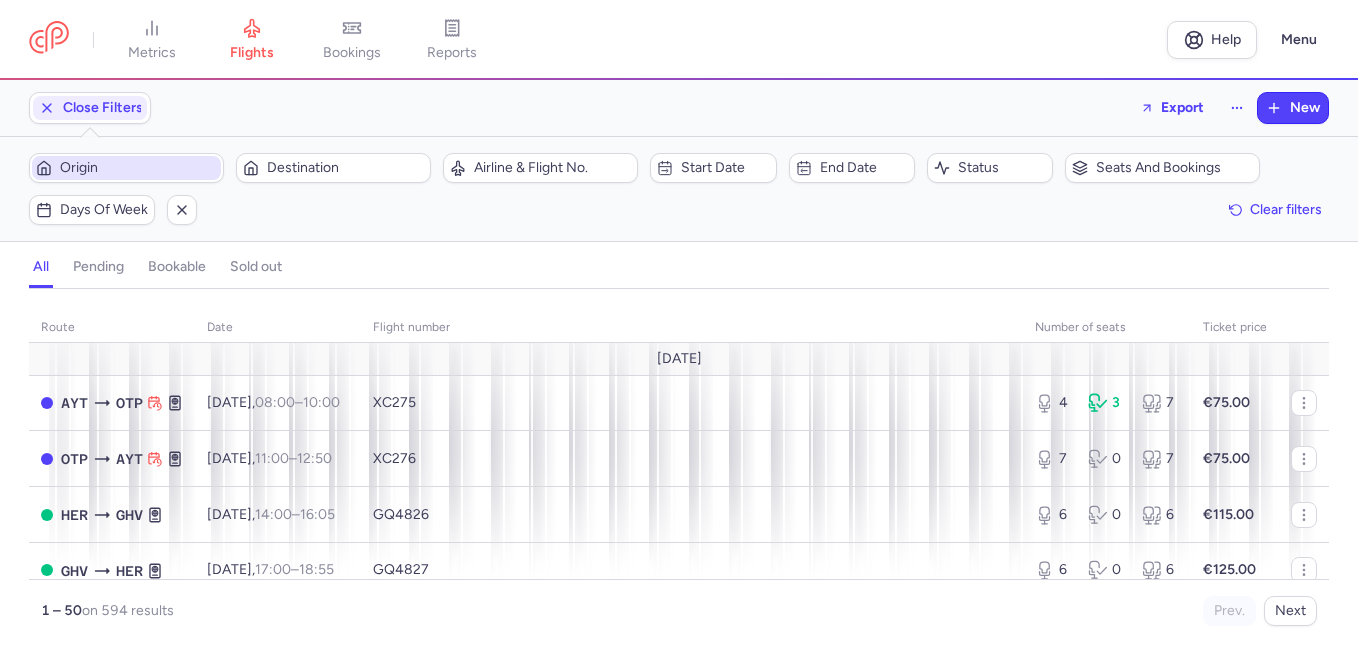 type 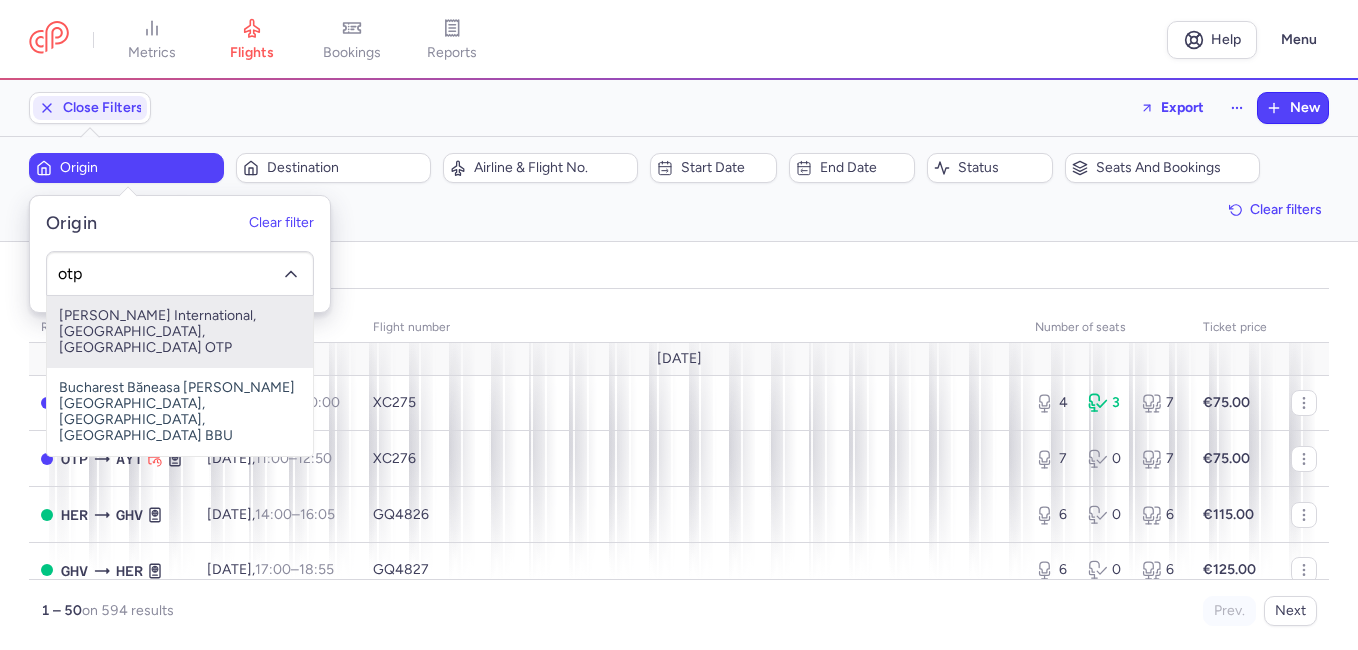 drag, startPoint x: 129, startPoint y: 331, endPoint x: 187, endPoint y: 270, distance: 84.17244 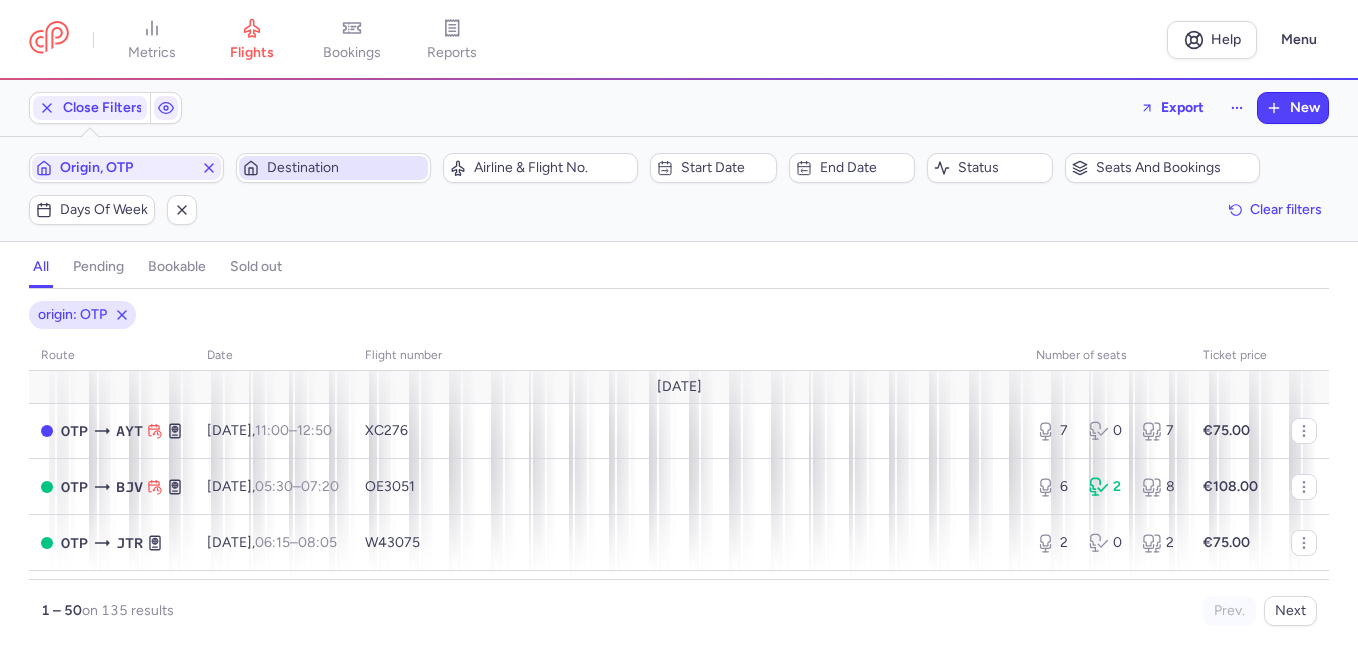 click on "Destination" at bounding box center (333, 168) 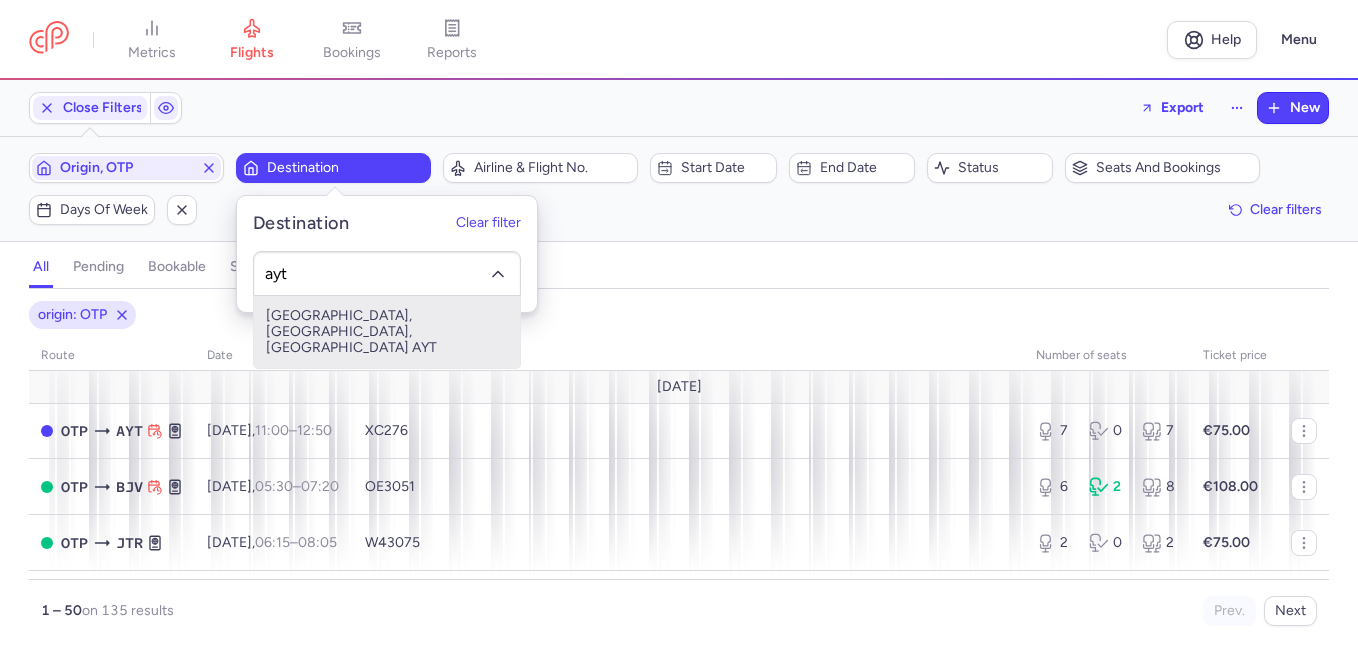 click on "[GEOGRAPHIC_DATA], [GEOGRAPHIC_DATA], [GEOGRAPHIC_DATA] AYT" at bounding box center (387, 332) 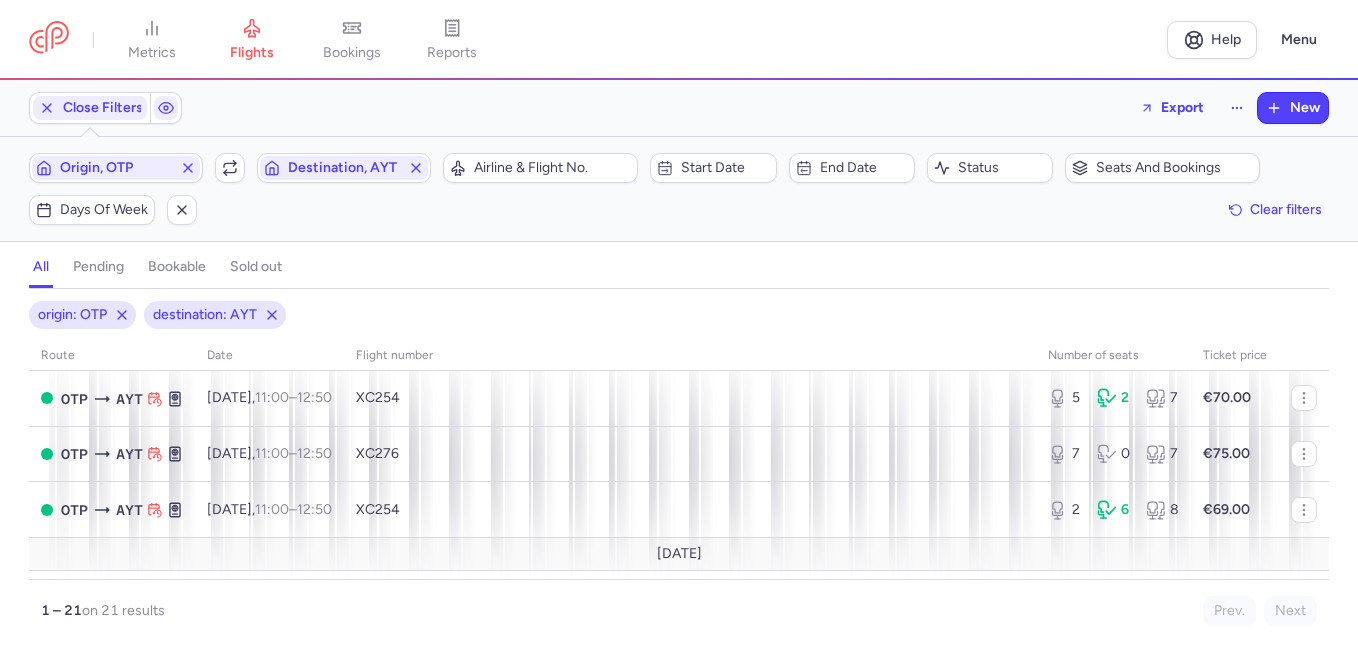 scroll, scrollTop: 0, scrollLeft: 0, axis: both 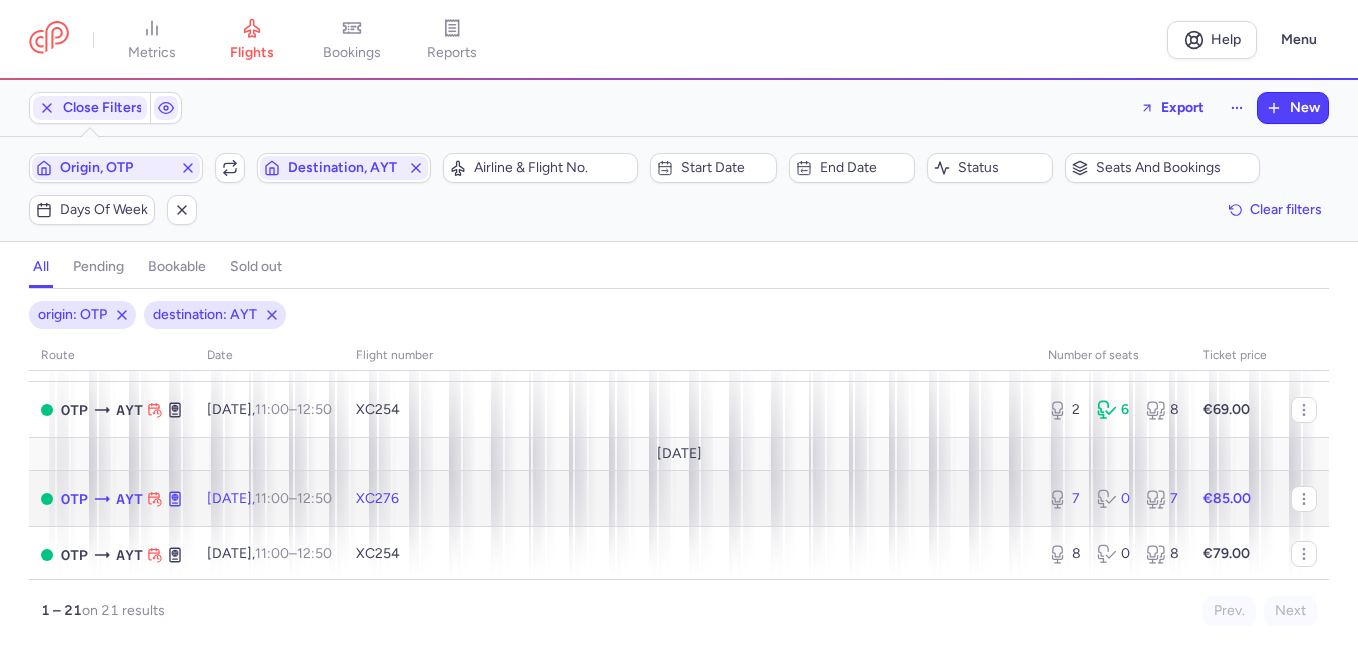 click on "7 0 7" at bounding box center [1113, 499] 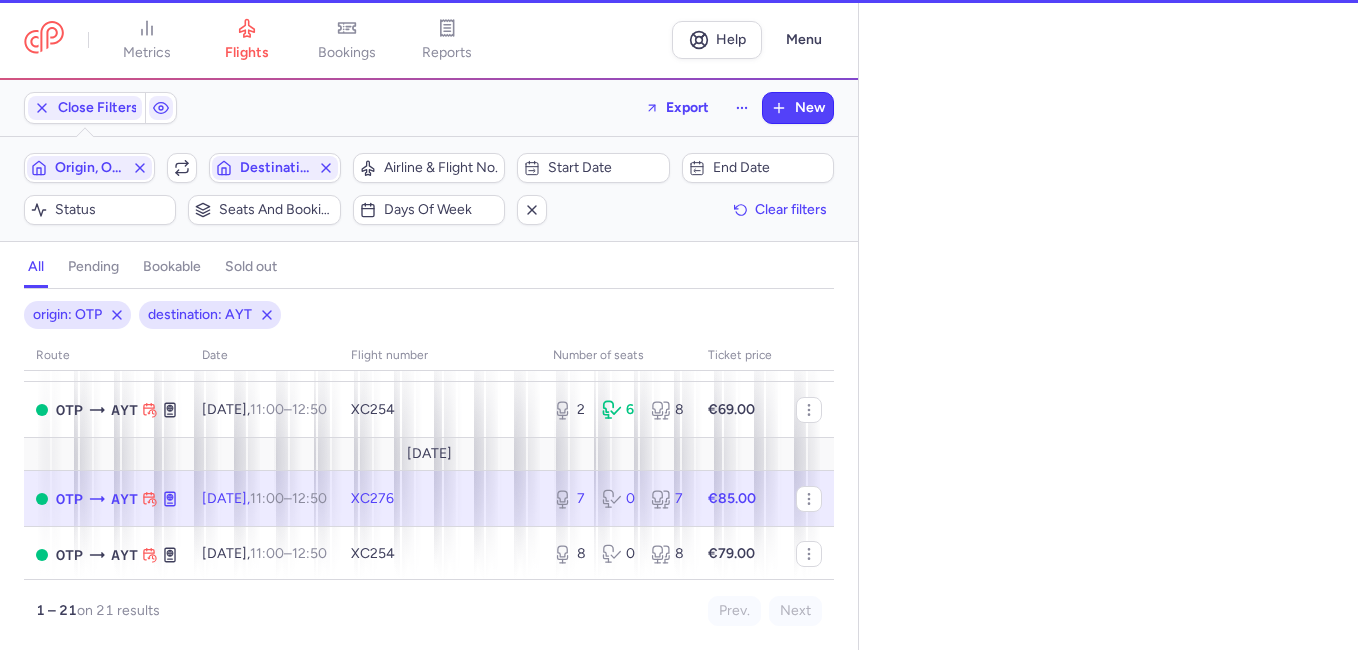 select on "days" 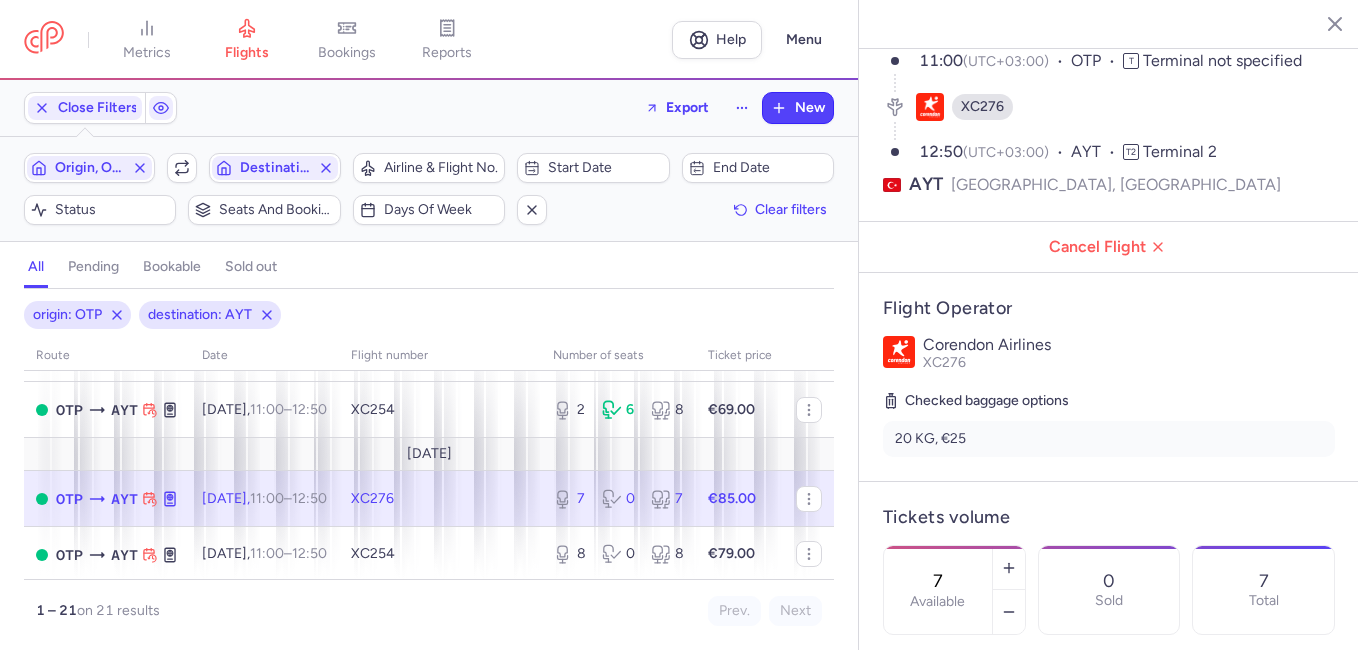 scroll, scrollTop: 300, scrollLeft: 0, axis: vertical 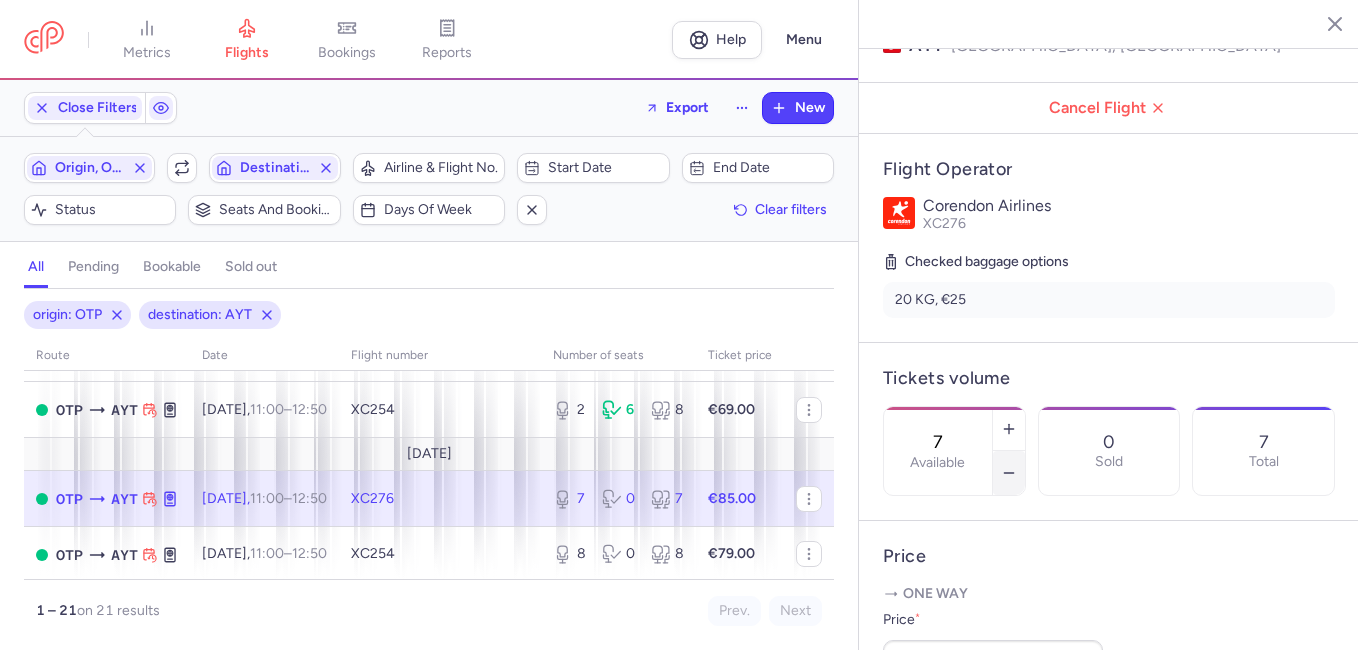 click 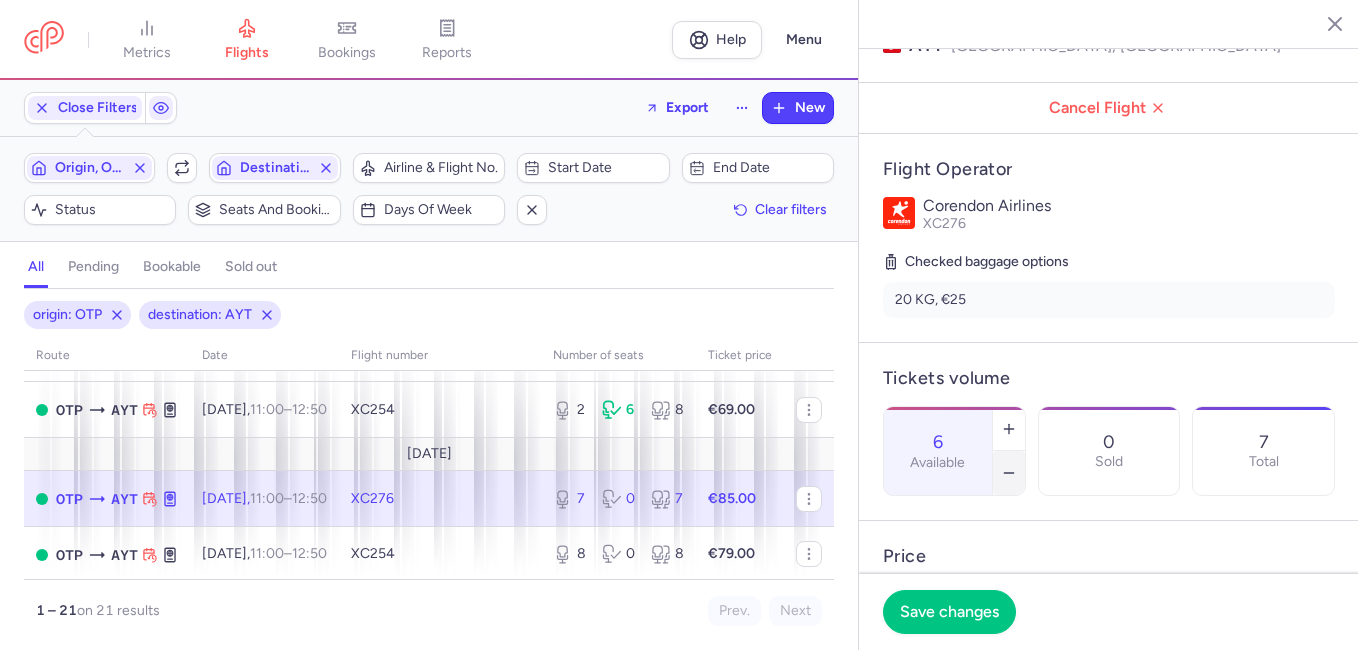 click 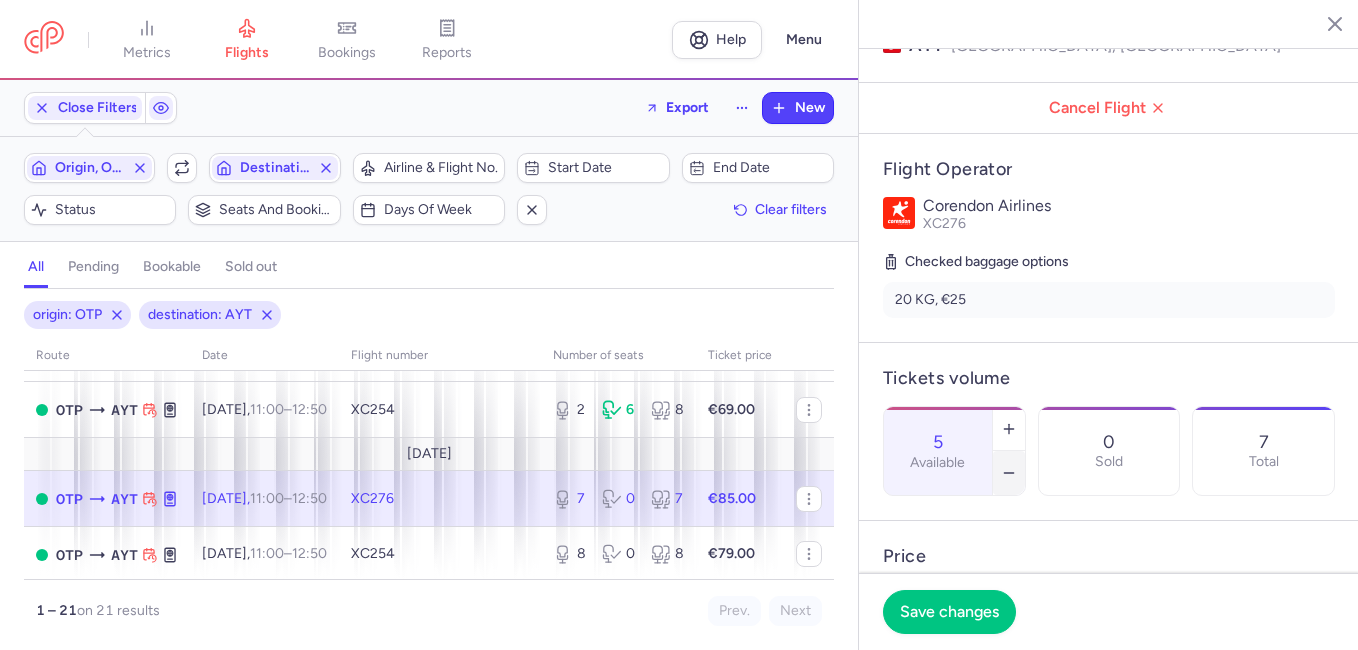 click 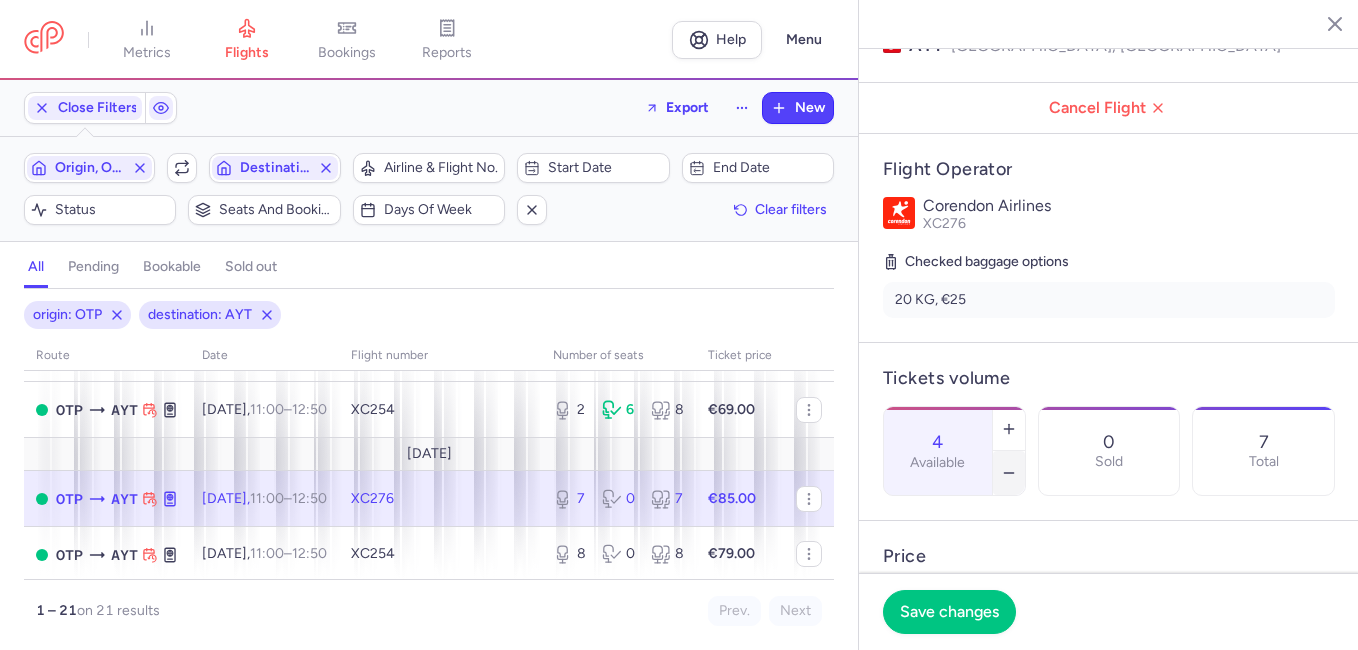 click 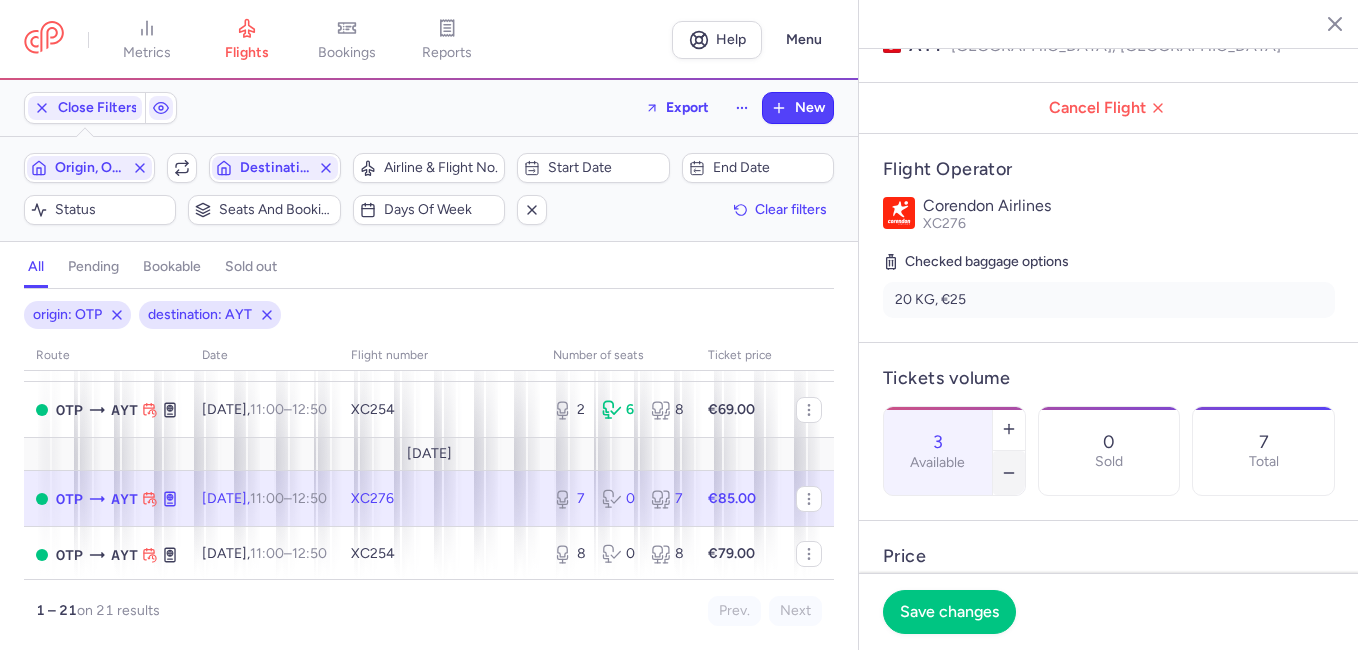 click 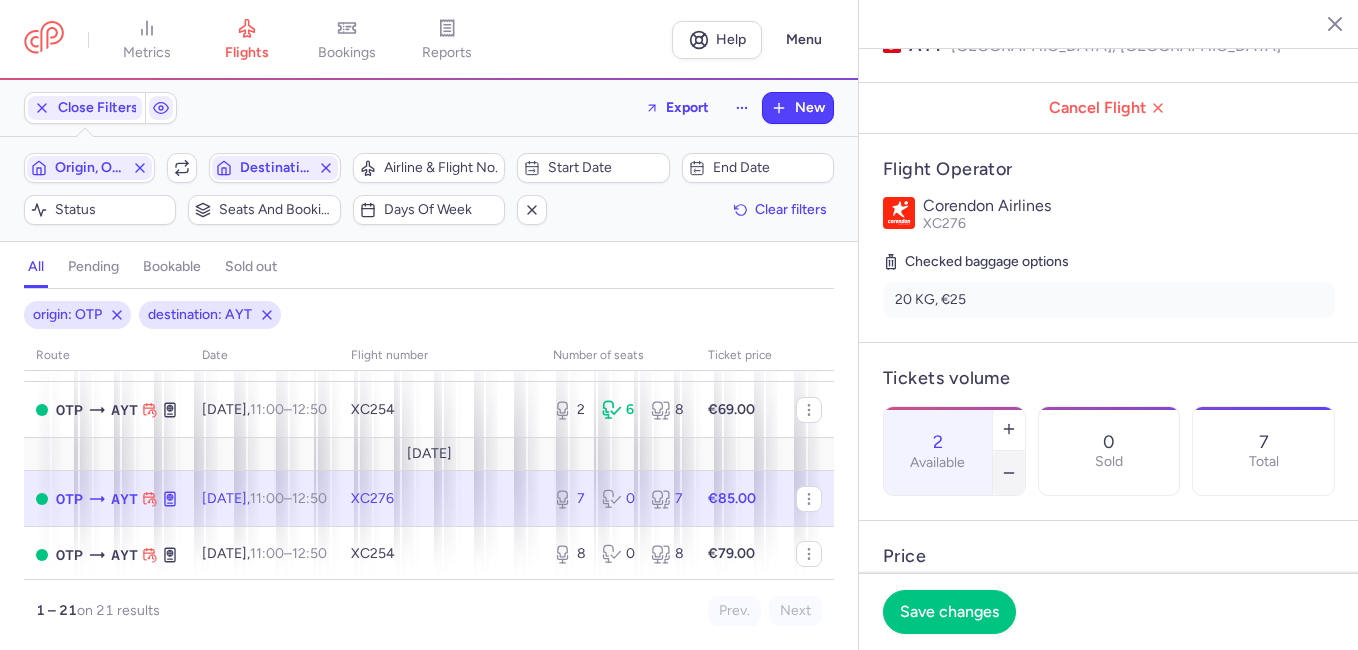 click 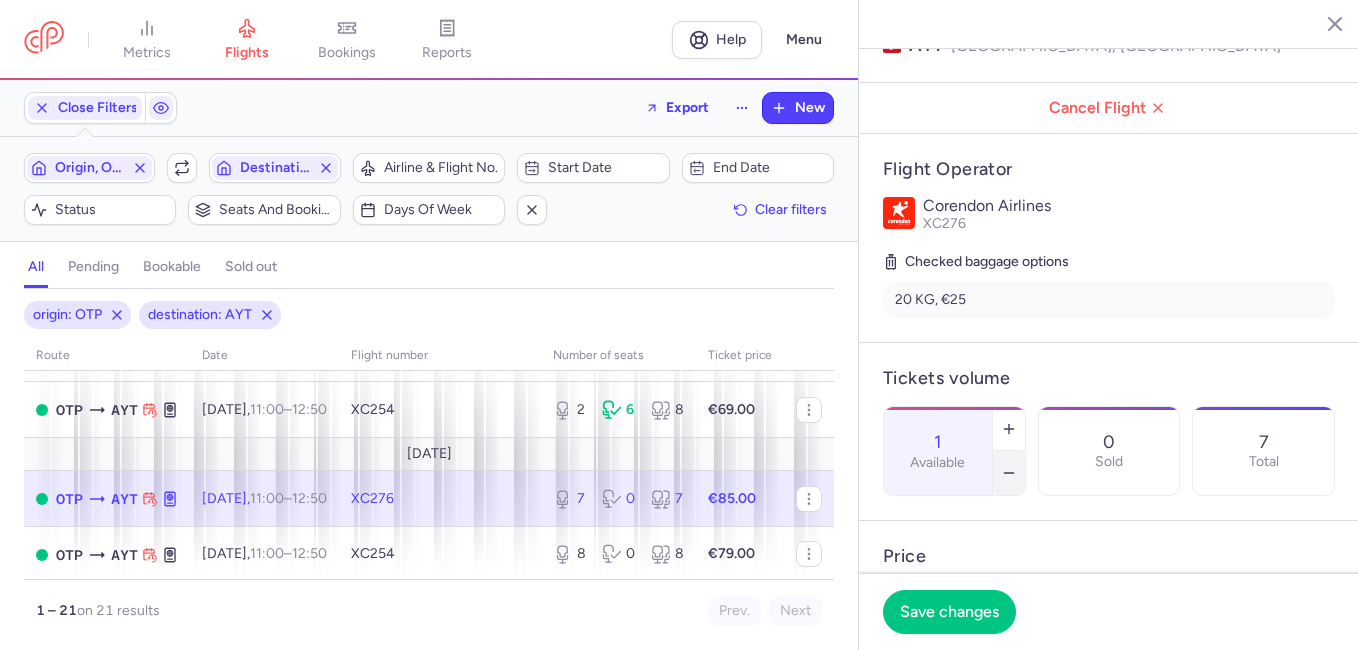 click 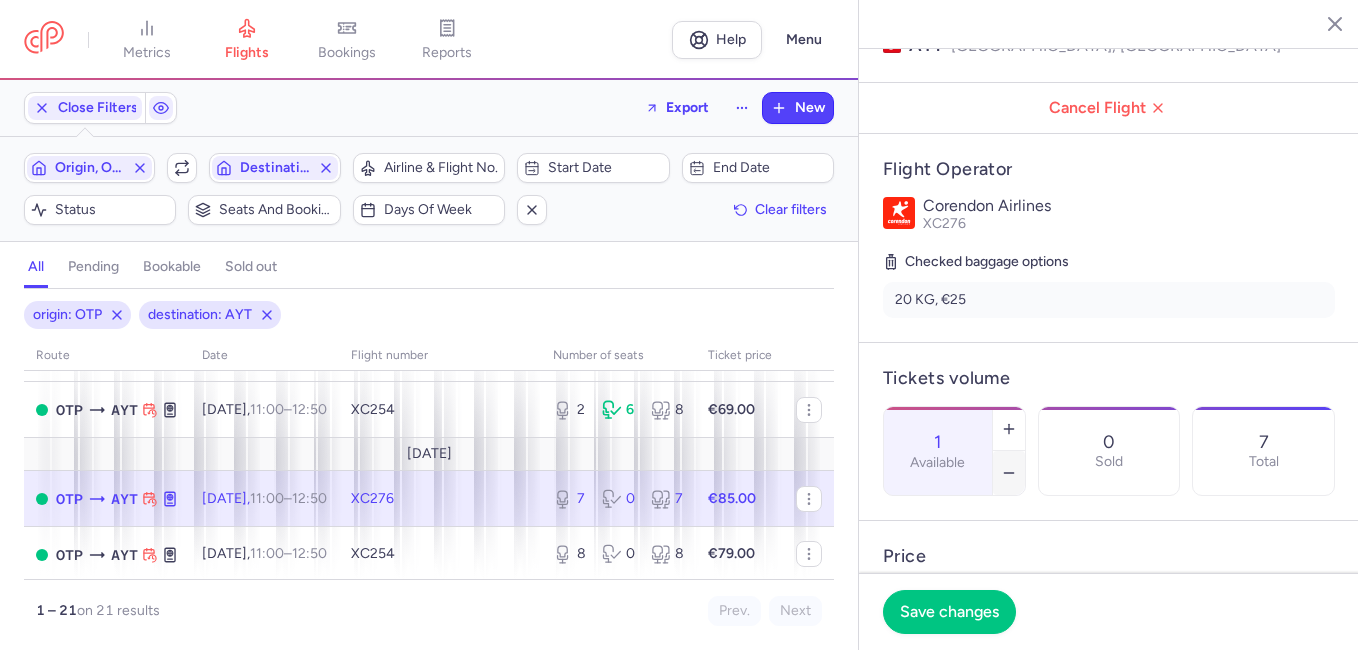 type on "0" 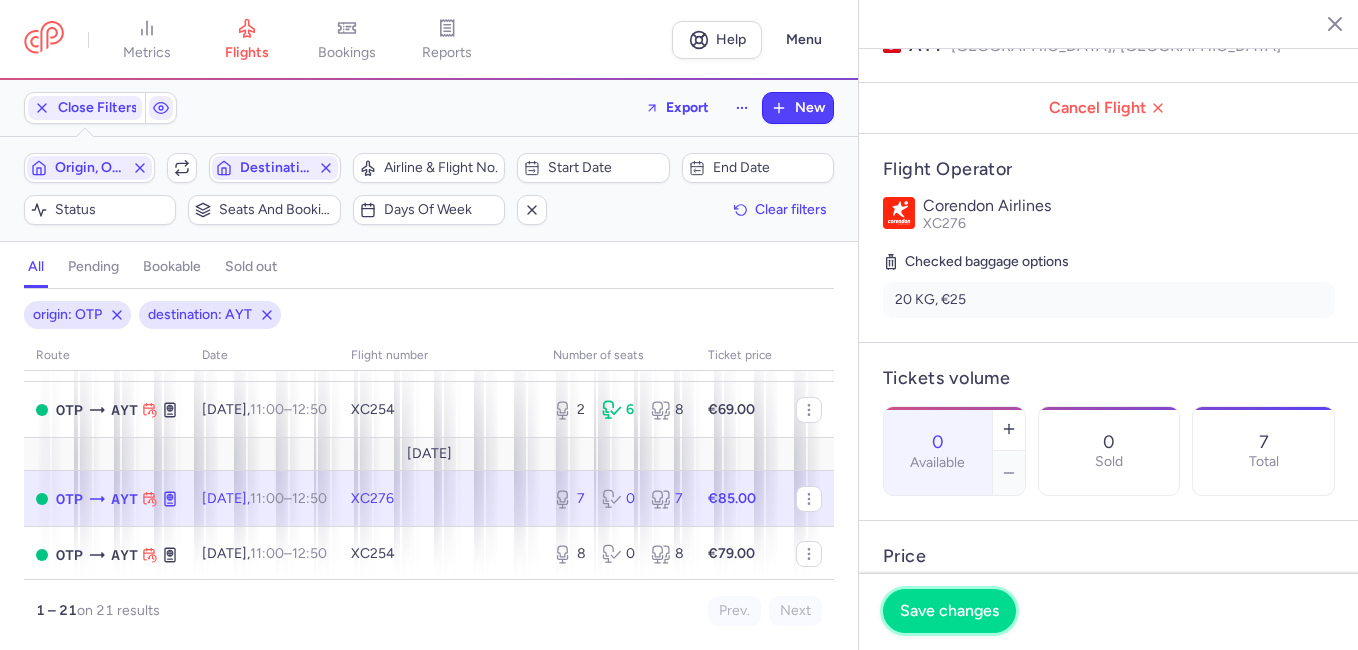 click on "Save changes" at bounding box center [949, 611] 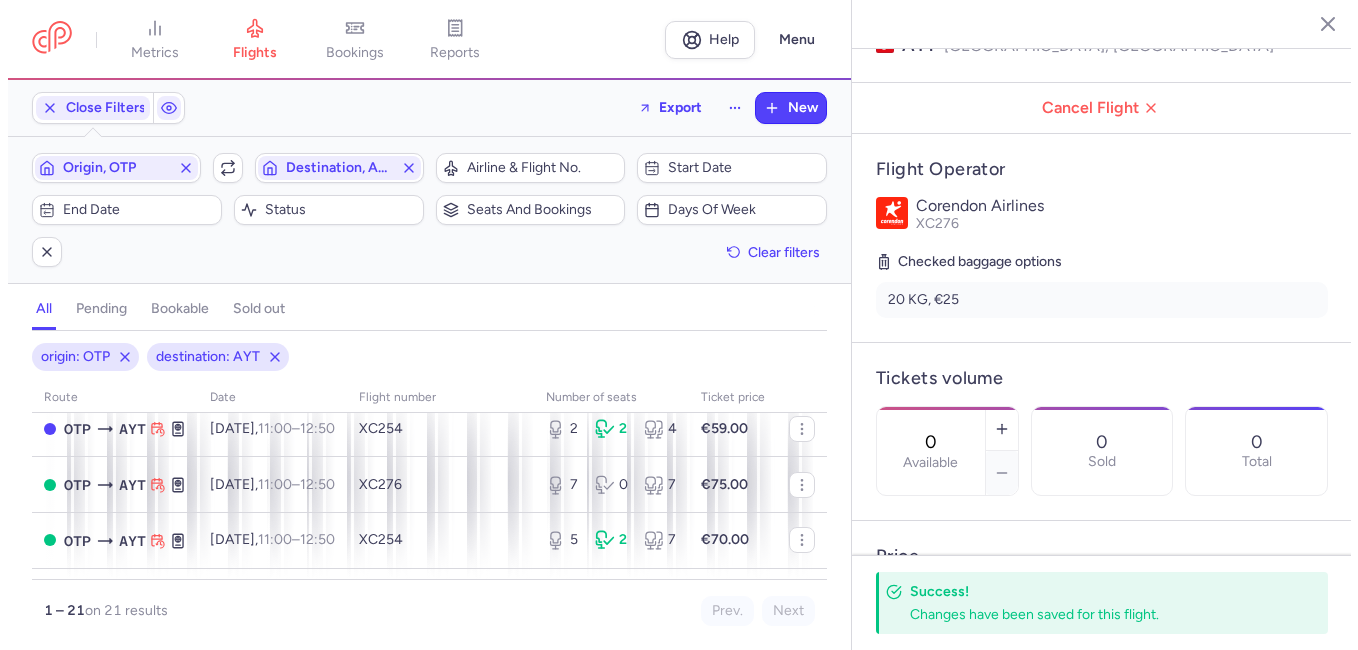 scroll, scrollTop: 0, scrollLeft: 0, axis: both 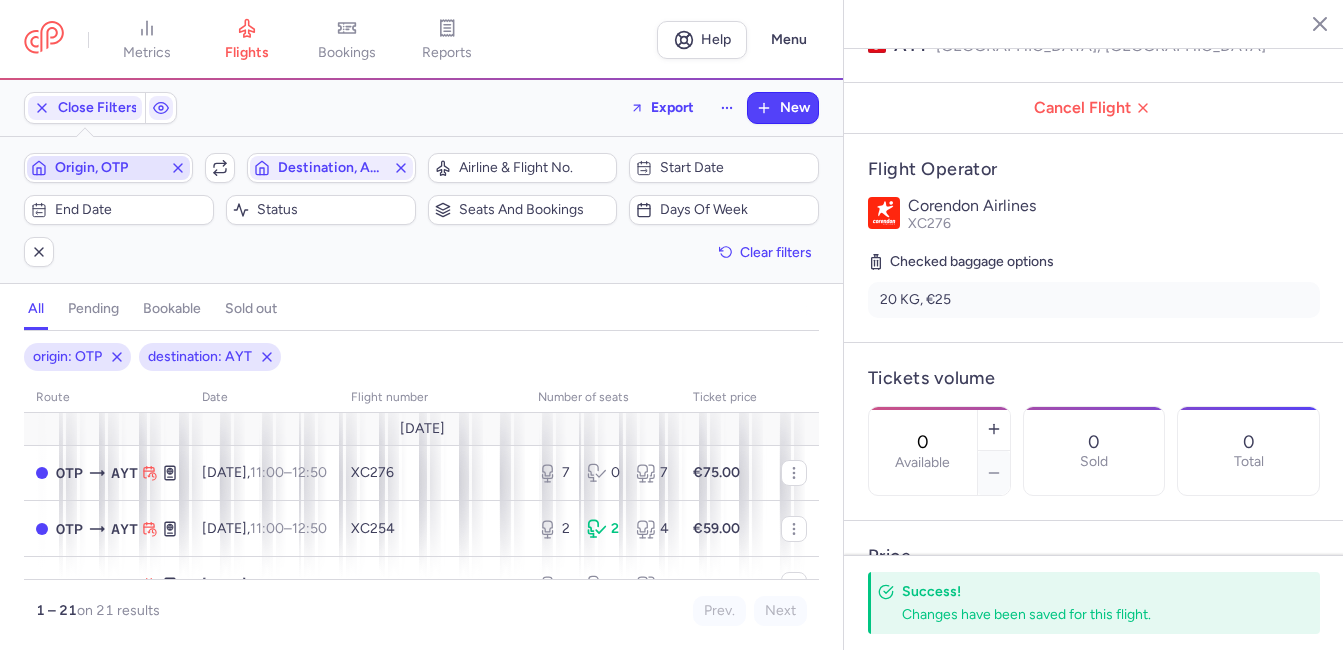 click 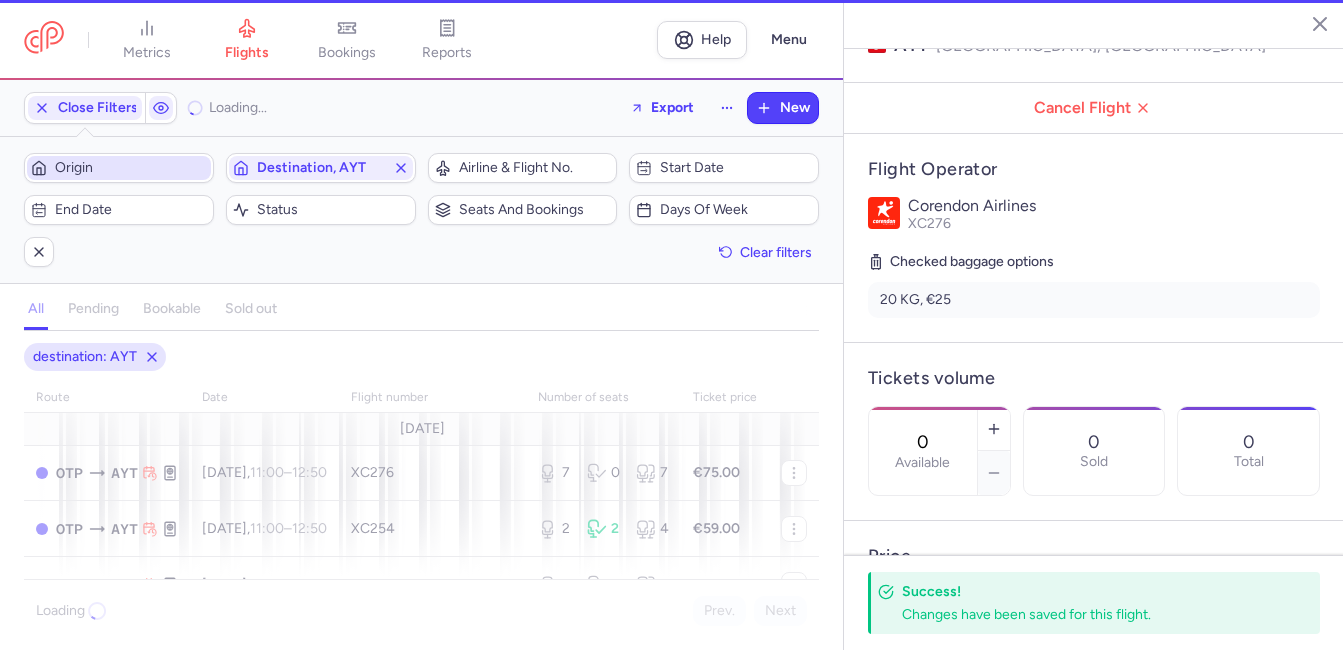 click on "Origin" at bounding box center [131, 168] 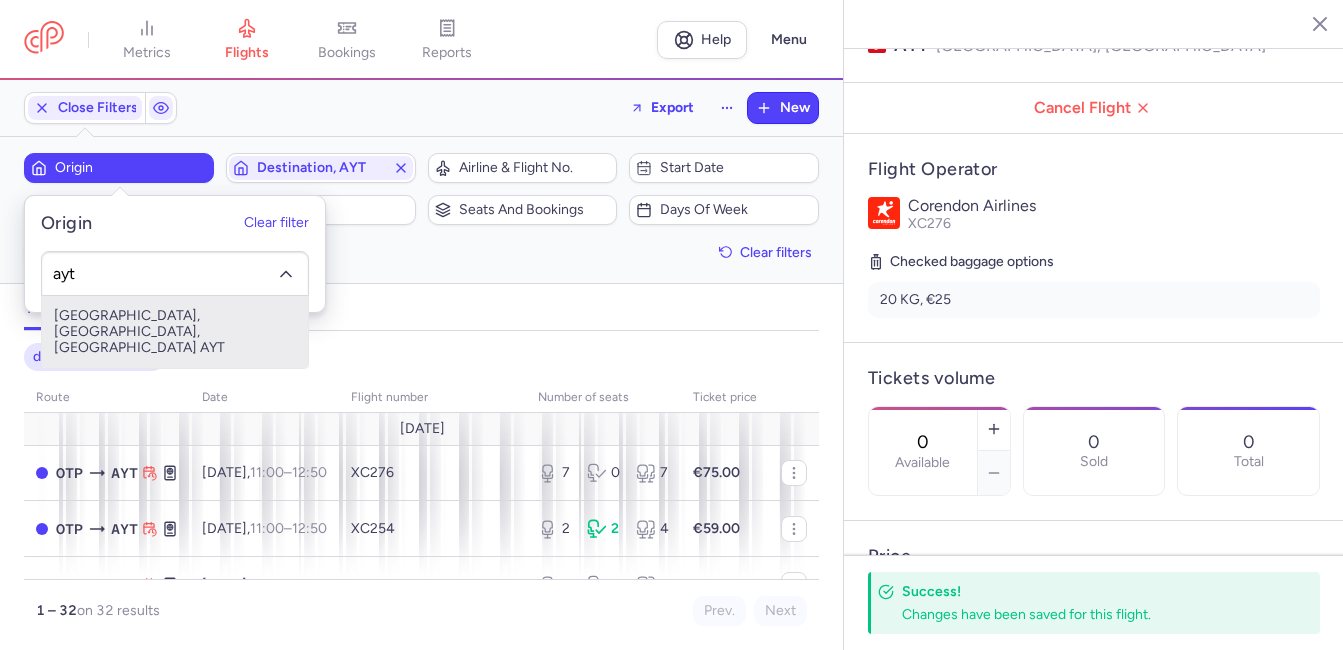 click on "[GEOGRAPHIC_DATA], [GEOGRAPHIC_DATA], [GEOGRAPHIC_DATA] AYT" at bounding box center [175, 332] 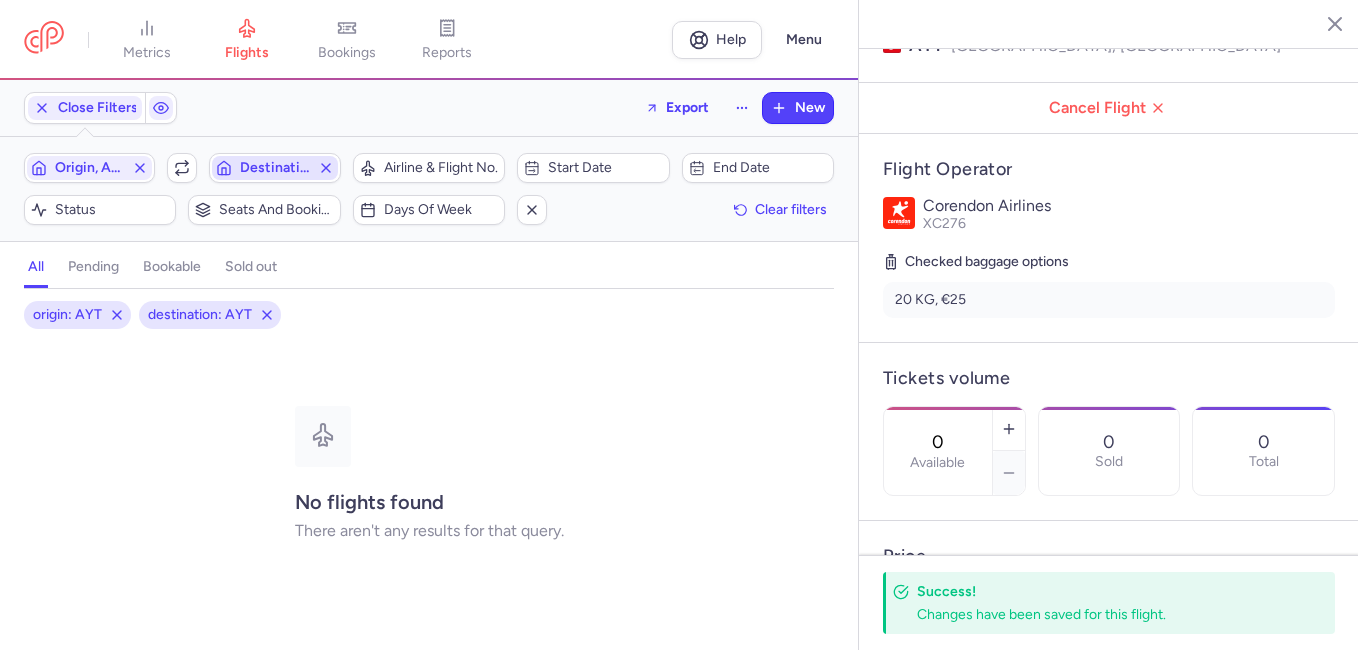 click 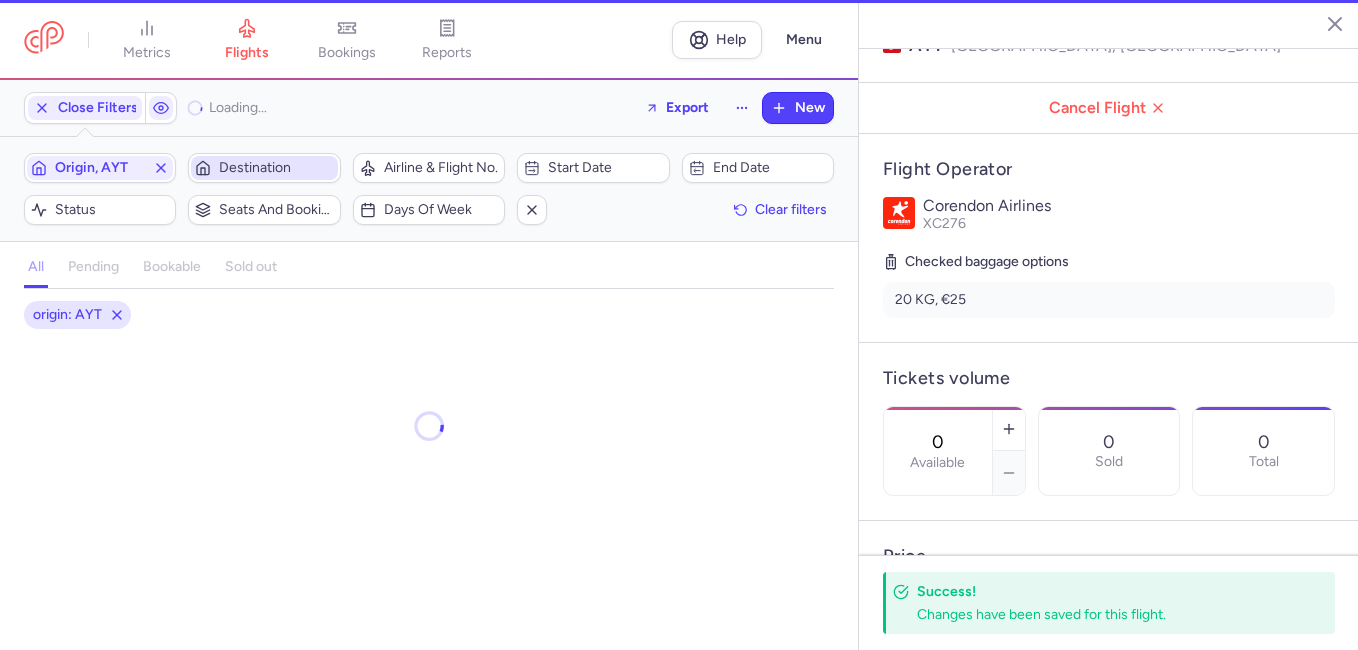 click on "Destination" at bounding box center (264, 168) 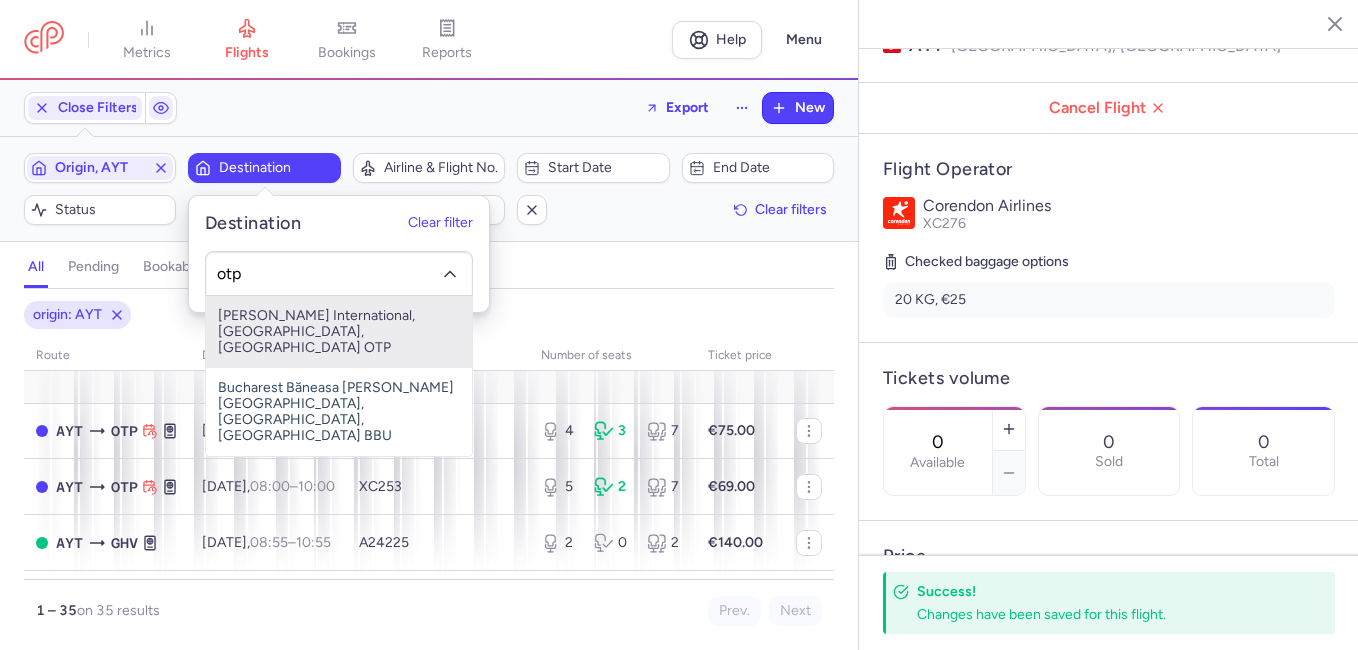 click on "[PERSON_NAME] International, [GEOGRAPHIC_DATA], [GEOGRAPHIC_DATA] OTP" at bounding box center [339, 332] 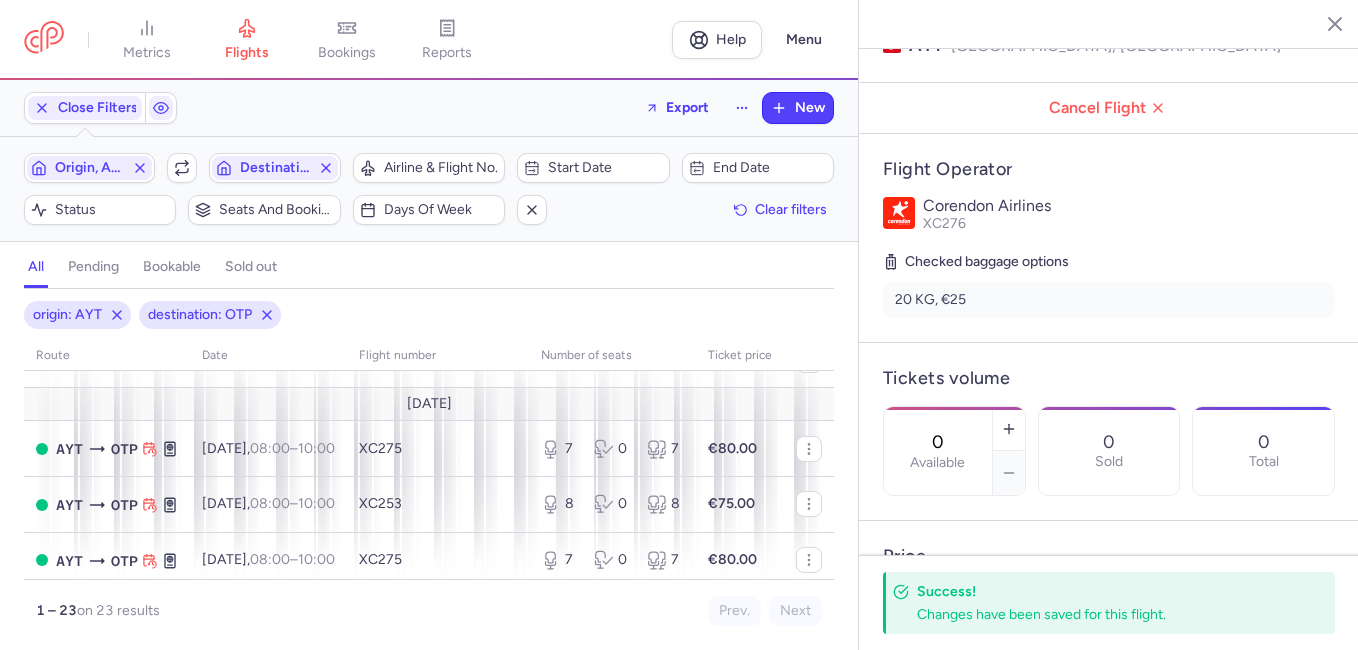 scroll, scrollTop: 400, scrollLeft: 0, axis: vertical 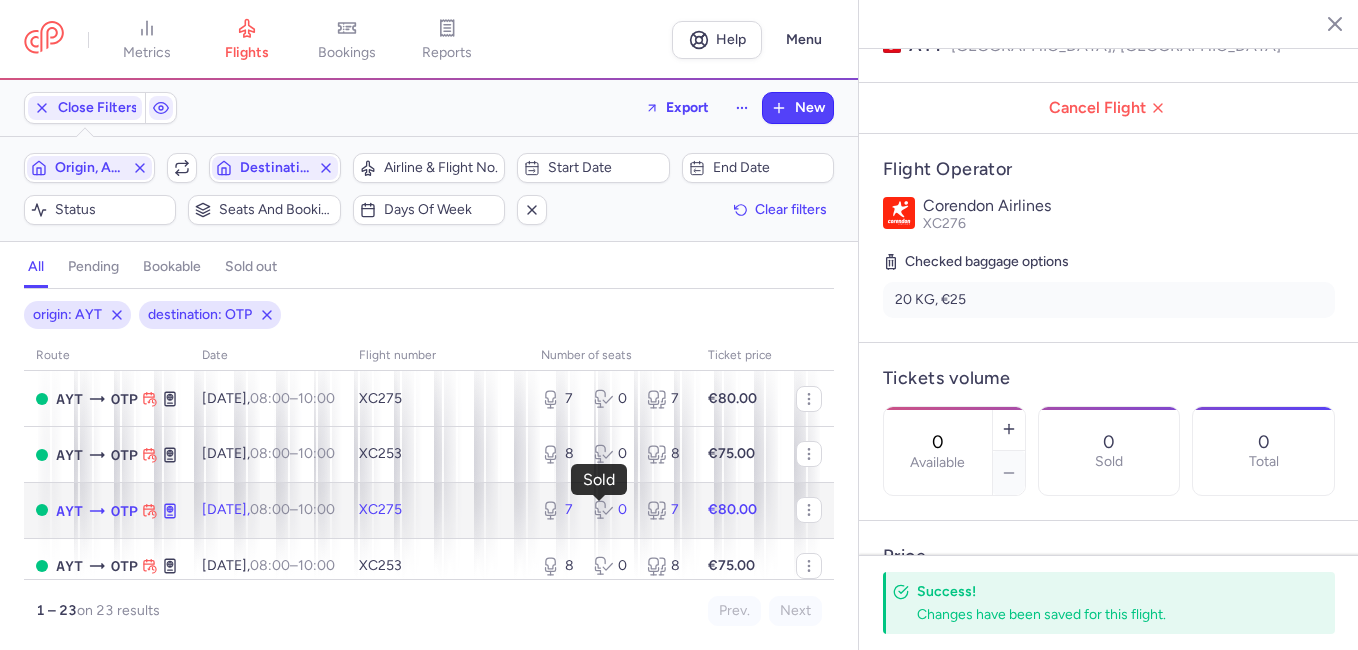 click 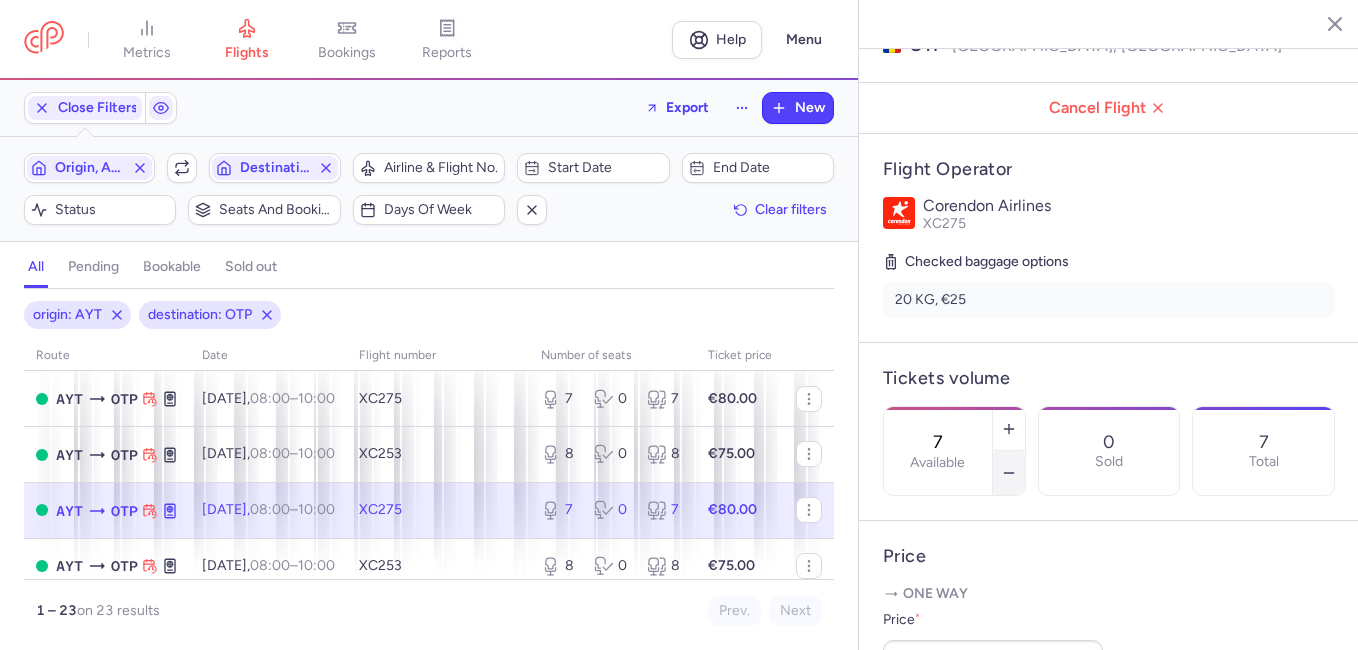 click 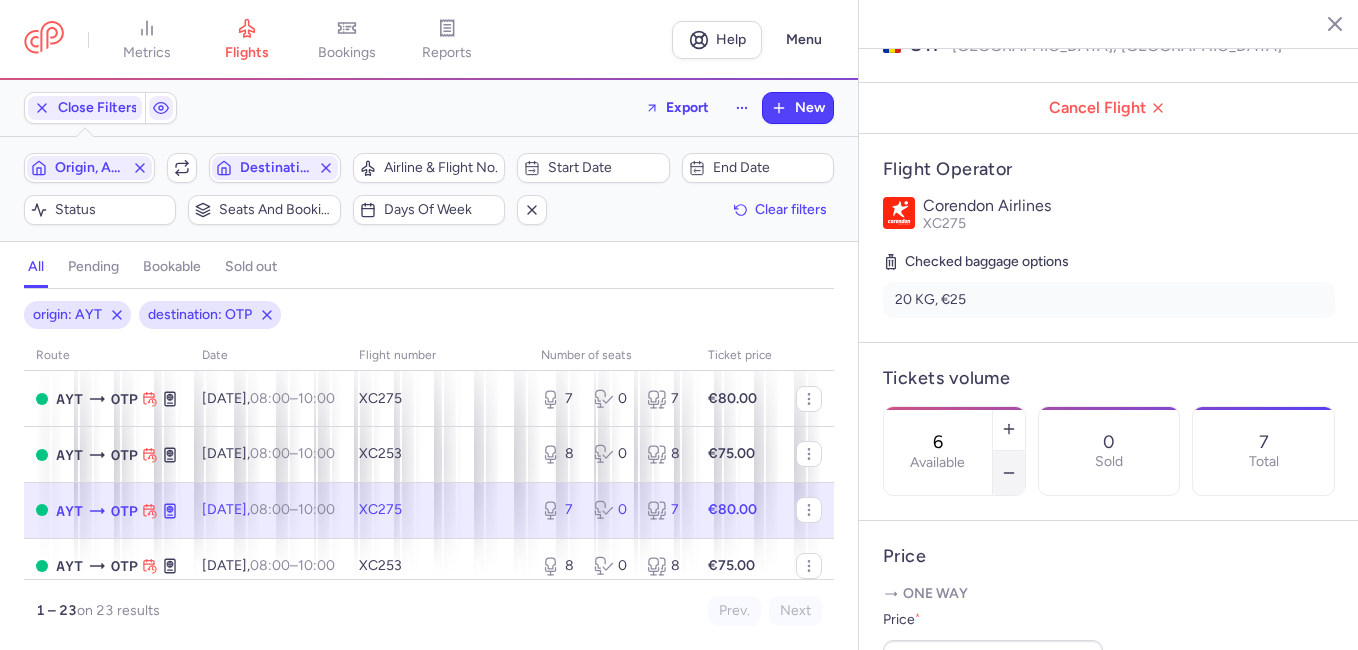click 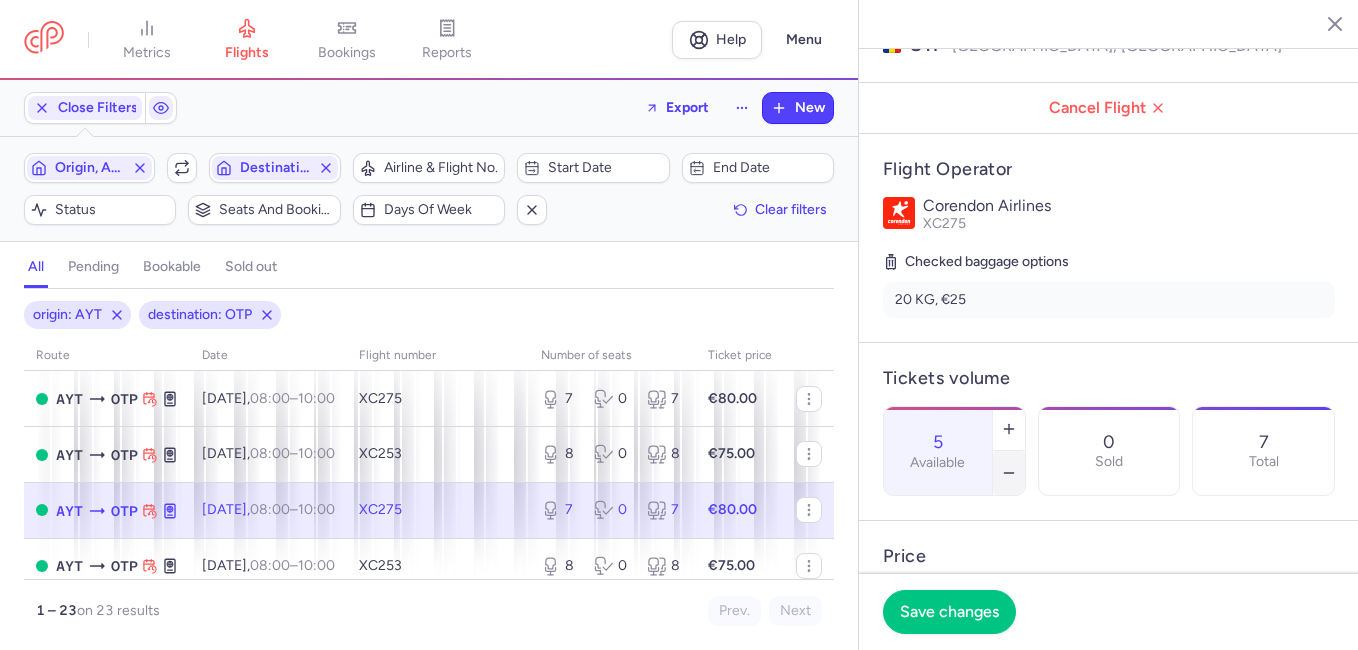 click 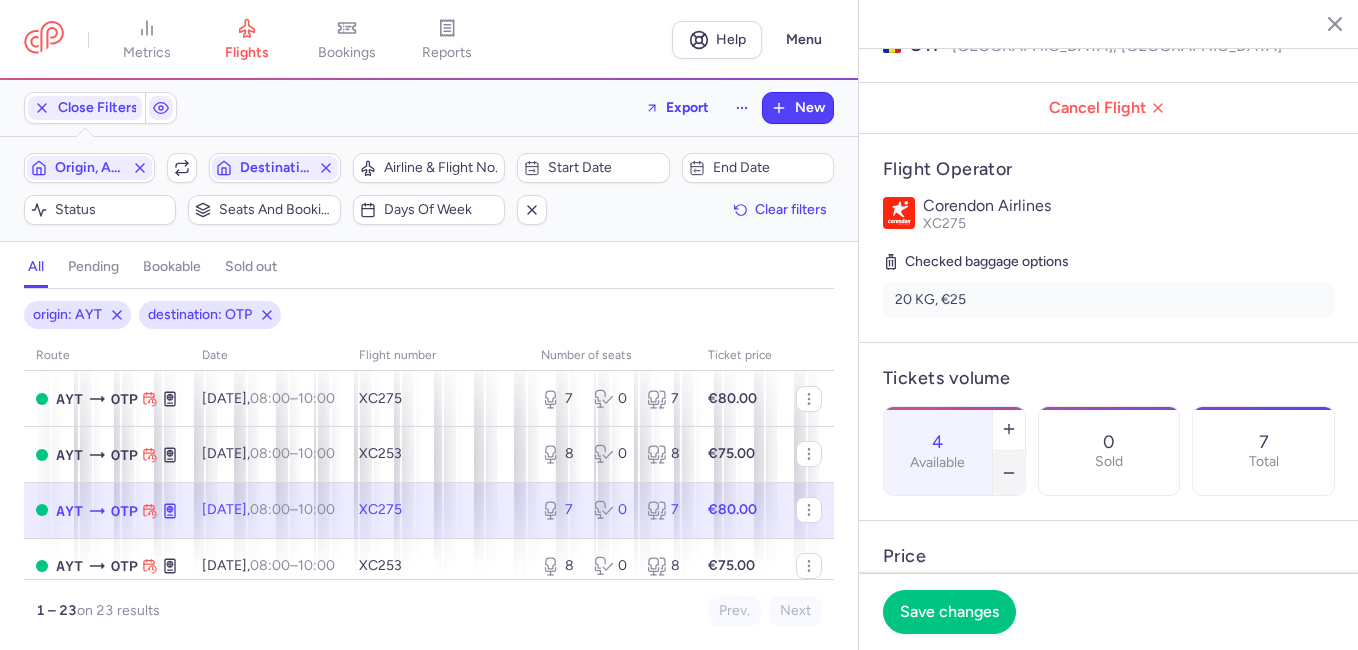 click 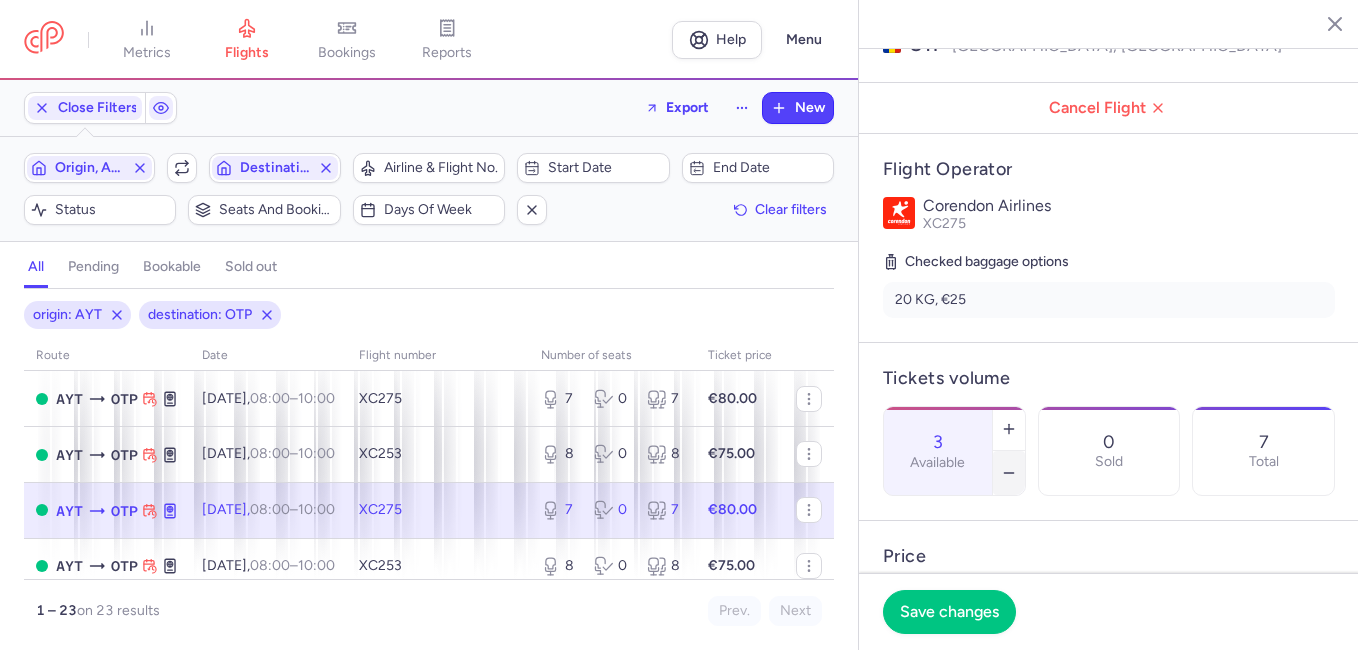 click 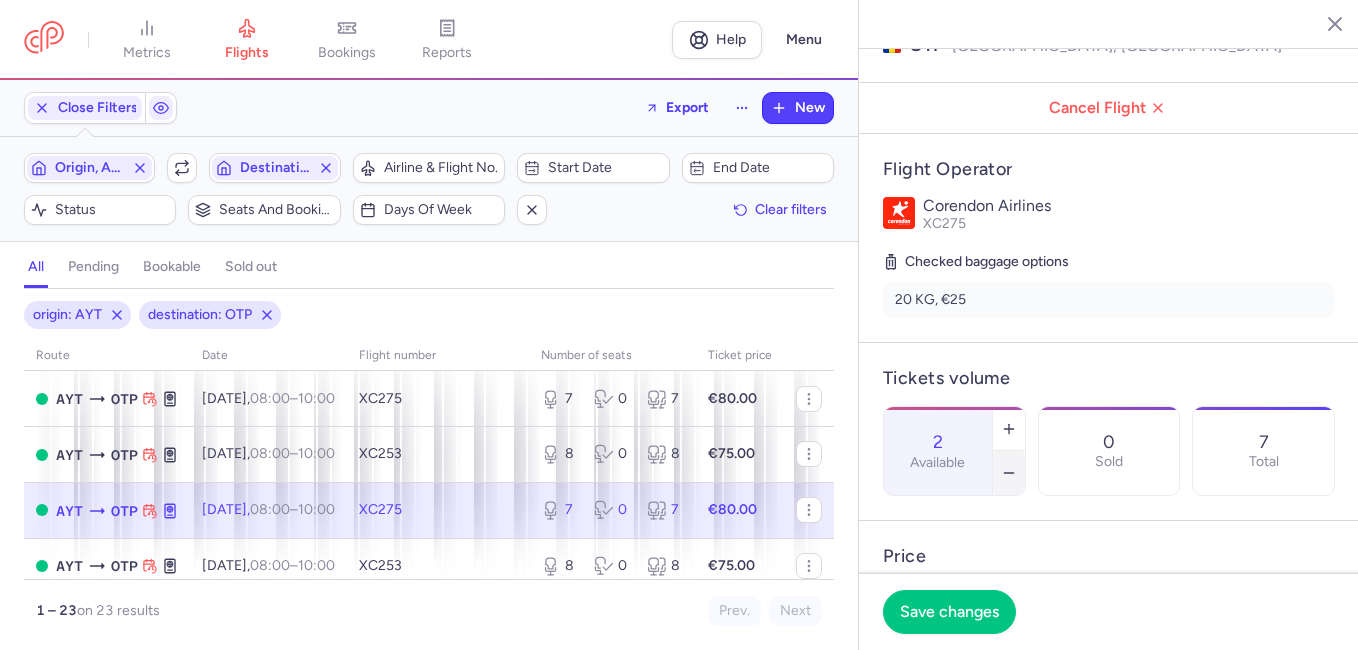 click 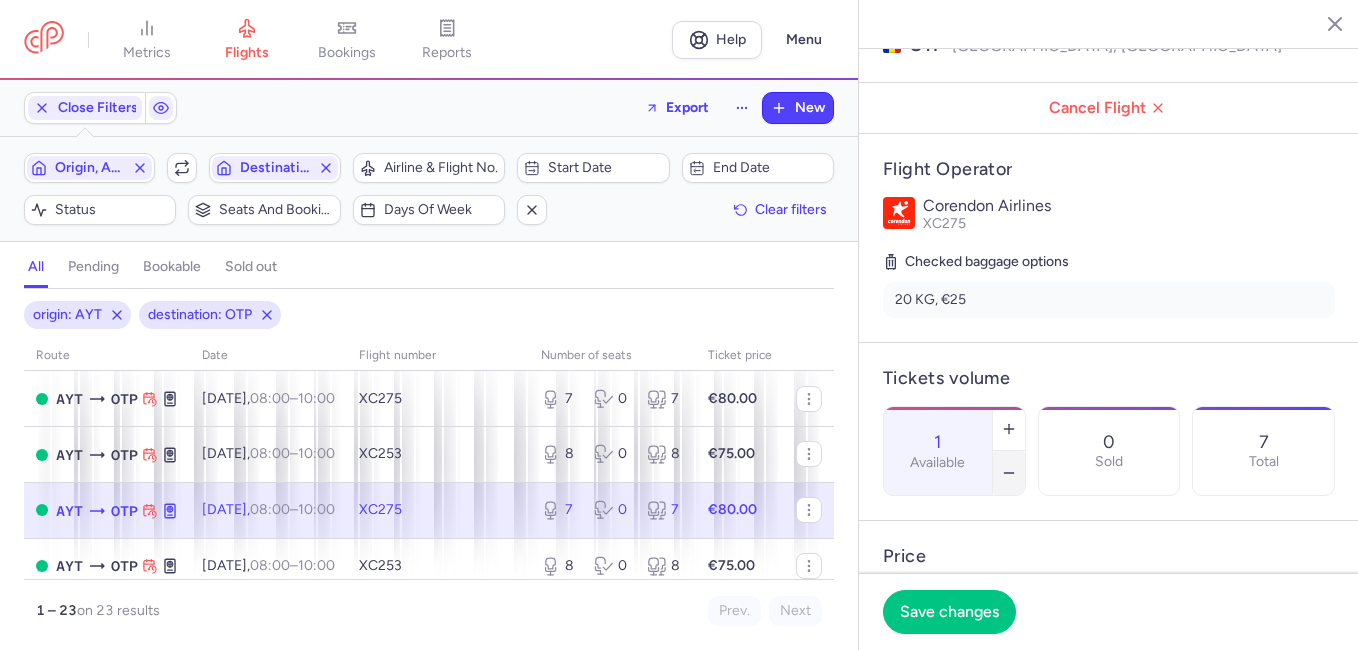 click 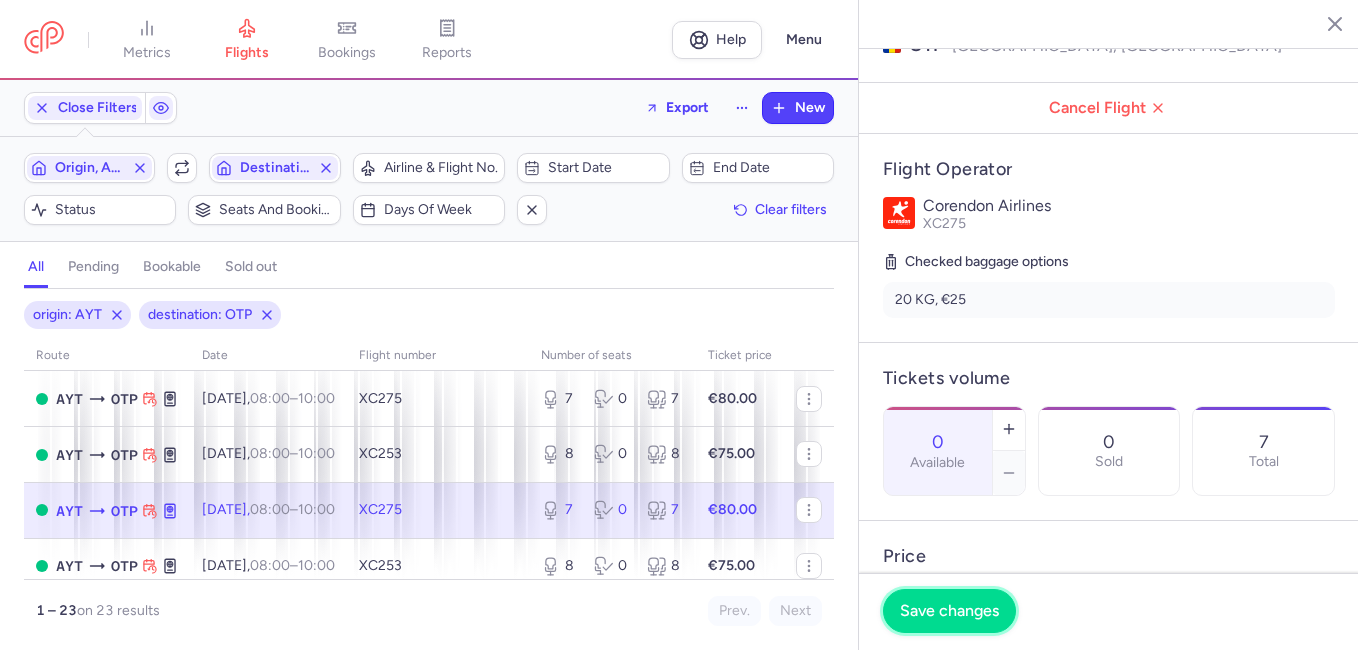 click on "Save changes" at bounding box center [949, 611] 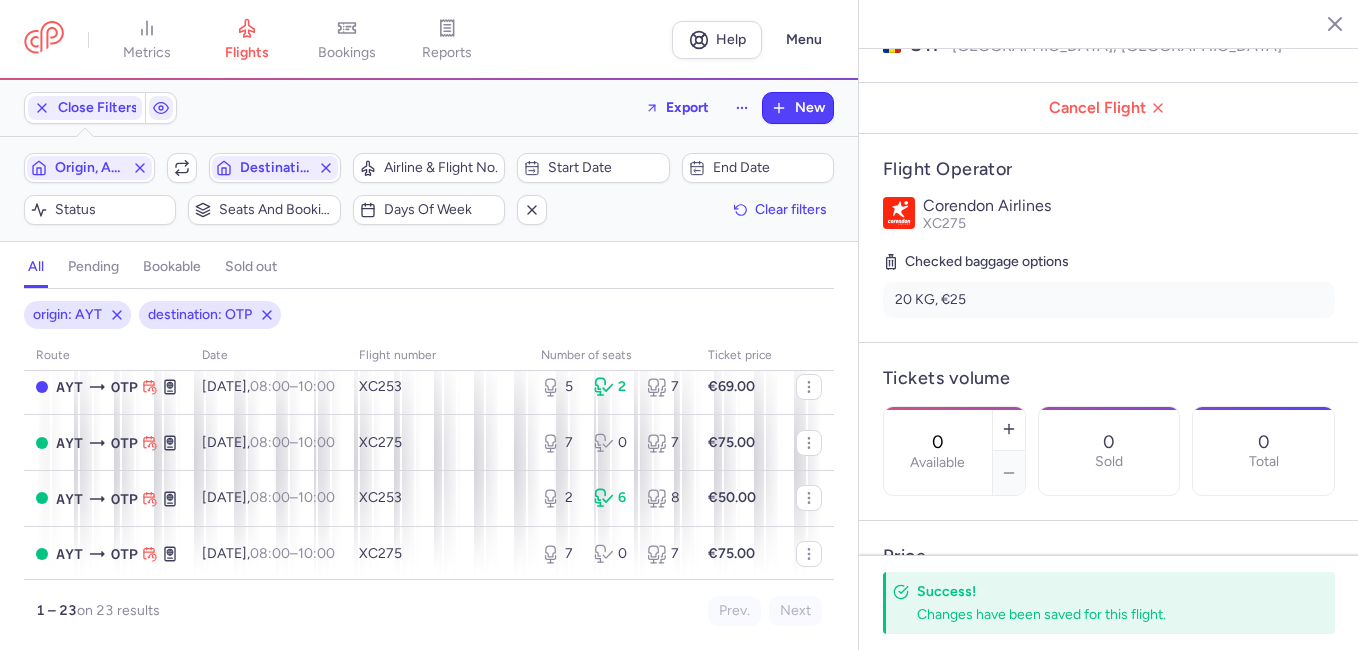 scroll, scrollTop: 0, scrollLeft: 0, axis: both 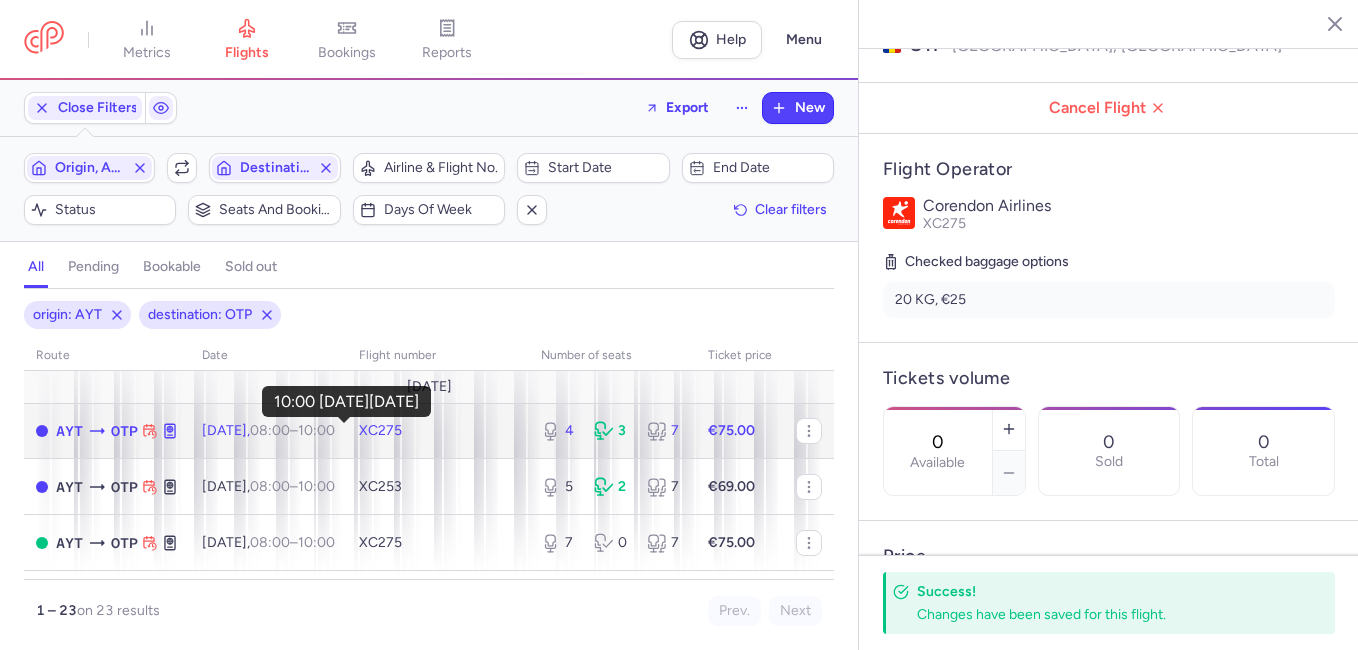 click on "10:00  +0" at bounding box center [316, 430] 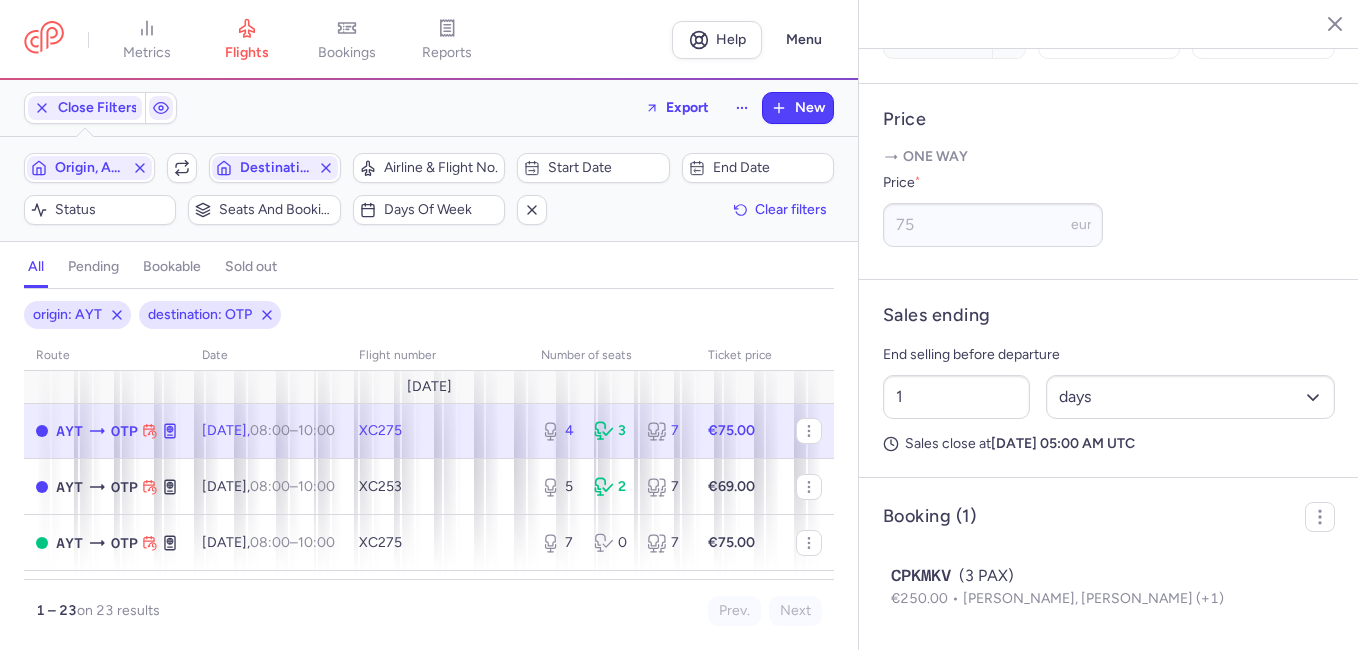 scroll, scrollTop: 781, scrollLeft: 0, axis: vertical 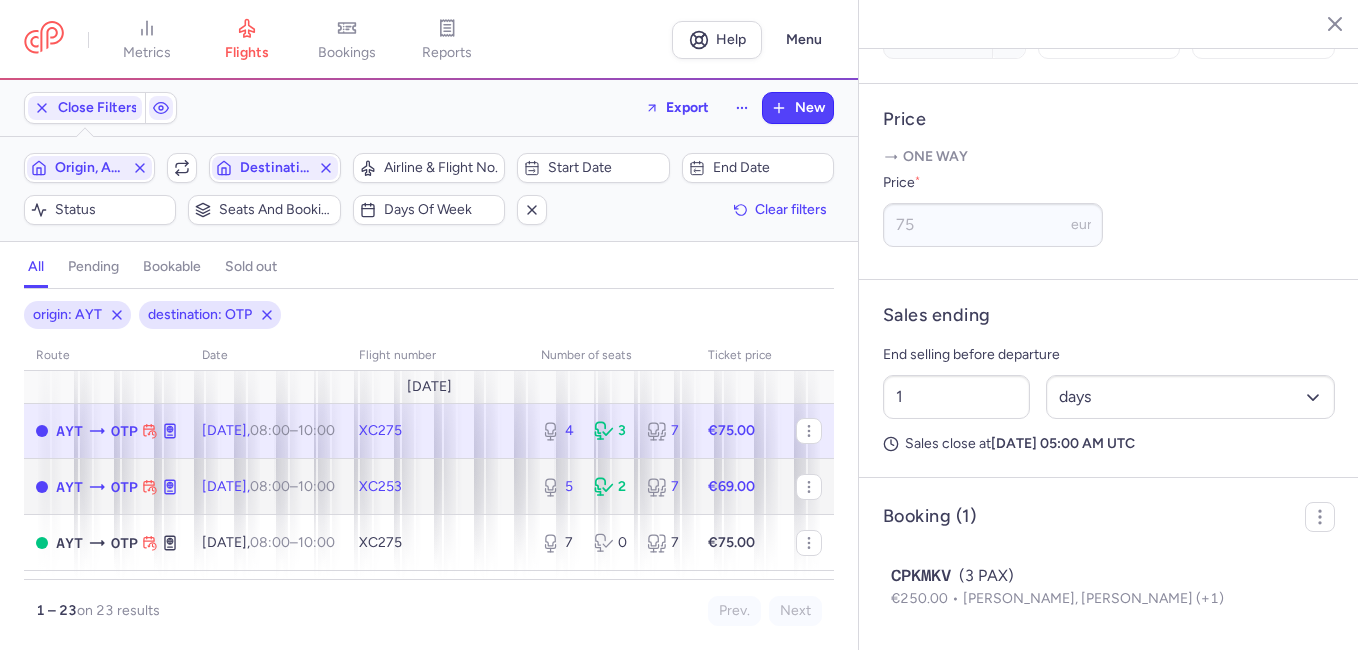 click on "[DATE]  08:00  –  10:00  +0" 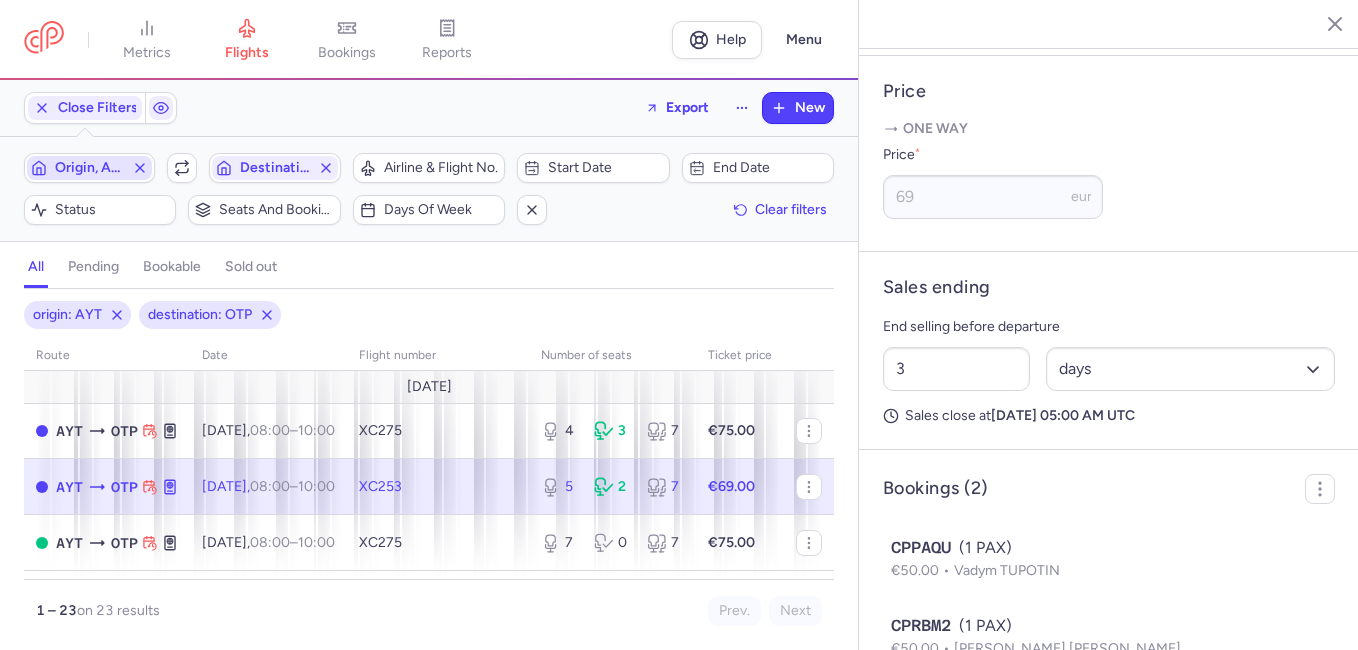 click 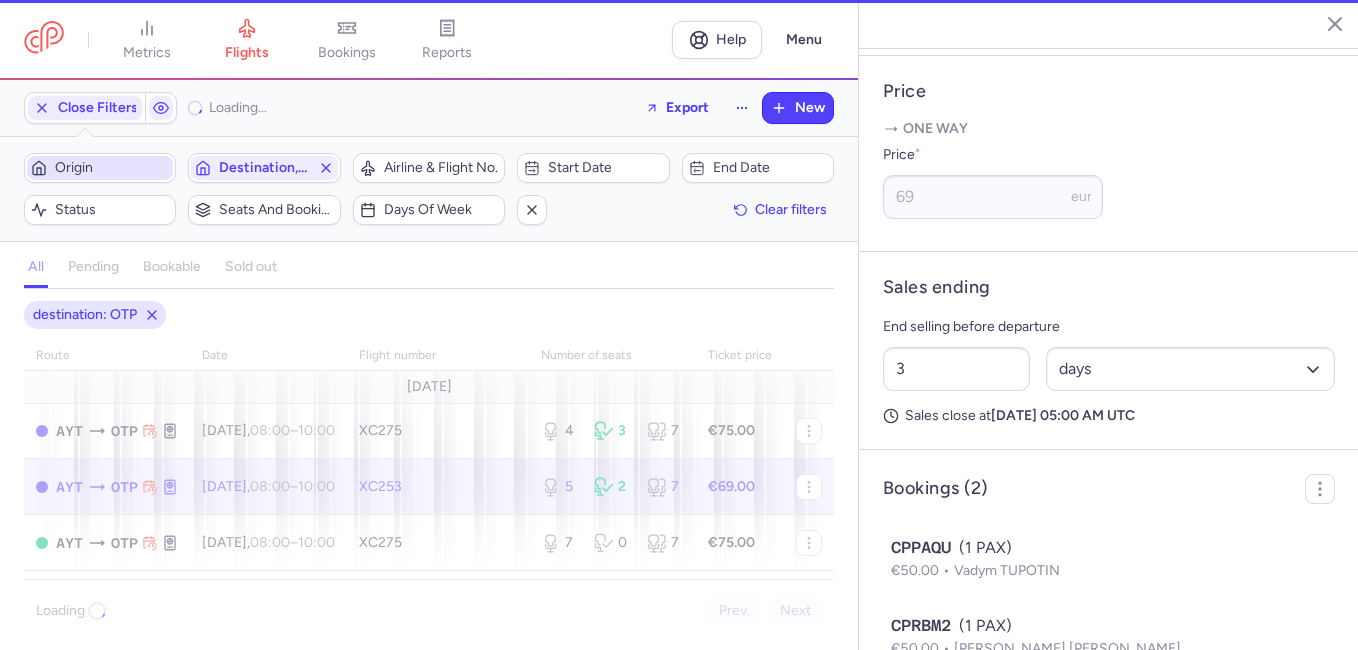 click on "Origin" at bounding box center (112, 168) 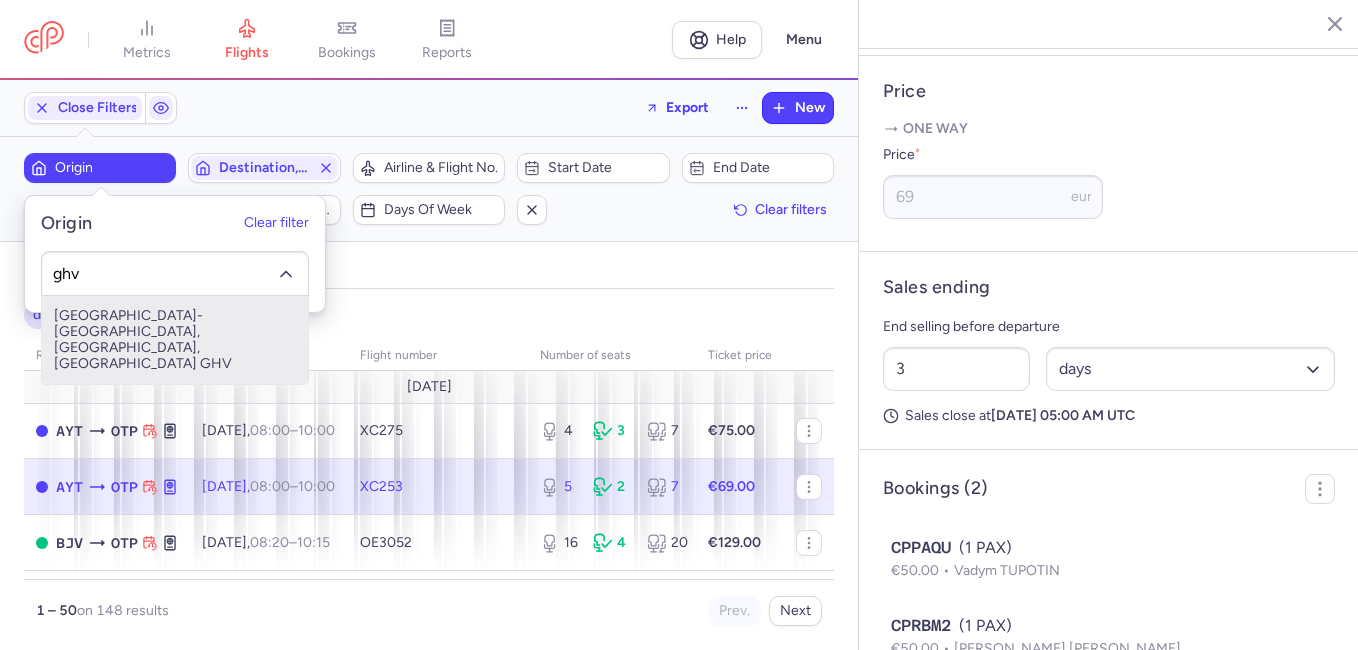 drag, startPoint x: 100, startPoint y: 316, endPoint x: 171, endPoint y: 271, distance: 84.0595 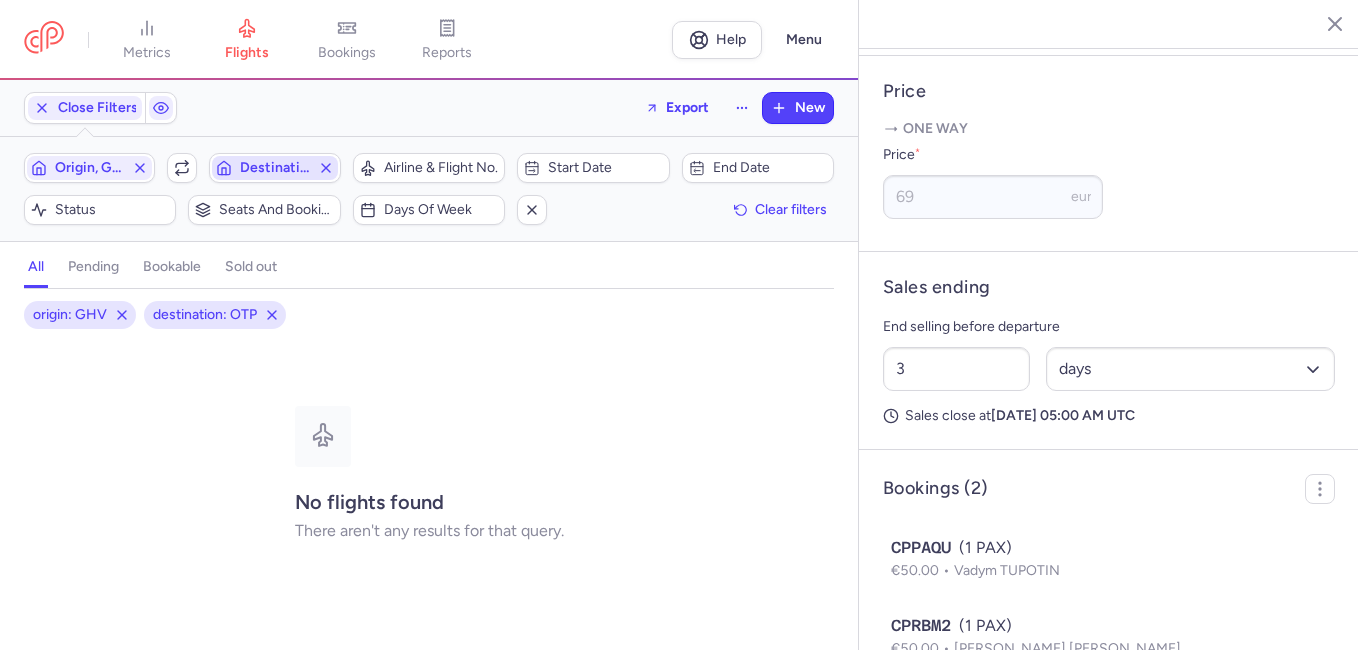 click 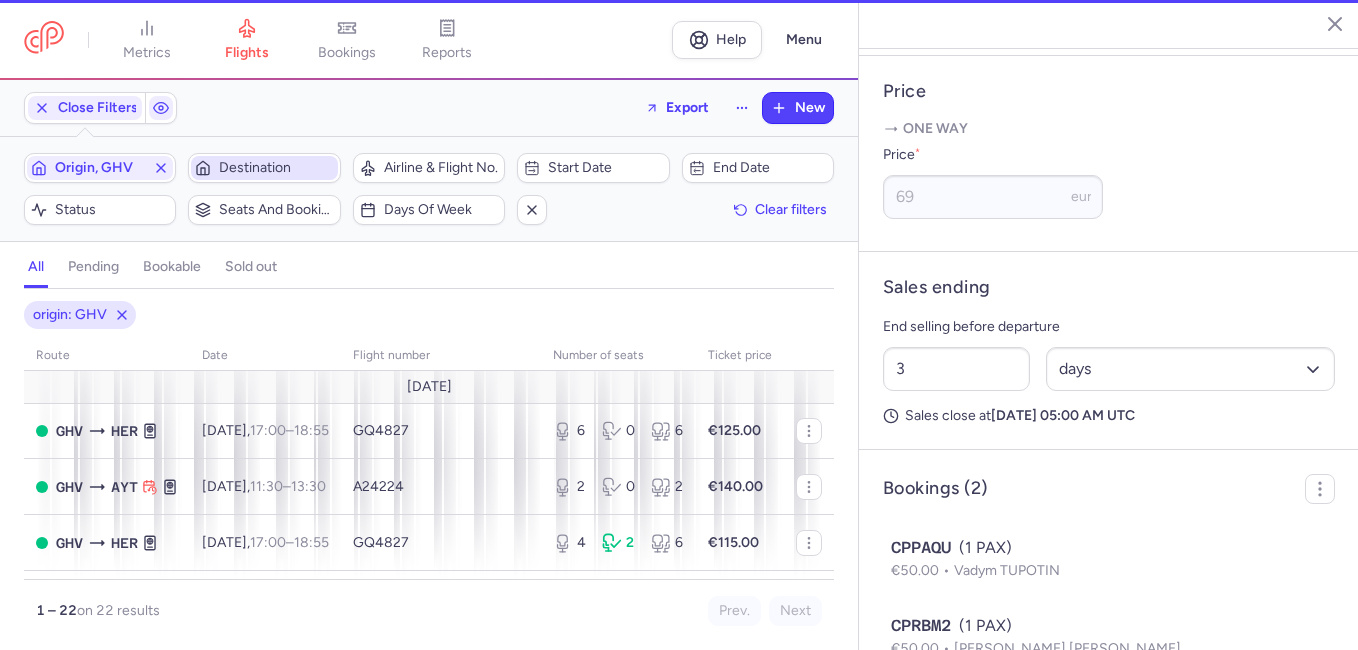click on "Destination" at bounding box center [276, 168] 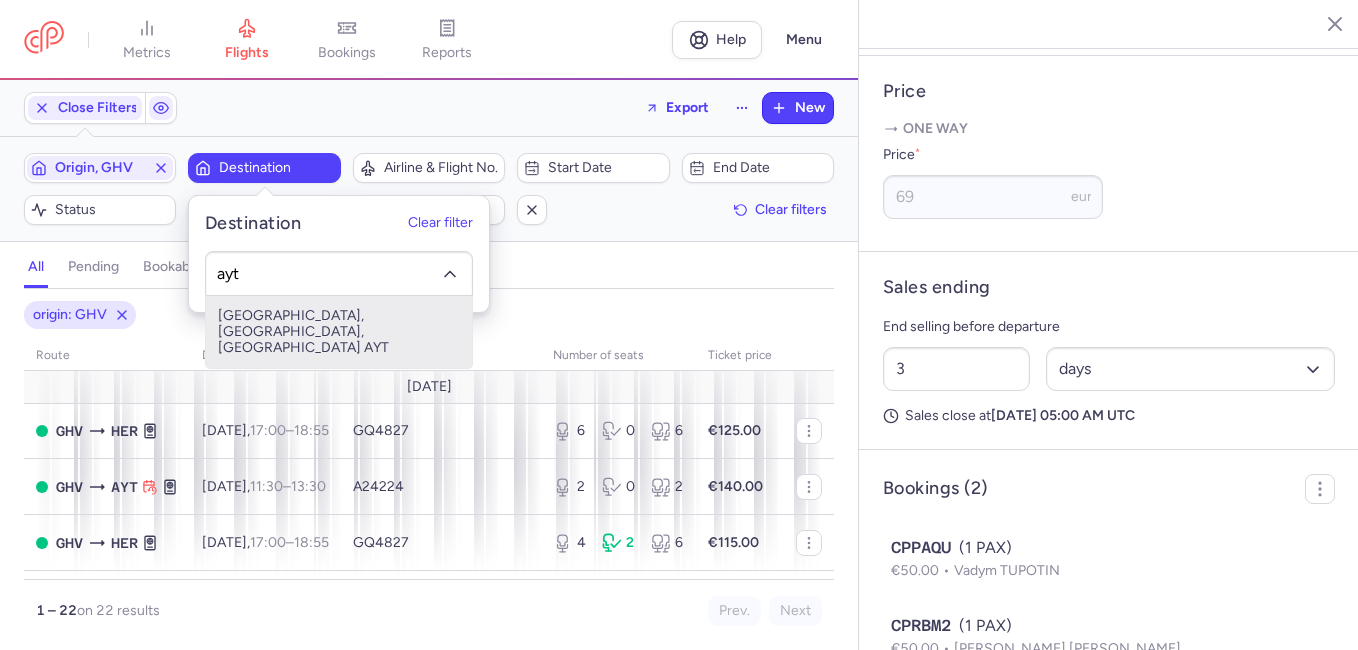 click on "[GEOGRAPHIC_DATA], [GEOGRAPHIC_DATA], [GEOGRAPHIC_DATA] AYT" at bounding box center (339, 332) 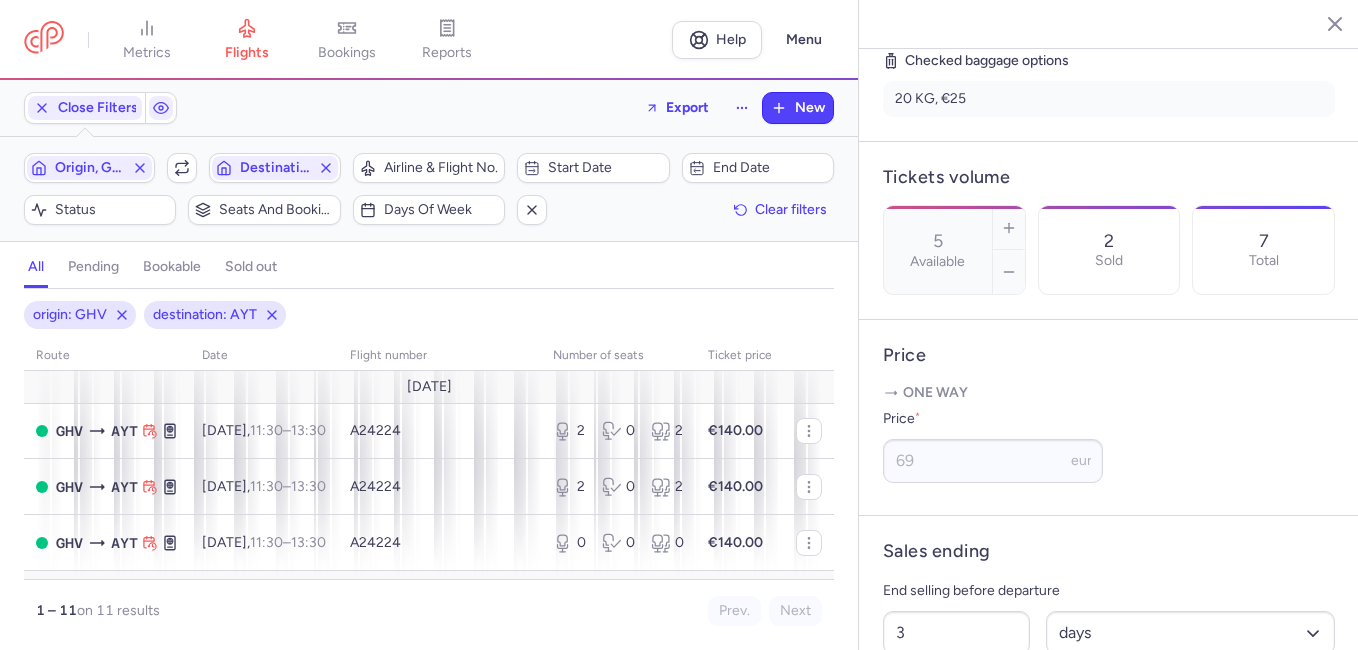 scroll, scrollTop: 481, scrollLeft: 0, axis: vertical 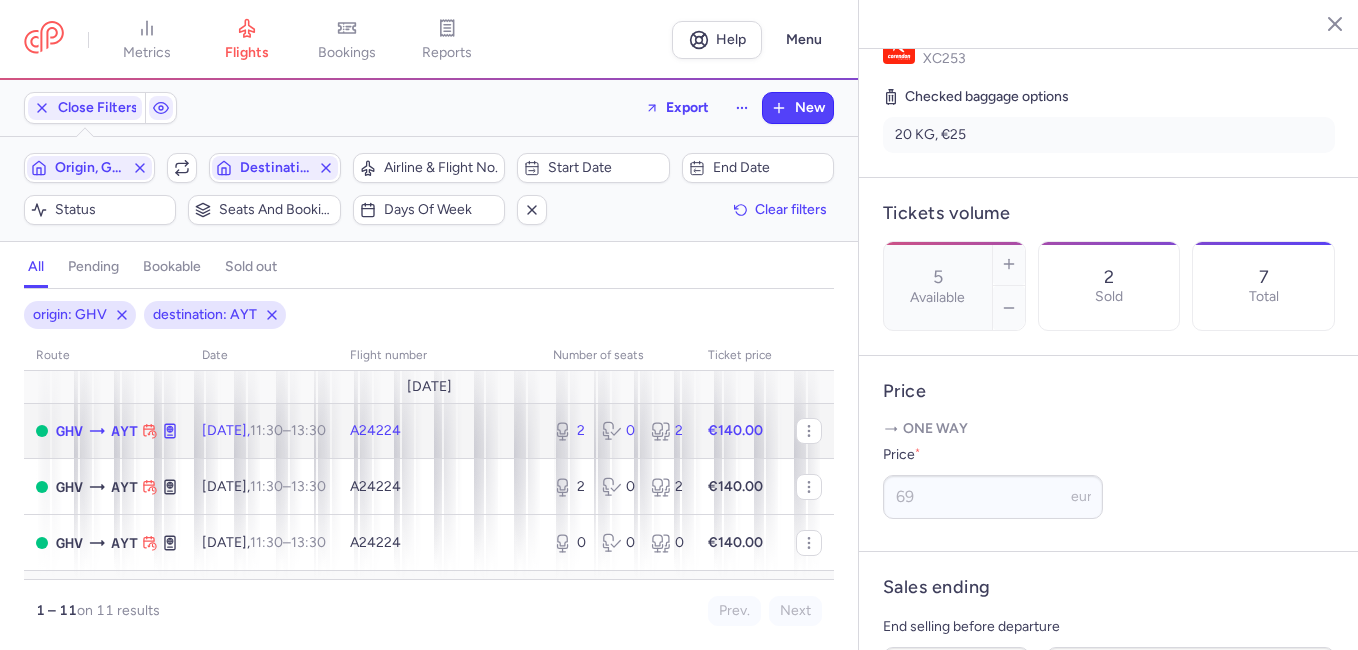 click on "A24224" 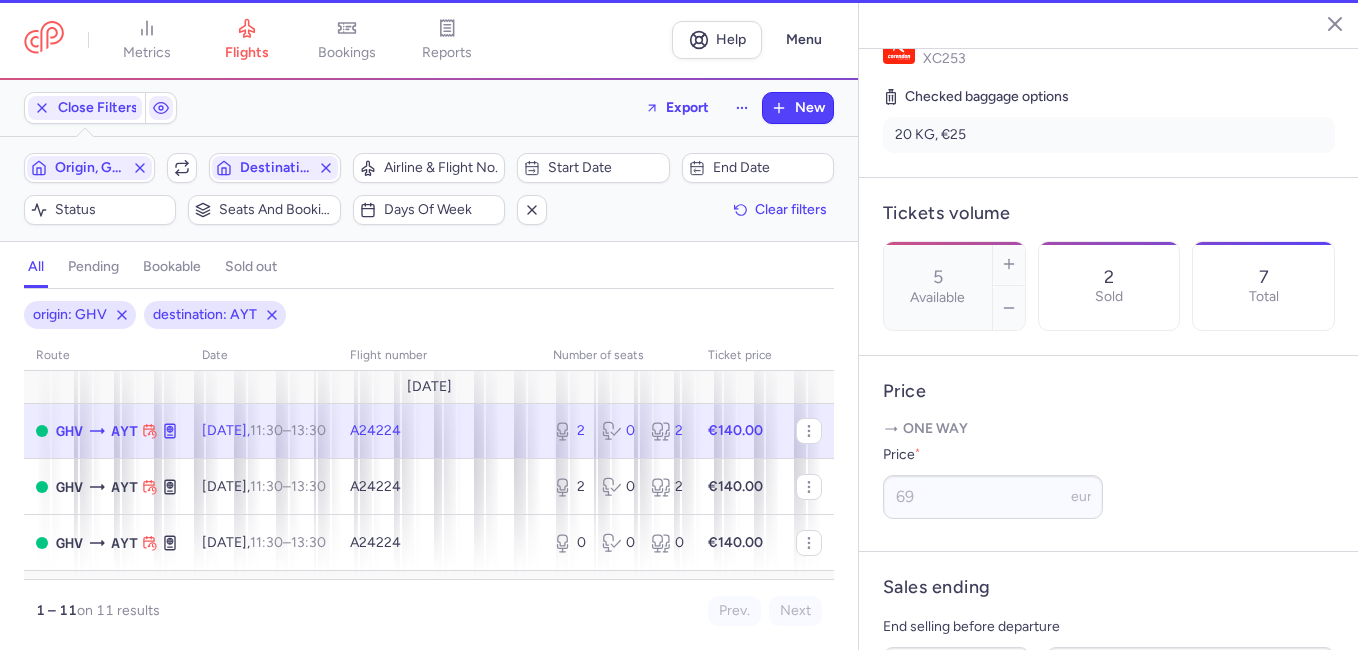 type on "2" 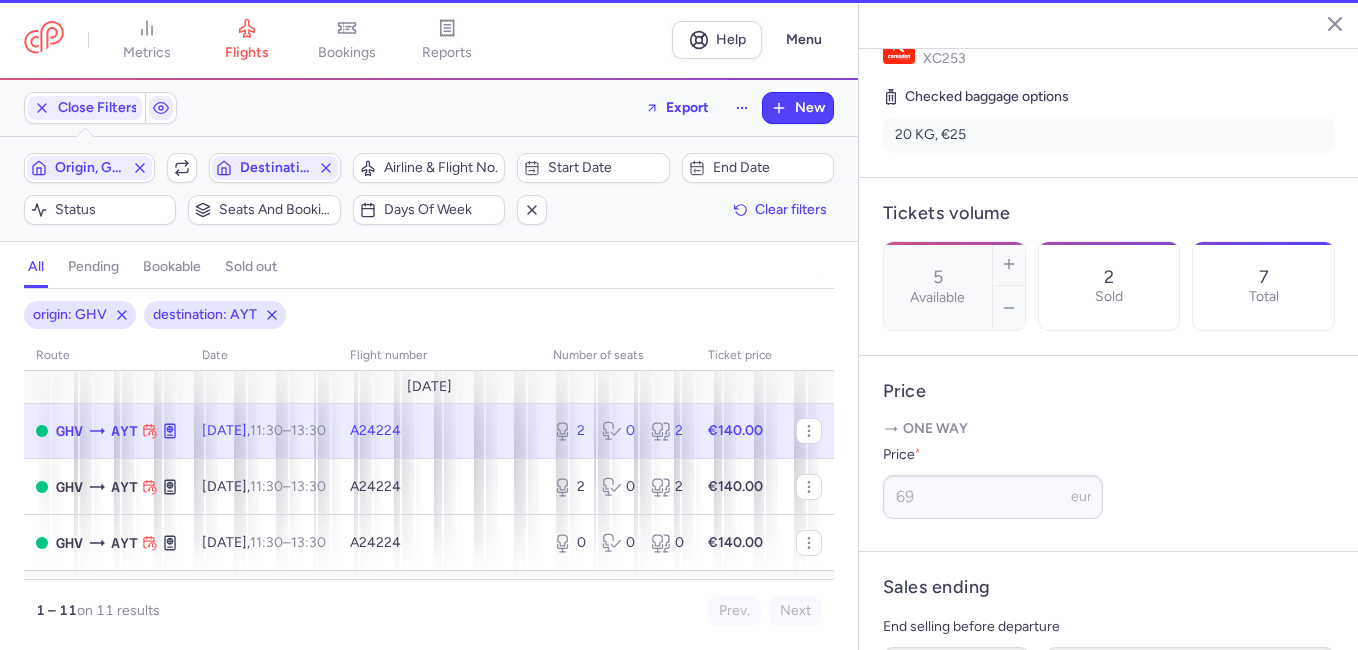 type on "60" 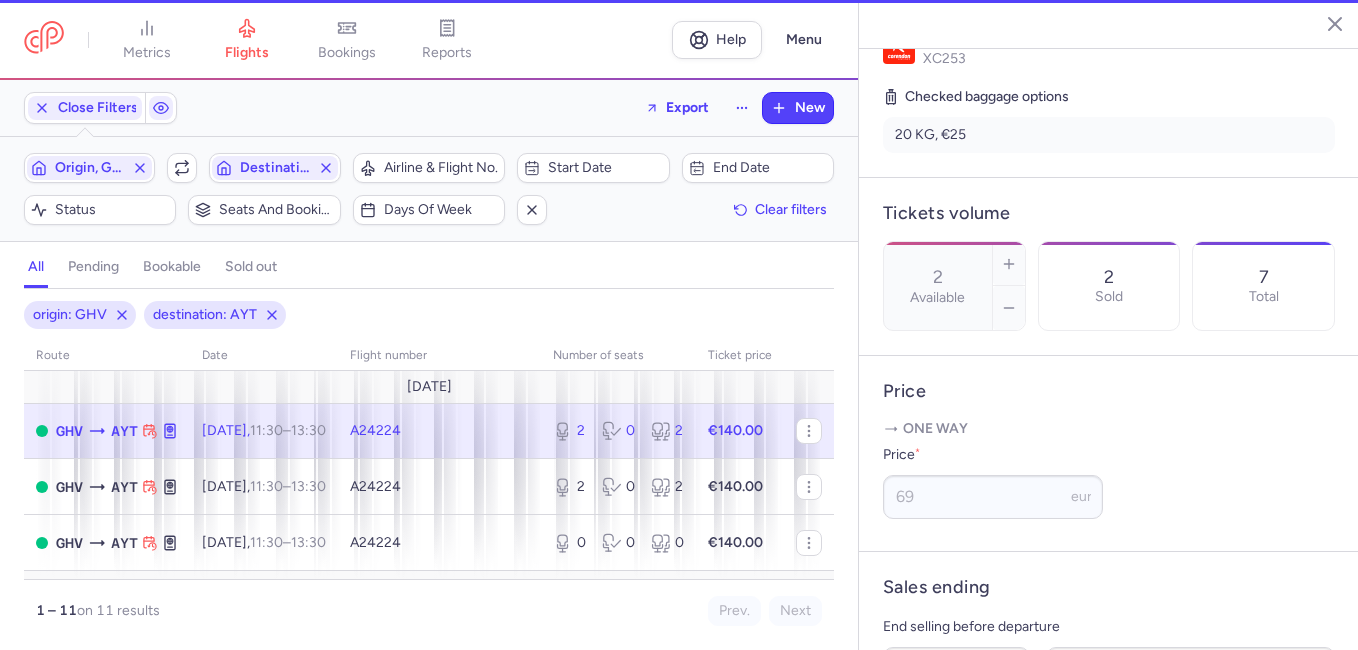 scroll, scrollTop: 465, scrollLeft: 0, axis: vertical 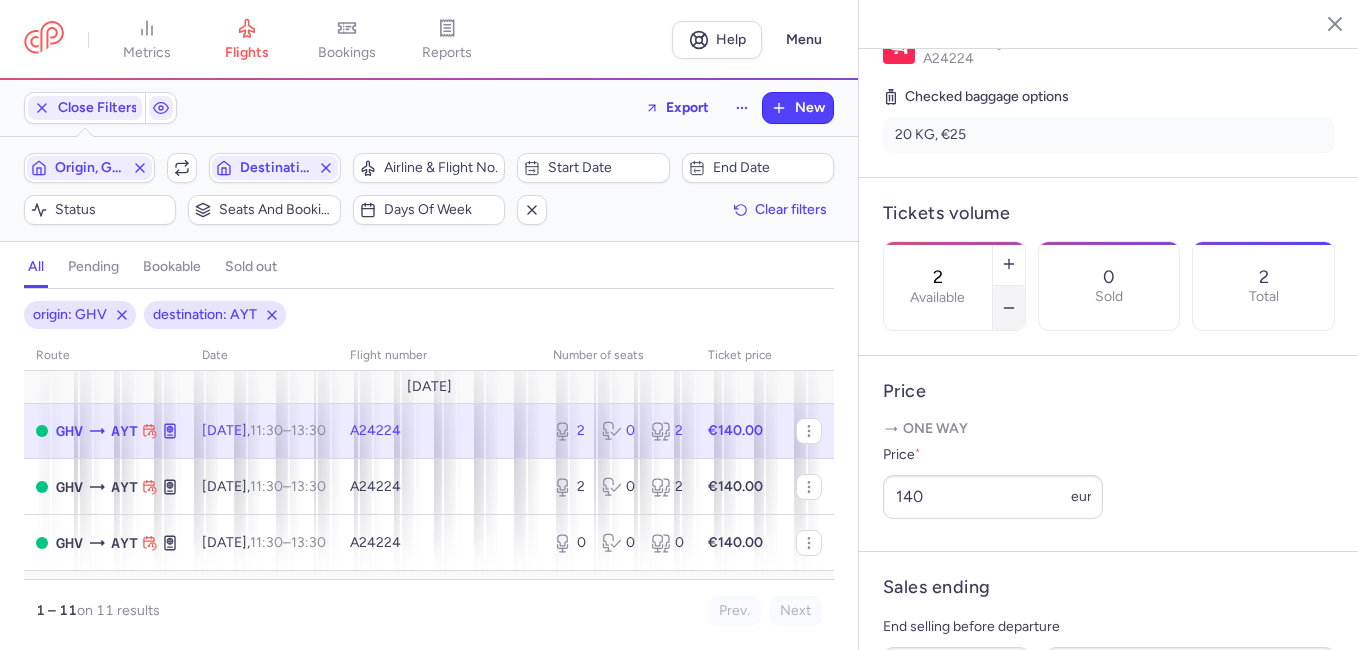 click 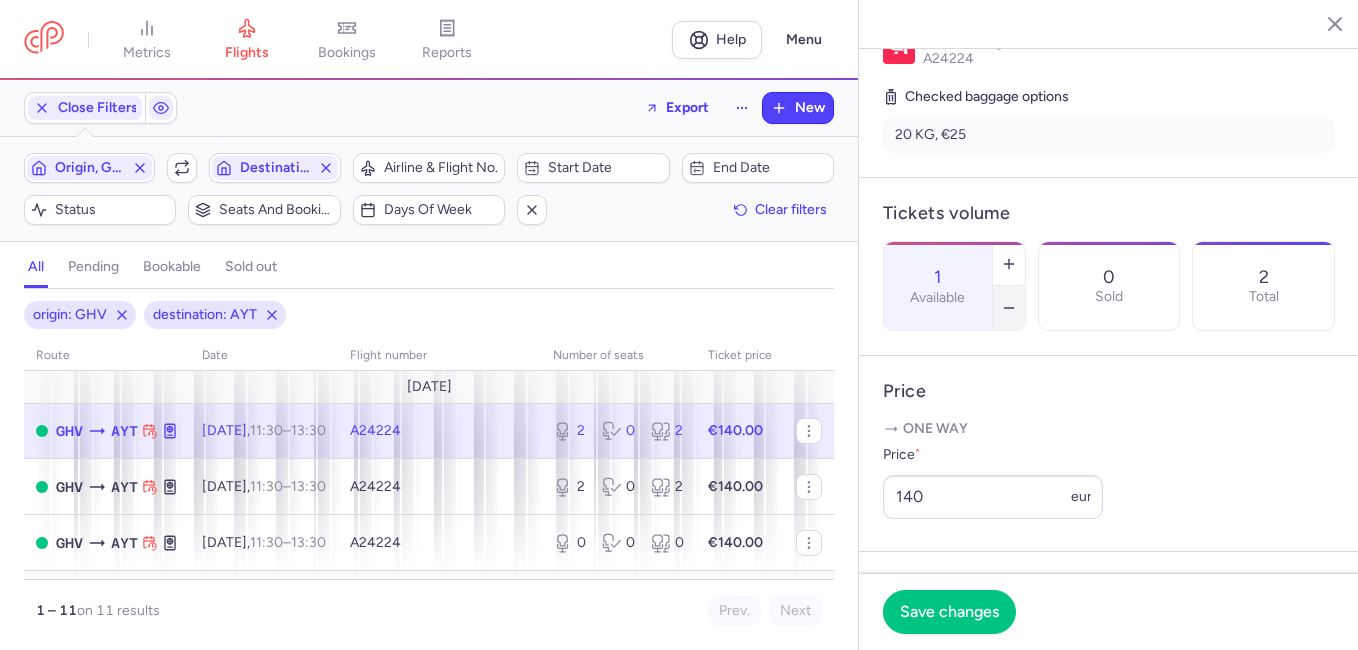 click 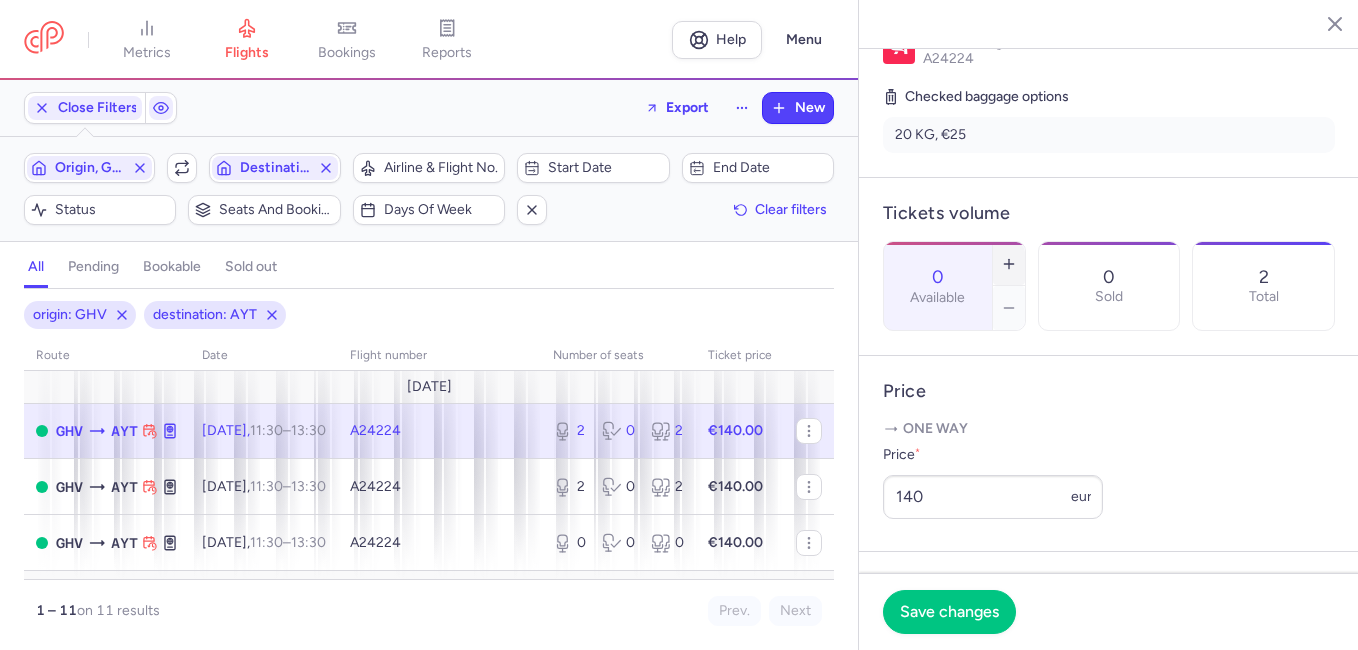 click 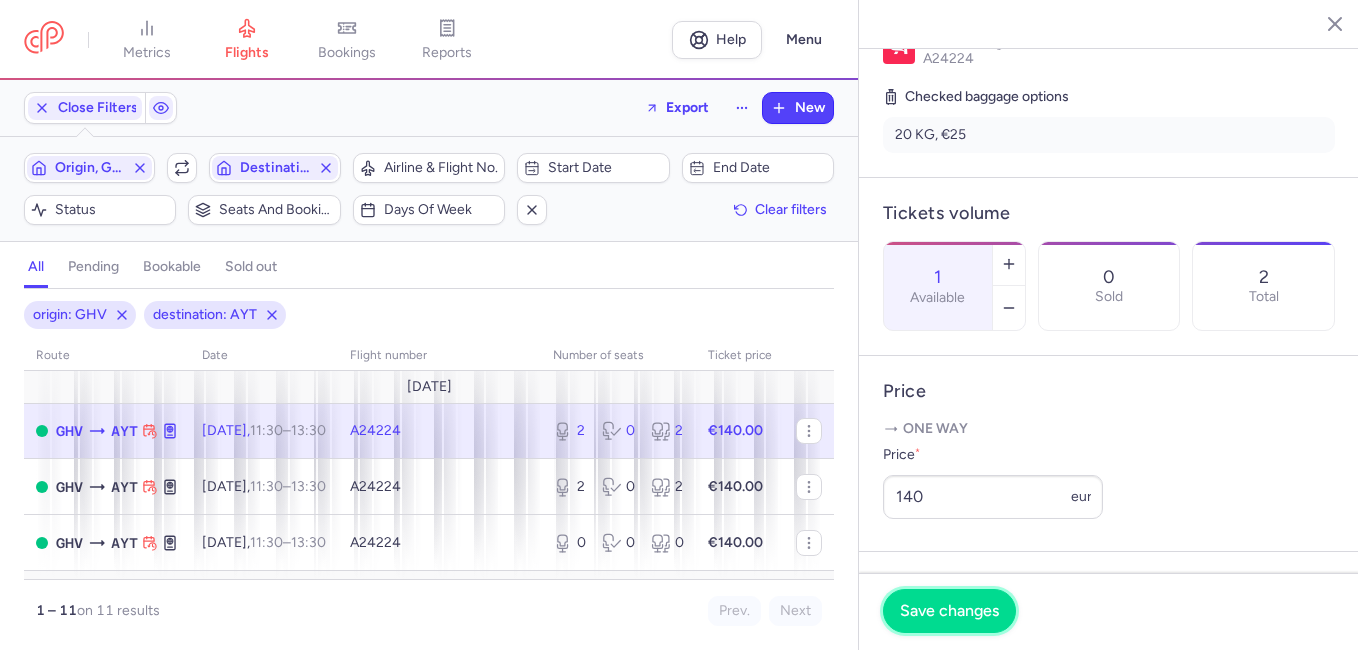 click on "Save changes" at bounding box center [949, 611] 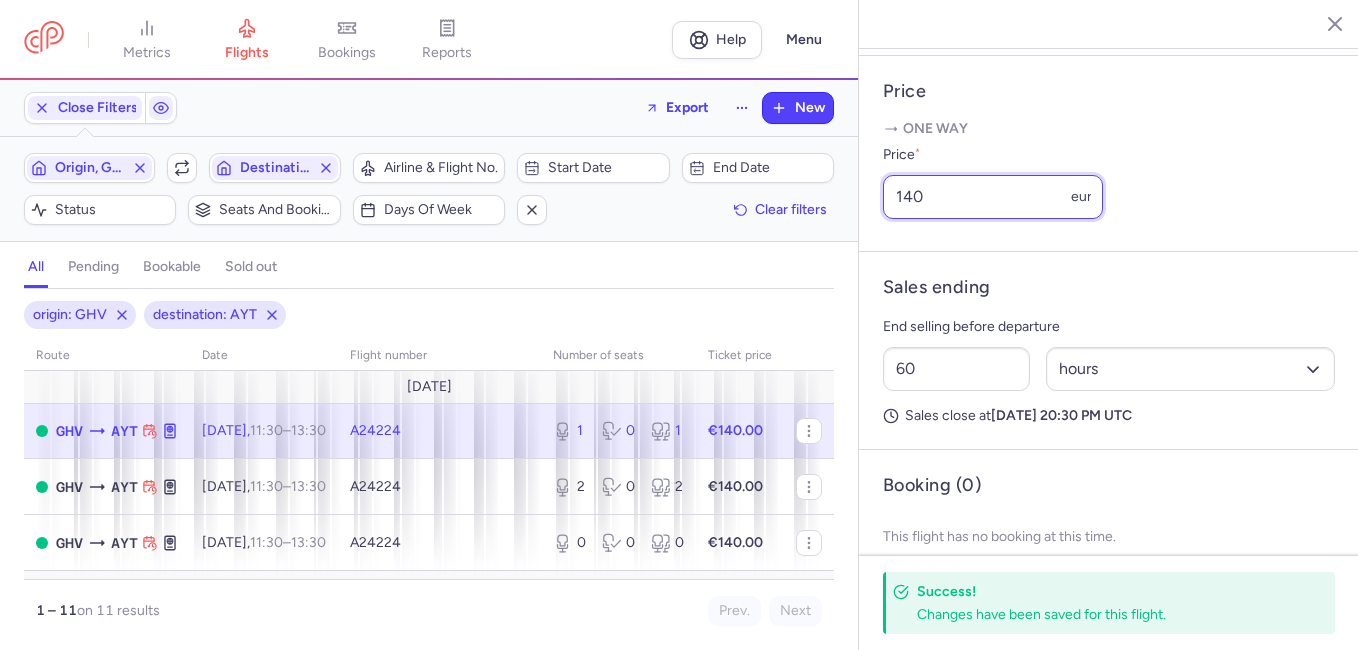 drag, startPoint x: 959, startPoint y: 224, endPoint x: 890, endPoint y: 222, distance: 69.02898 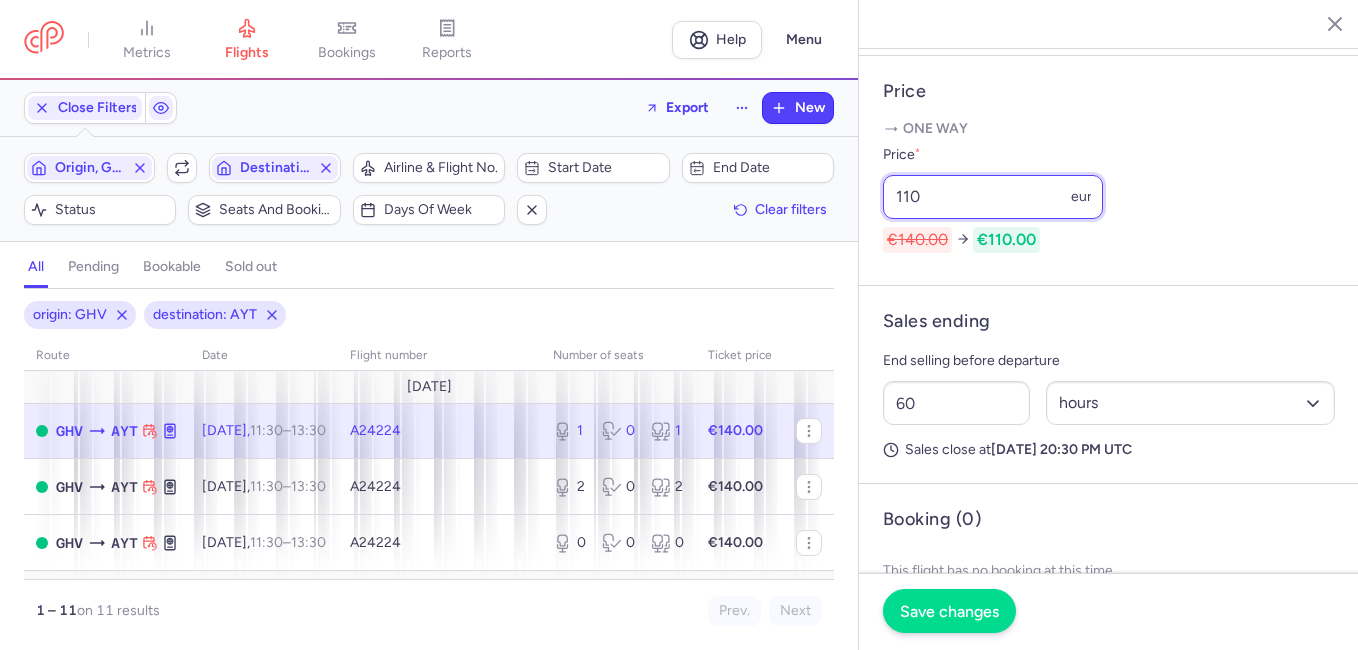 type on "110" 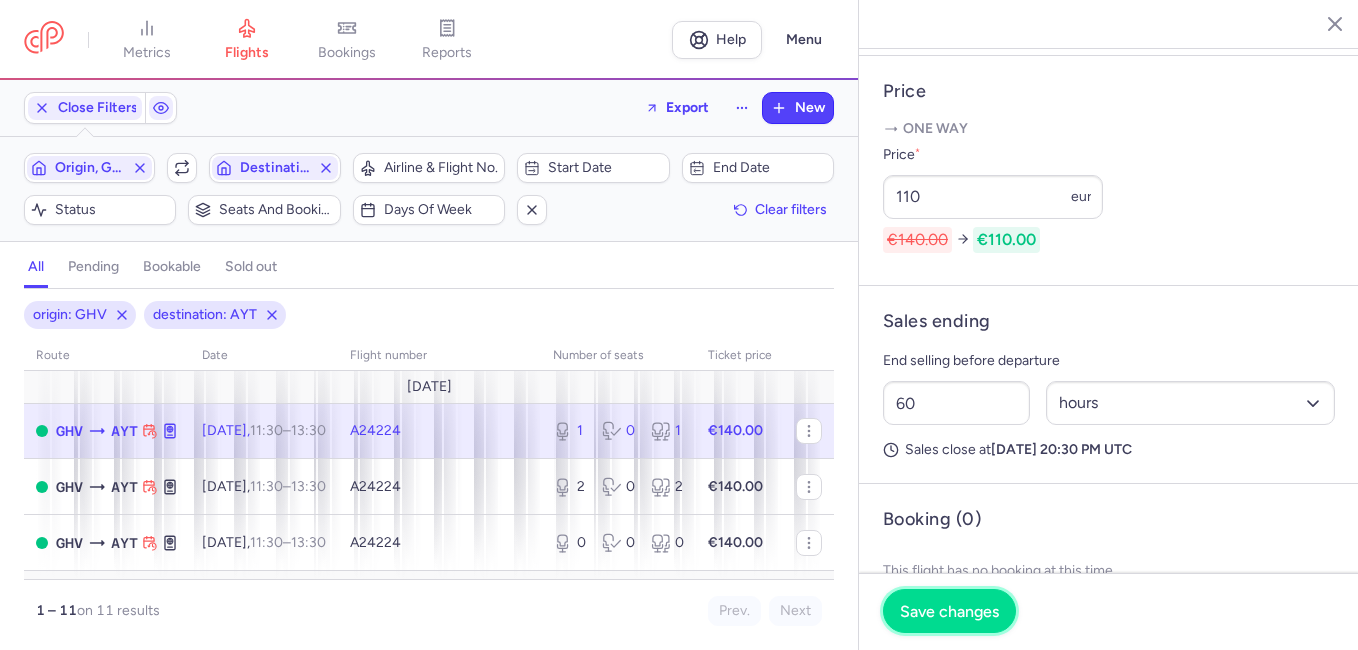 click on "Save changes" at bounding box center [949, 611] 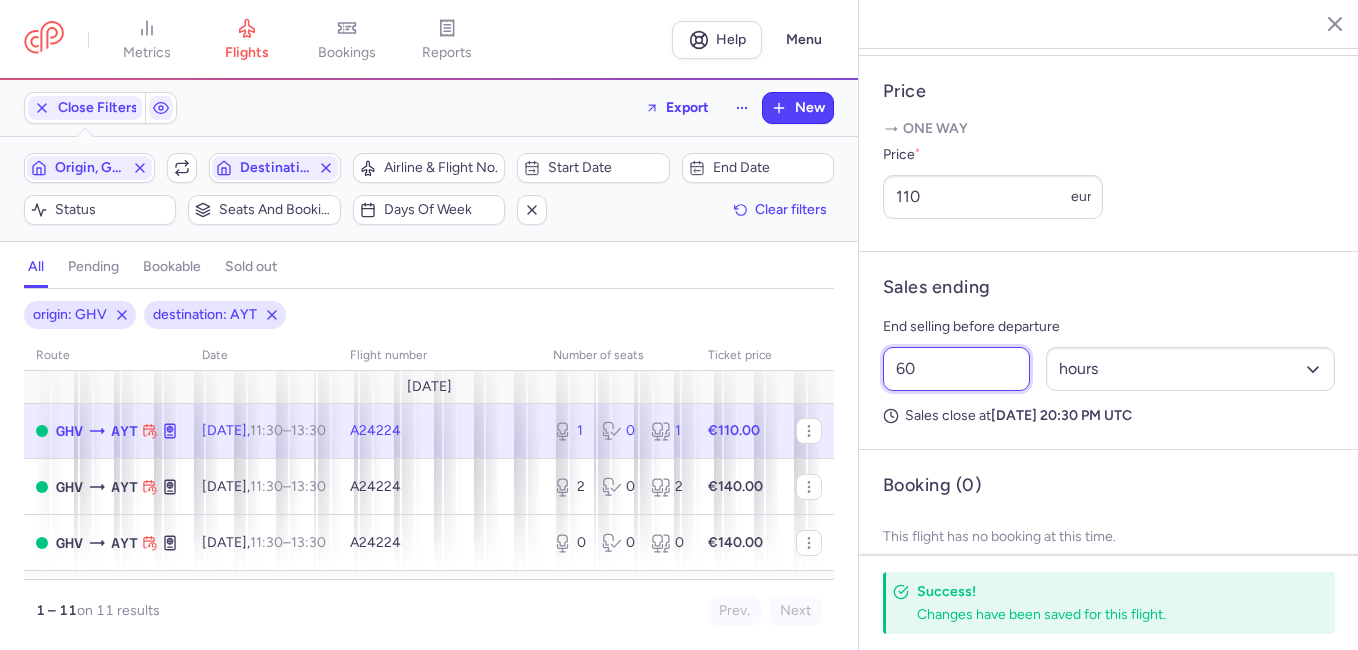click on "60" at bounding box center [956, 369] 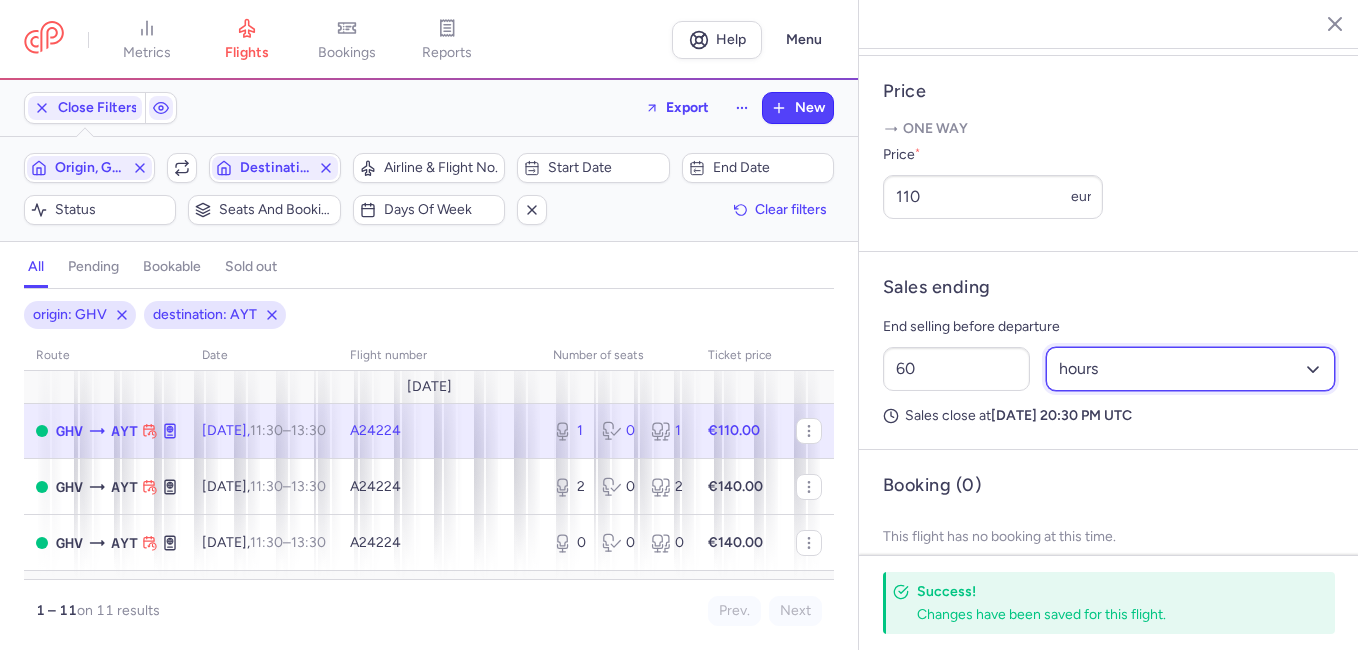 drag, startPoint x: 1243, startPoint y: 394, endPoint x: 1217, endPoint y: 397, distance: 26.172504 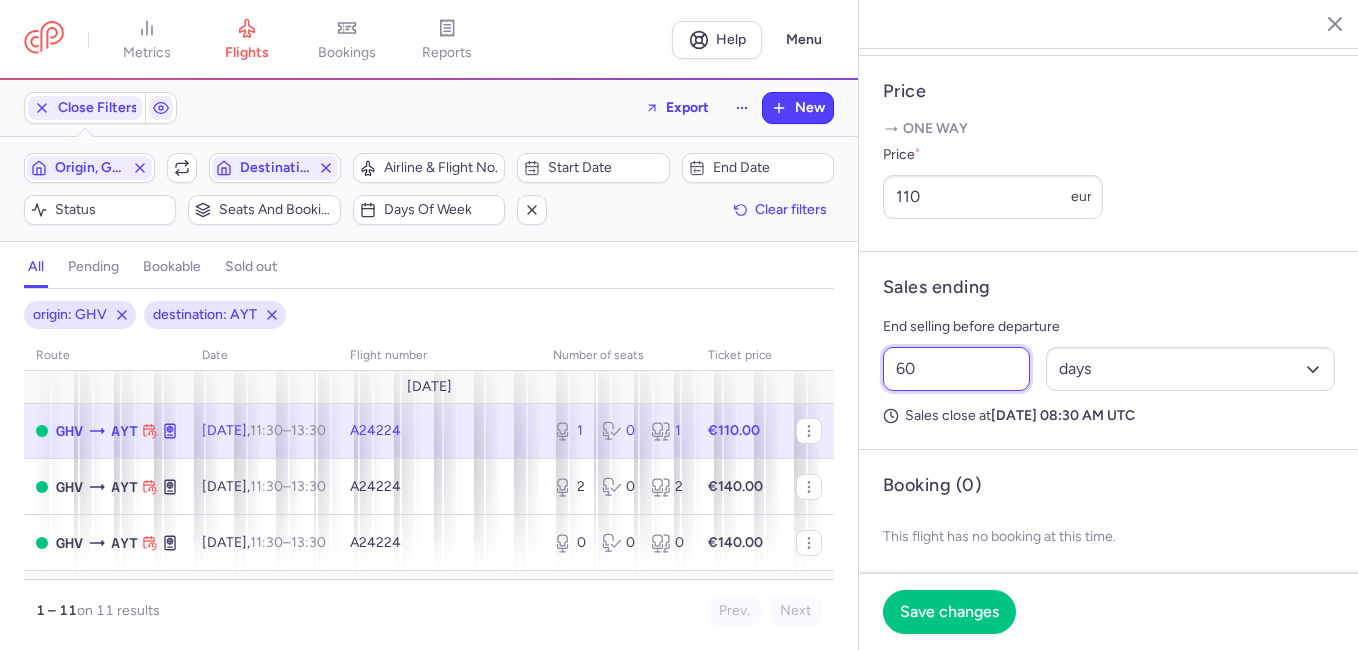click on "60" at bounding box center [956, 369] 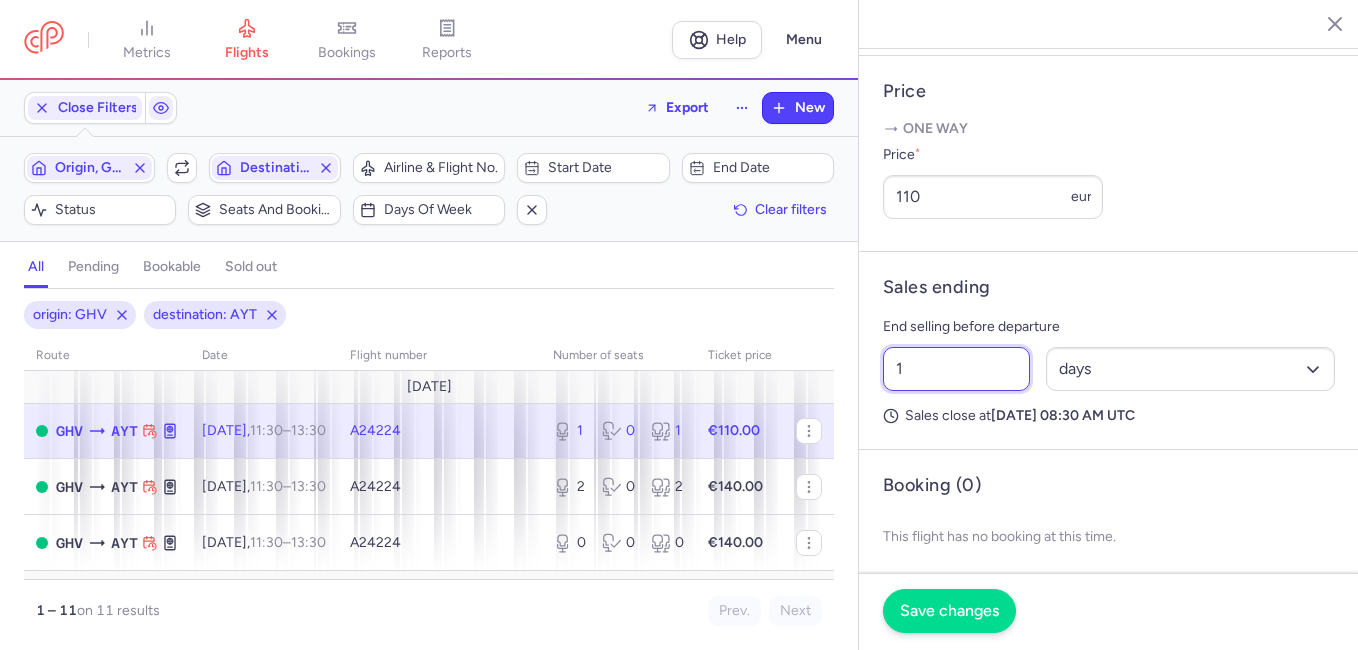 type on "1" 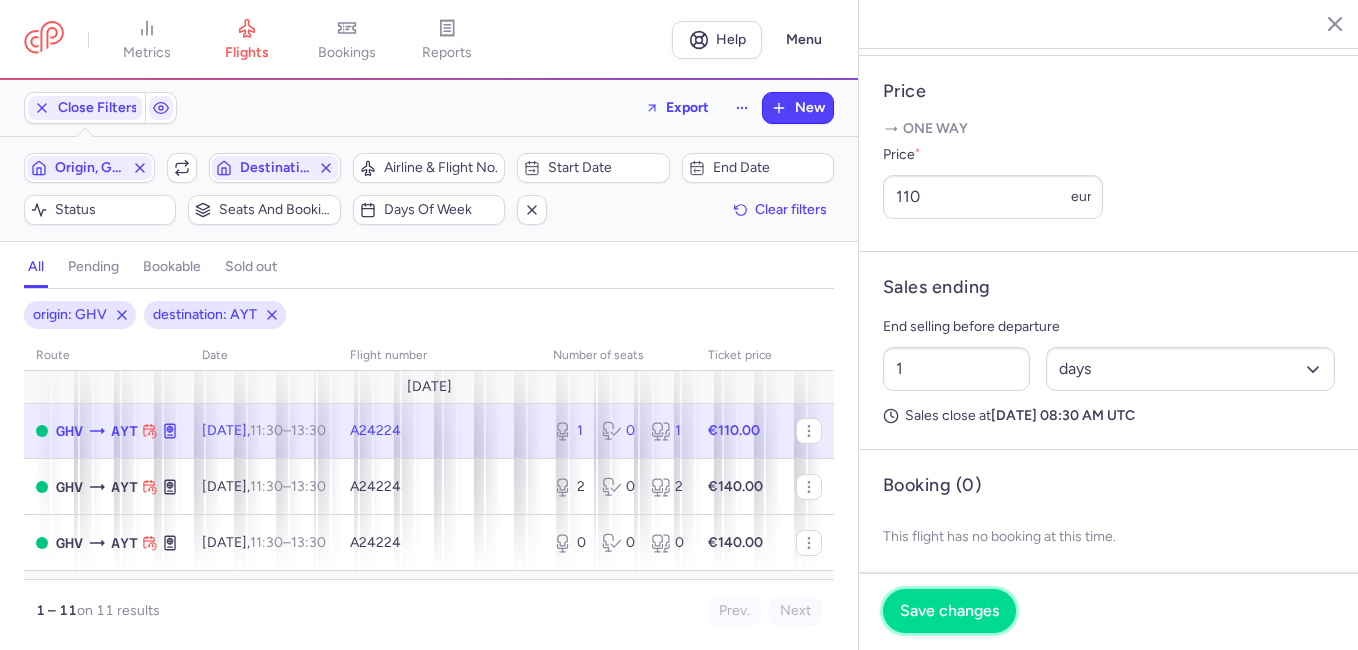 click on "Save changes" at bounding box center [949, 611] 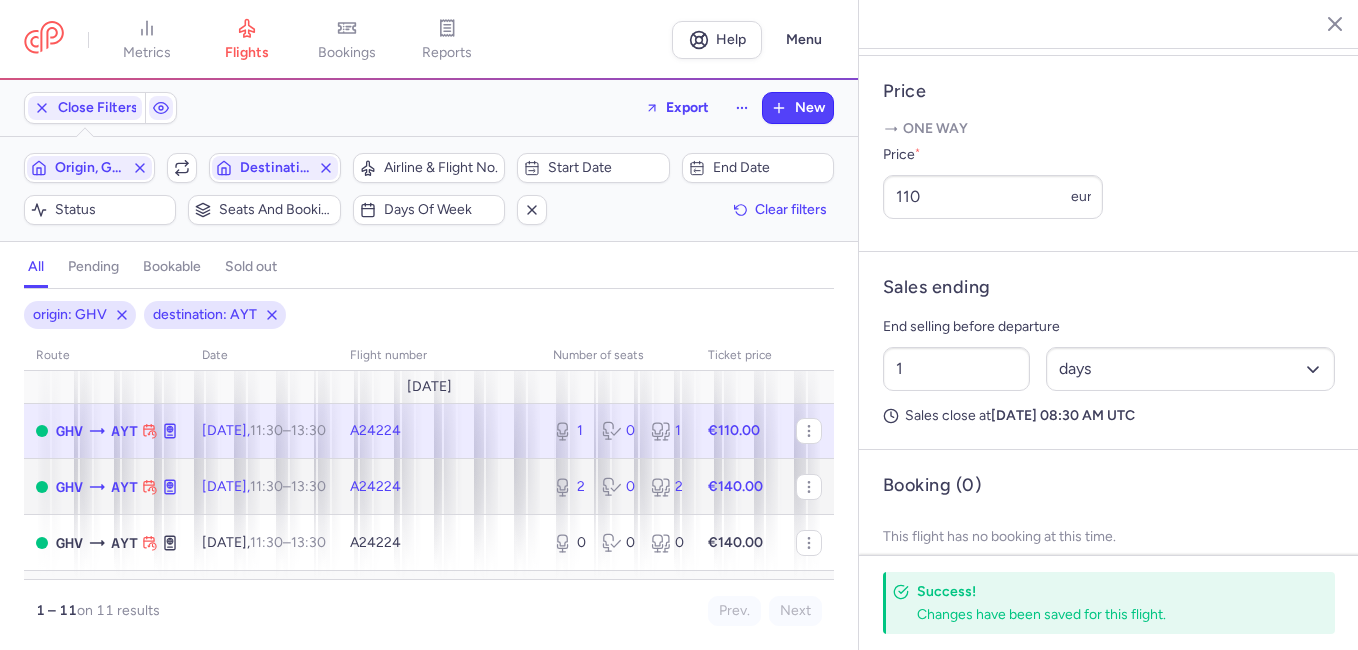 click on "[DATE]  11:30  –  13:30  +0" 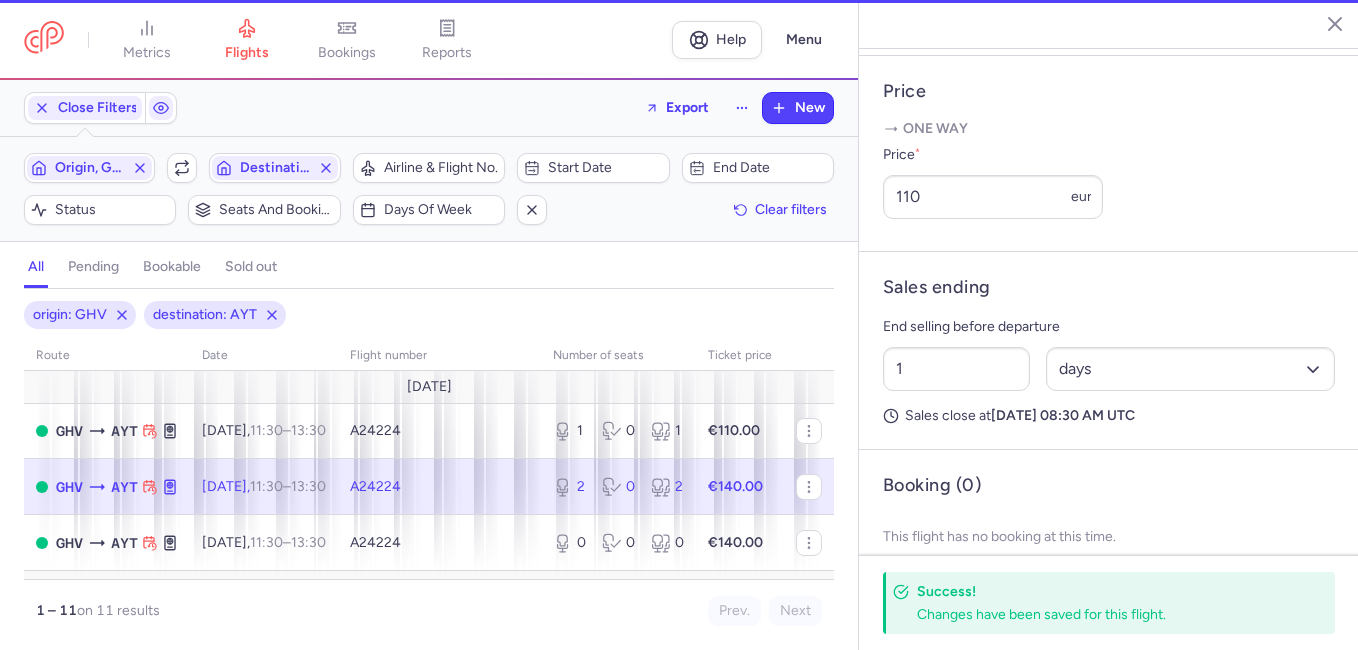 type on "2" 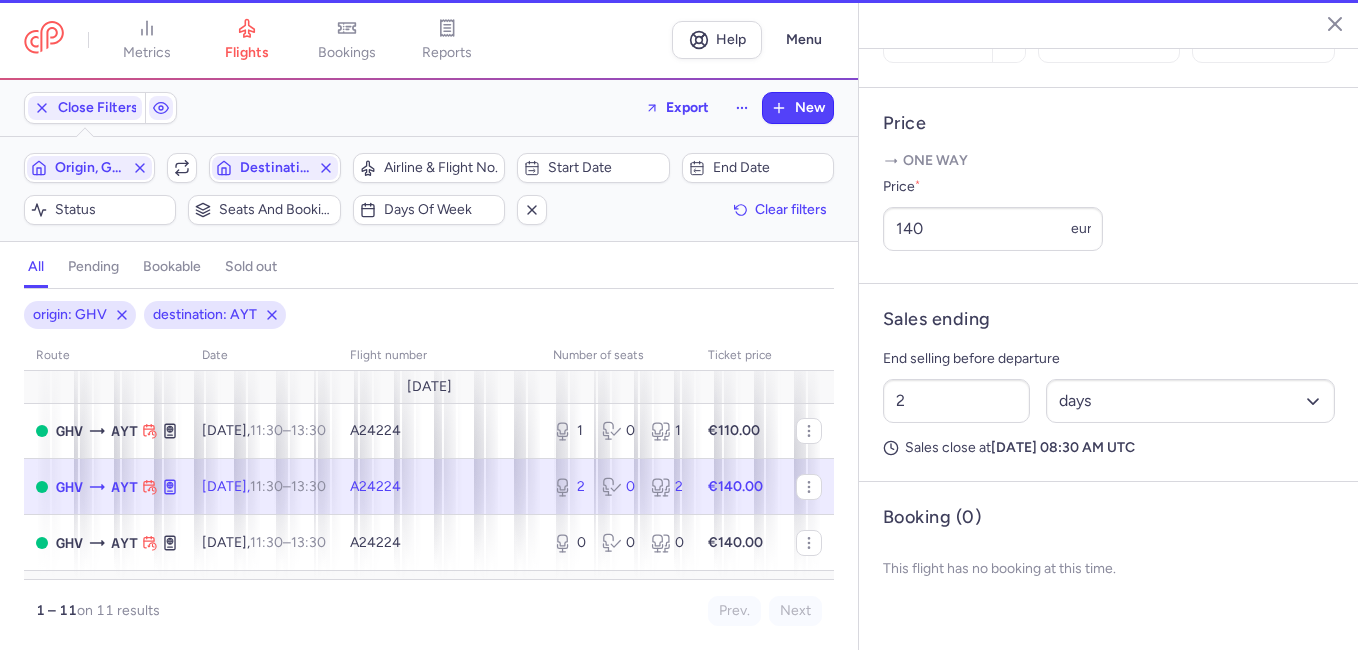scroll, scrollTop: 728, scrollLeft: 0, axis: vertical 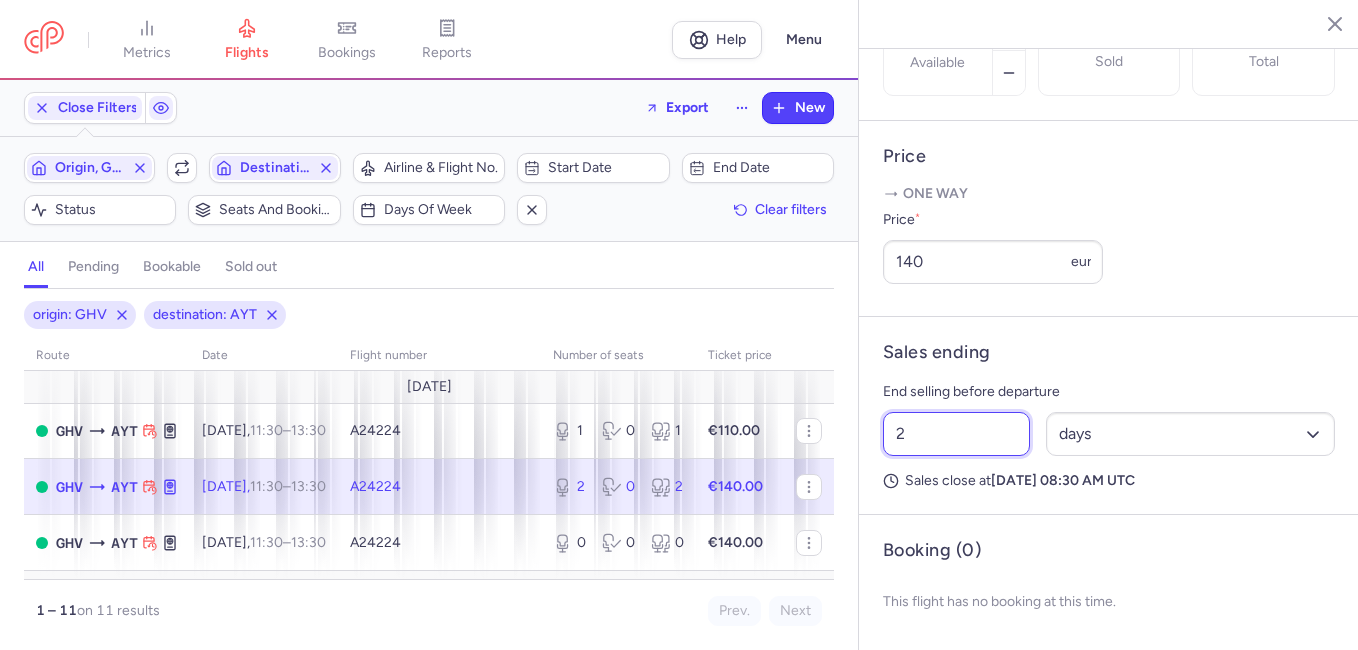 drag, startPoint x: 923, startPoint y: 432, endPoint x: 864, endPoint y: 435, distance: 59.07622 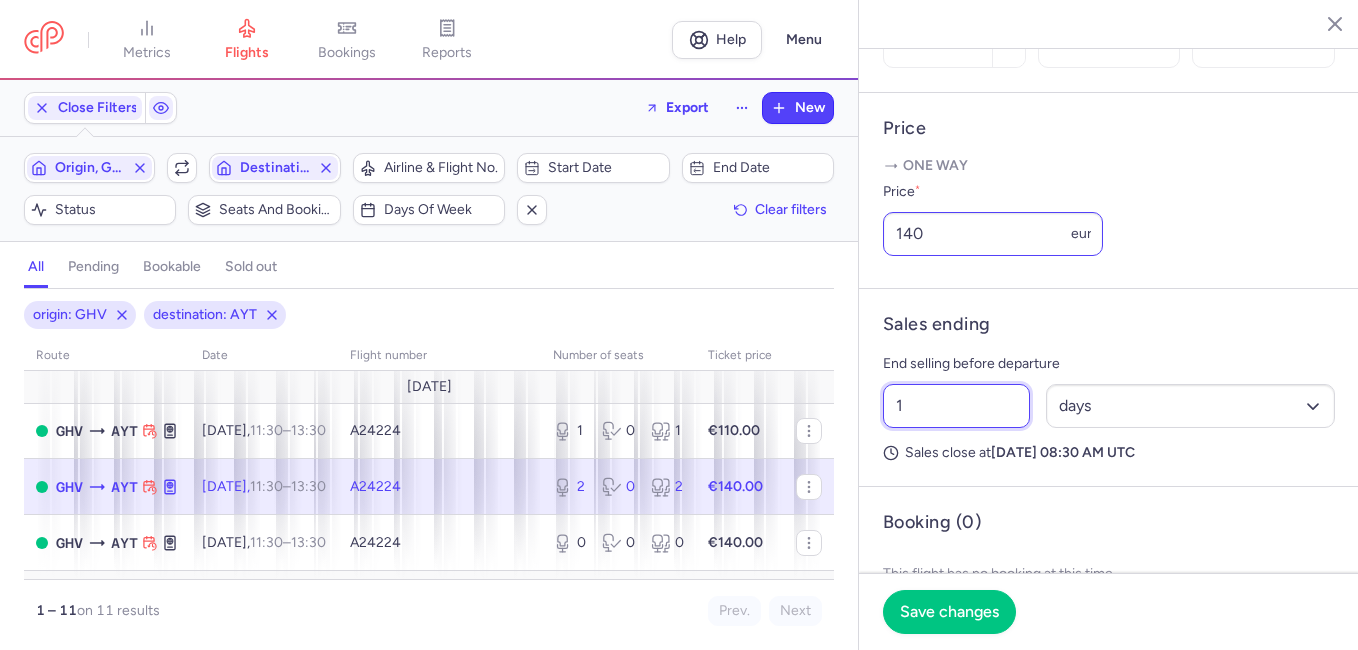 type on "1" 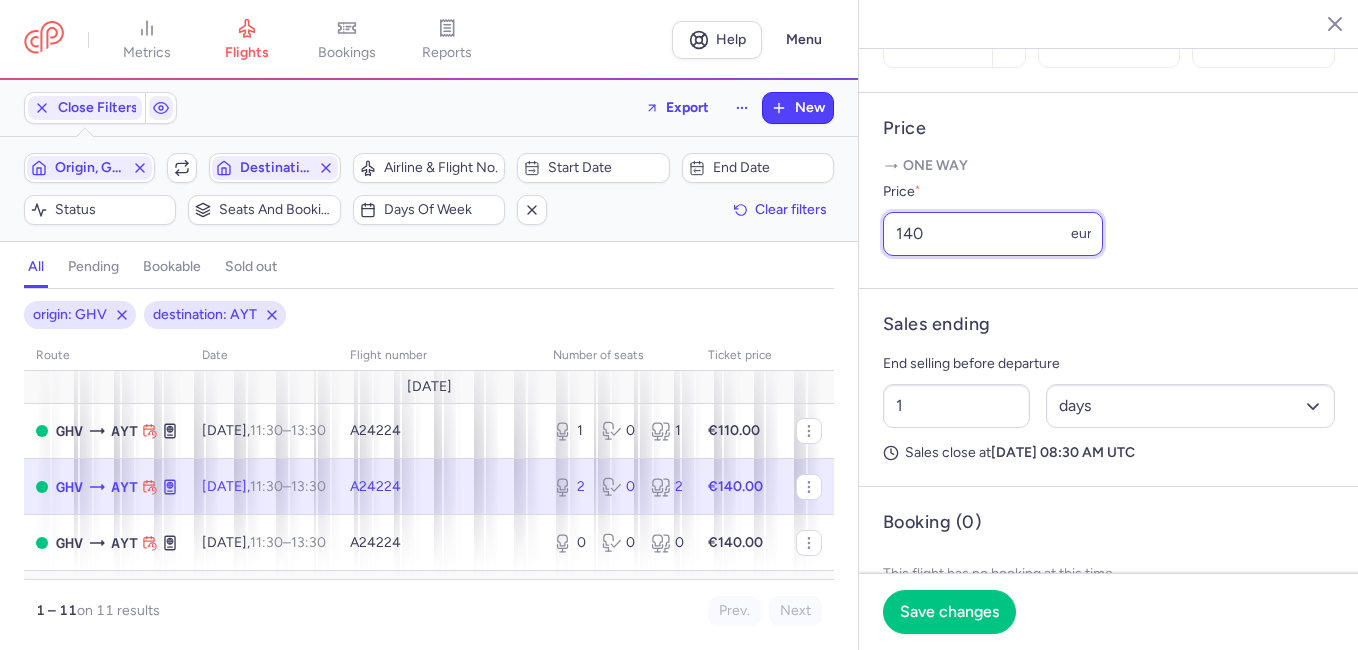 drag, startPoint x: 979, startPoint y: 263, endPoint x: 775, endPoint y: 293, distance: 206.19408 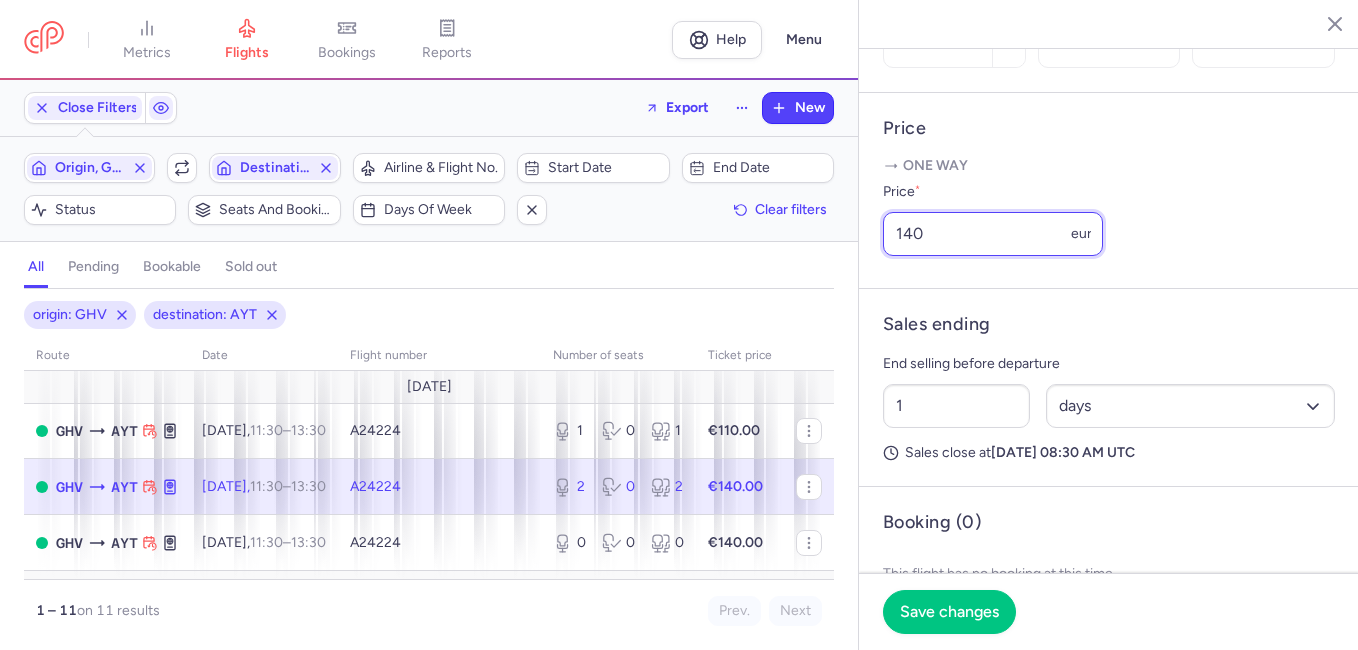 click on "metrics flights bookings reports  Help  Menu Close Filters  Export  New Filters (2) – 11 results  Origin, GHV  Include return  Destination, AYT  Airline & Flight No.  Start date  End date  Status  Seats and bookings  Days of week  Clear filters  all pending bookable sold out 2 origin: GHV destination: AYT route date Flight number number of seats Ticket price [DATE]  GHV  AYT [DATE]  11:30  –  13:30  +0  A24224  1 0 1 €110.00  GHV  AYT [DATE]  11:30  –  13:30  +0  A24224  2 0 2 €140.00  GHV  AYT [DATE]  11:30  –  13:30  +0  A24224  0 0 0 €140.00 [DATE]  GHV  AYT [DATE]  11:30  –  13:30  +0  A24224  2 0 2 €140.00  GHV  AYT [DATE]  11:30  –  13:30  +0  A24224  2 0 2 €110.00  GHV  AYT [DATE]  11:30  –  13:30  +0  A24224  2 0 2 €140.00  GHV  AYT [DATE]  11:30  –  13:30  +0  A24224  4 0 4 €140.00 [DATE]  GHV  AYT [DATE]  11:30  –  13:30  +0  A24224  4 0 4 €125.00  GHV  AYT [DATE]  11:30  –  13:30  +0  A24224  4 0 4  GHV" 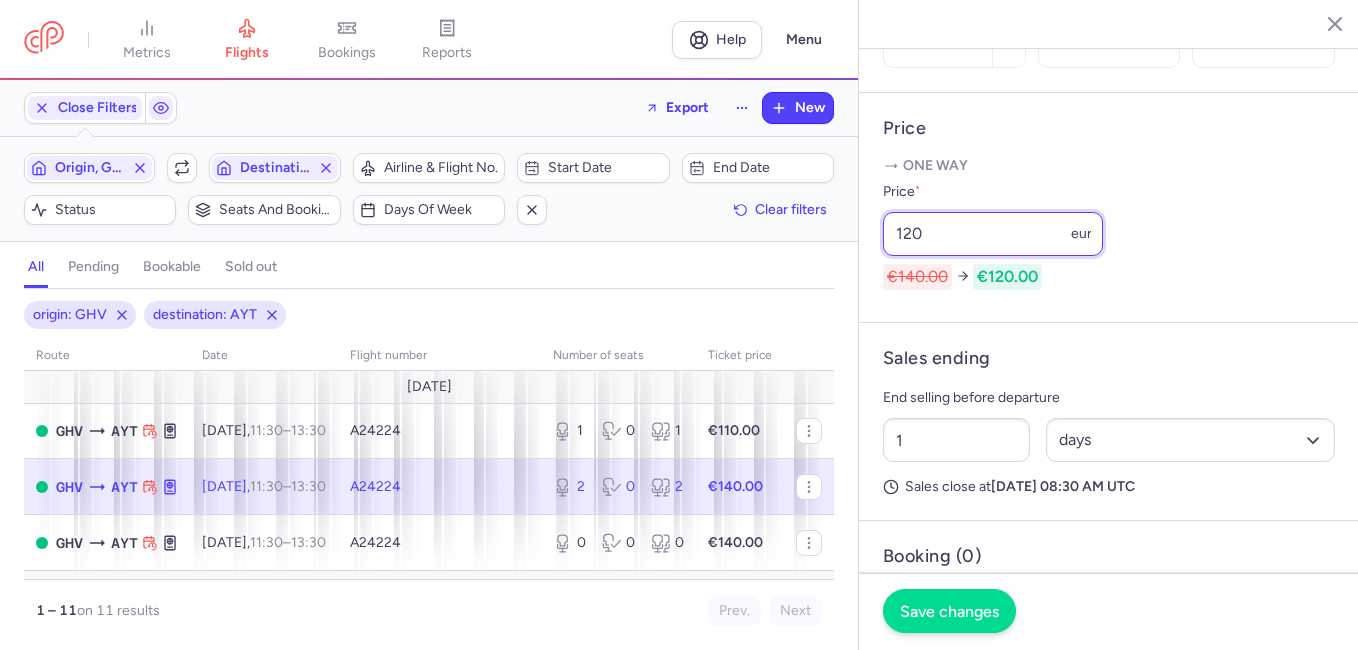 type on "120" 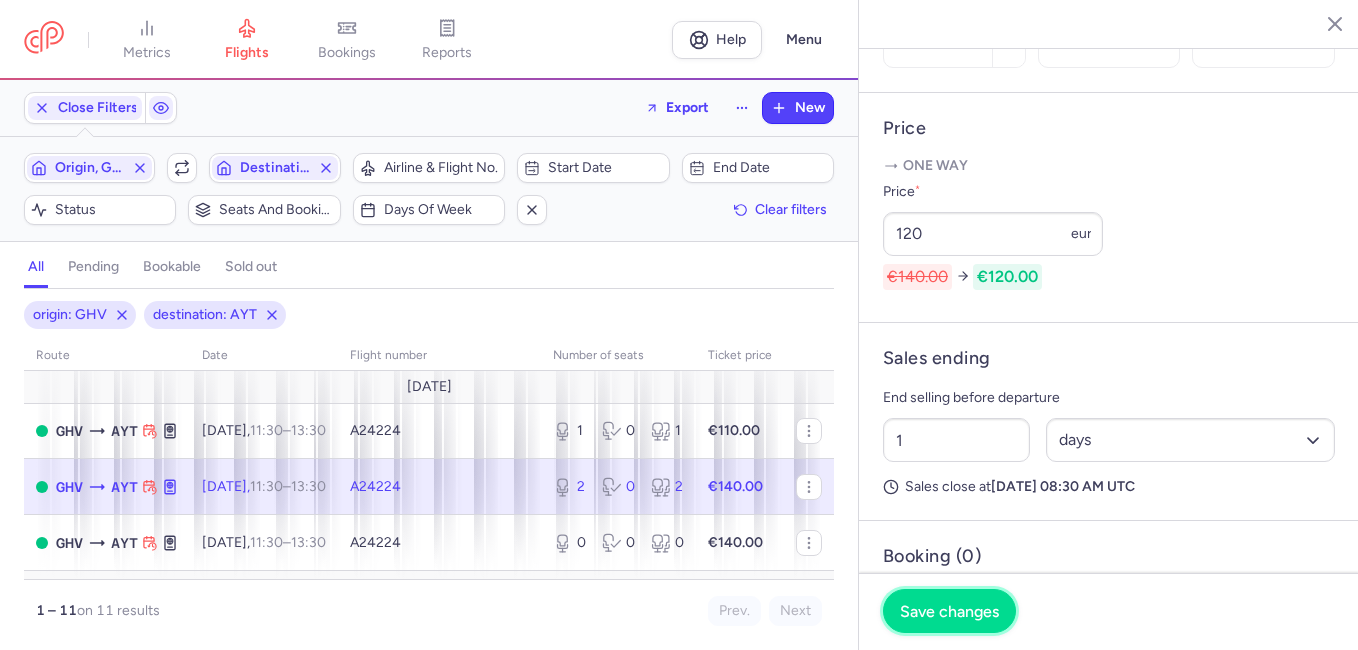 click on "Save changes" at bounding box center (949, 611) 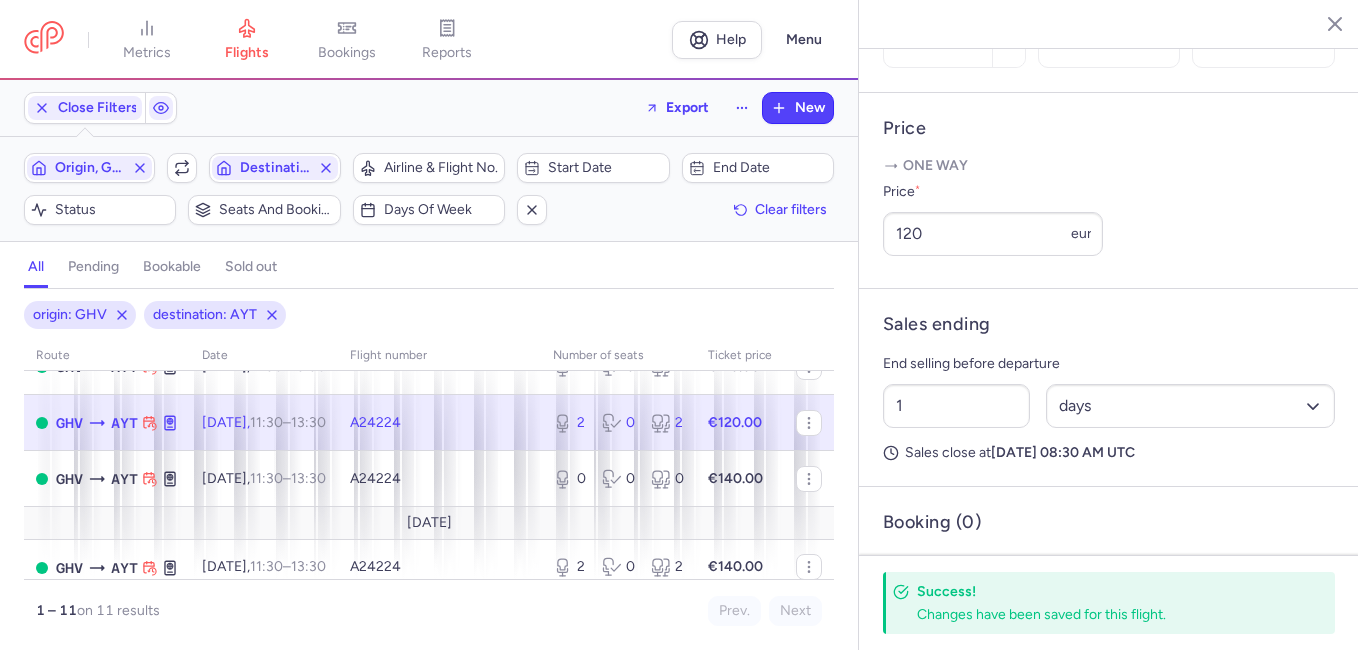 scroll, scrollTop: 100, scrollLeft: 0, axis: vertical 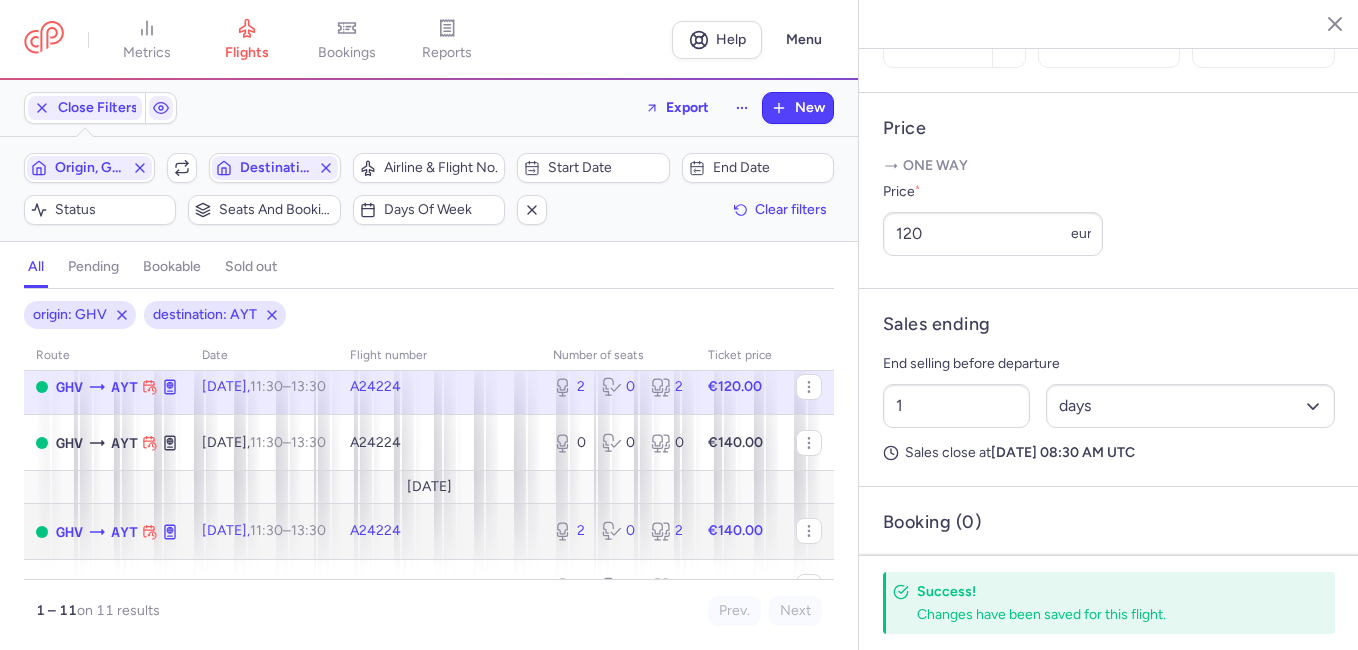 click on "A24224" 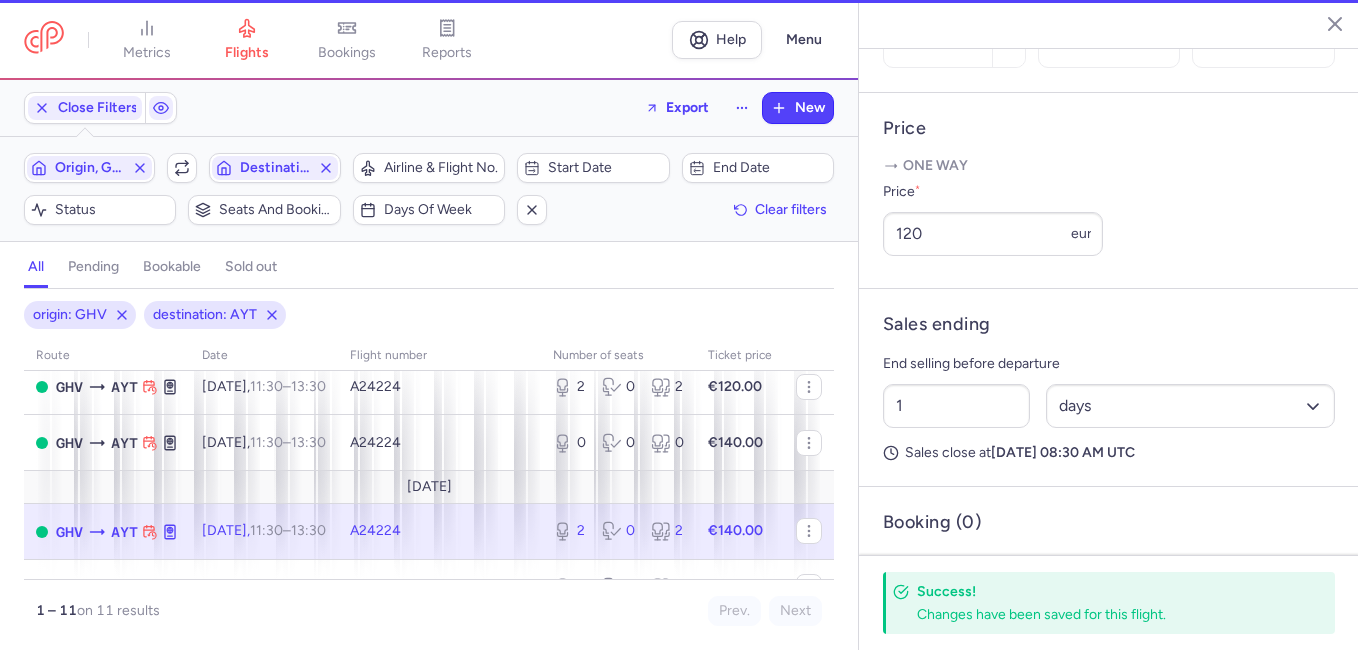 type on "60" 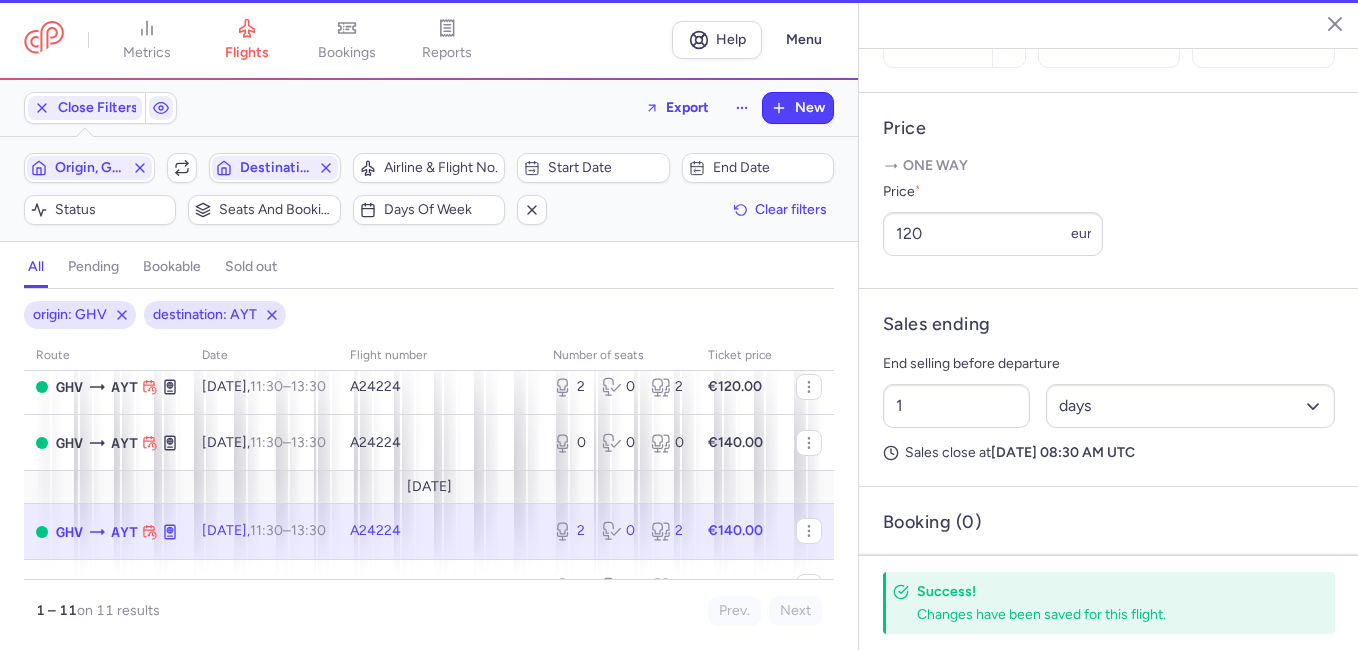 select on "hours" 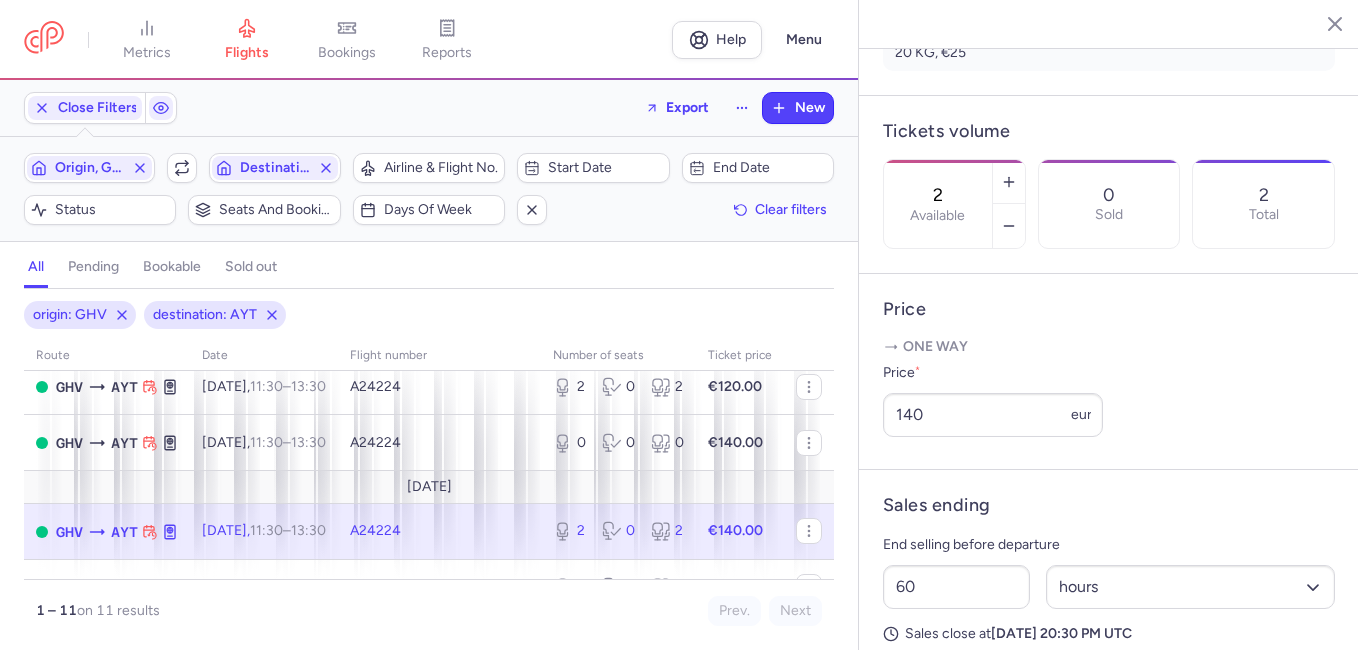 scroll, scrollTop: 528, scrollLeft: 0, axis: vertical 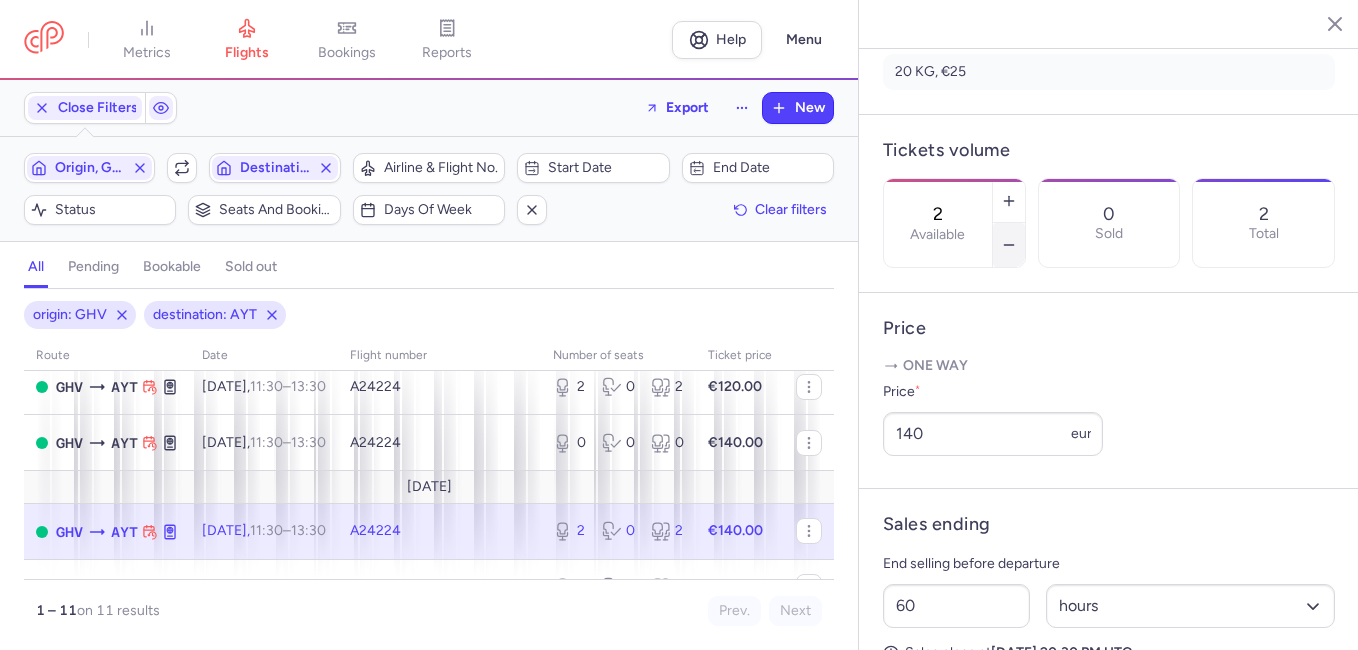 click 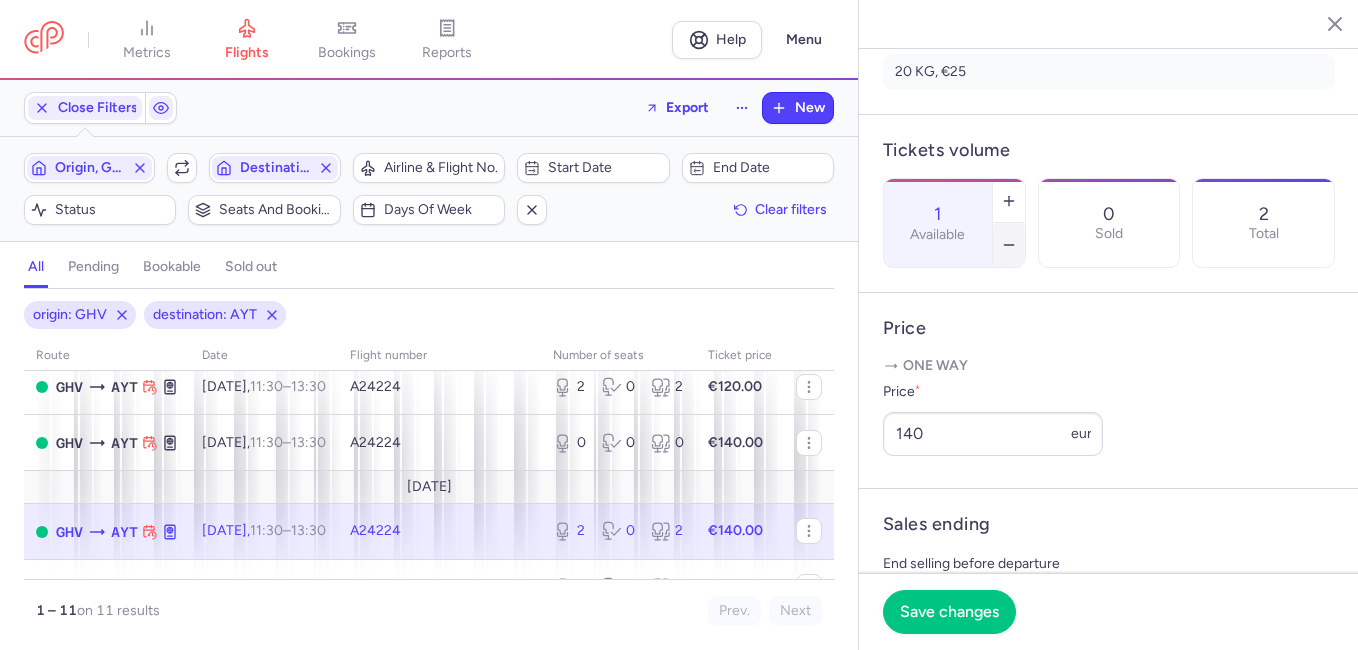 click 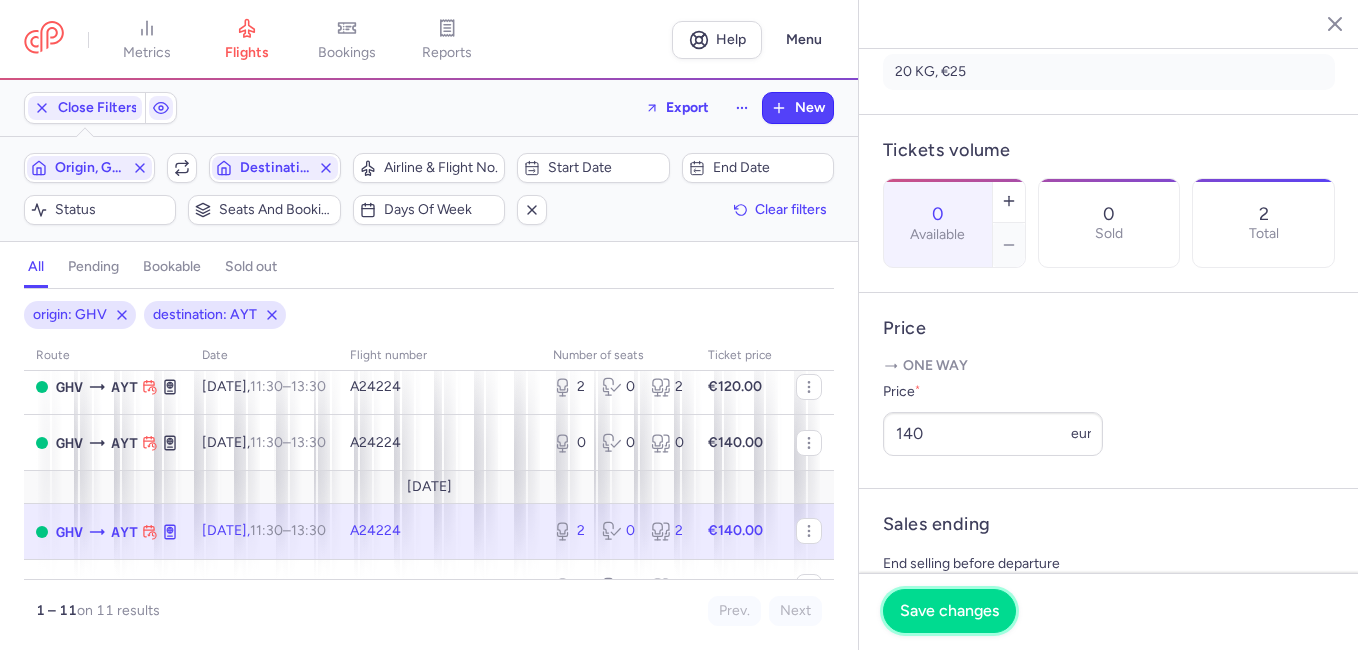 click on "Save changes" at bounding box center (949, 611) 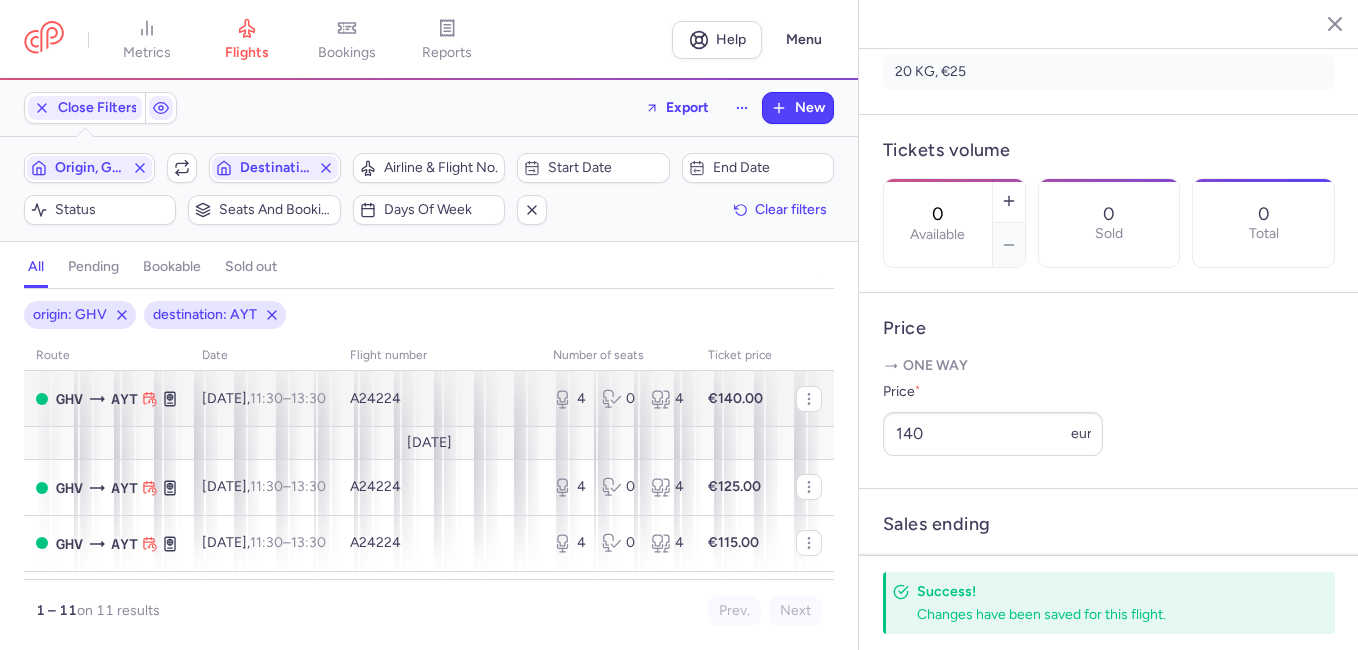 scroll, scrollTop: 300, scrollLeft: 0, axis: vertical 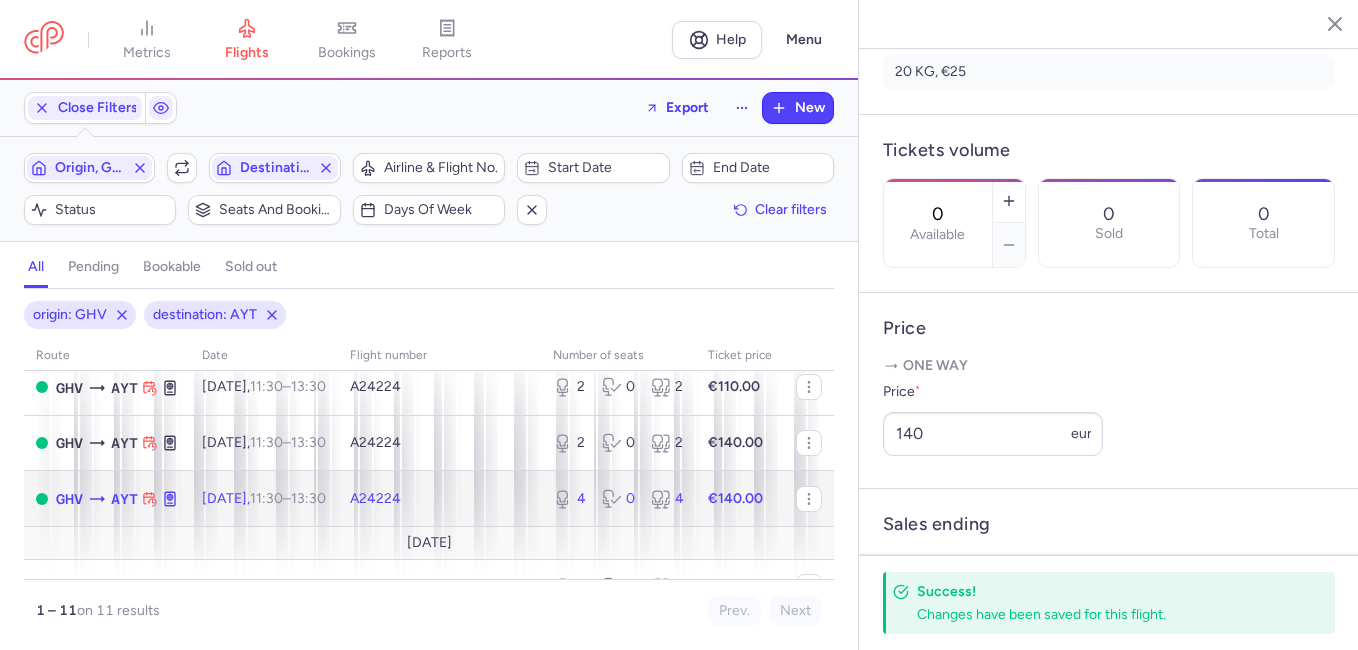 click on "11:30" at bounding box center (266, 498) 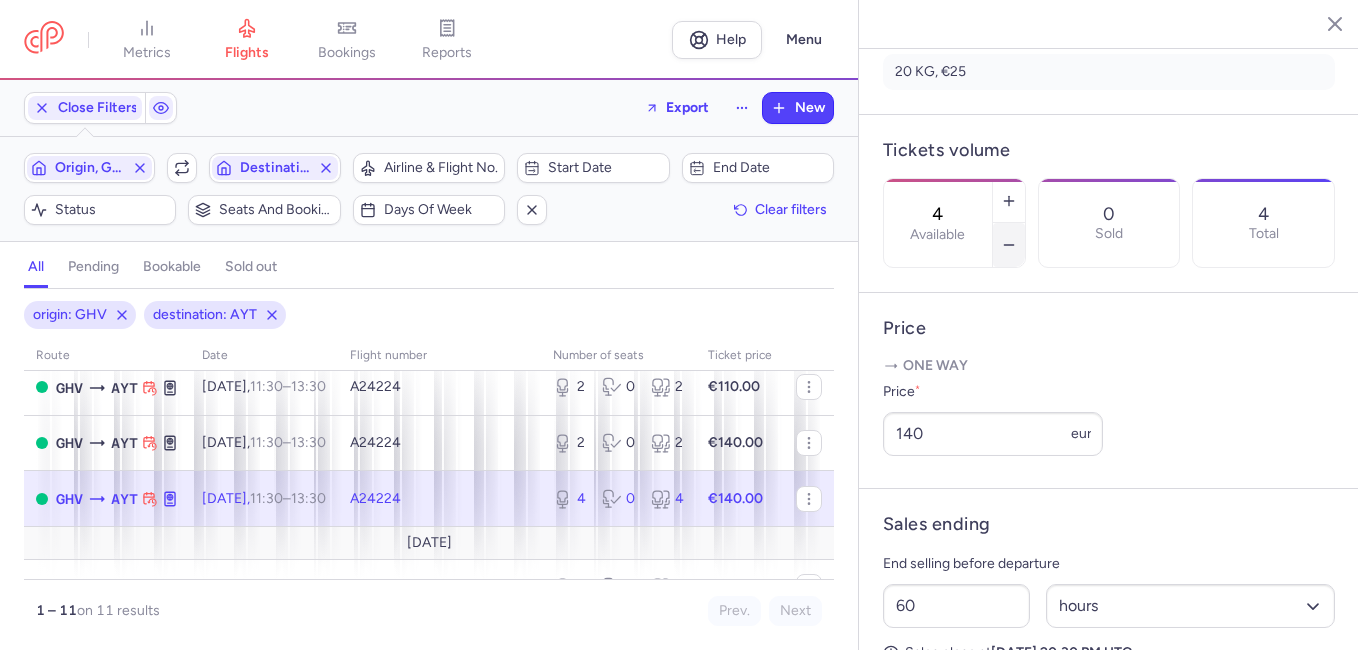 click 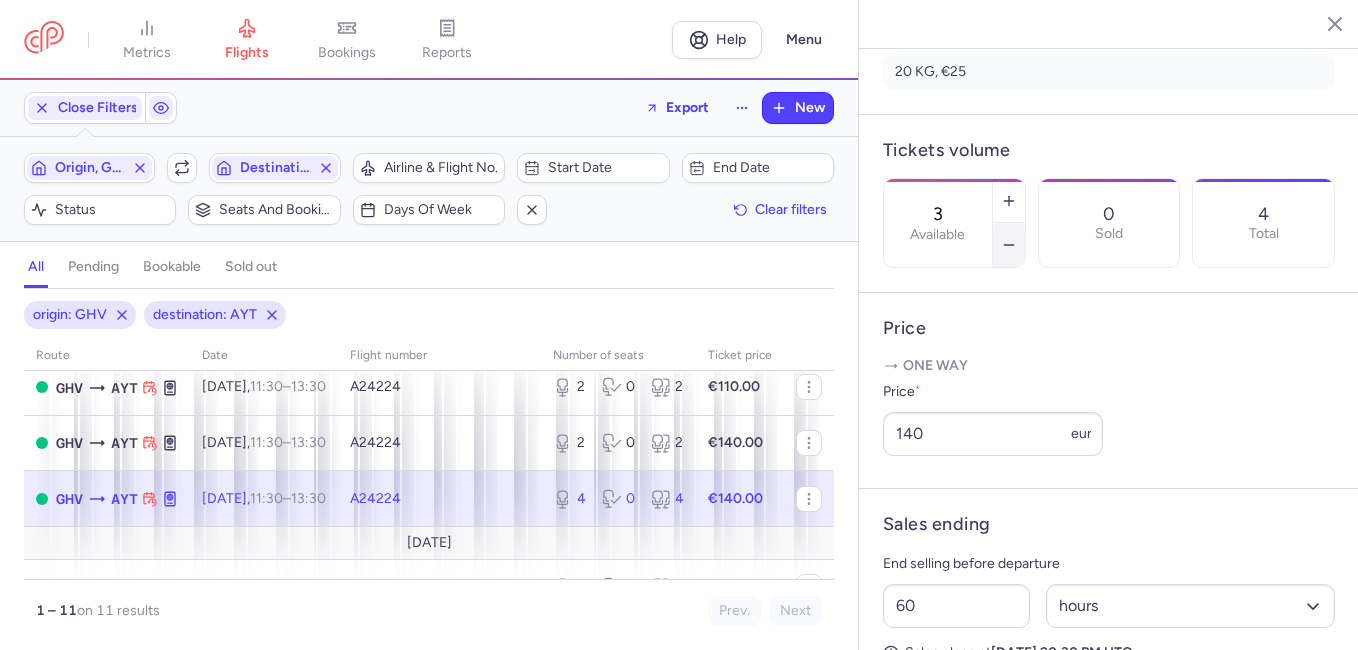 click 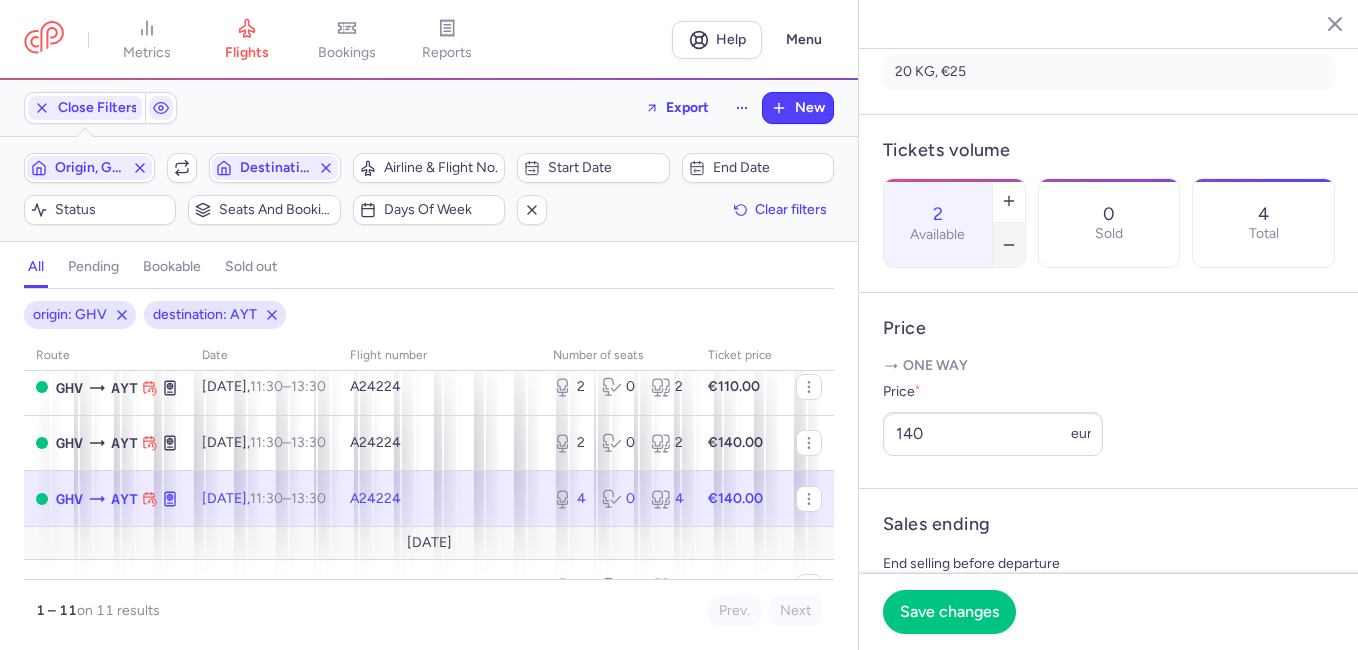 click 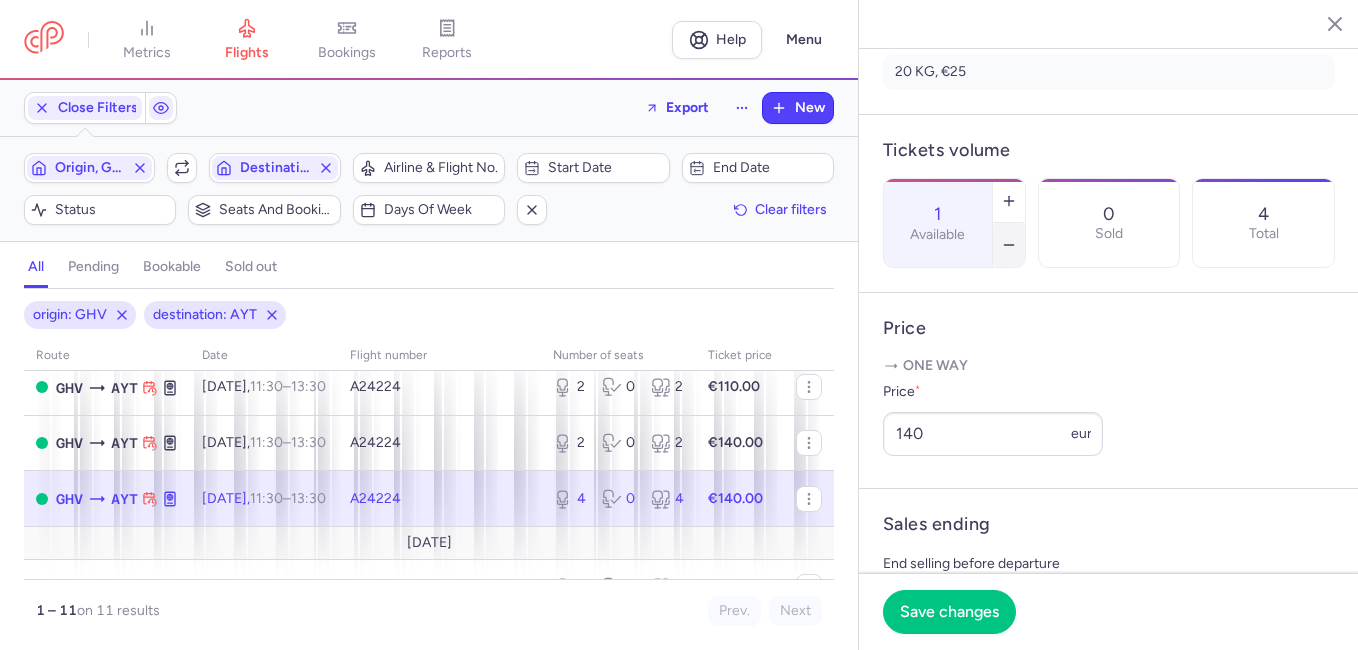 click 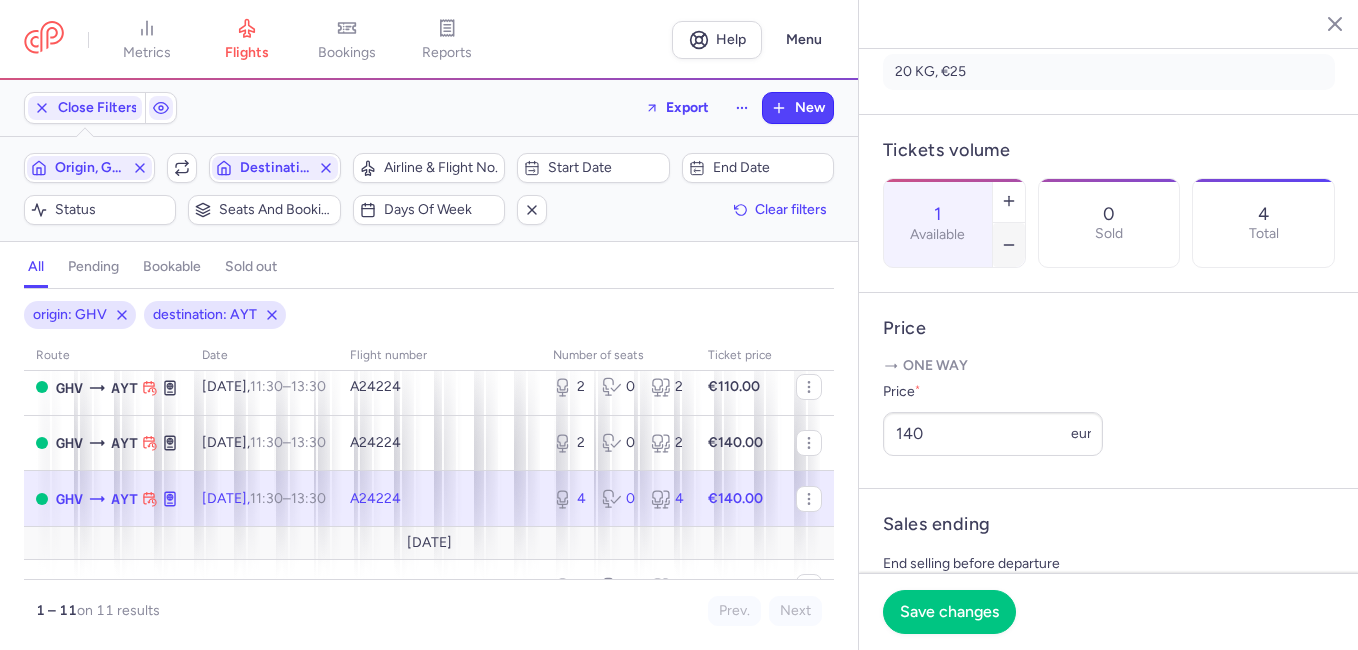 type on "0" 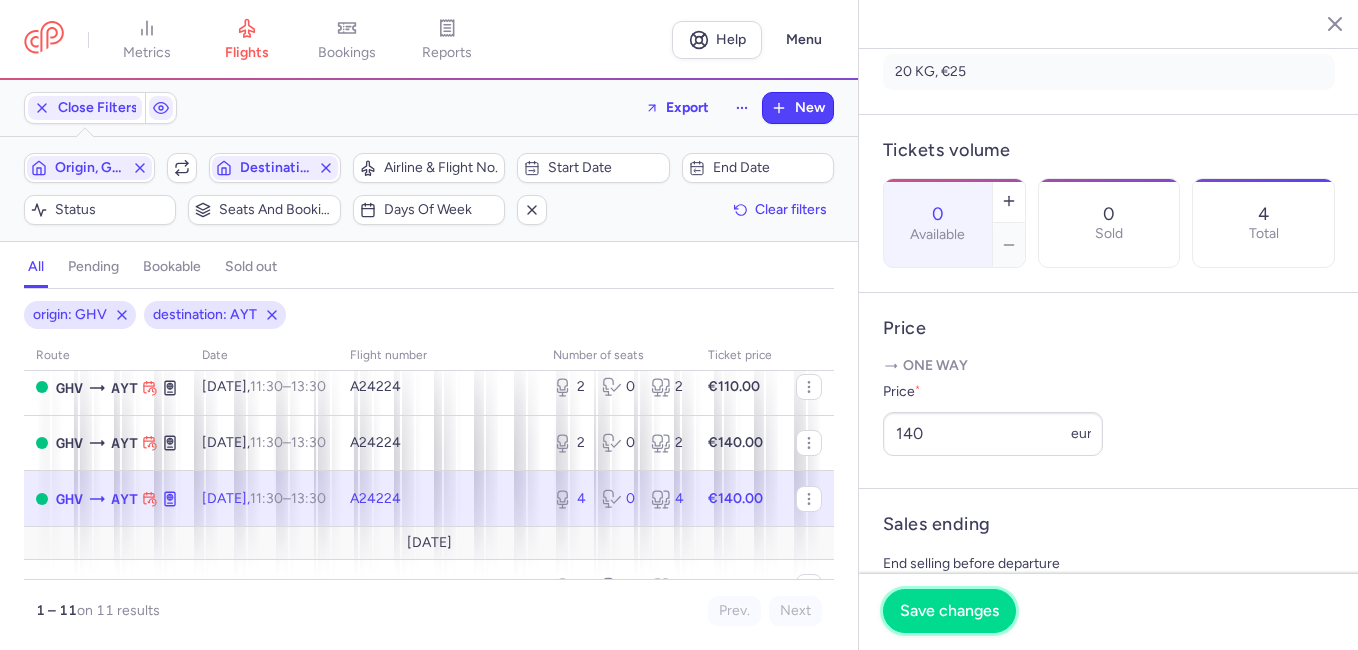 click on "Save changes" at bounding box center [949, 611] 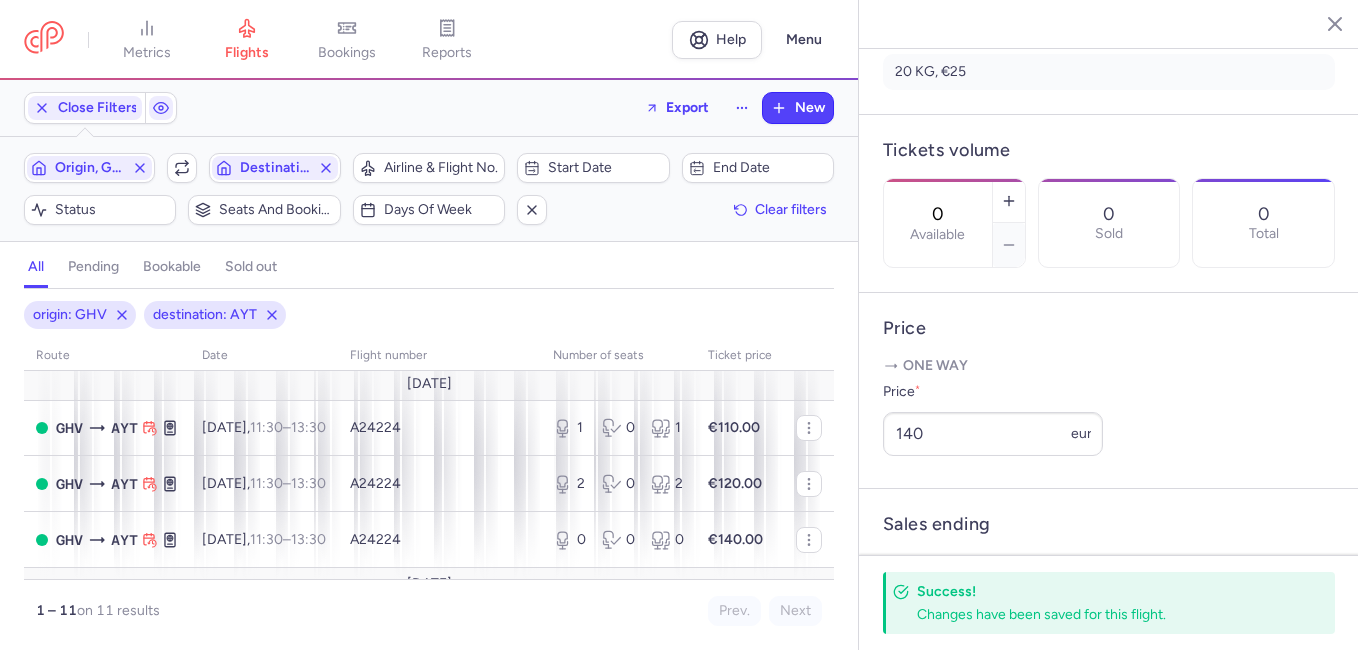 scroll, scrollTop: 0, scrollLeft: 0, axis: both 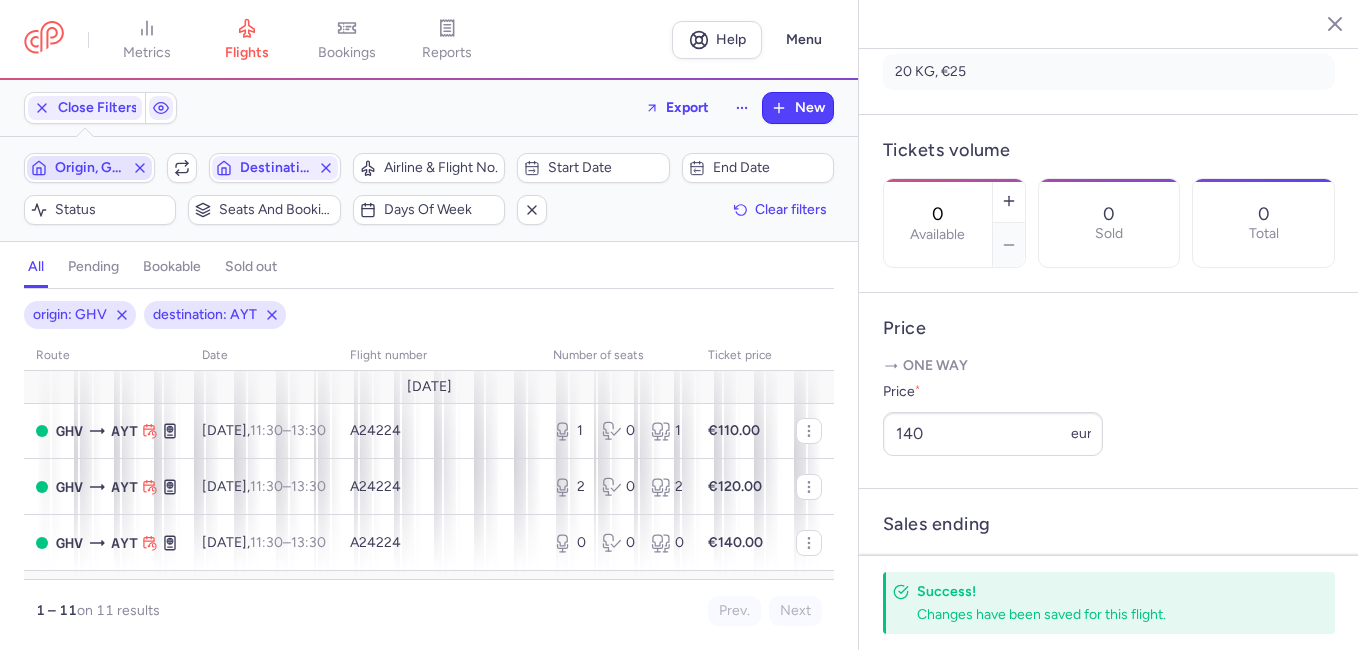 click 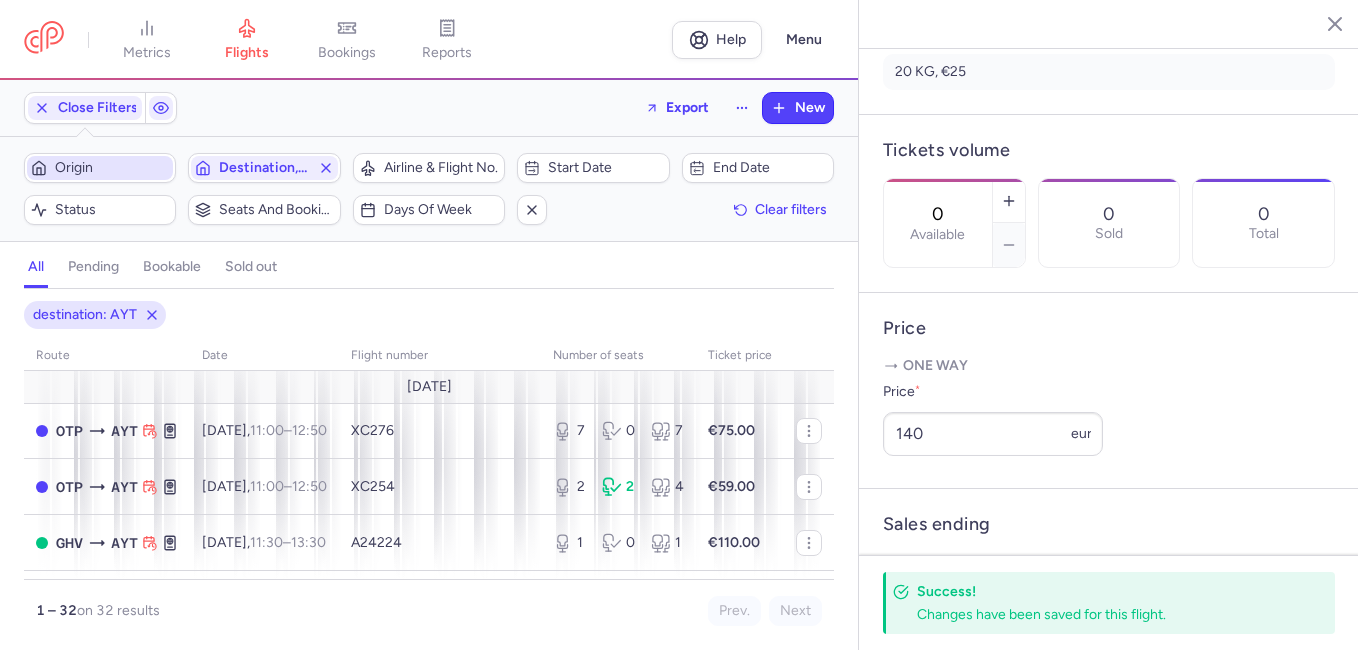 click on "Origin" at bounding box center (112, 168) 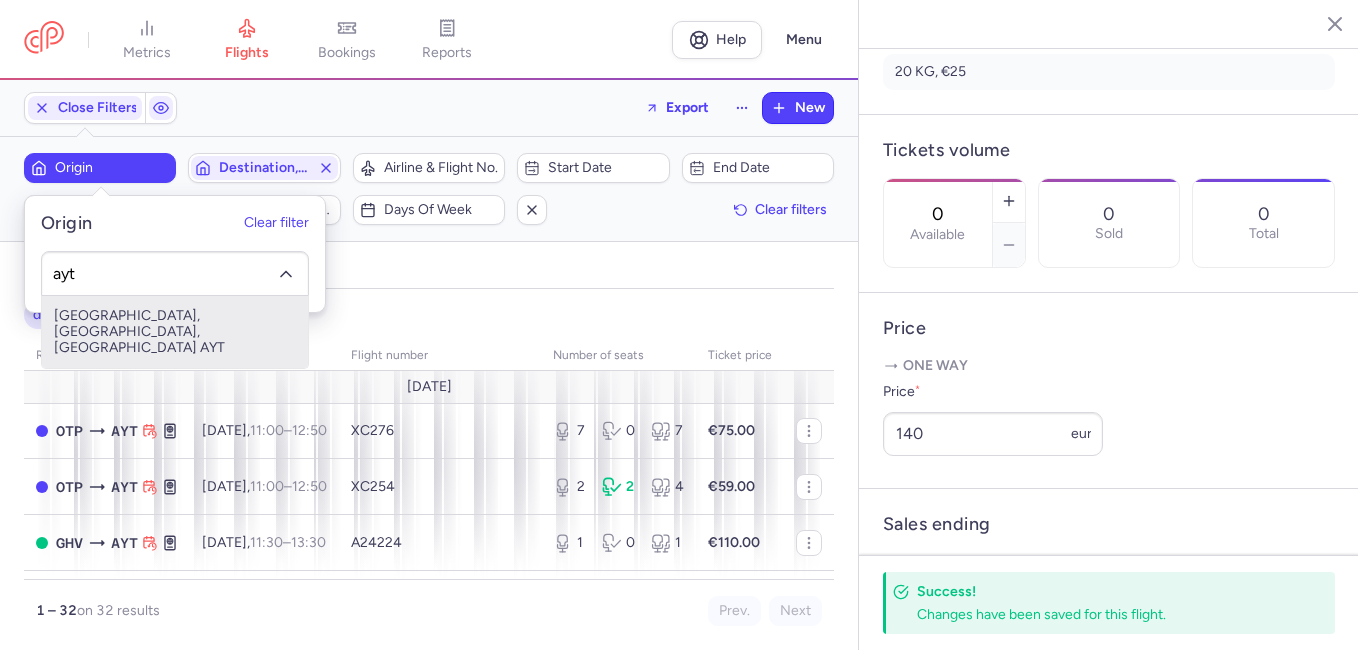 drag, startPoint x: 129, startPoint y: 315, endPoint x: 294, endPoint y: 165, distance: 222.99103 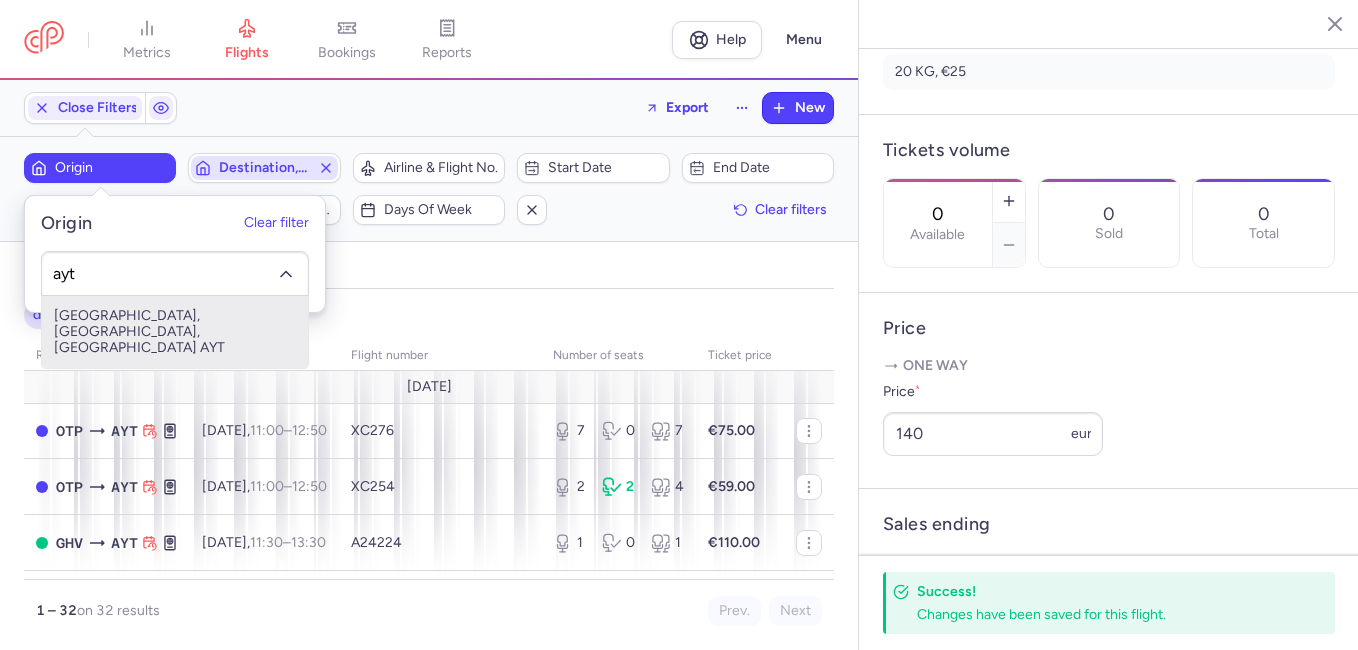 type on "ayt" 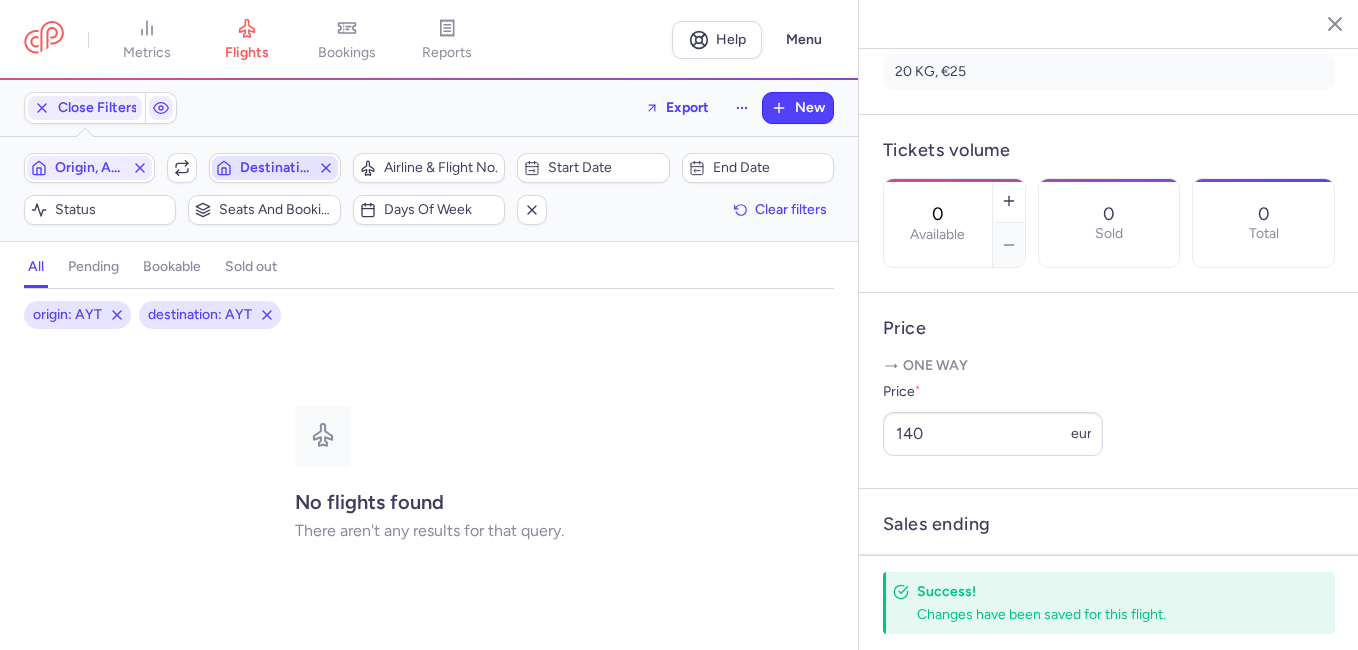 drag, startPoint x: 323, startPoint y: 166, endPoint x: 311, endPoint y: 166, distance: 12 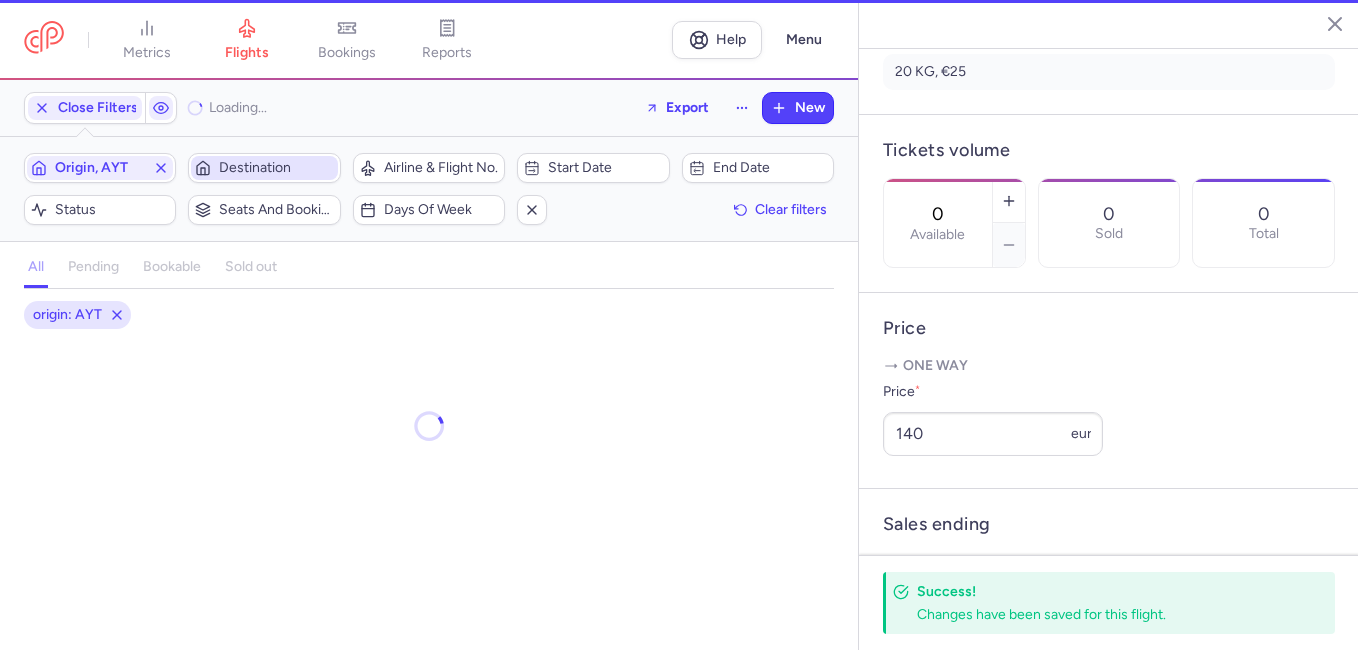 click on "Destination" at bounding box center (276, 168) 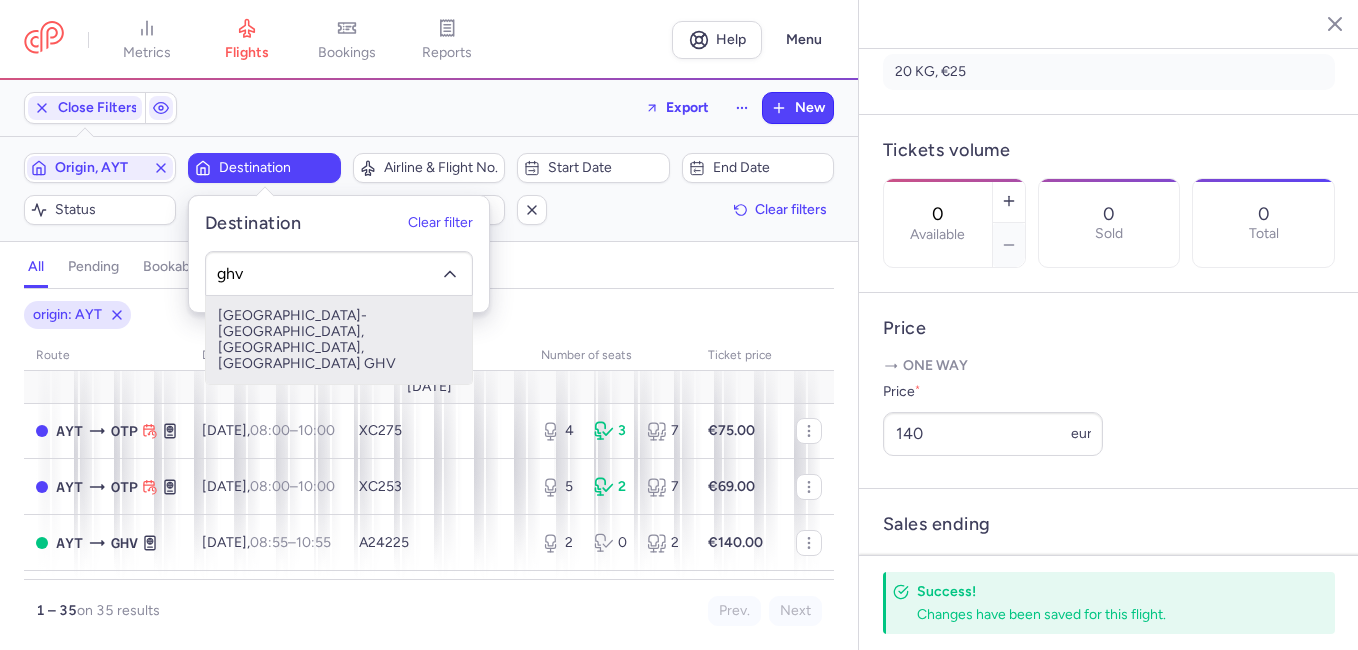 click on "[GEOGRAPHIC_DATA]-[GEOGRAPHIC_DATA], [GEOGRAPHIC_DATA], [GEOGRAPHIC_DATA] GHV" at bounding box center [339, 340] 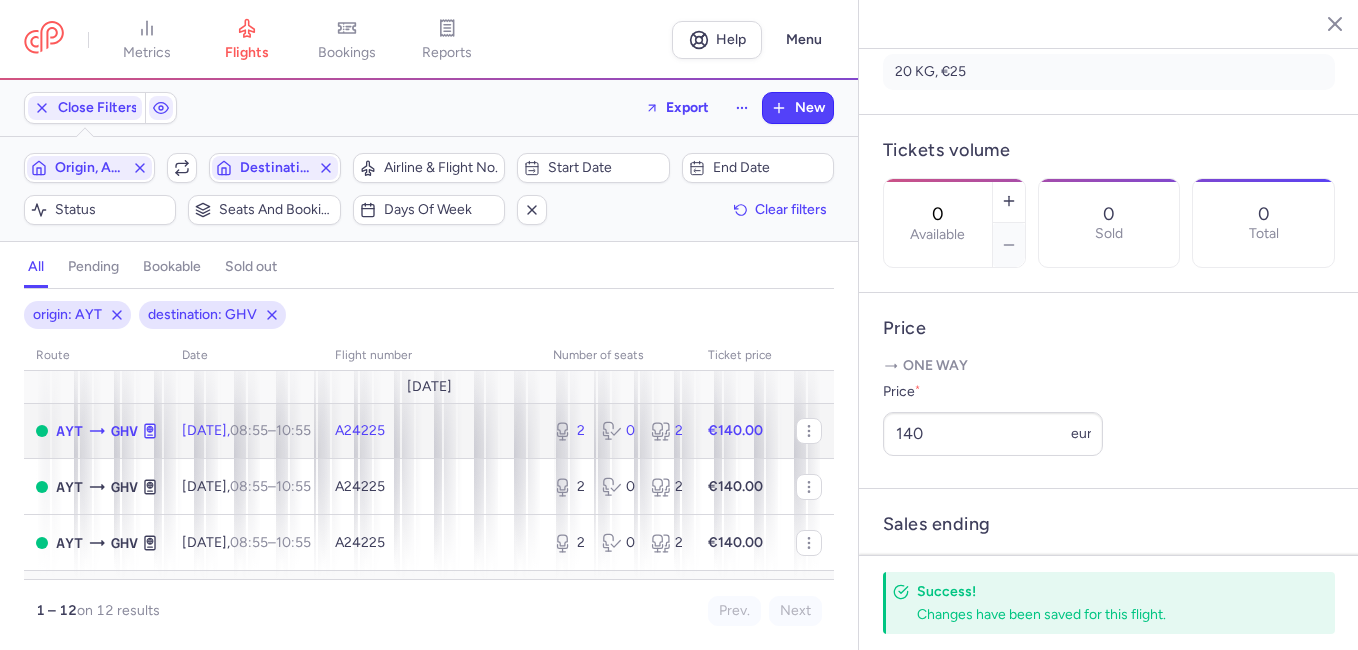click on "[DATE]  08:55  –  10:55  +0" 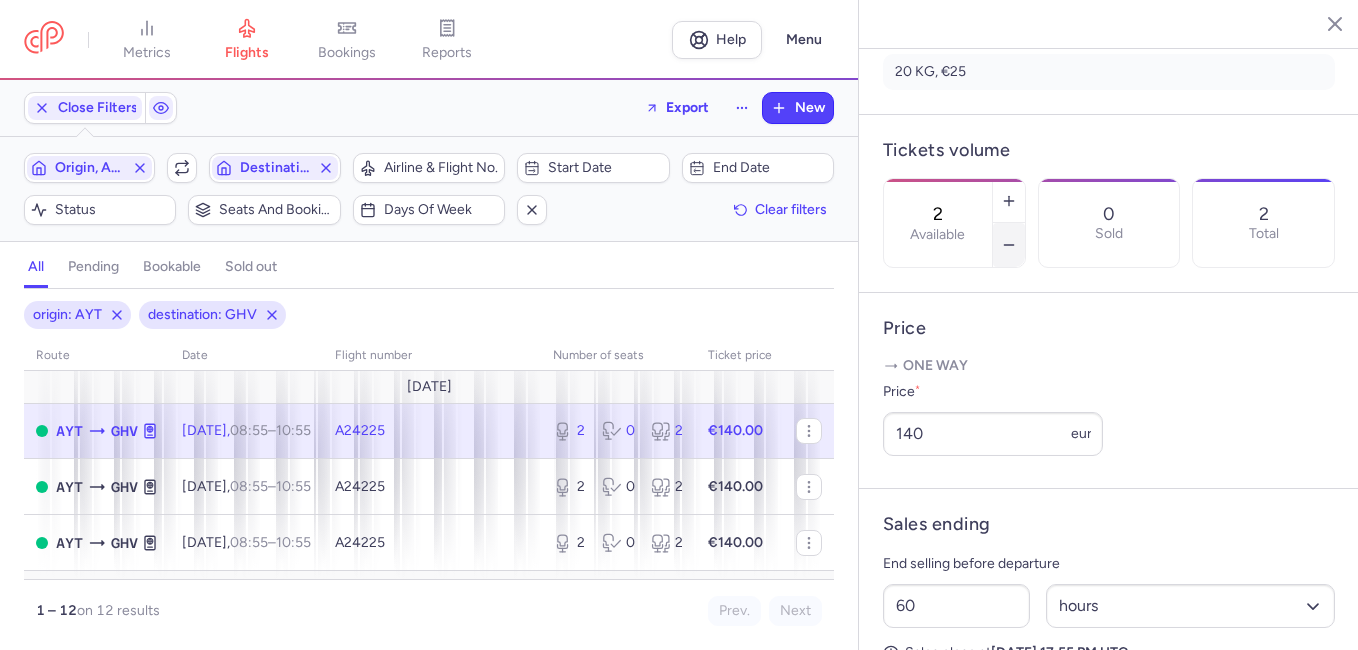 click 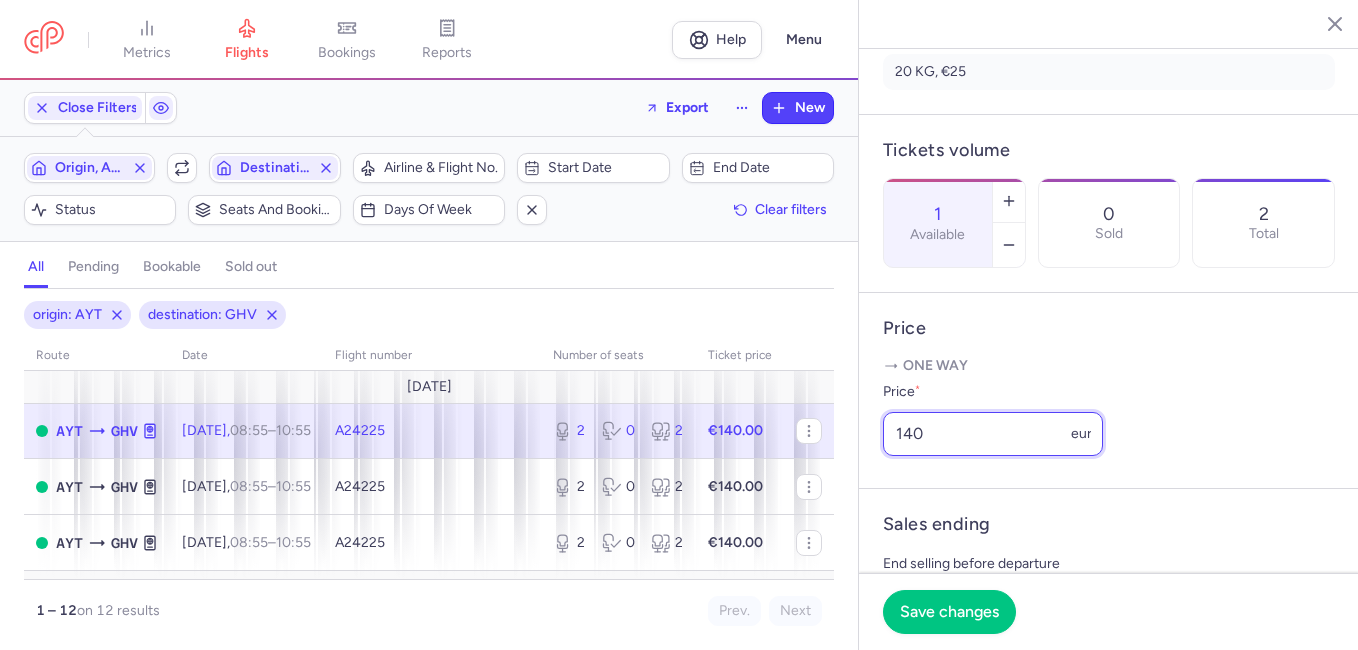 drag, startPoint x: 953, startPoint y: 466, endPoint x: 826, endPoint y: 468, distance: 127.01575 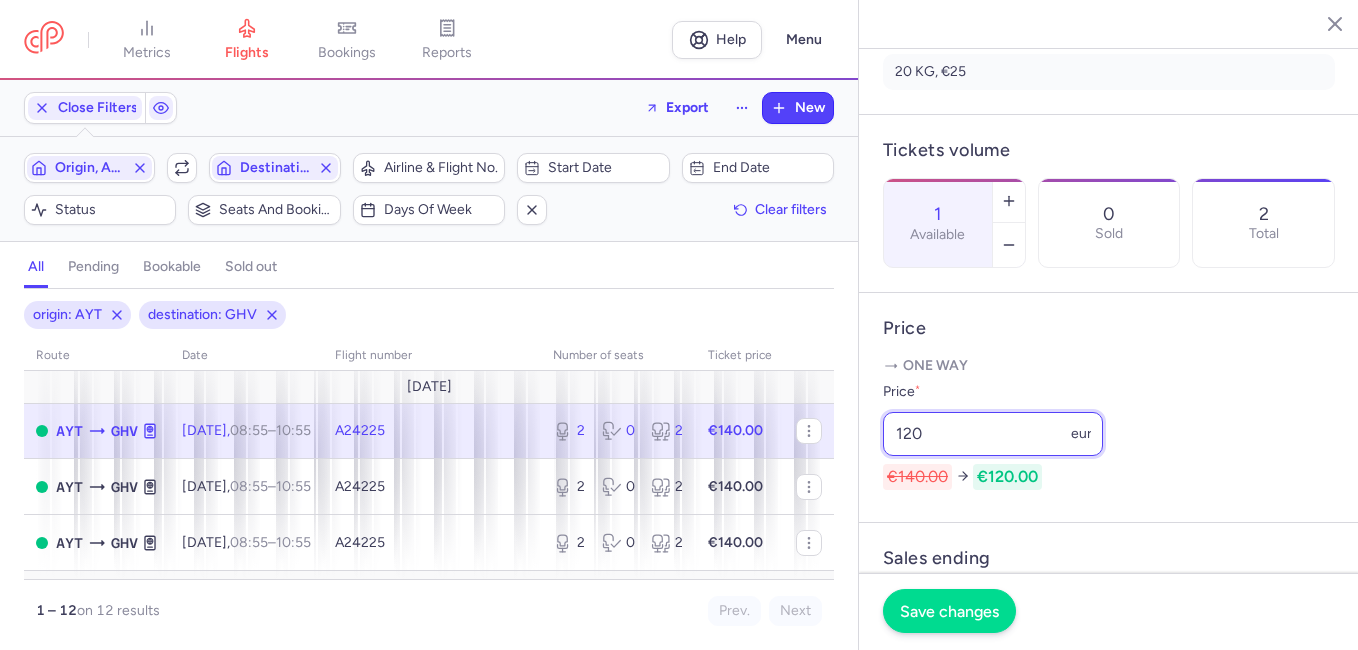 type on "120" 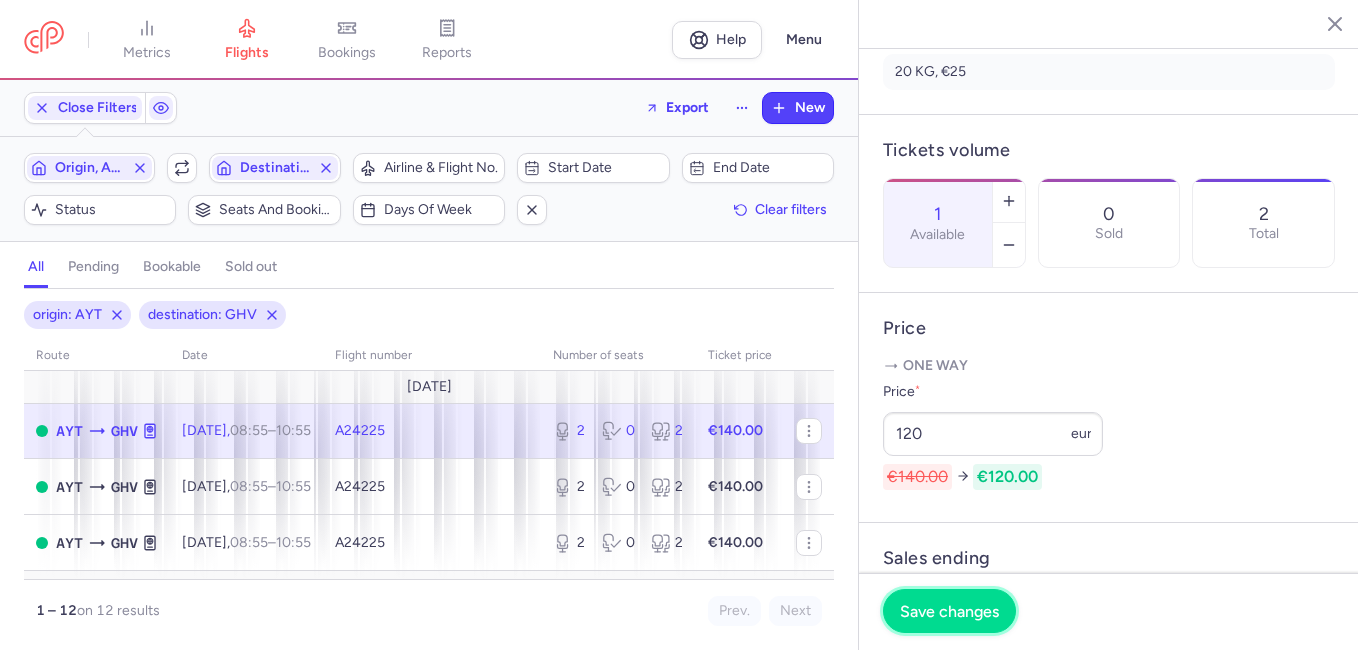 click on "Save changes" at bounding box center (949, 611) 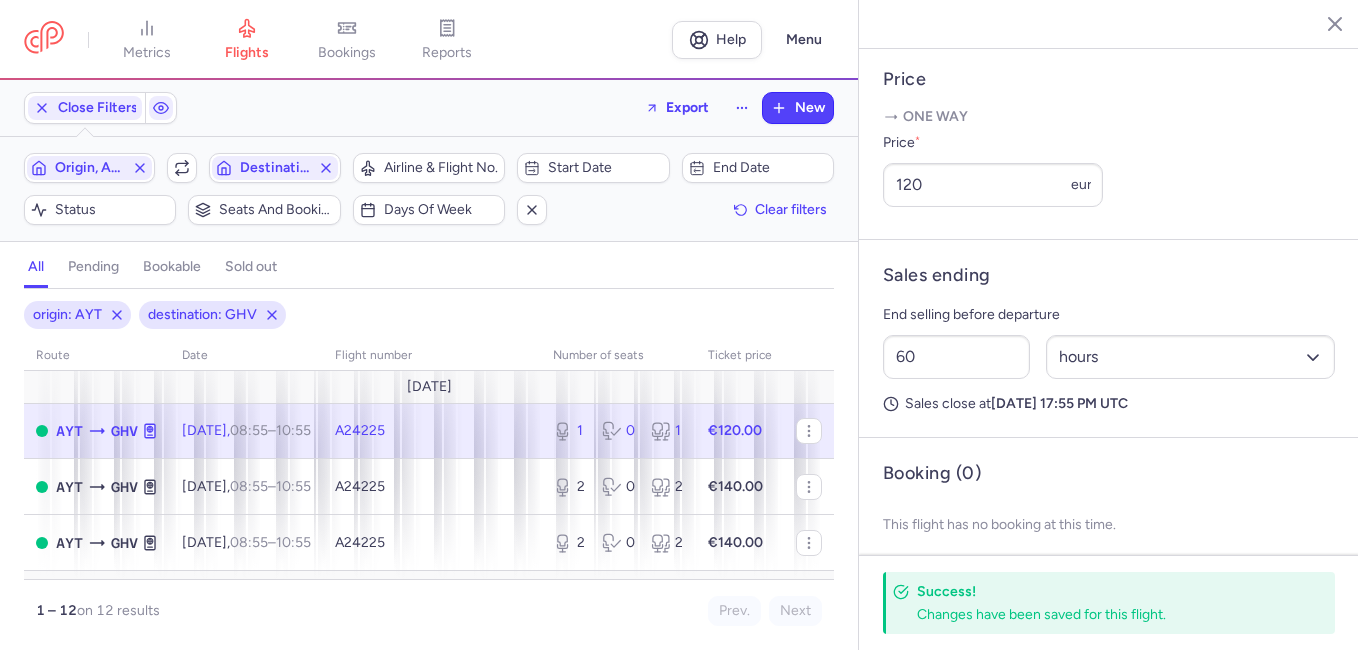 scroll, scrollTop: 823, scrollLeft: 0, axis: vertical 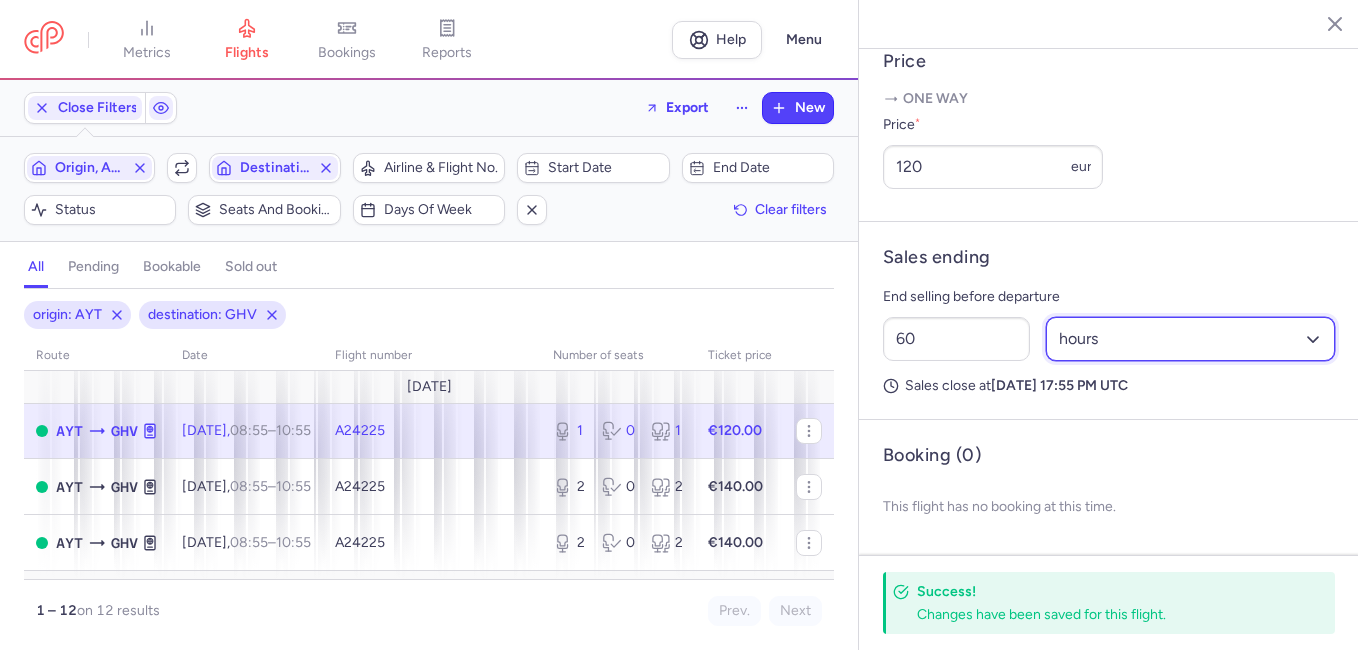 click on "Select an option hours days" at bounding box center [1191, 339] 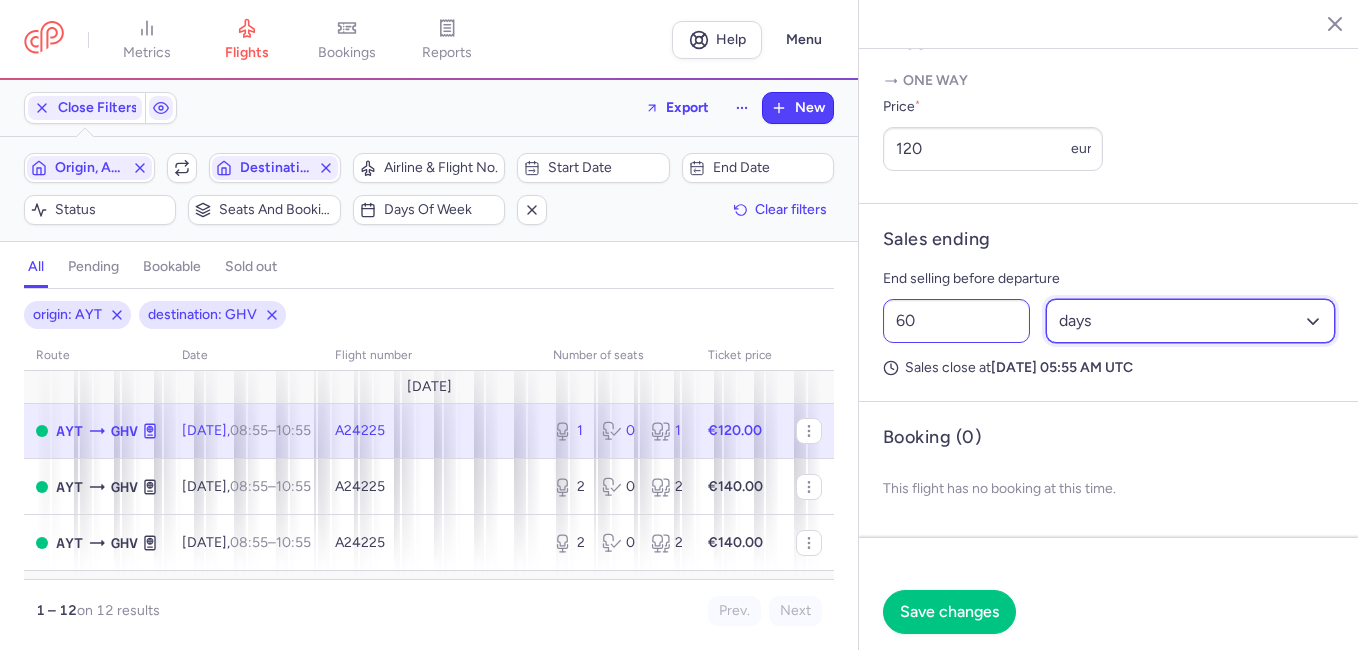 scroll, scrollTop: 805, scrollLeft: 0, axis: vertical 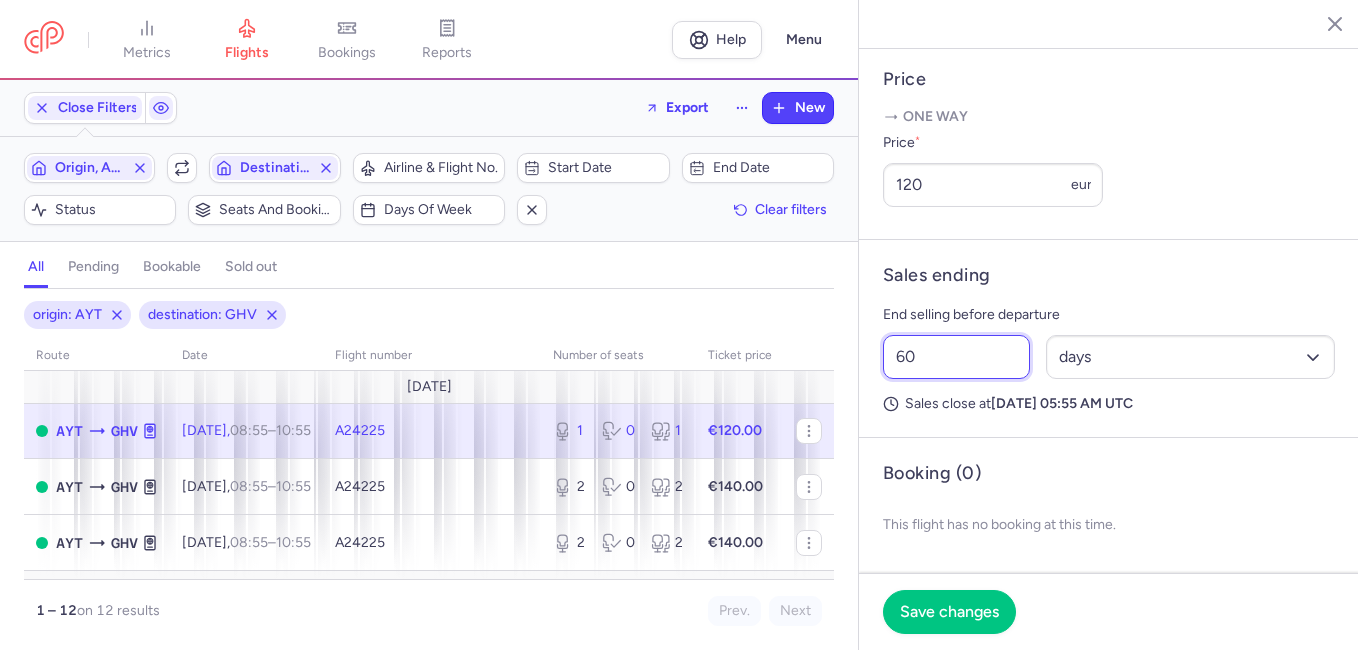 drag, startPoint x: 958, startPoint y: 339, endPoint x: 849, endPoint y: 352, distance: 109.77249 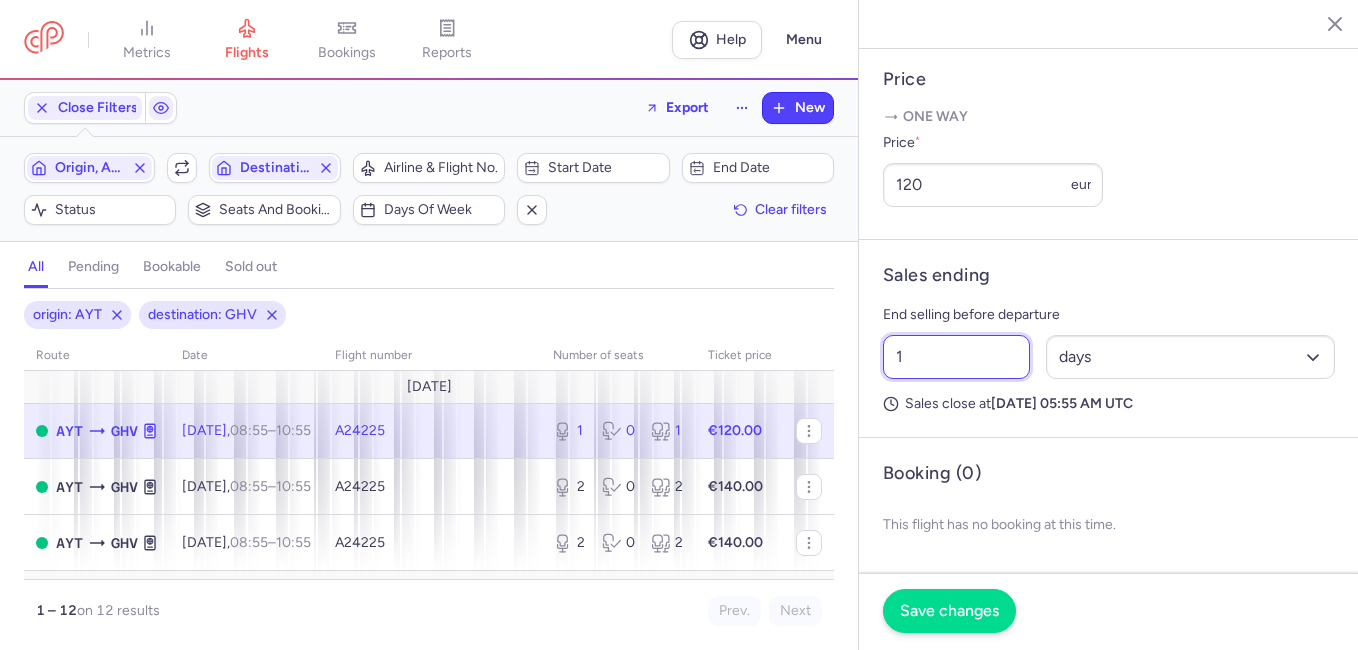 type on "1" 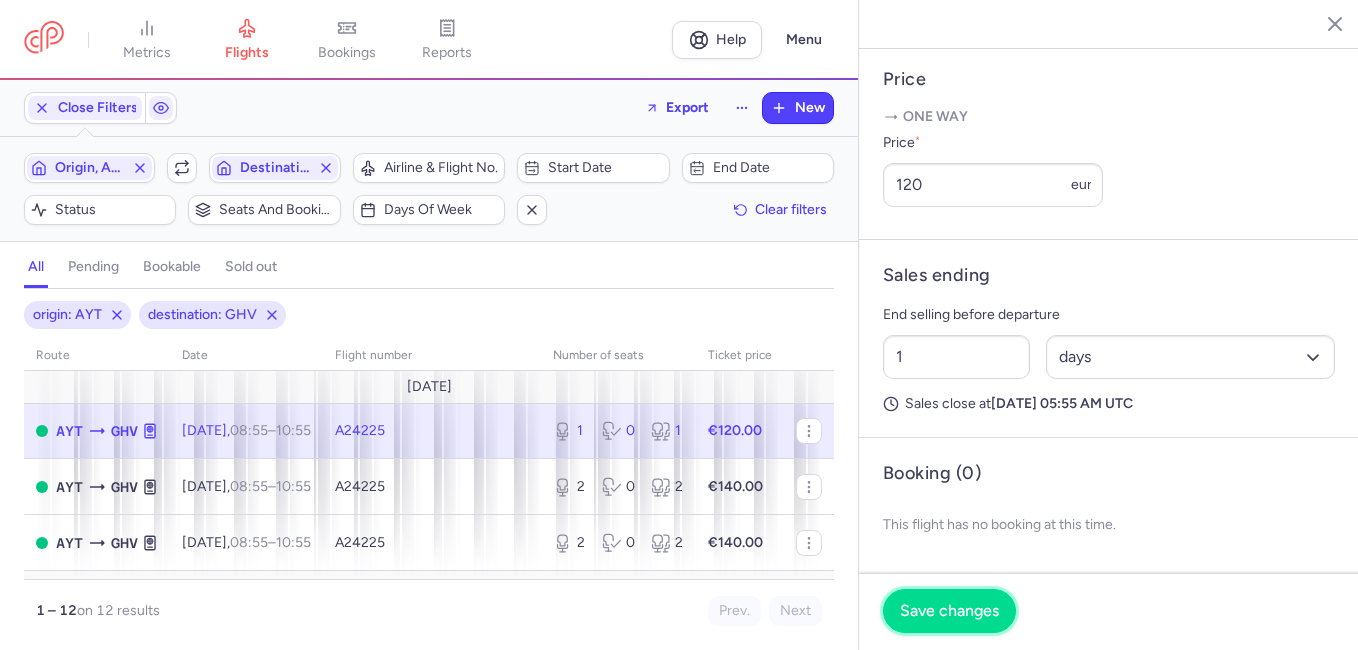 click on "Save changes" at bounding box center (949, 611) 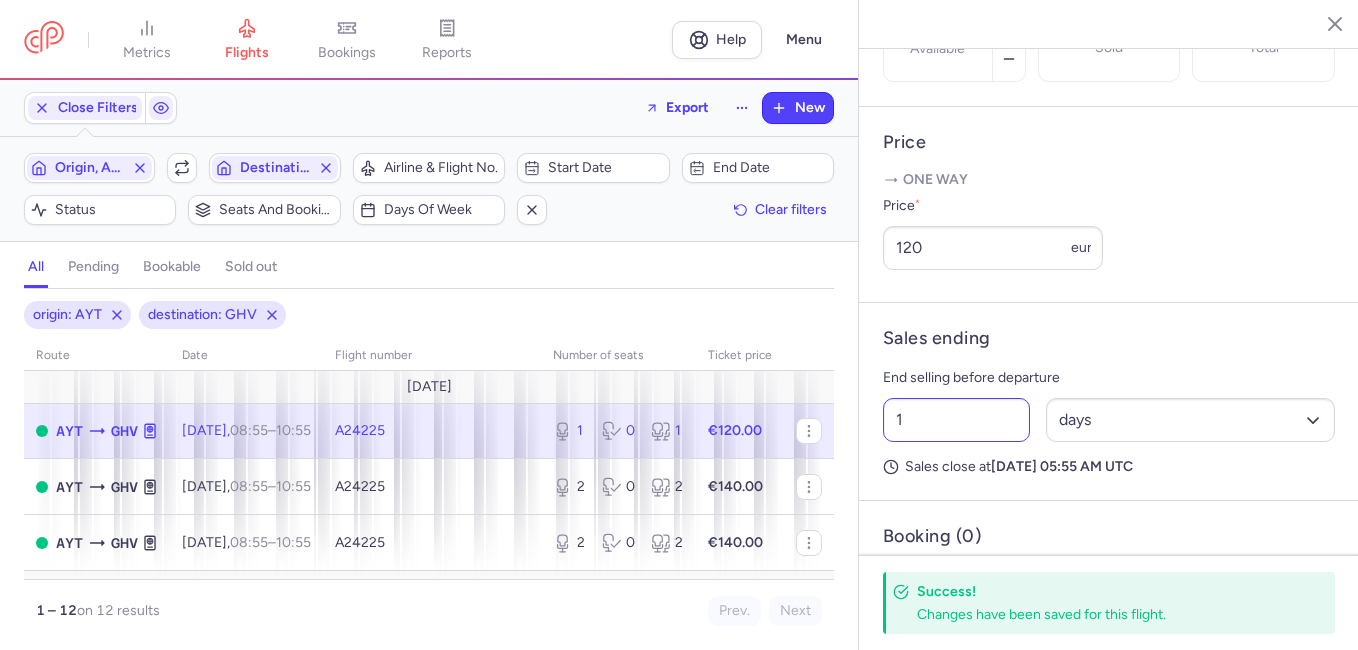 scroll, scrollTop: 681, scrollLeft: 0, axis: vertical 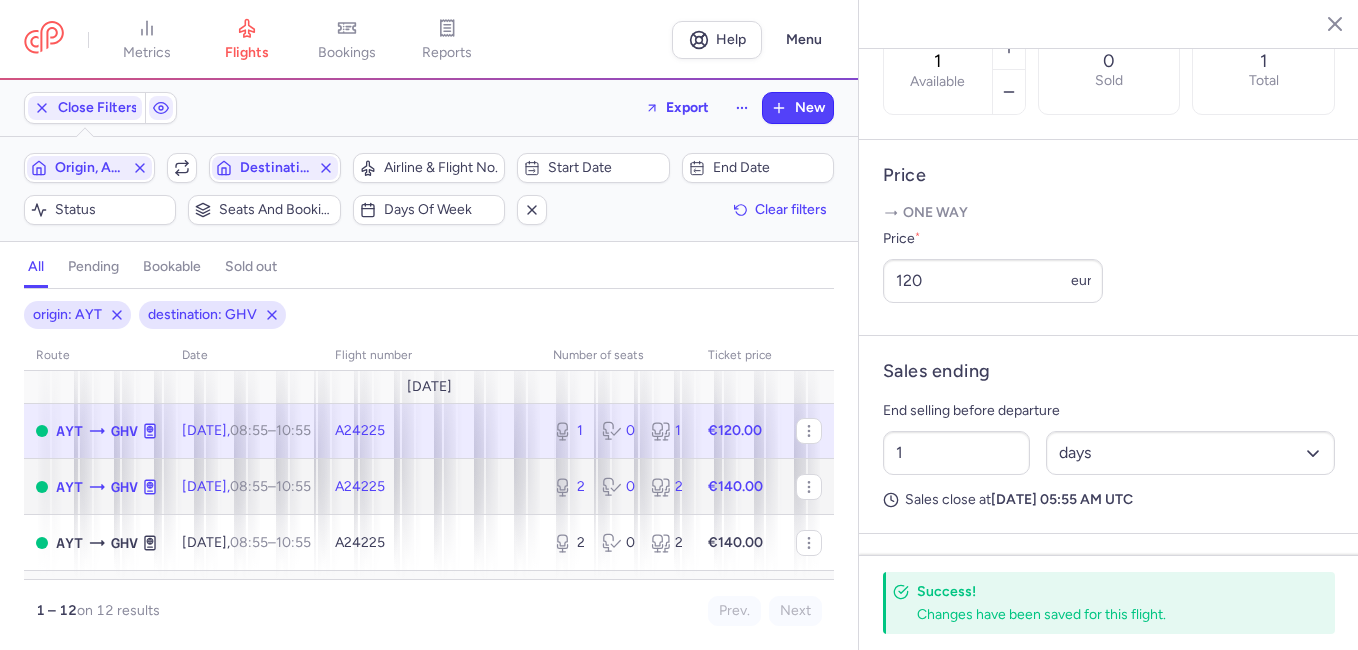 click on "08:55" at bounding box center (249, 486) 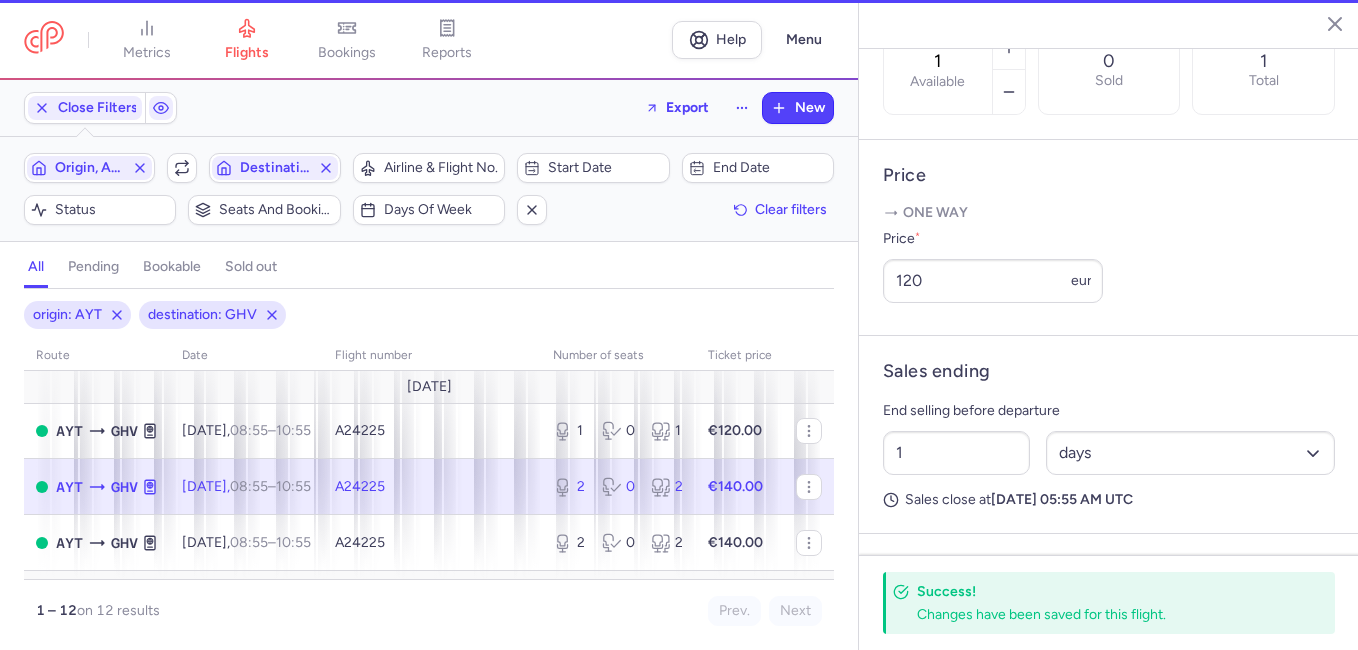 type on "2" 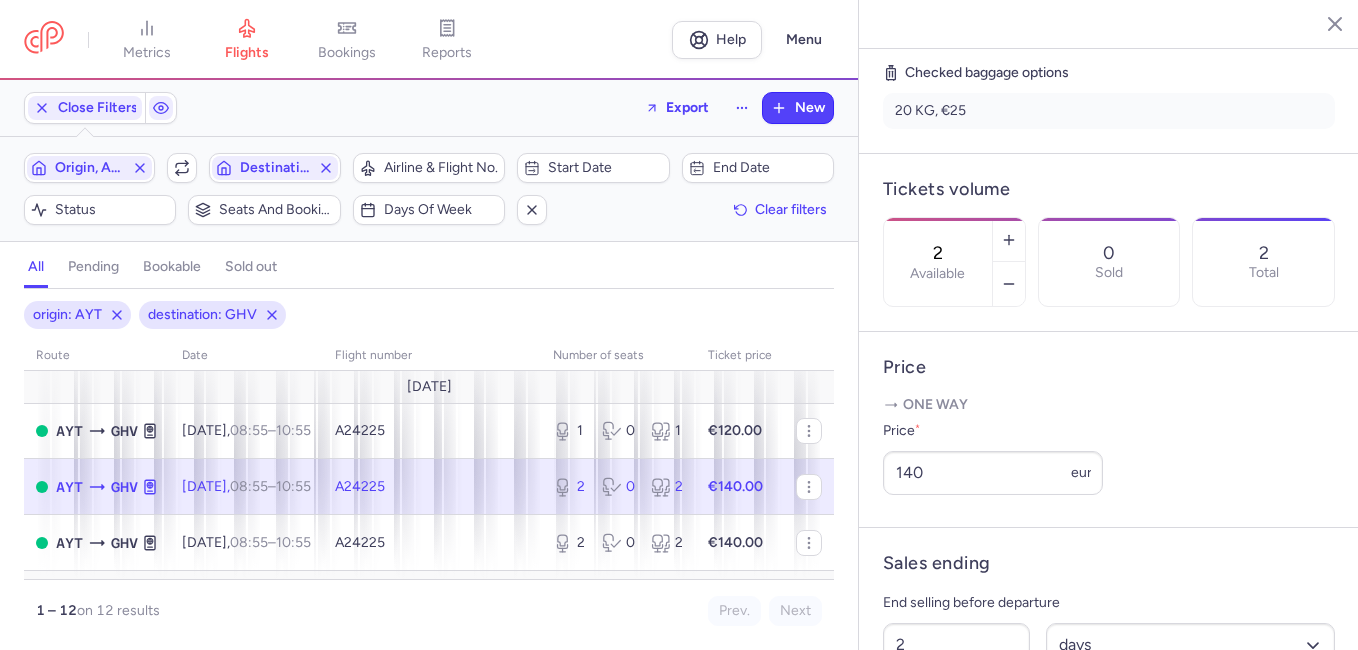 scroll, scrollTop: 481, scrollLeft: 0, axis: vertical 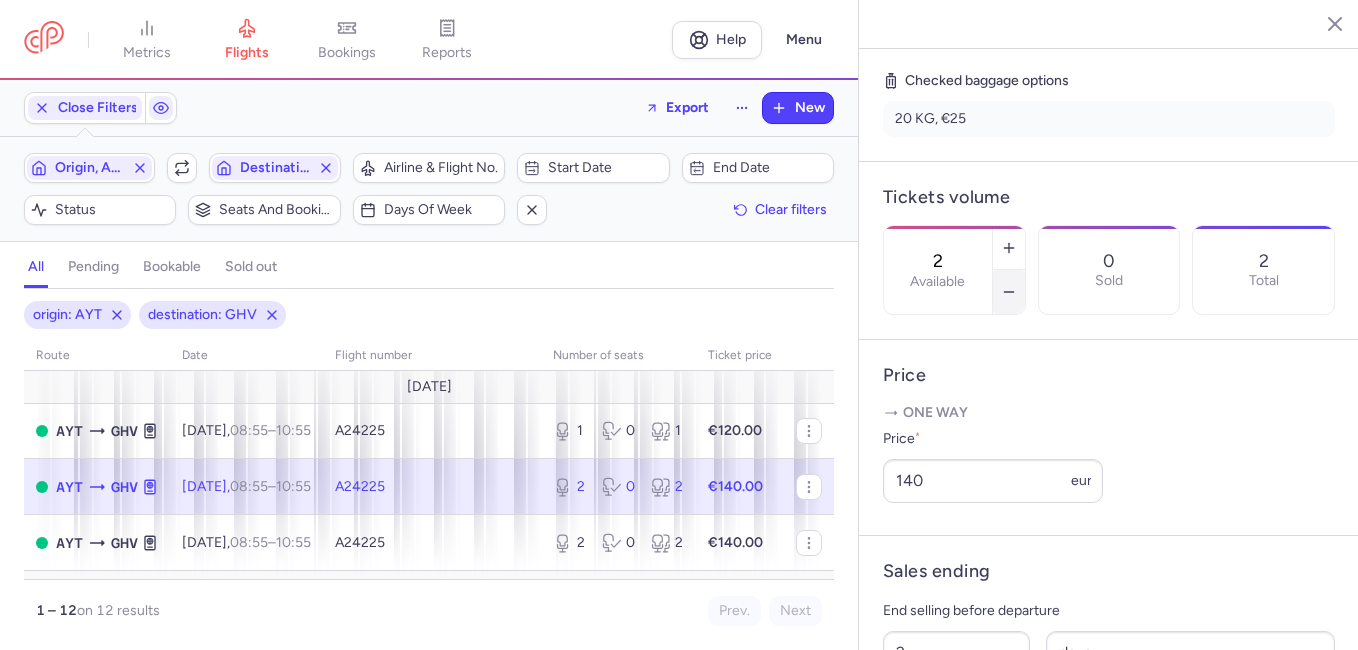 click 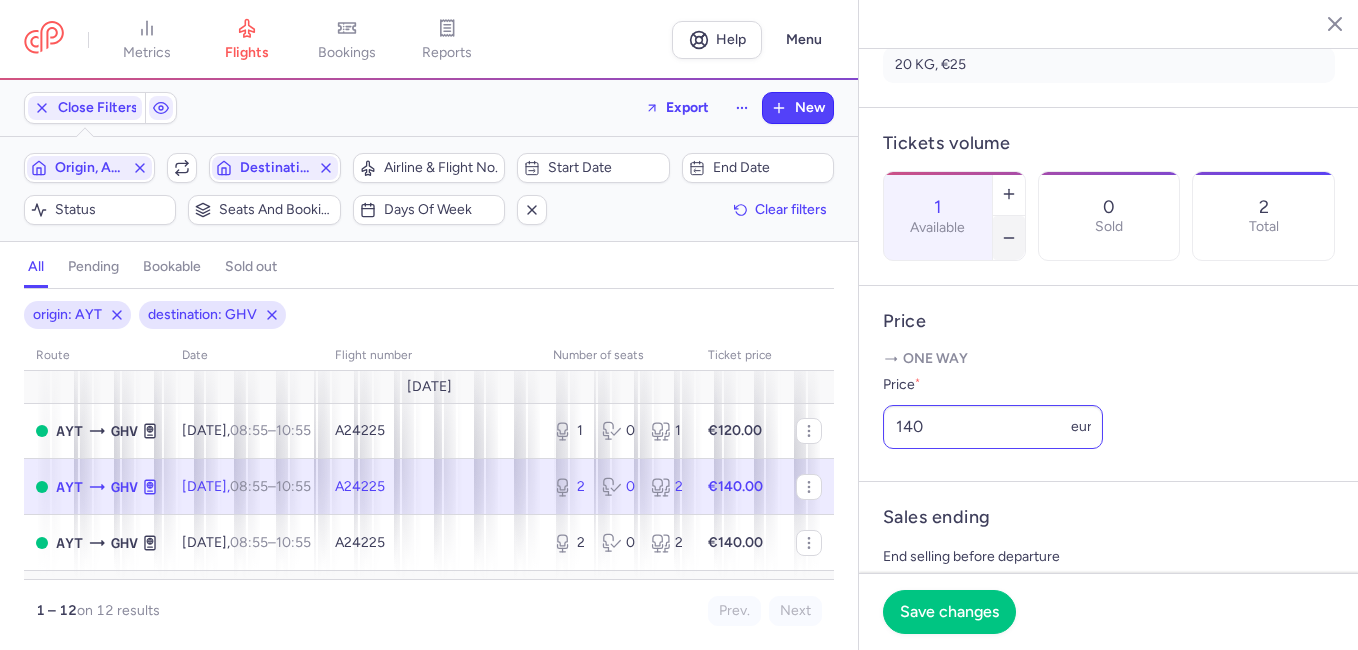 scroll, scrollTop: 581, scrollLeft: 0, axis: vertical 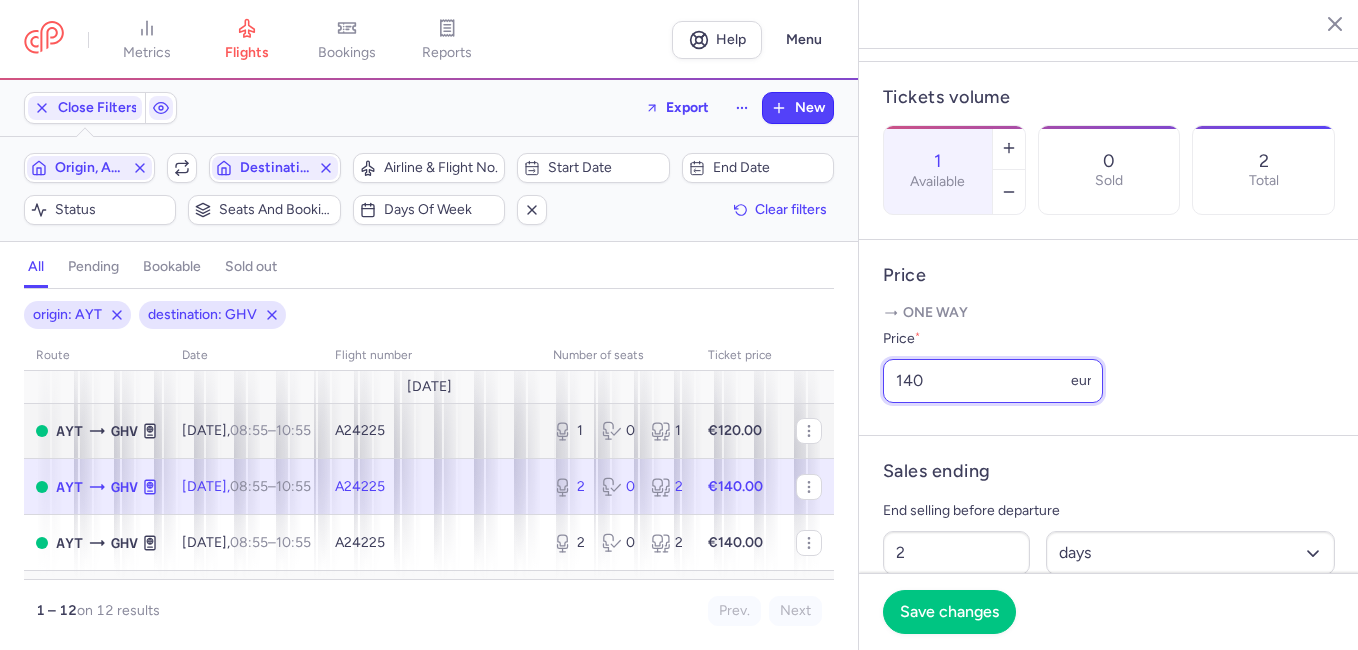drag, startPoint x: 958, startPoint y: 420, endPoint x: 804, endPoint y: 418, distance: 154.01299 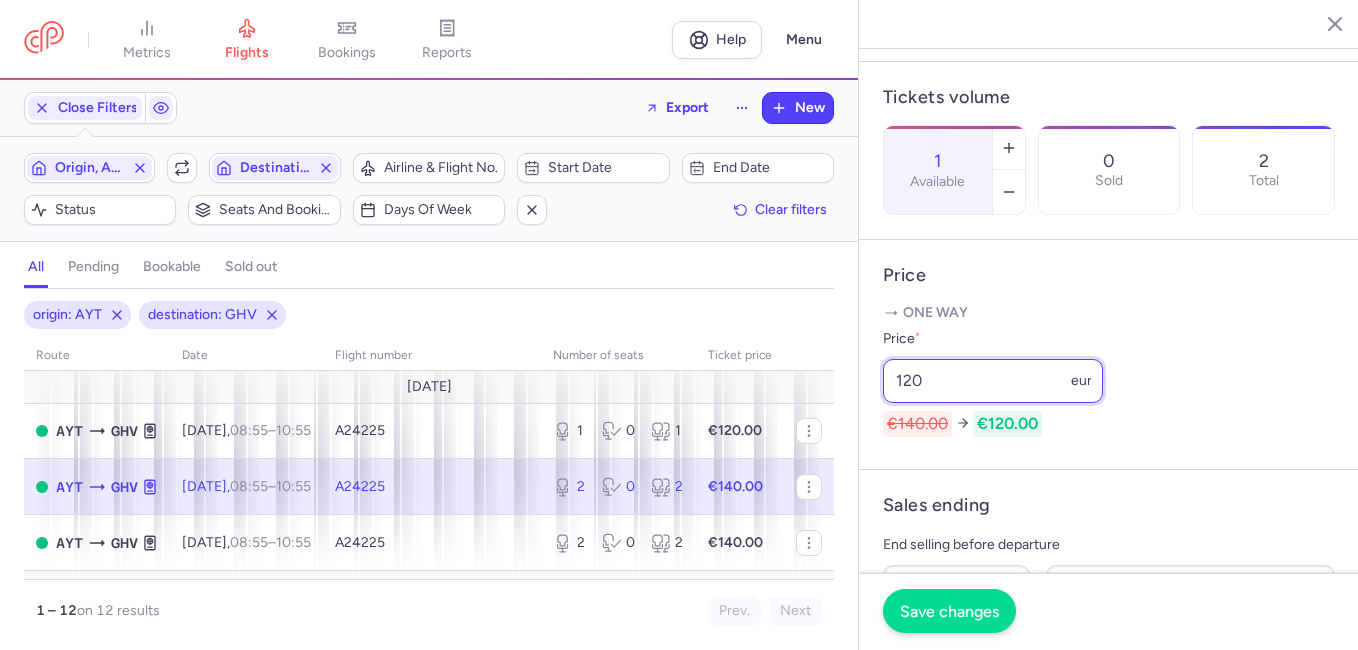 type on "120" 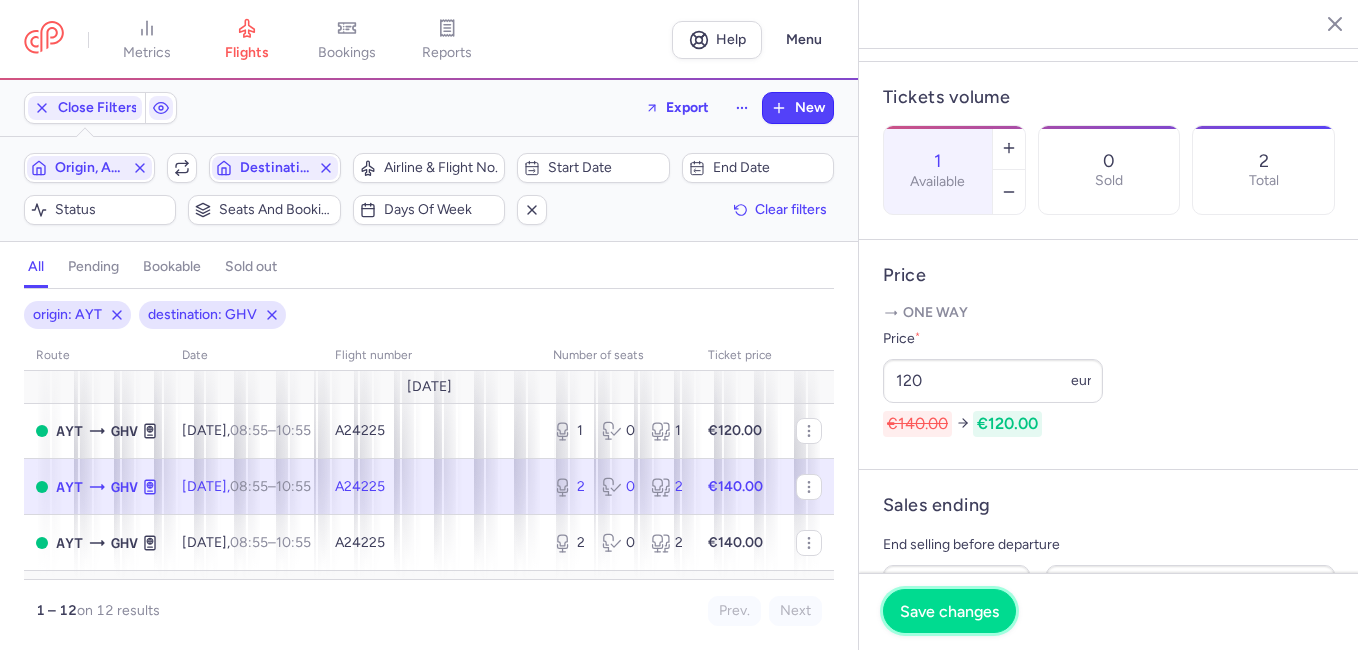 click on "Save changes" at bounding box center [949, 611] 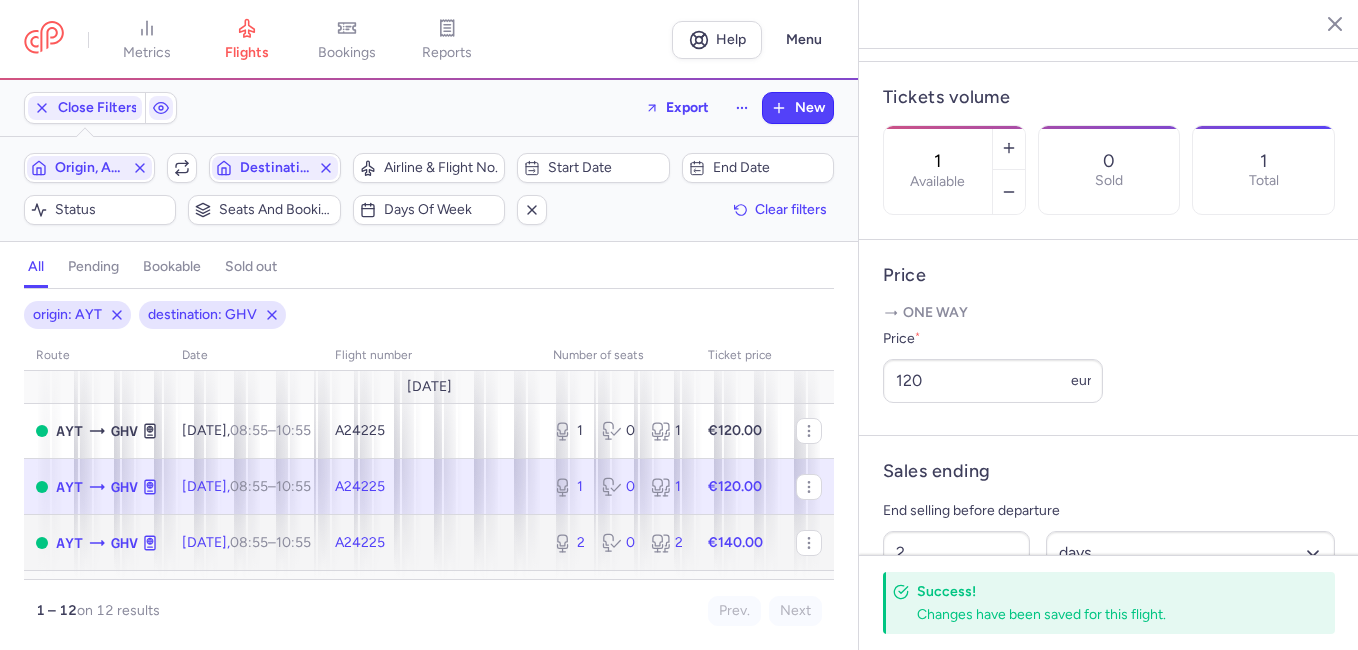 click on "08:55" at bounding box center (249, 542) 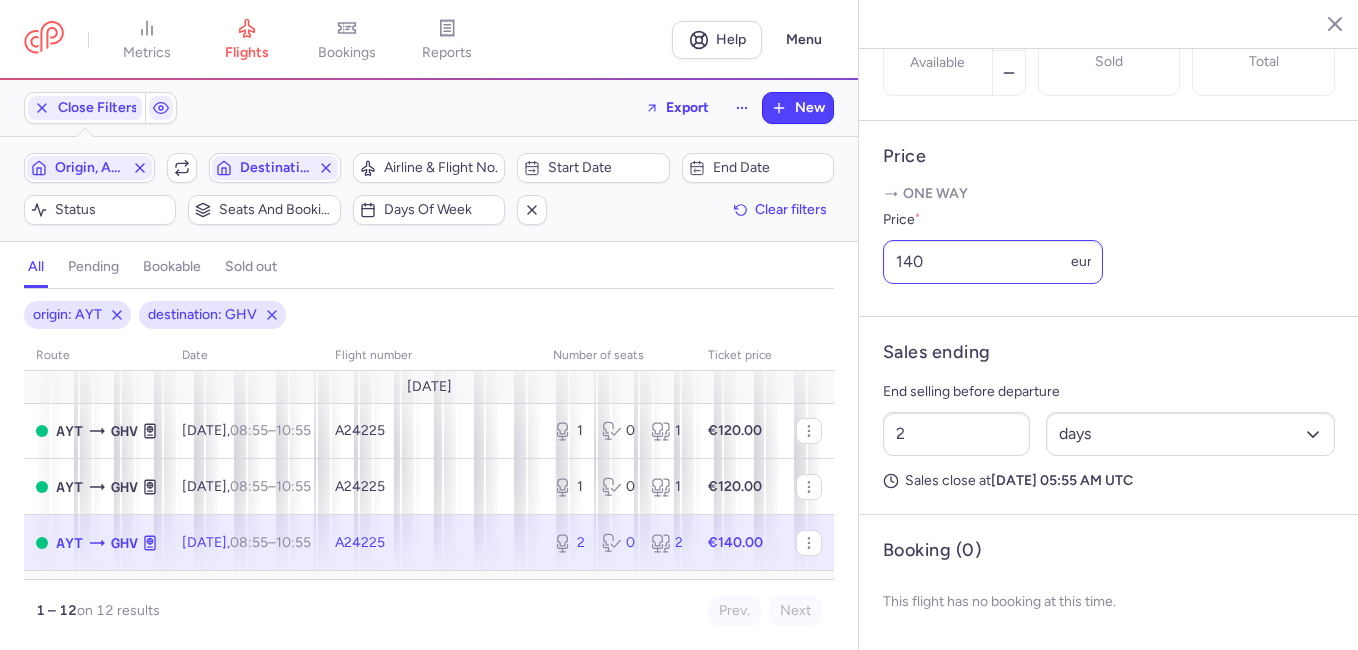 scroll, scrollTop: 728, scrollLeft: 0, axis: vertical 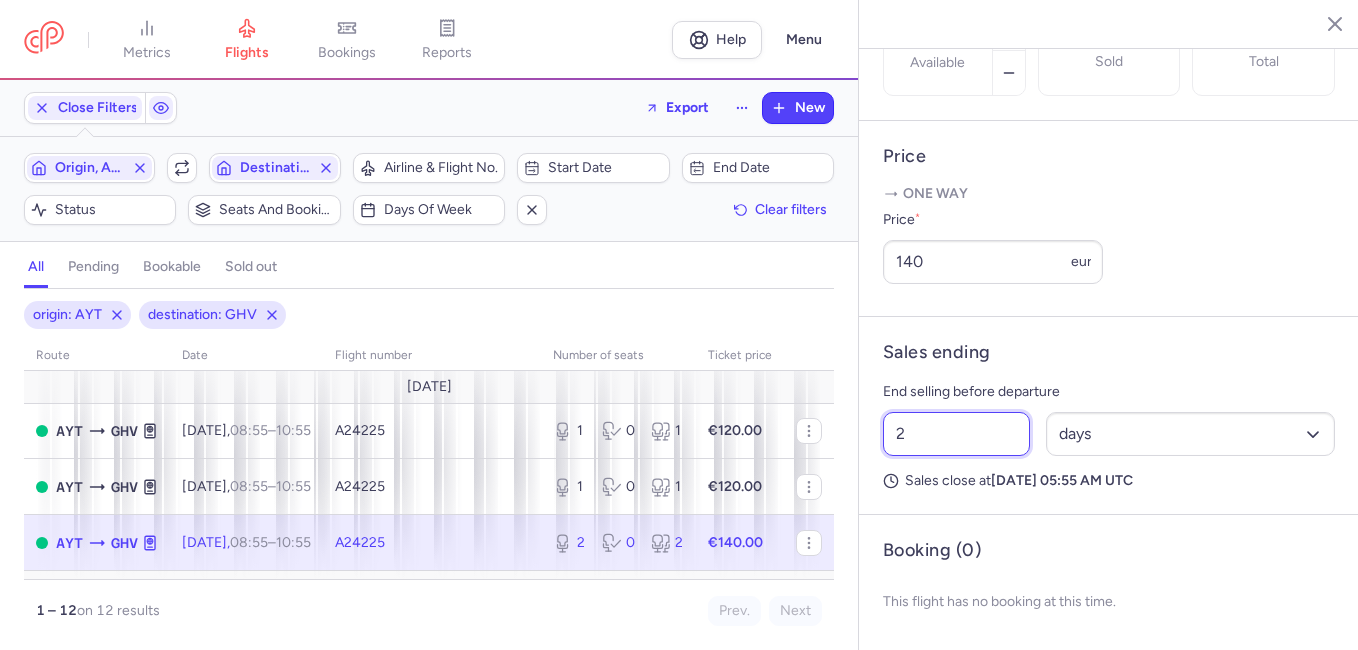 drag, startPoint x: 948, startPoint y: 441, endPoint x: 850, endPoint y: 438, distance: 98.045906 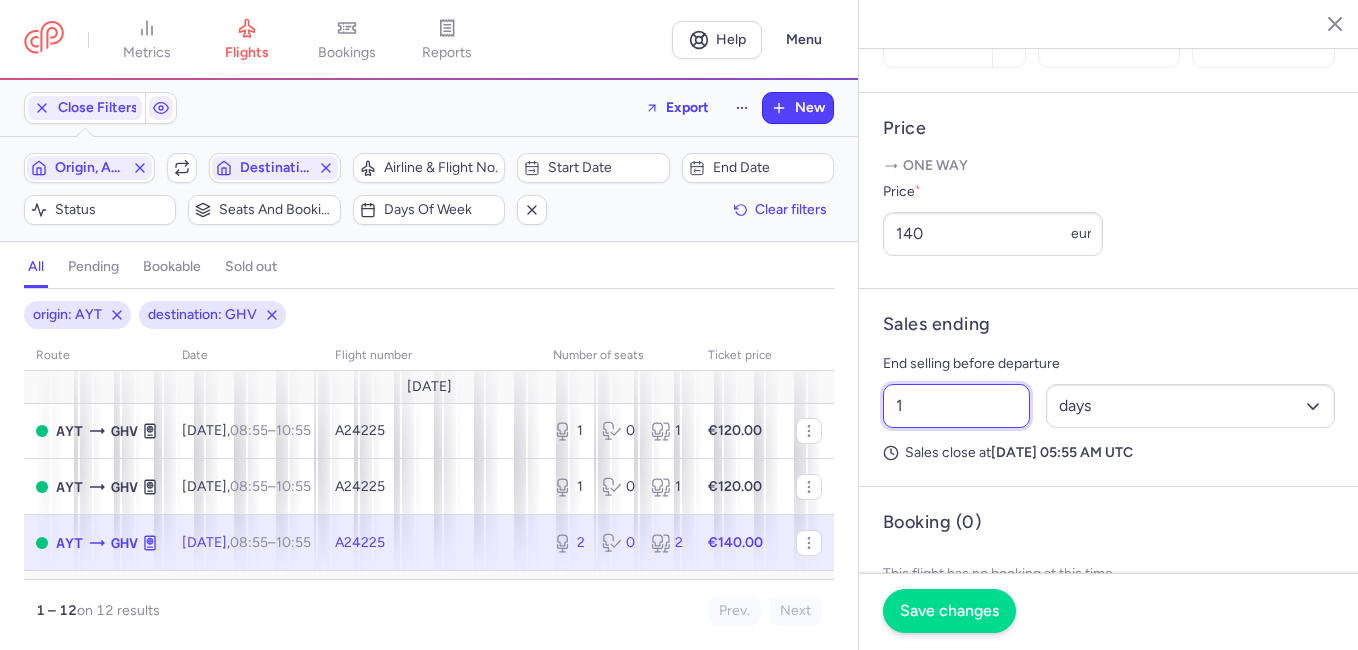 type on "1" 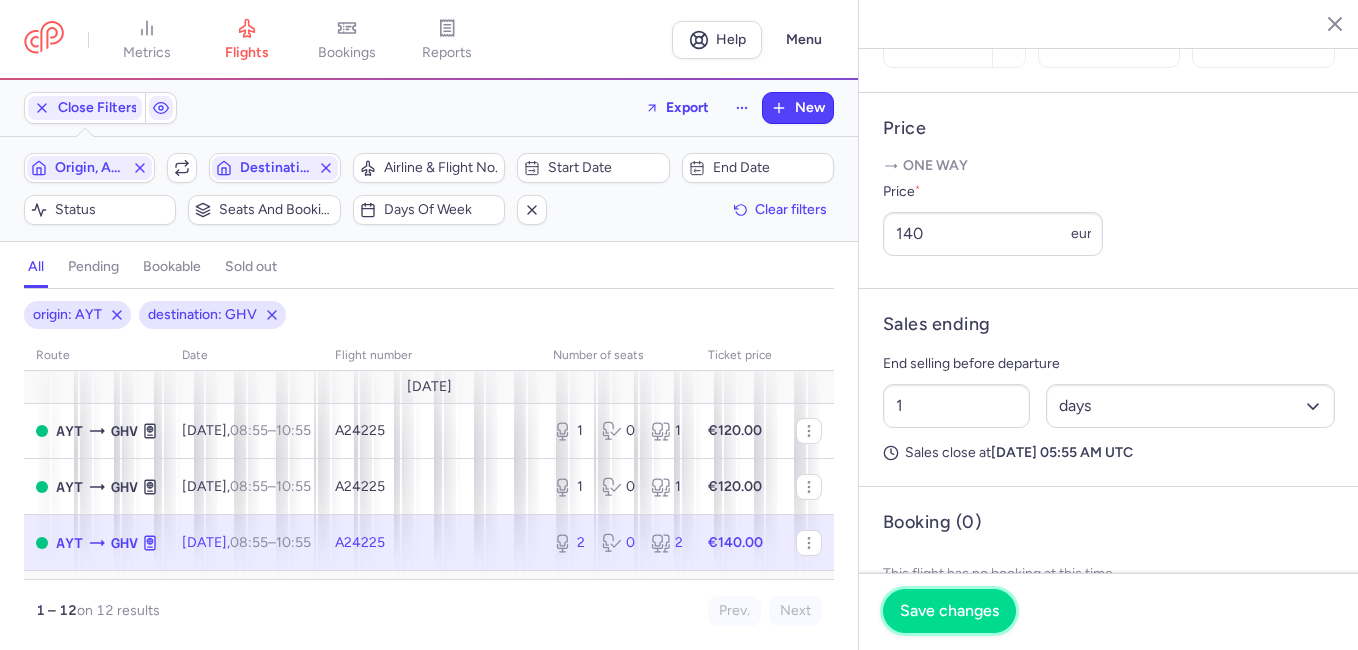 click on "Save changes" at bounding box center (949, 611) 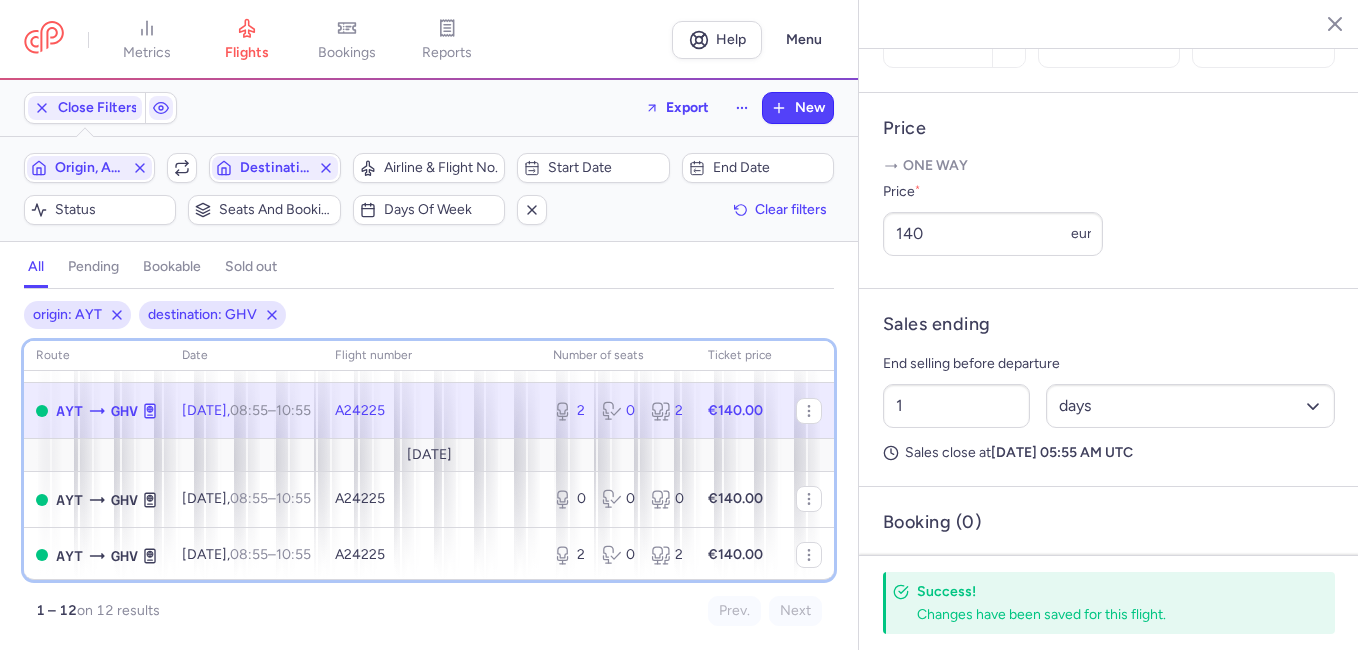 scroll, scrollTop: 149, scrollLeft: 0, axis: vertical 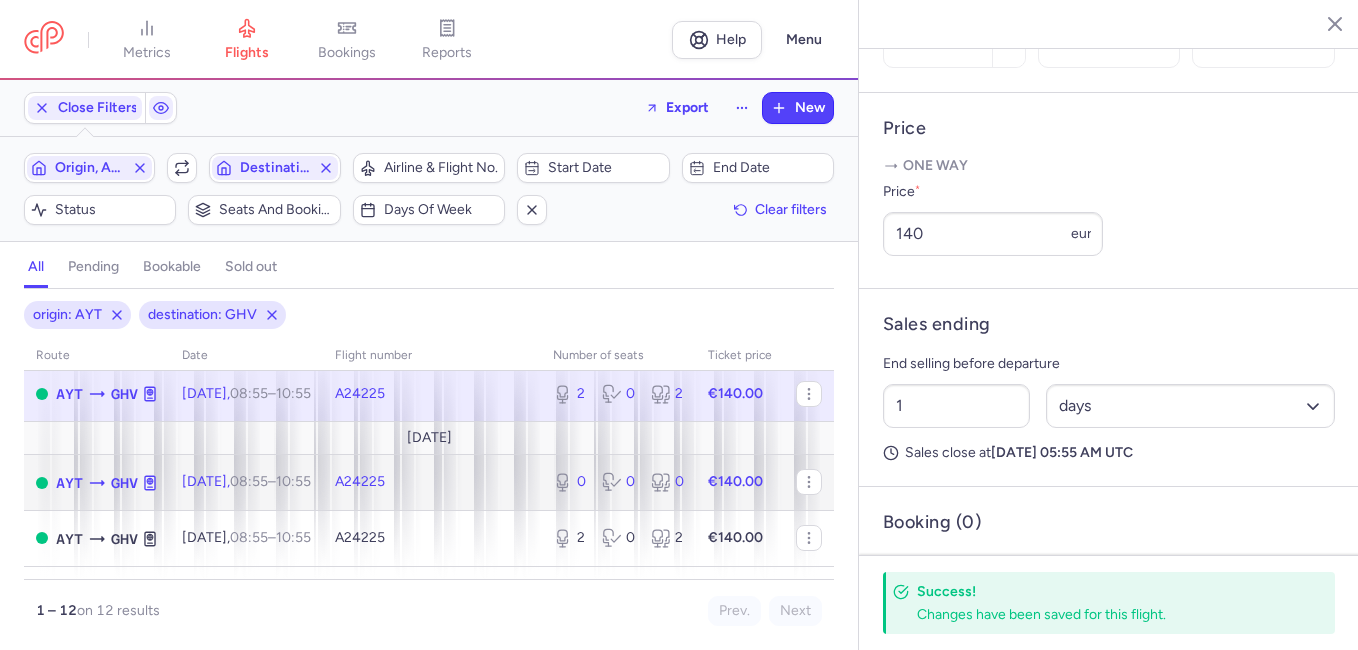click on "[DATE]  08:55  –  10:55  +0" 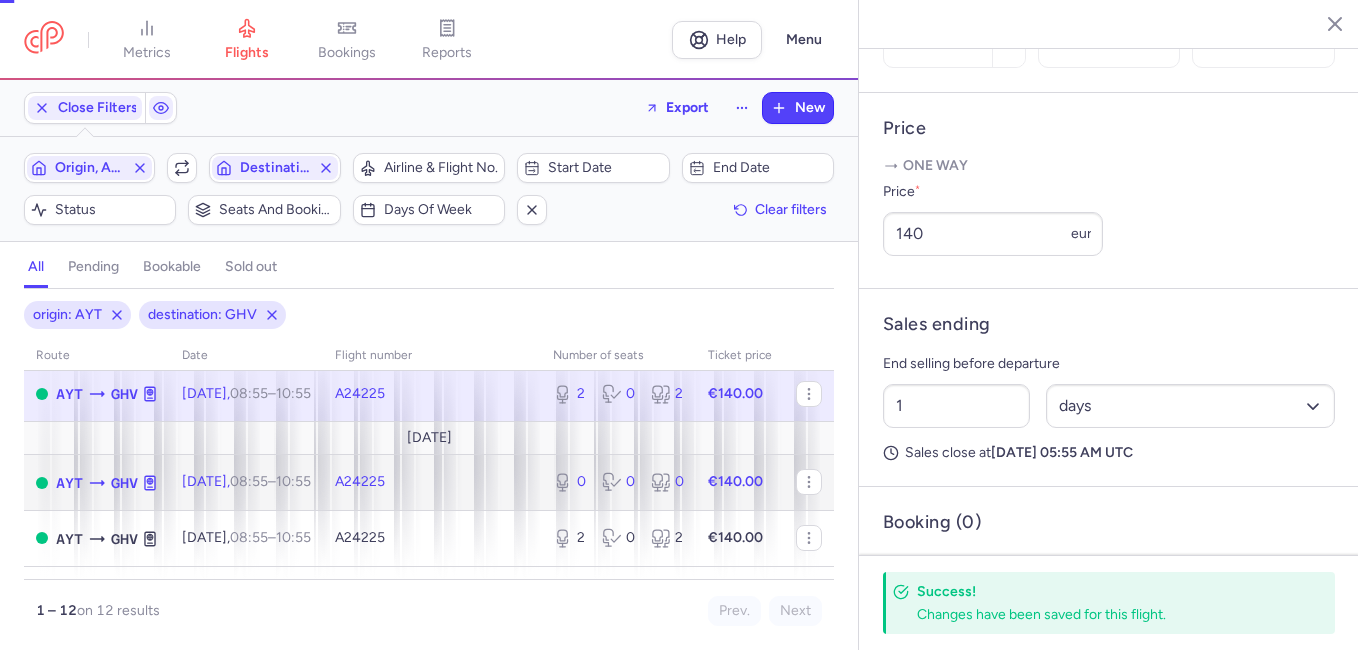 type on "0" 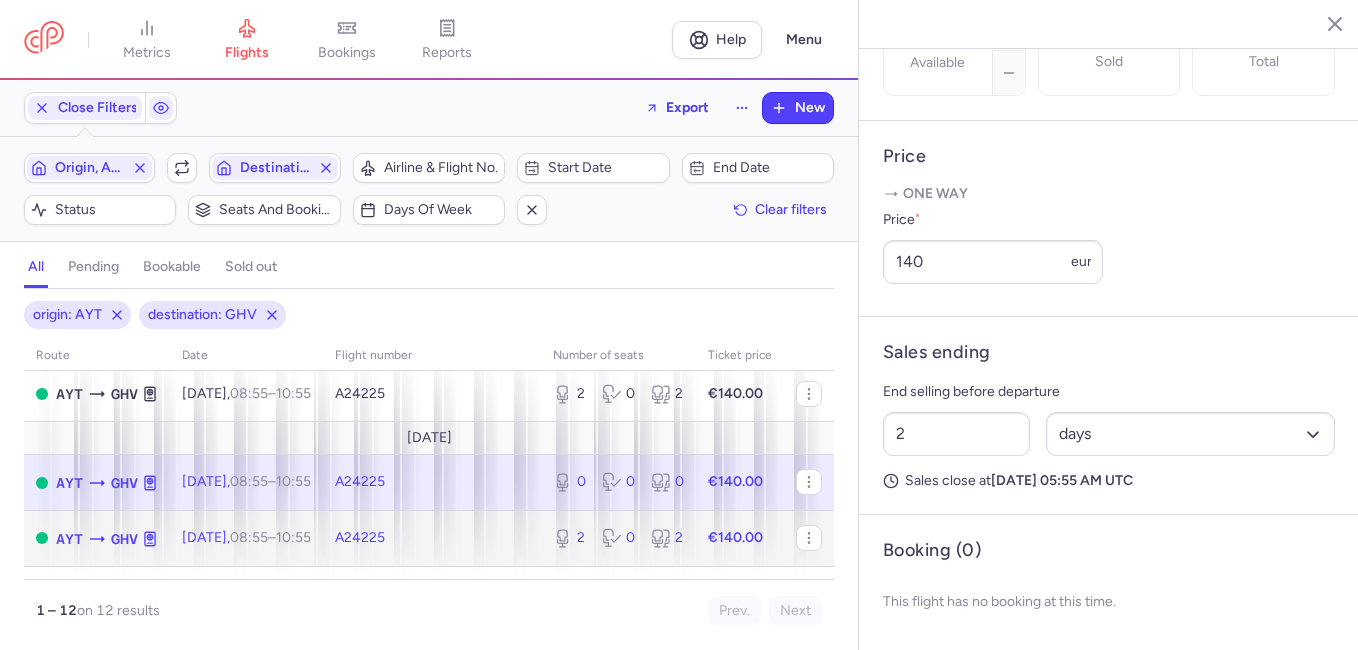 click on "10:55  +0" at bounding box center [293, 537] 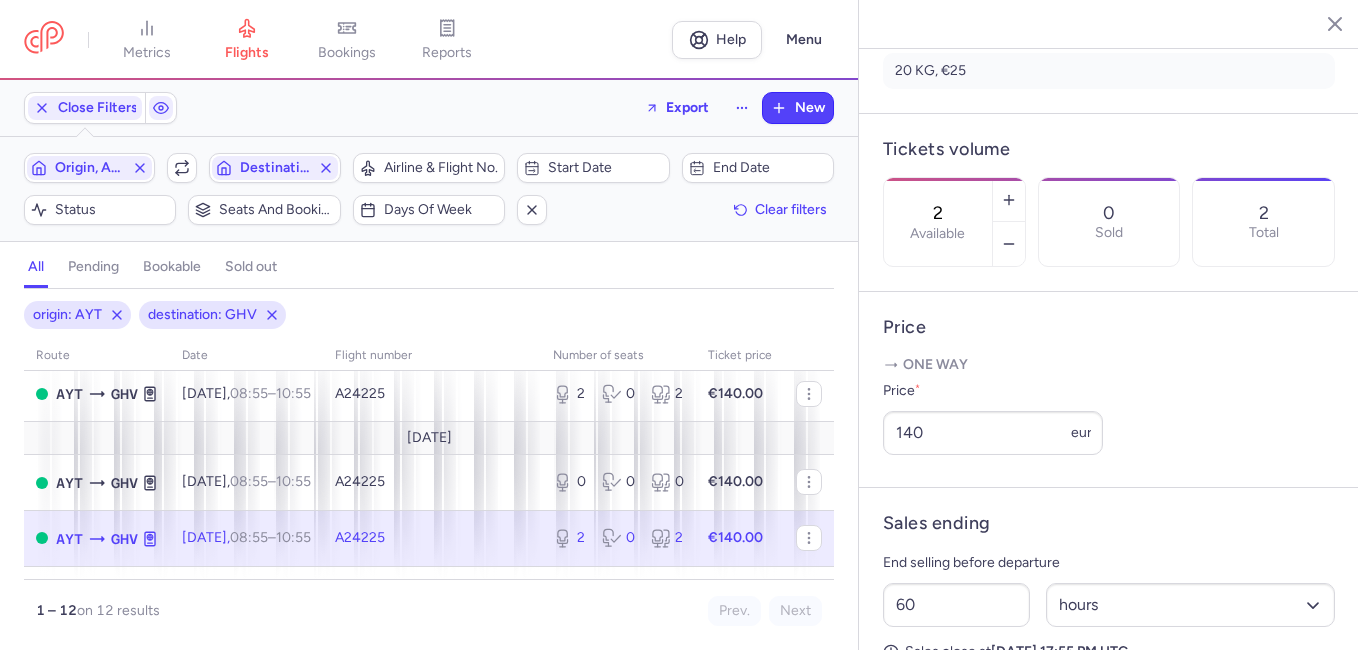 scroll, scrollTop: 528, scrollLeft: 0, axis: vertical 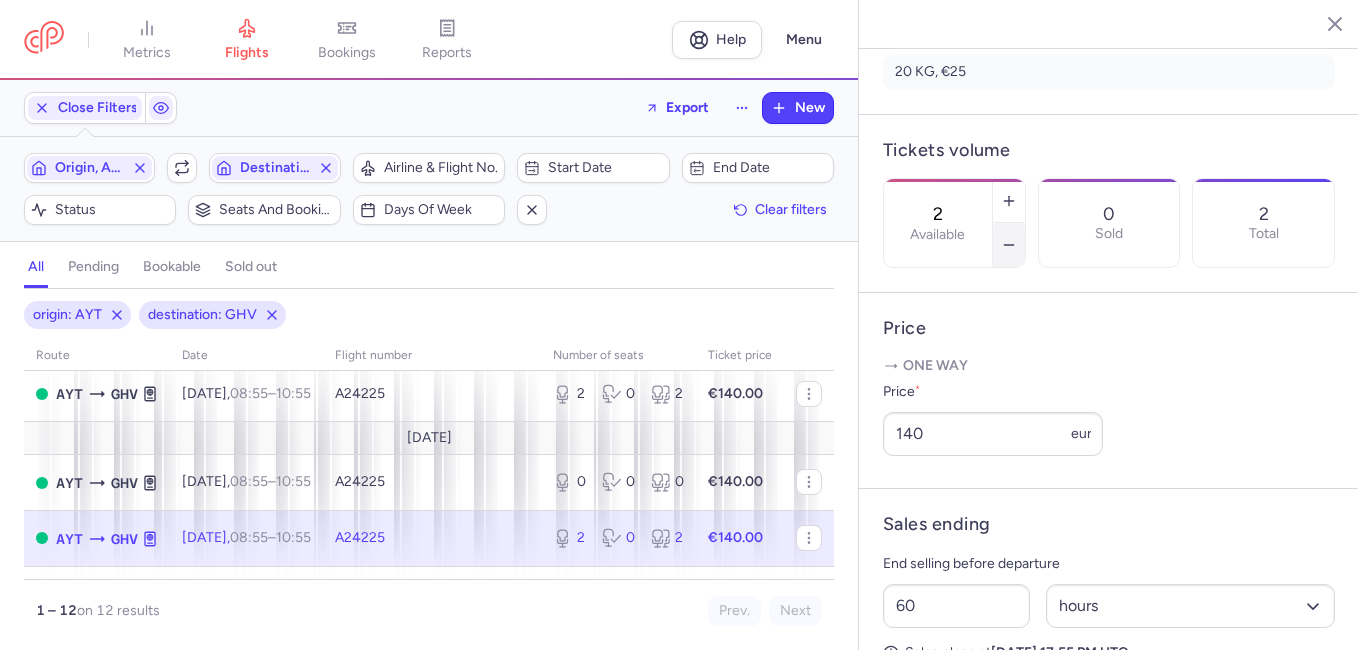 click 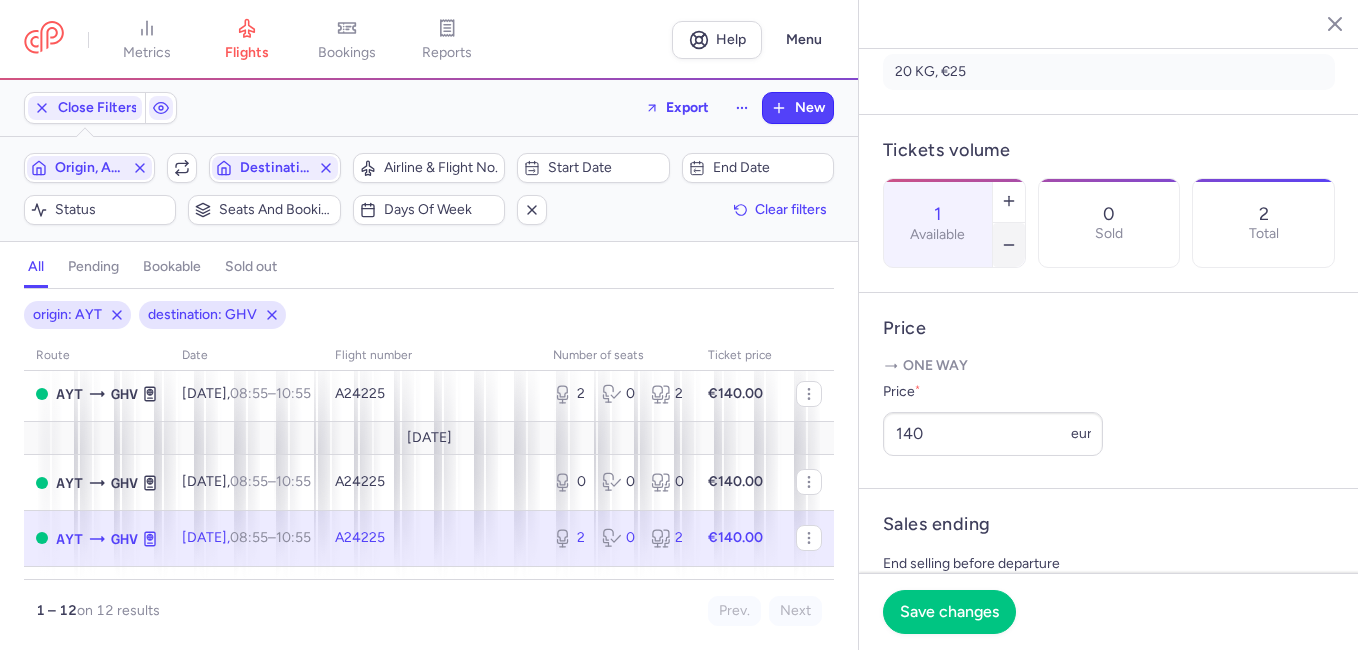 click 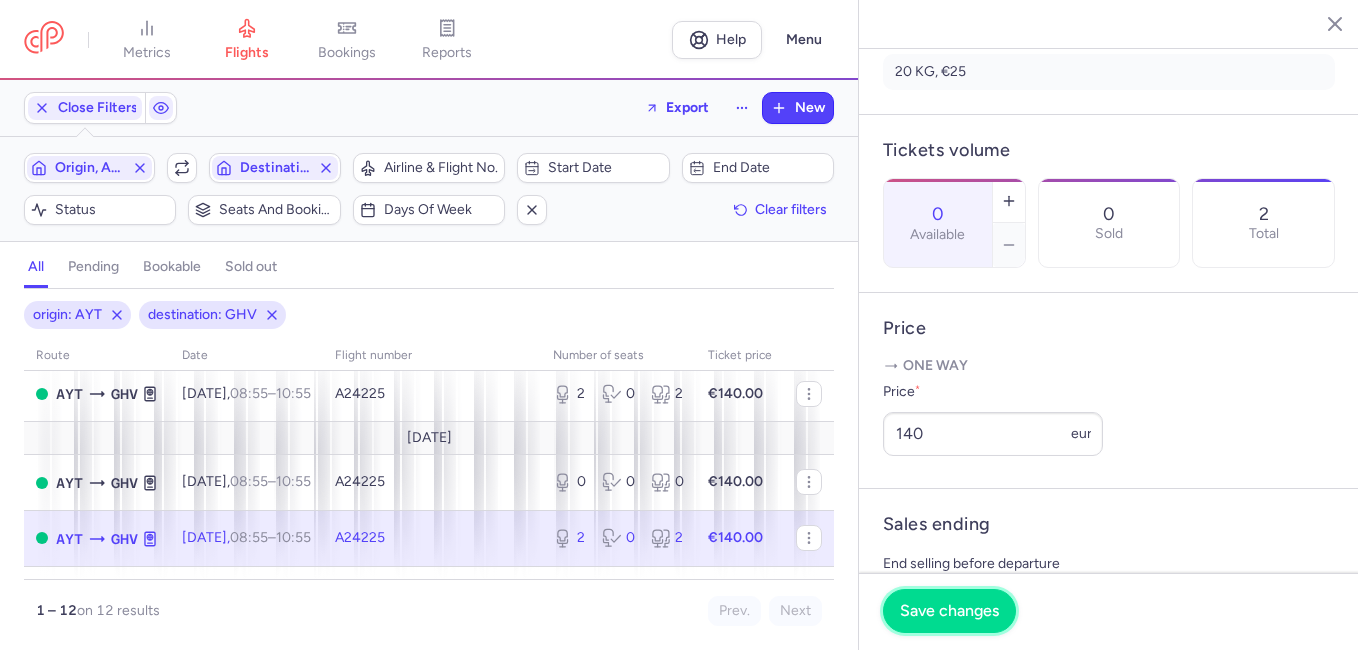 click on "Save changes" at bounding box center [949, 611] 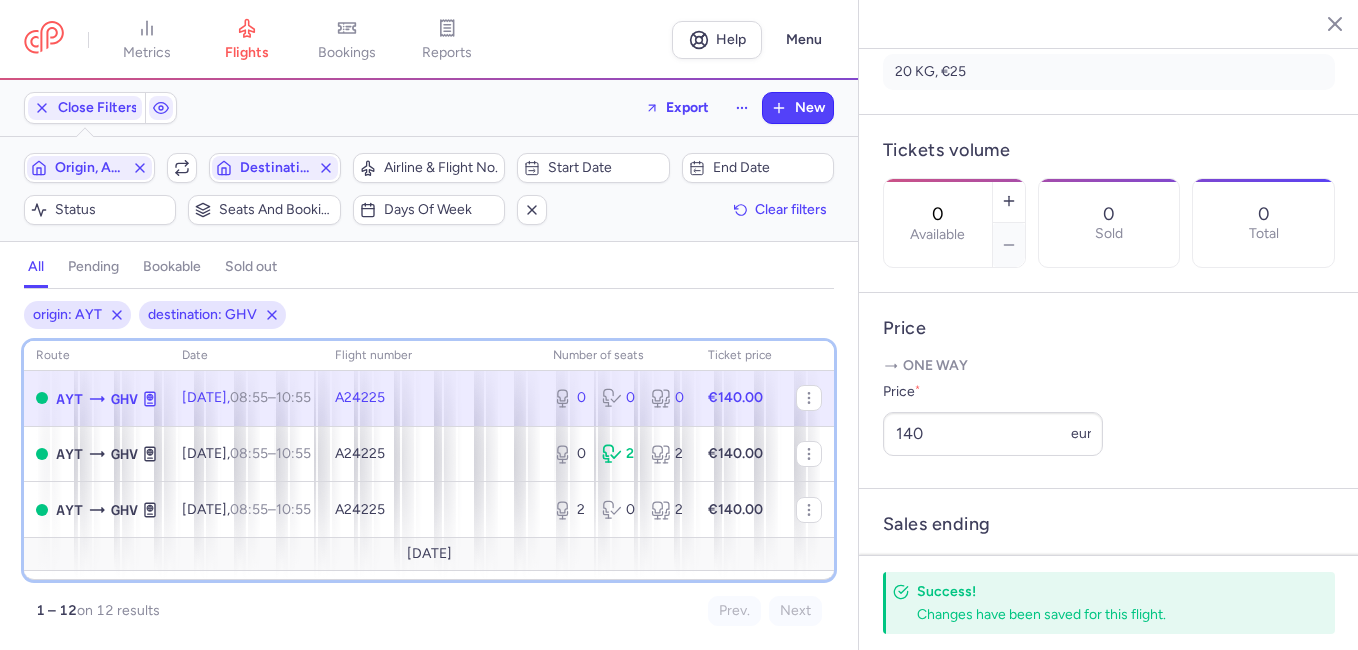 scroll, scrollTop: 309, scrollLeft: 0, axis: vertical 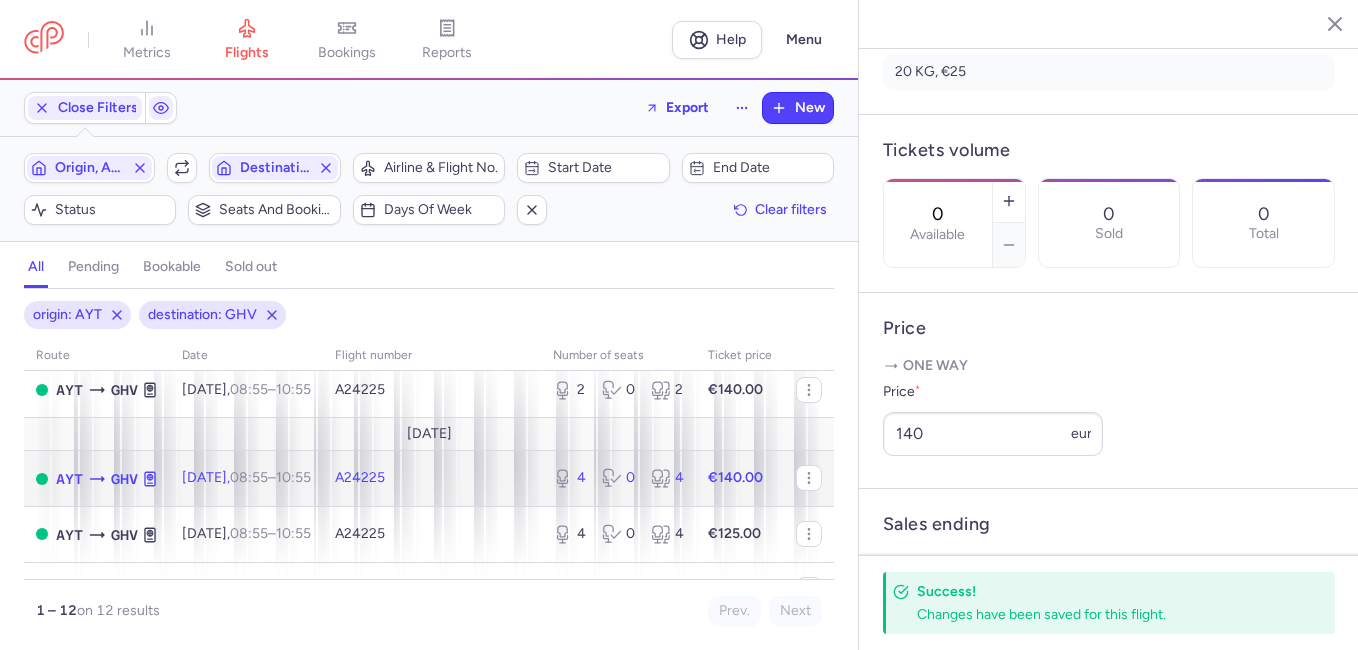 click on "A24225" 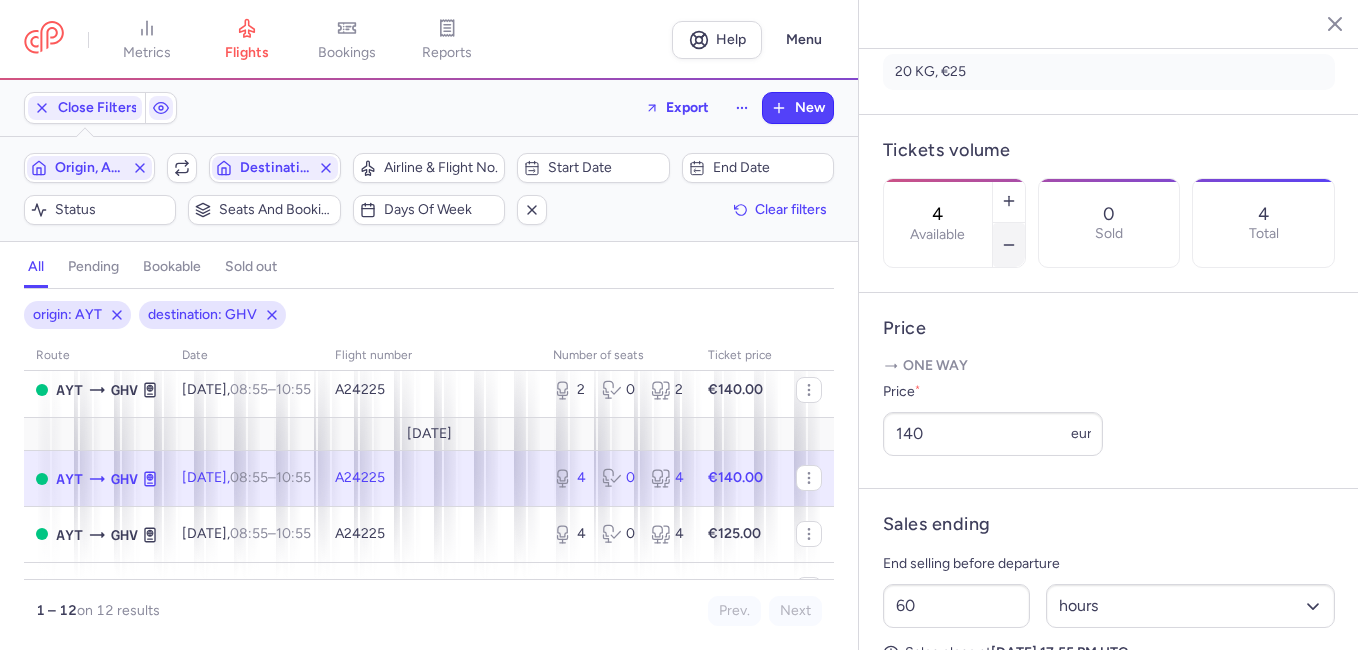 click 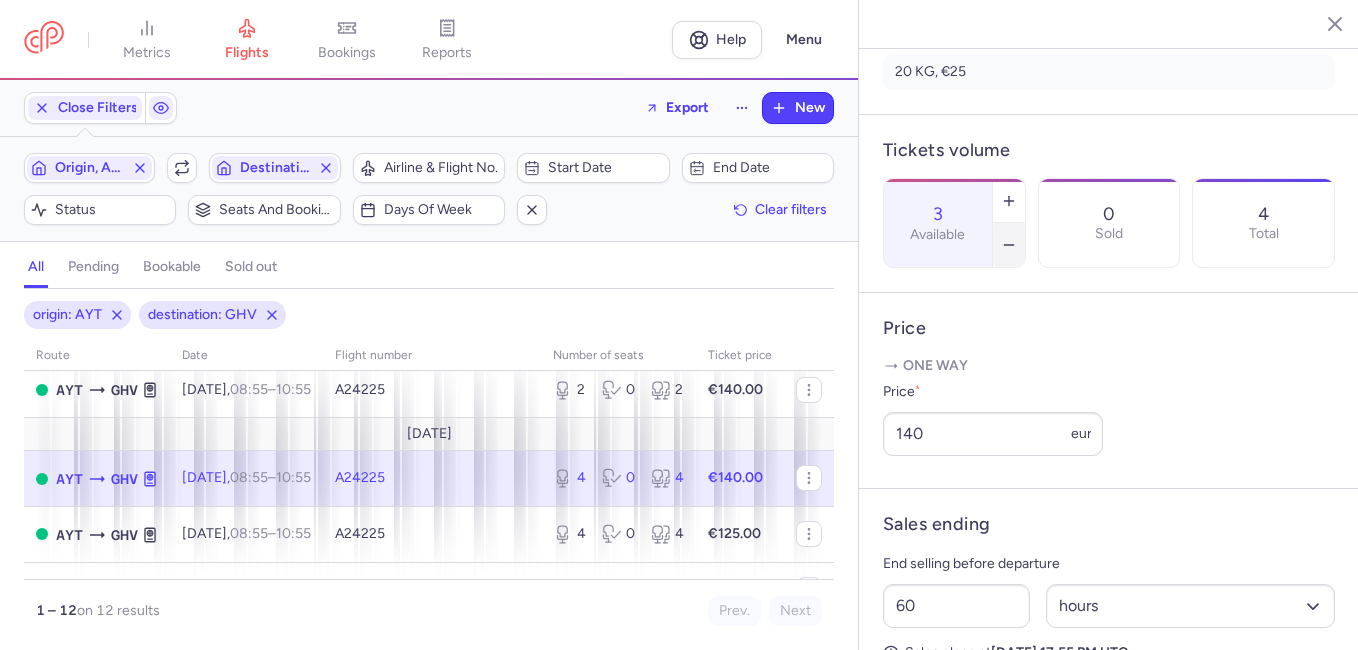 click 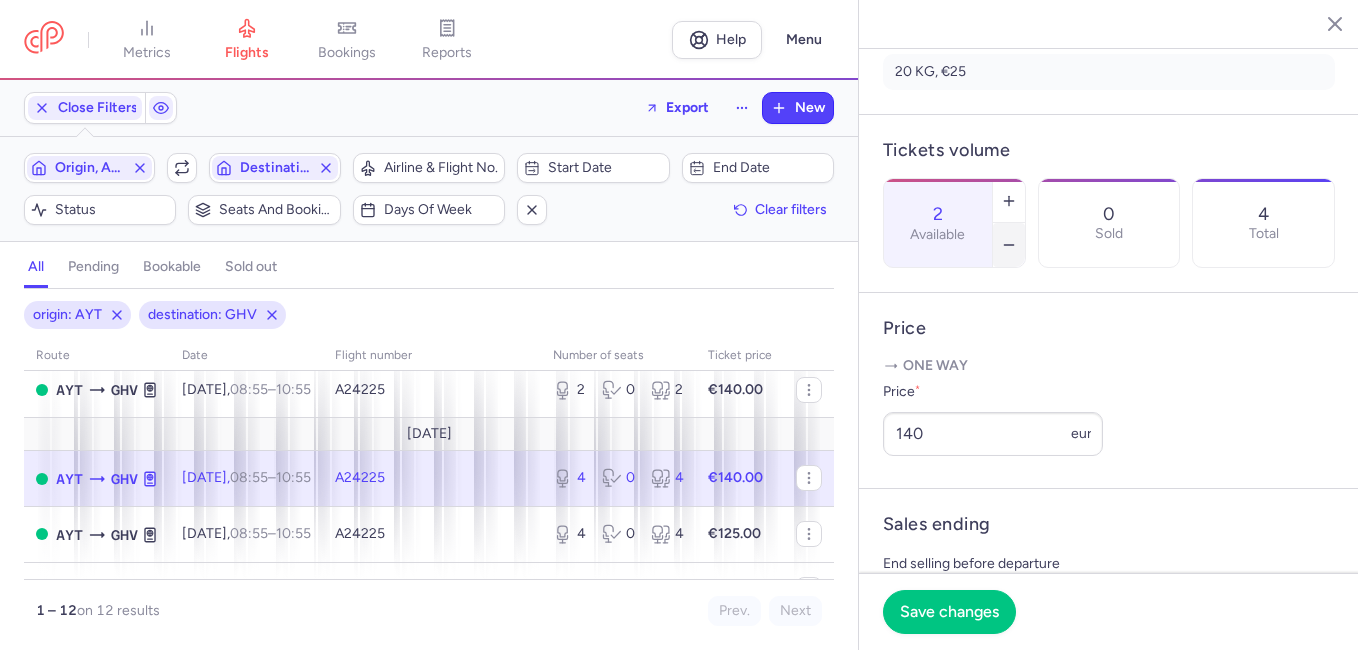 click 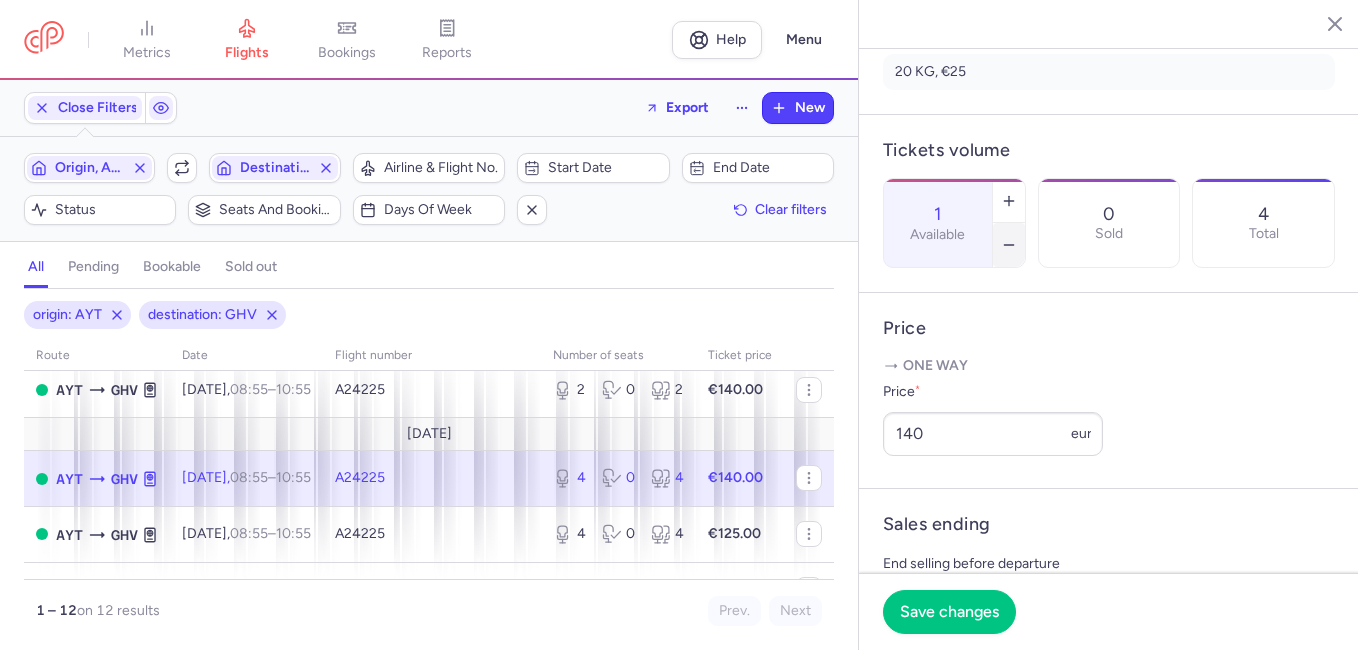 click 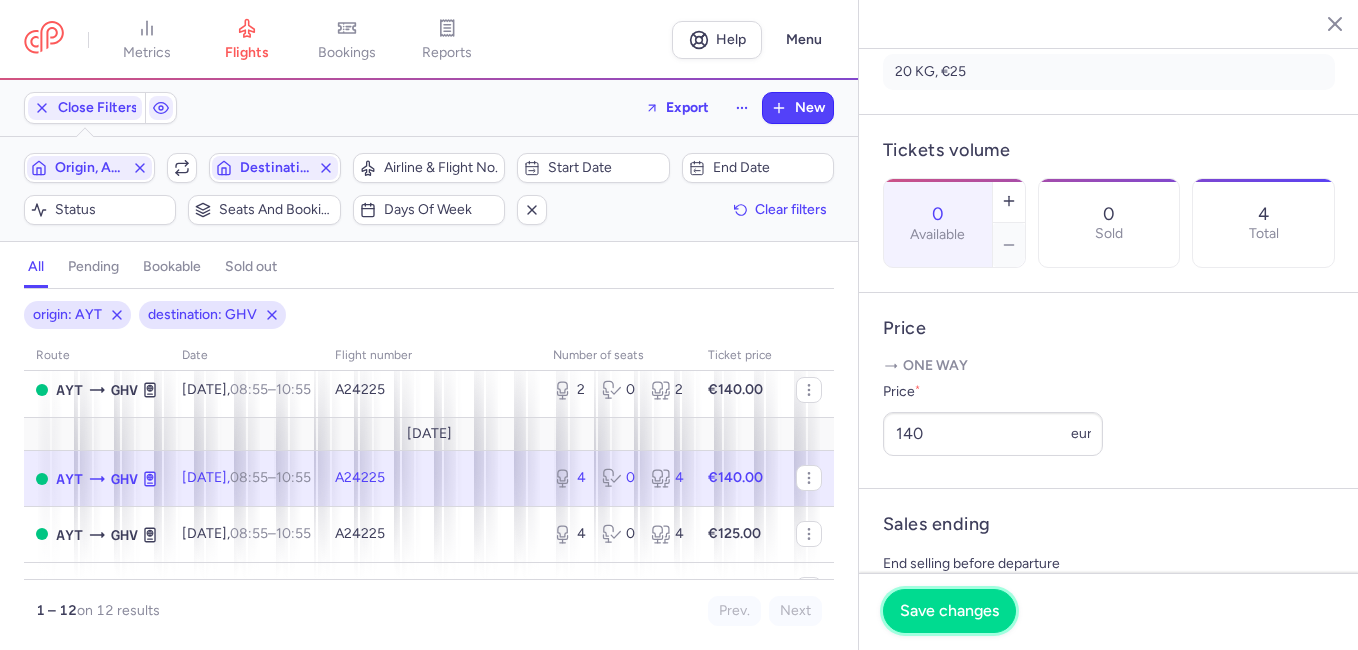 click on "Save changes" at bounding box center (949, 611) 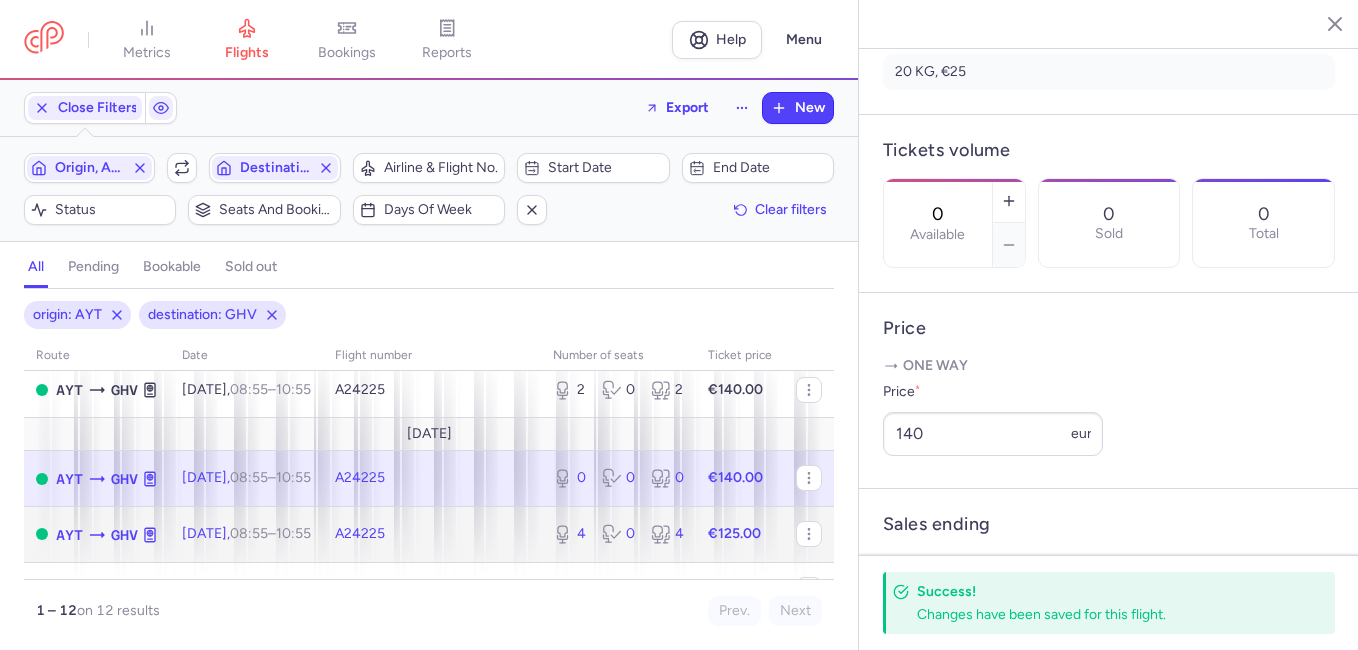 click on "10:55  +0" at bounding box center [293, 533] 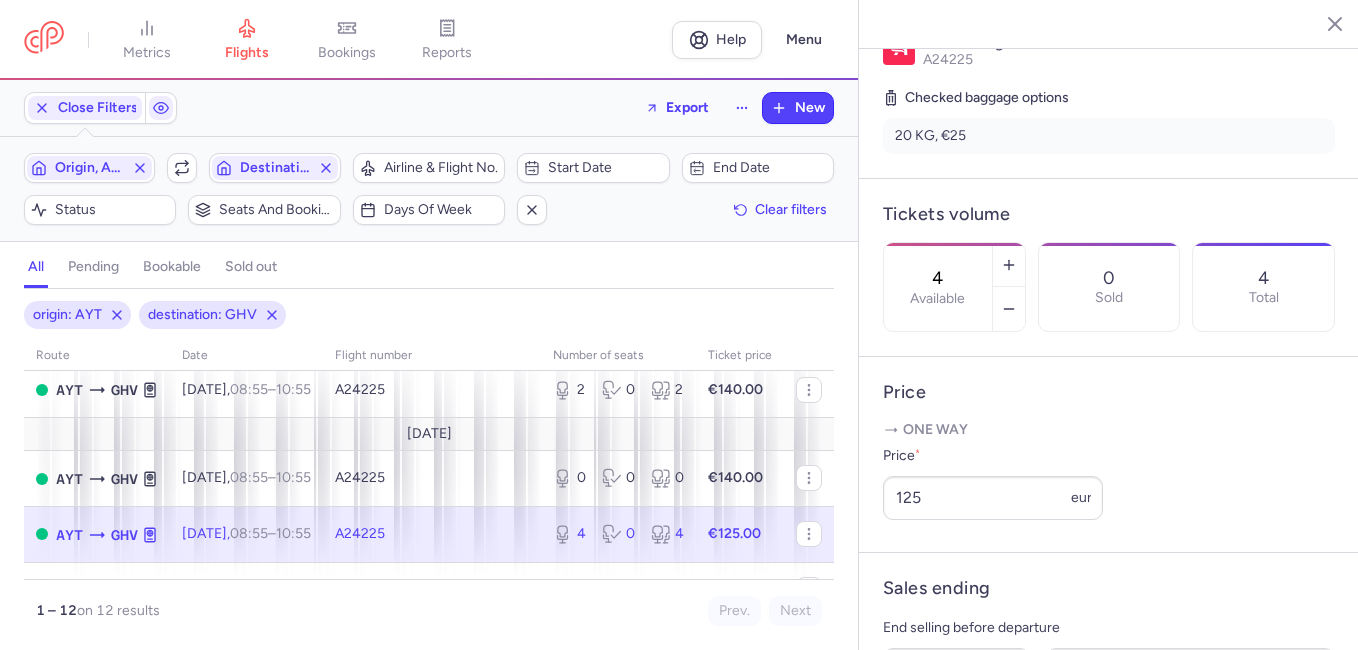 scroll, scrollTop: 428, scrollLeft: 0, axis: vertical 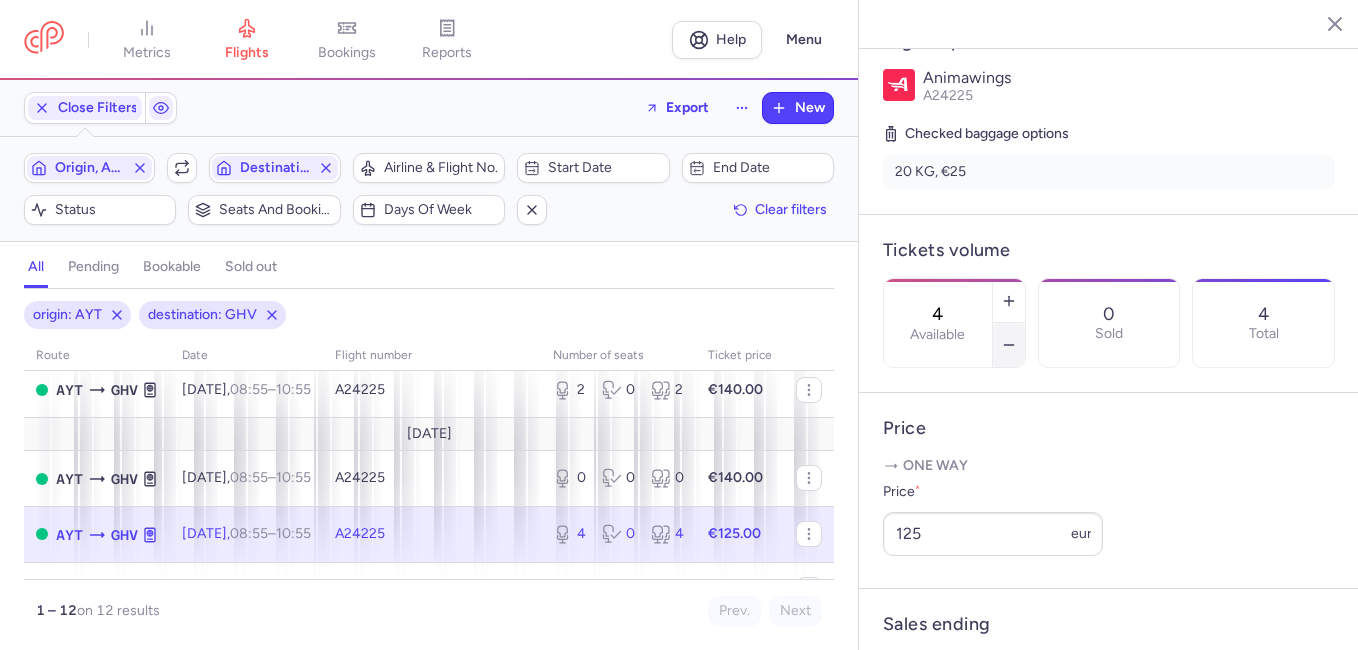 click 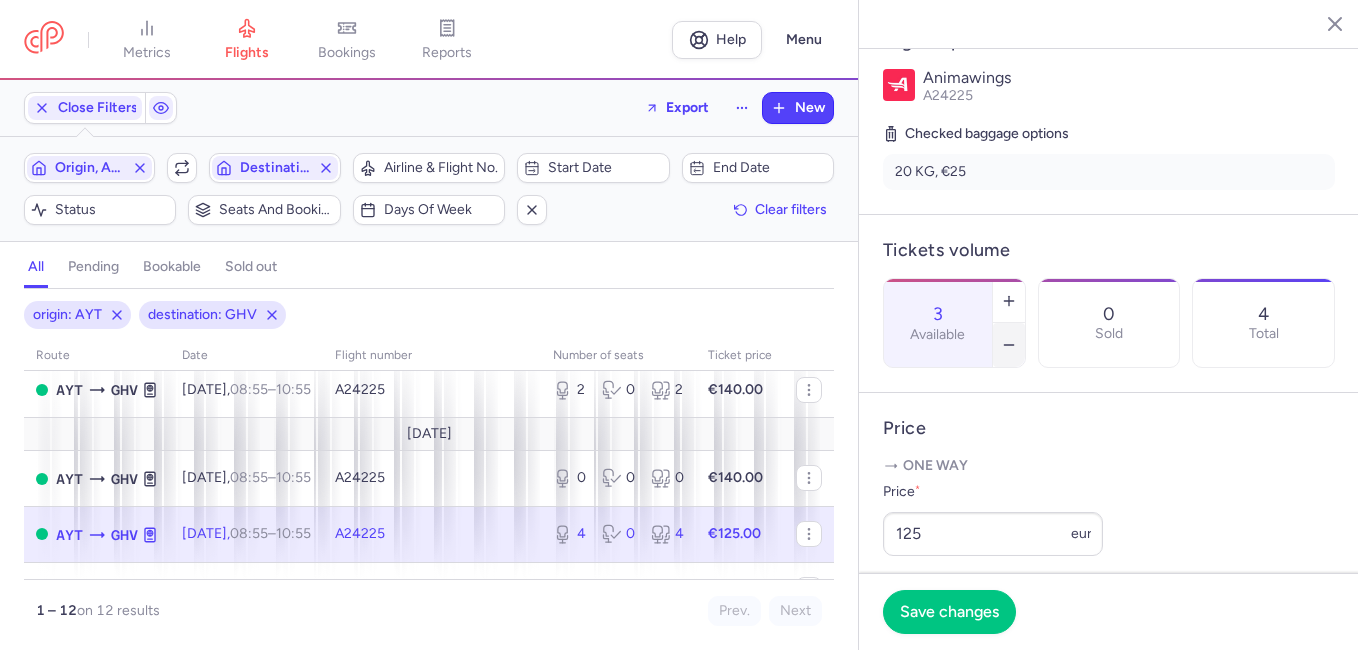 click 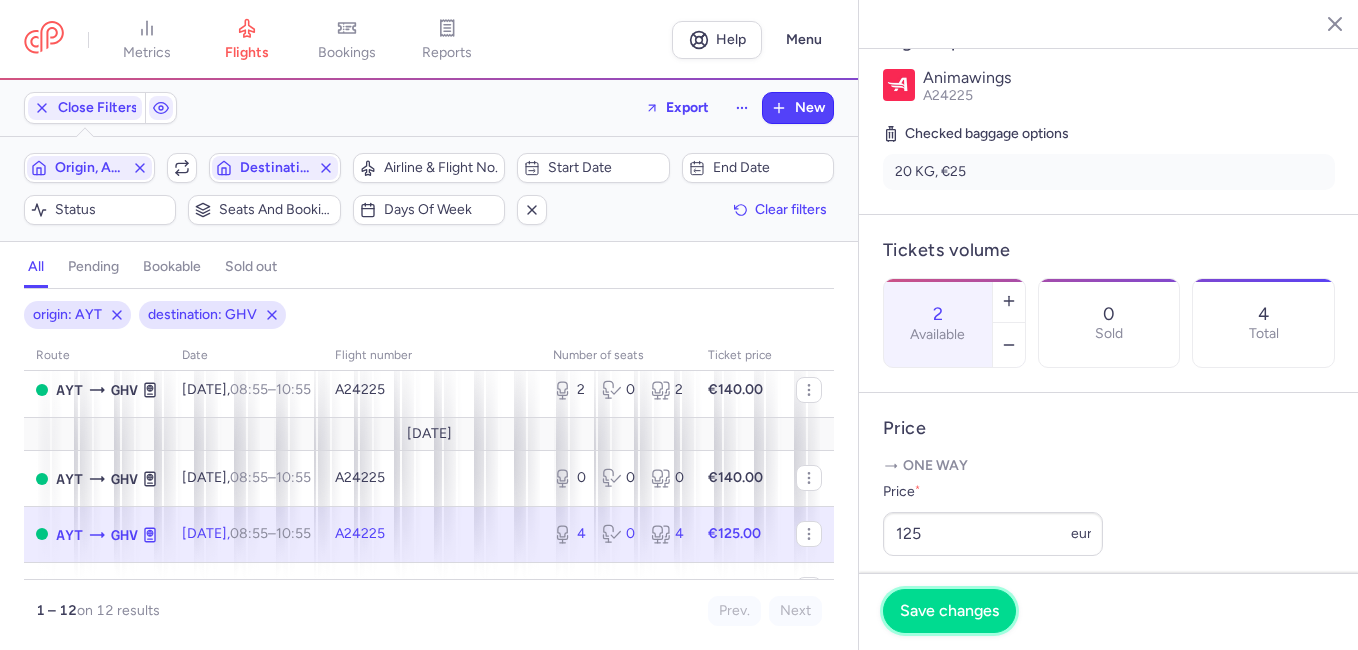 click on "Save changes" at bounding box center (949, 611) 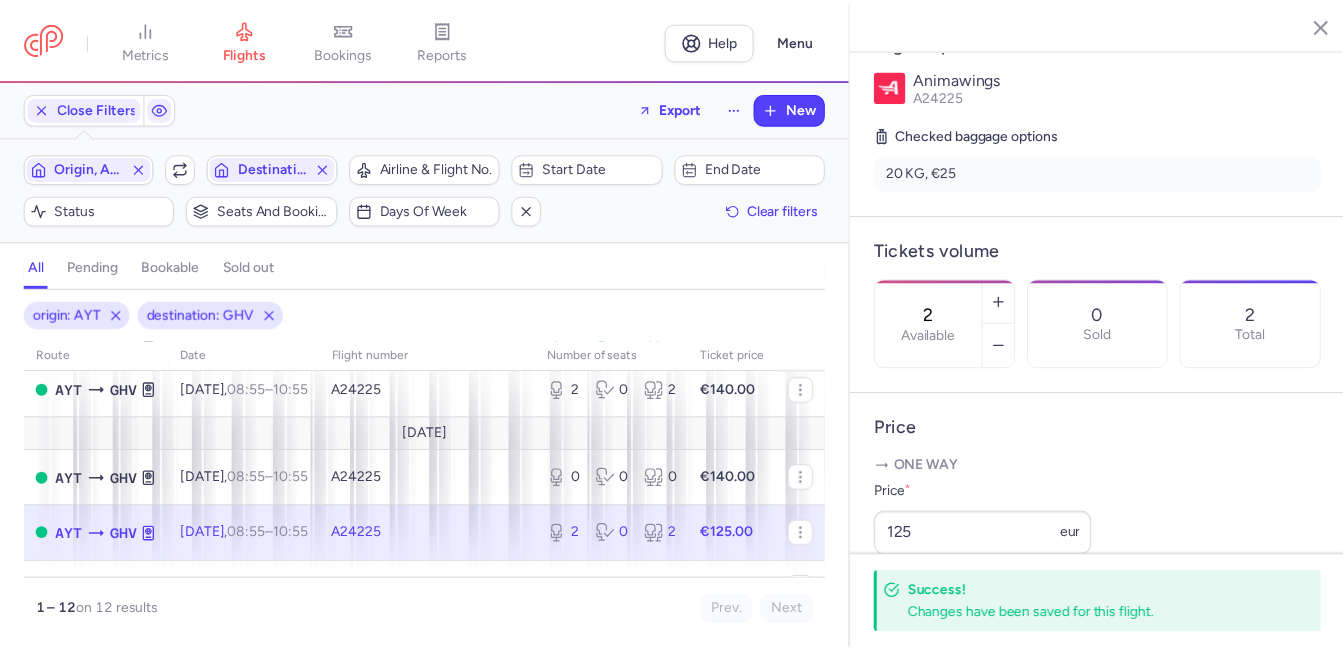 scroll, scrollTop: 0, scrollLeft: 0, axis: both 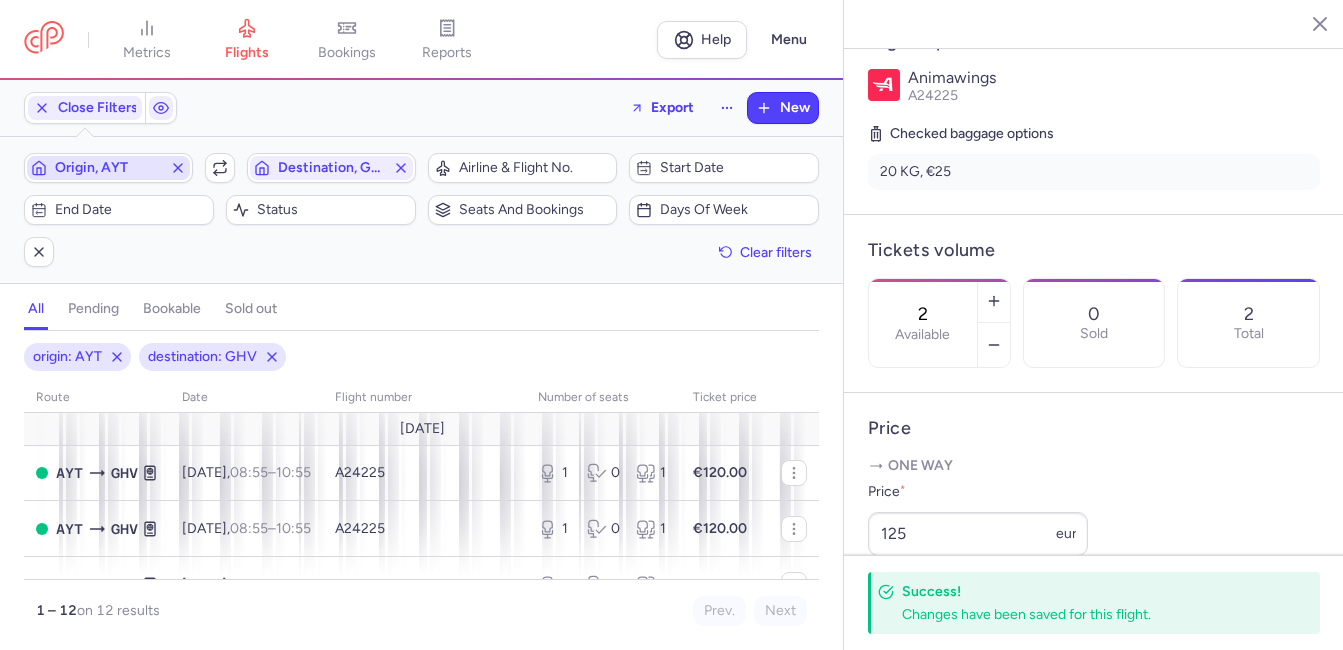 click 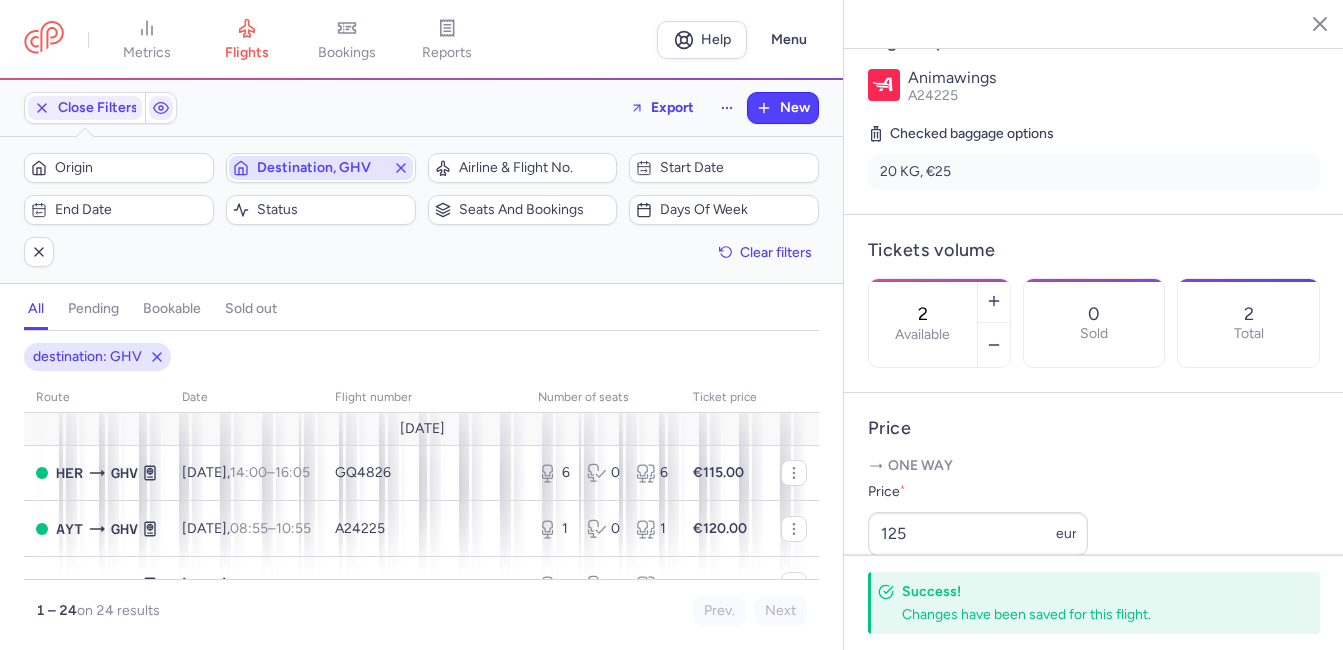 click 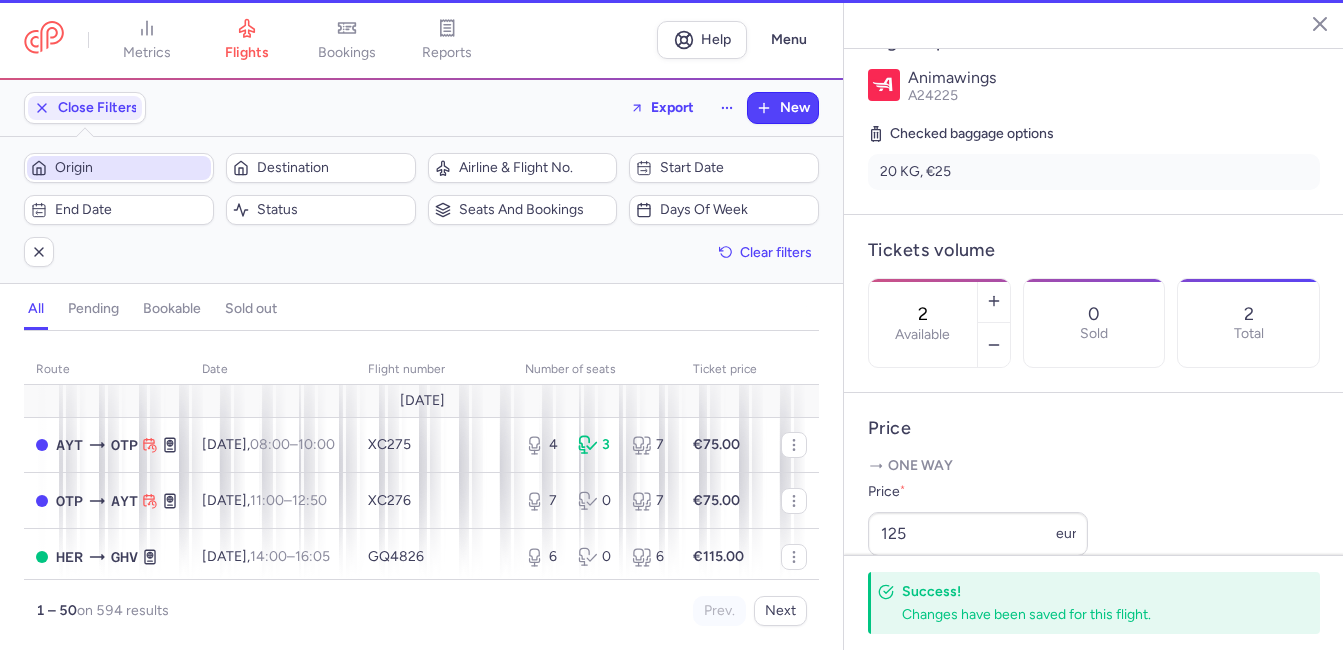 click on "Origin" at bounding box center (131, 168) 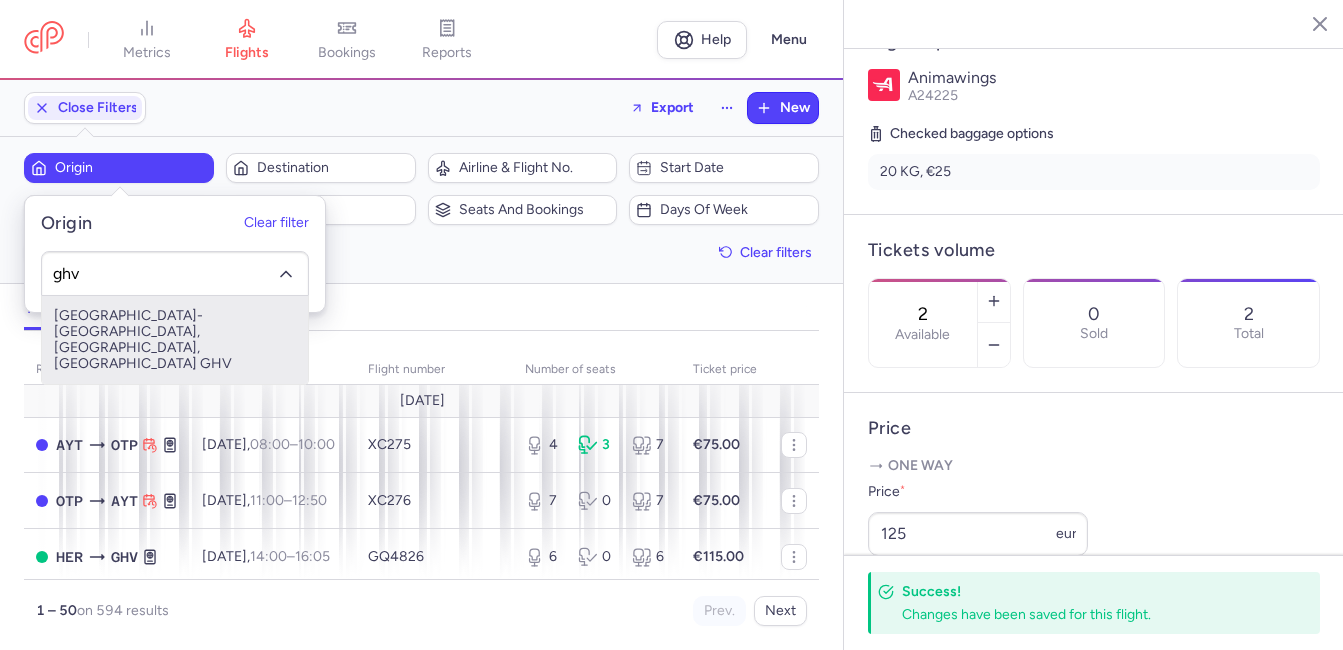 drag, startPoint x: 143, startPoint y: 323, endPoint x: 397, endPoint y: 114, distance: 328.93314 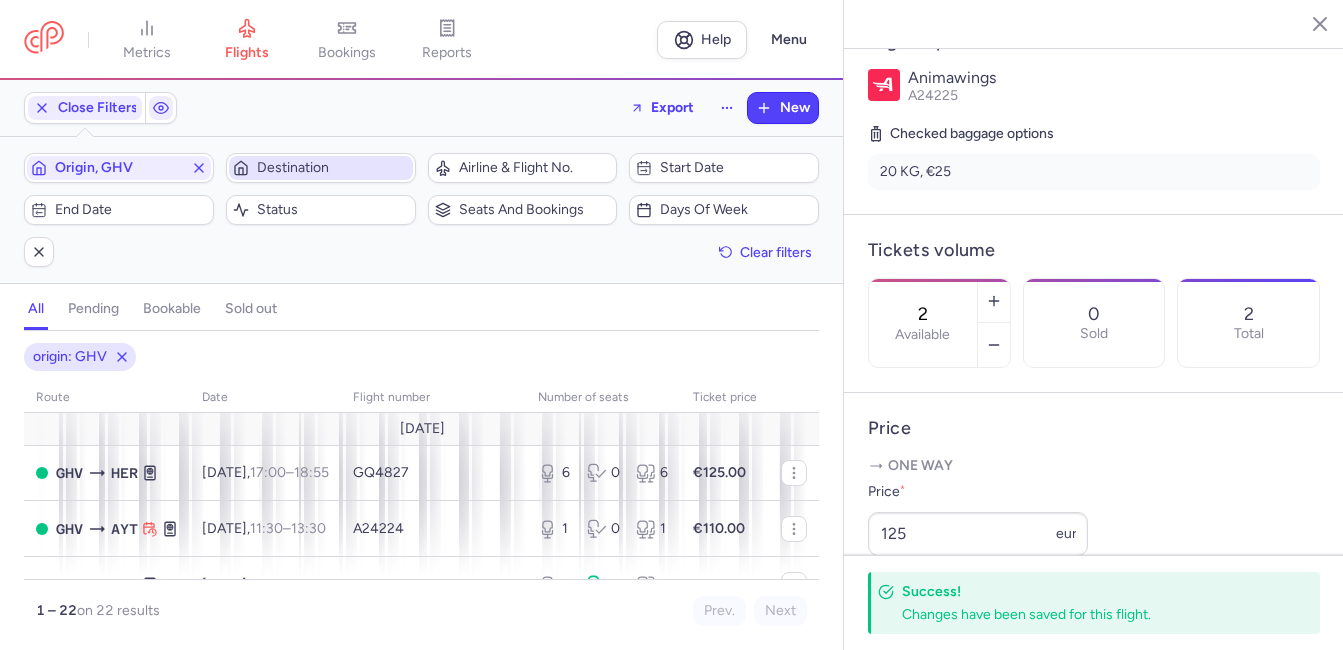 click on "Destination" at bounding box center (333, 168) 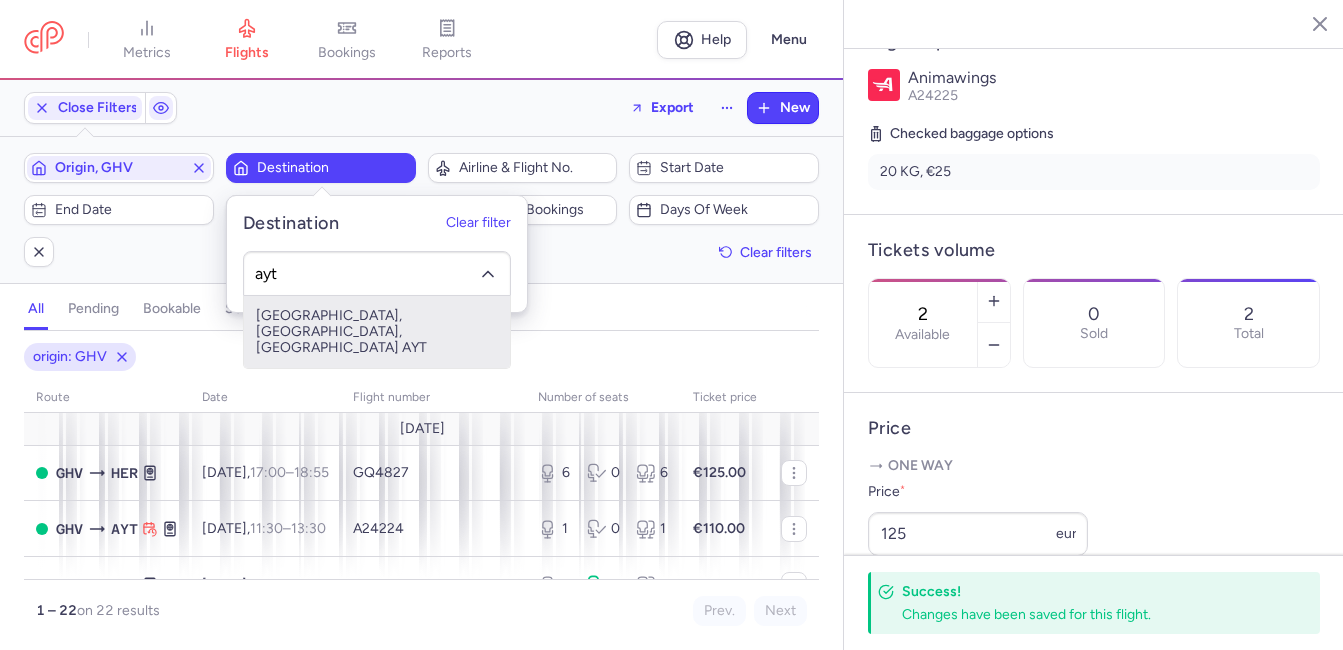 click on "[GEOGRAPHIC_DATA], [GEOGRAPHIC_DATA], [GEOGRAPHIC_DATA] AYT" at bounding box center [377, 332] 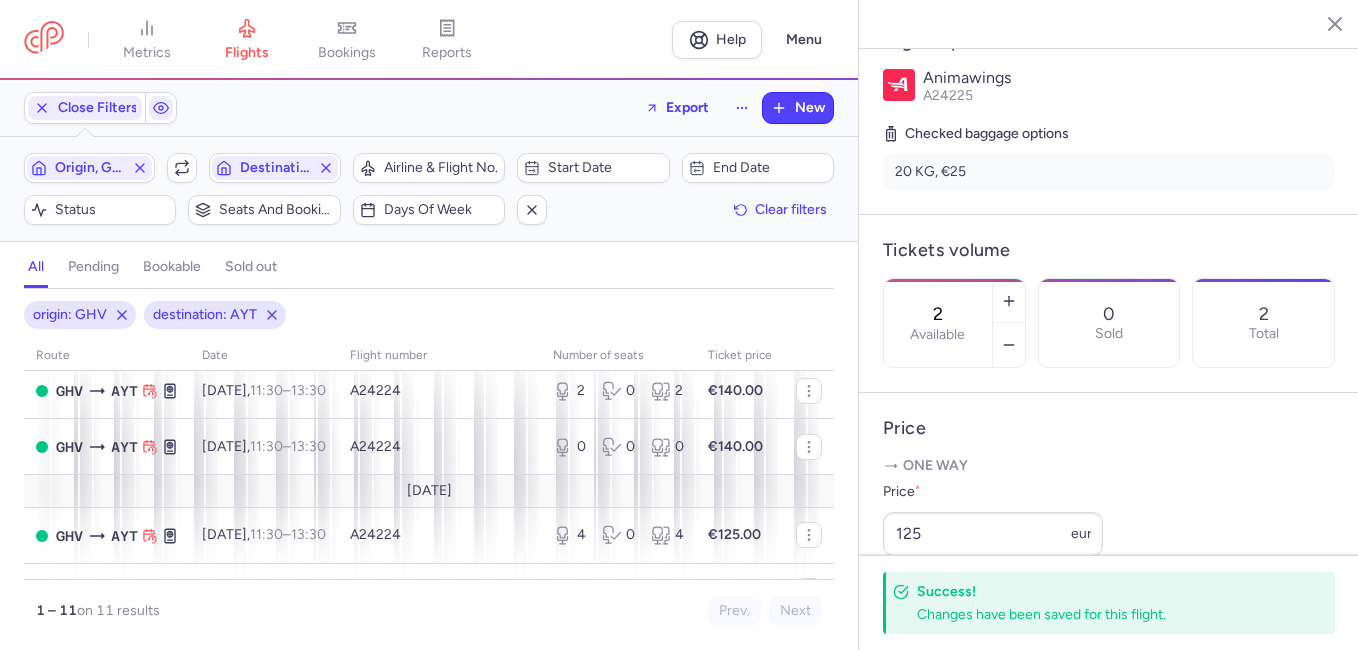 scroll, scrollTop: 400, scrollLeft: 0, axis: vertical 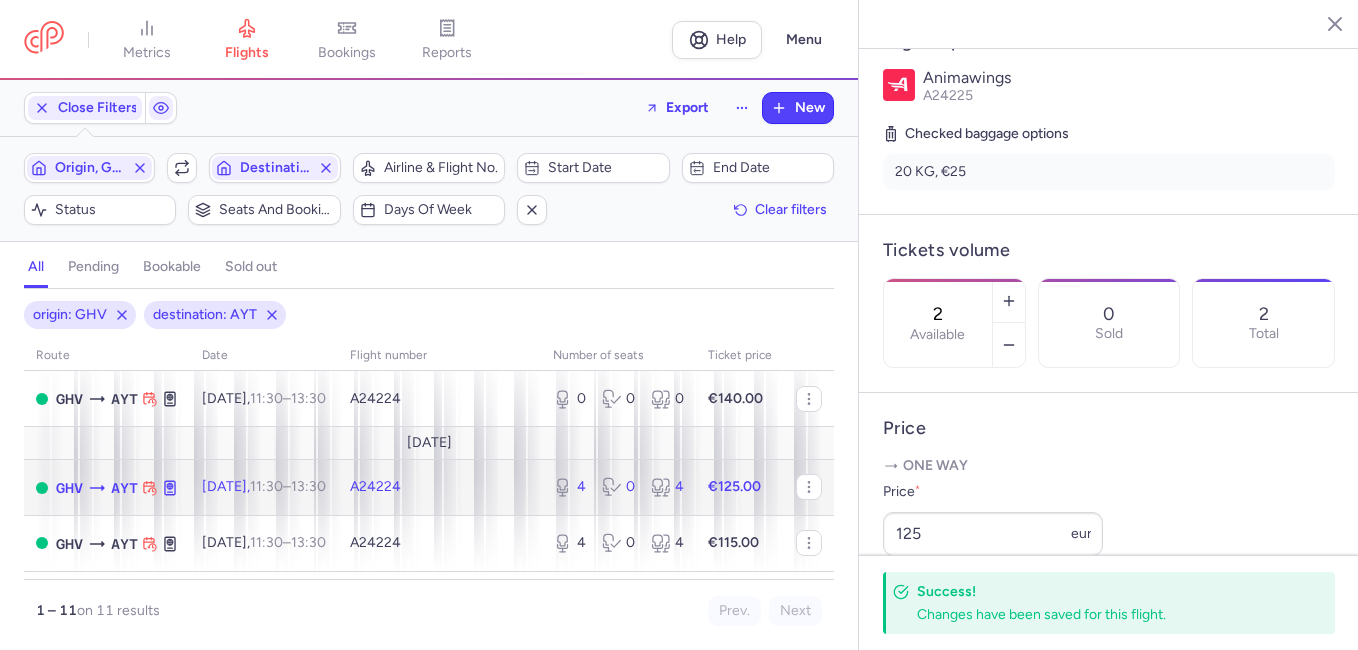 click on "A24224" 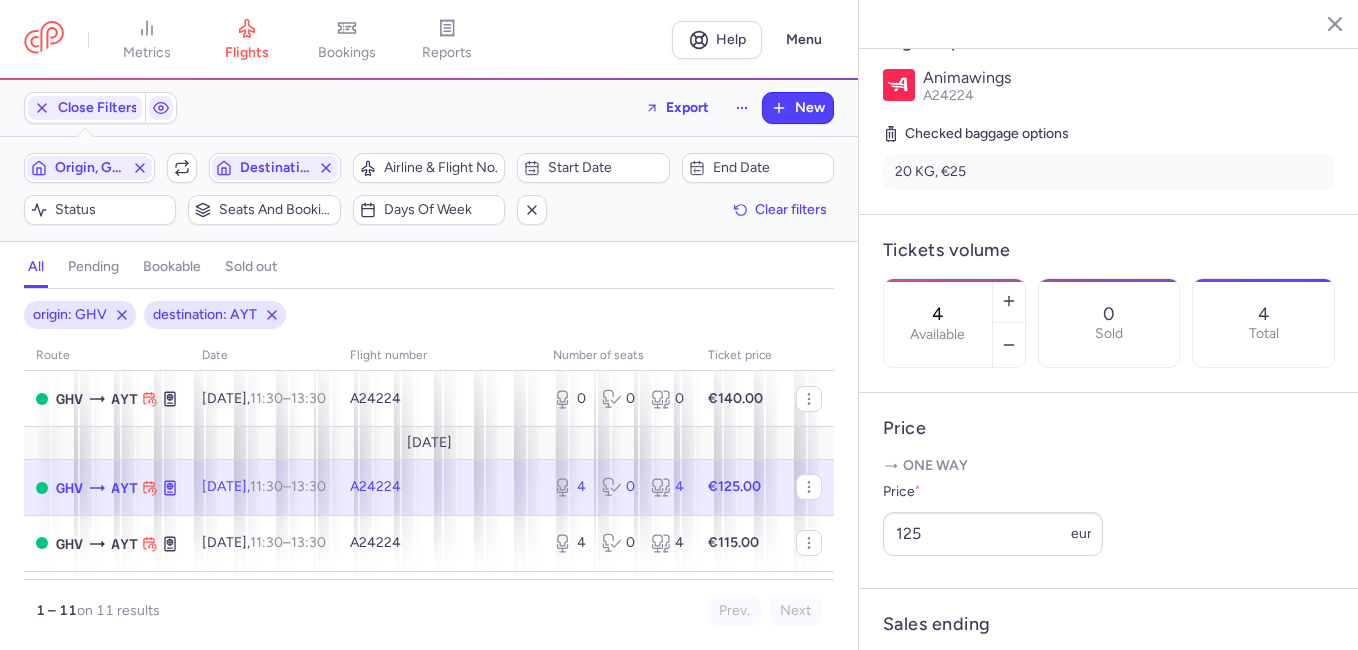 click on "11:30  –  13:30  +0" at bounding box center (288, 486) 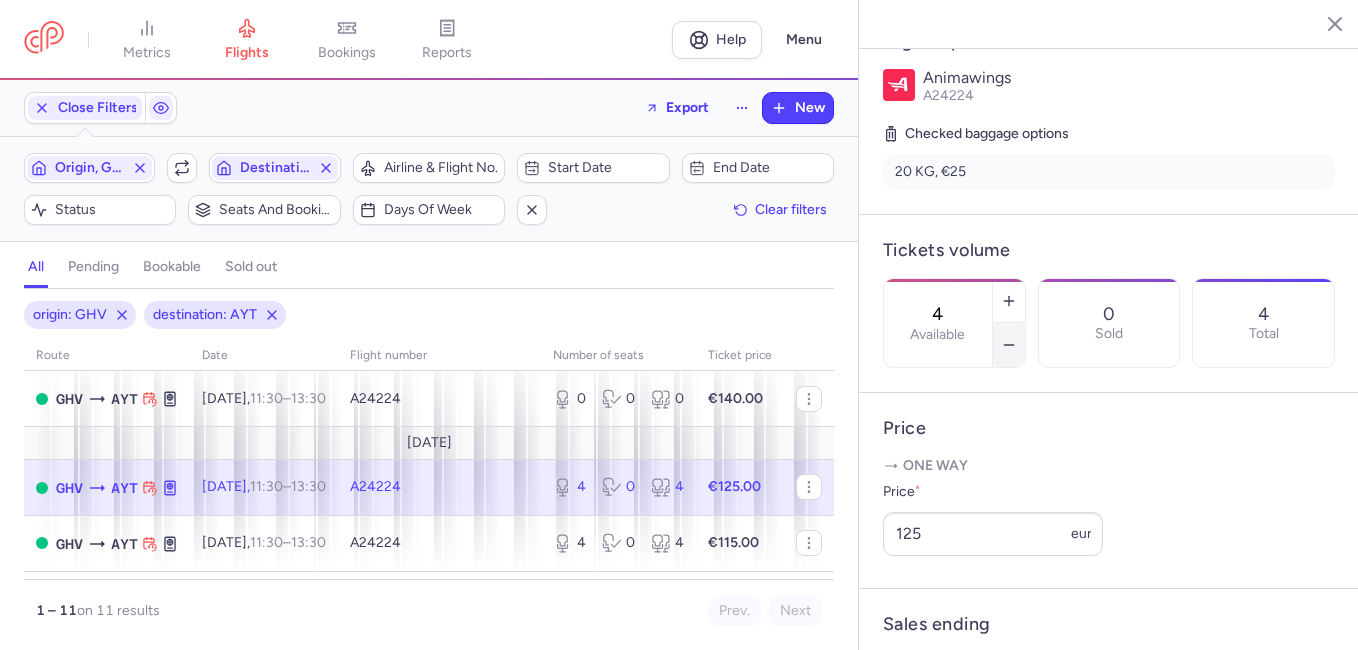 click 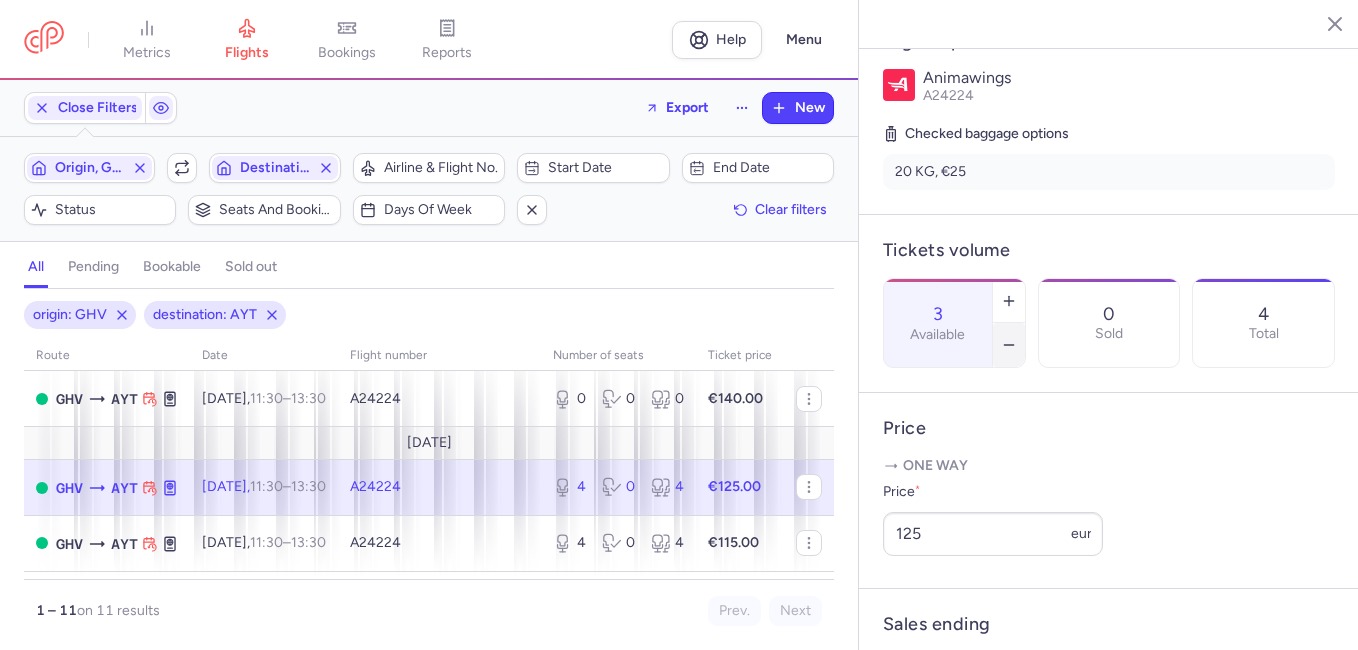 click 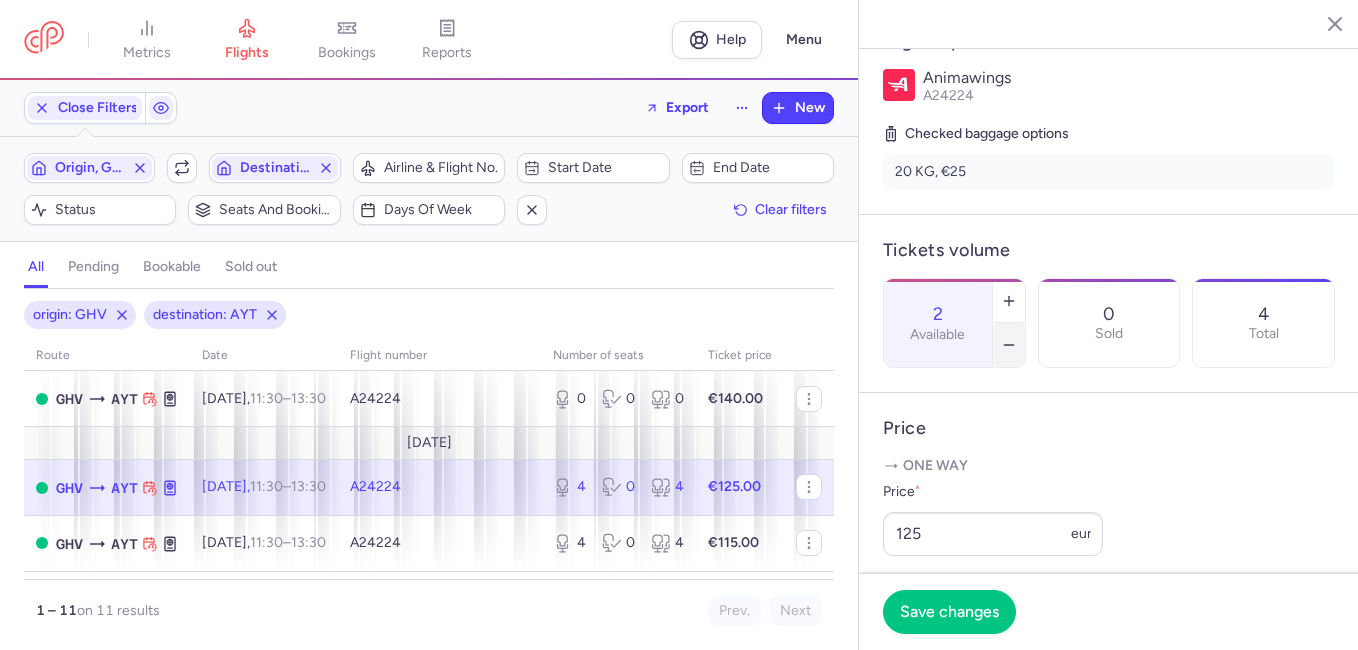 click 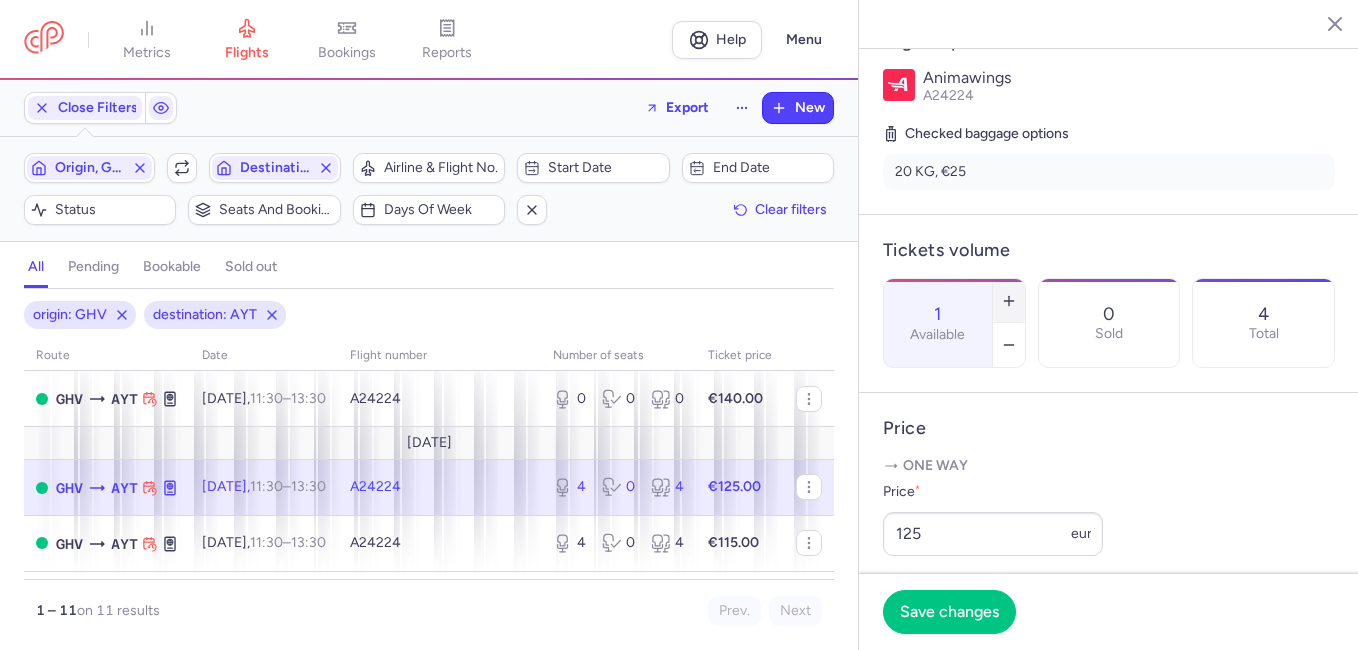 click 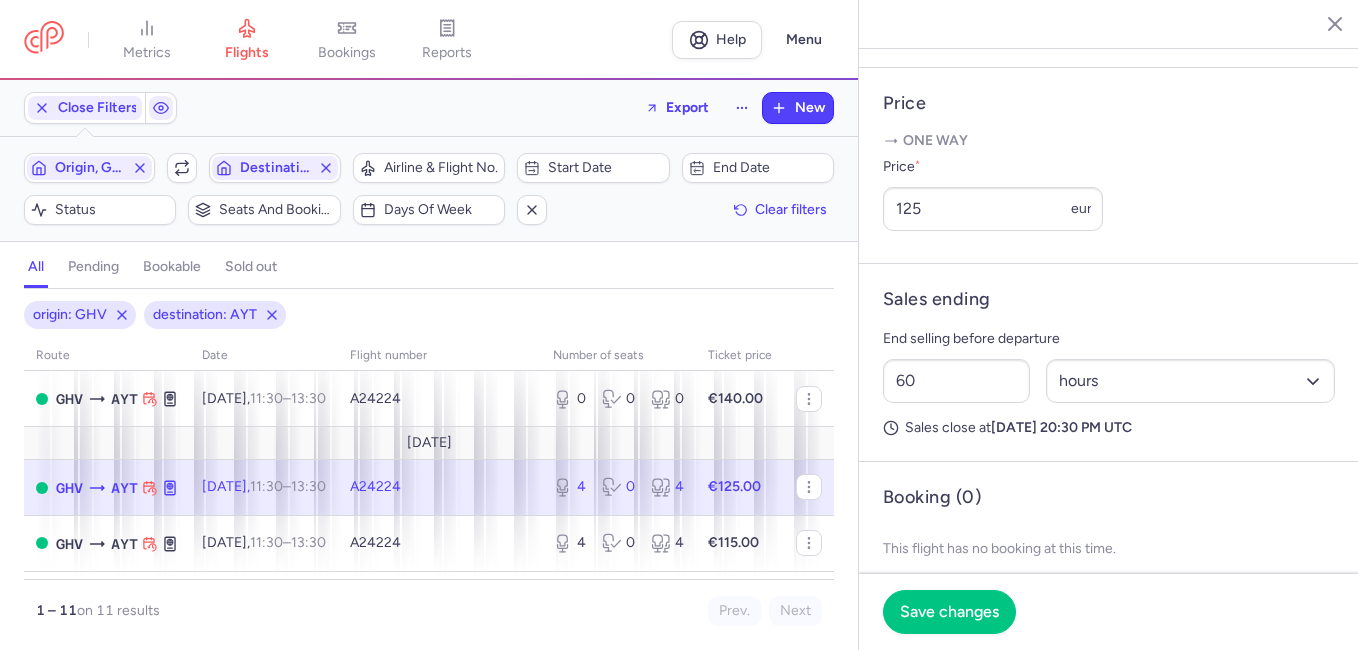 scroll, scrollTop: 805, scrollLeft: 0, axis: vertical 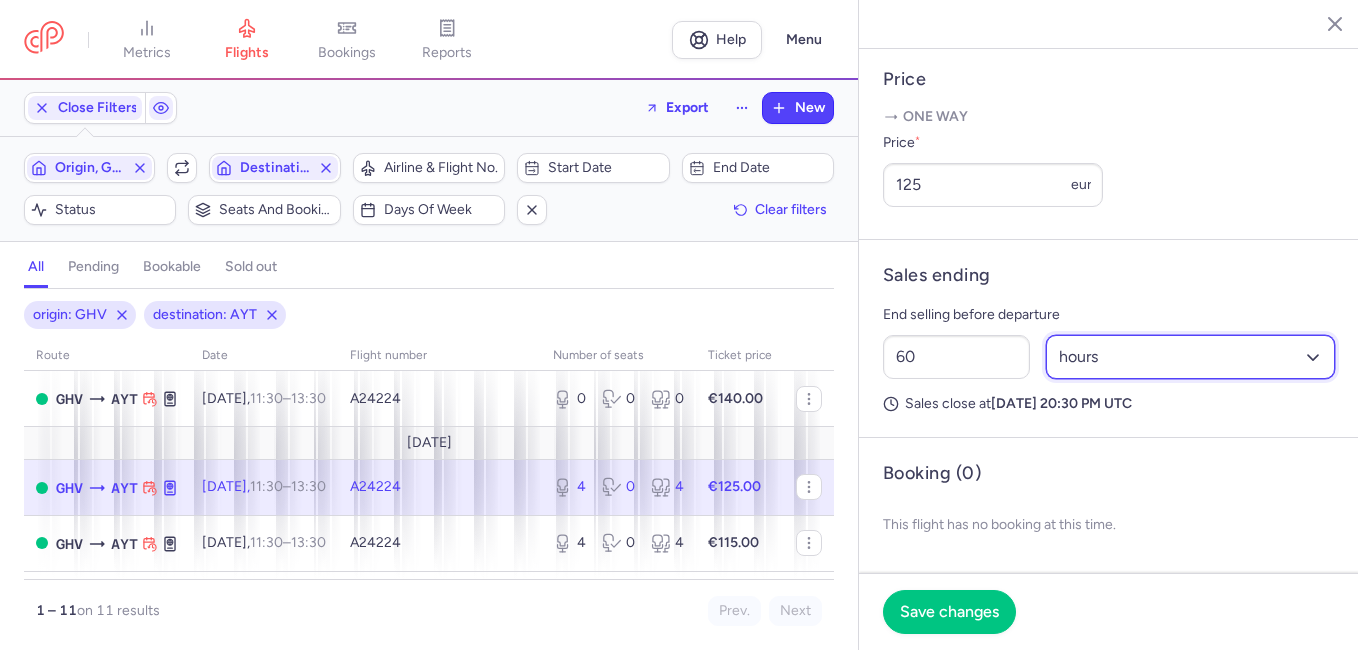 click on "Select an option hours days" at bounding box center (1191, 357) 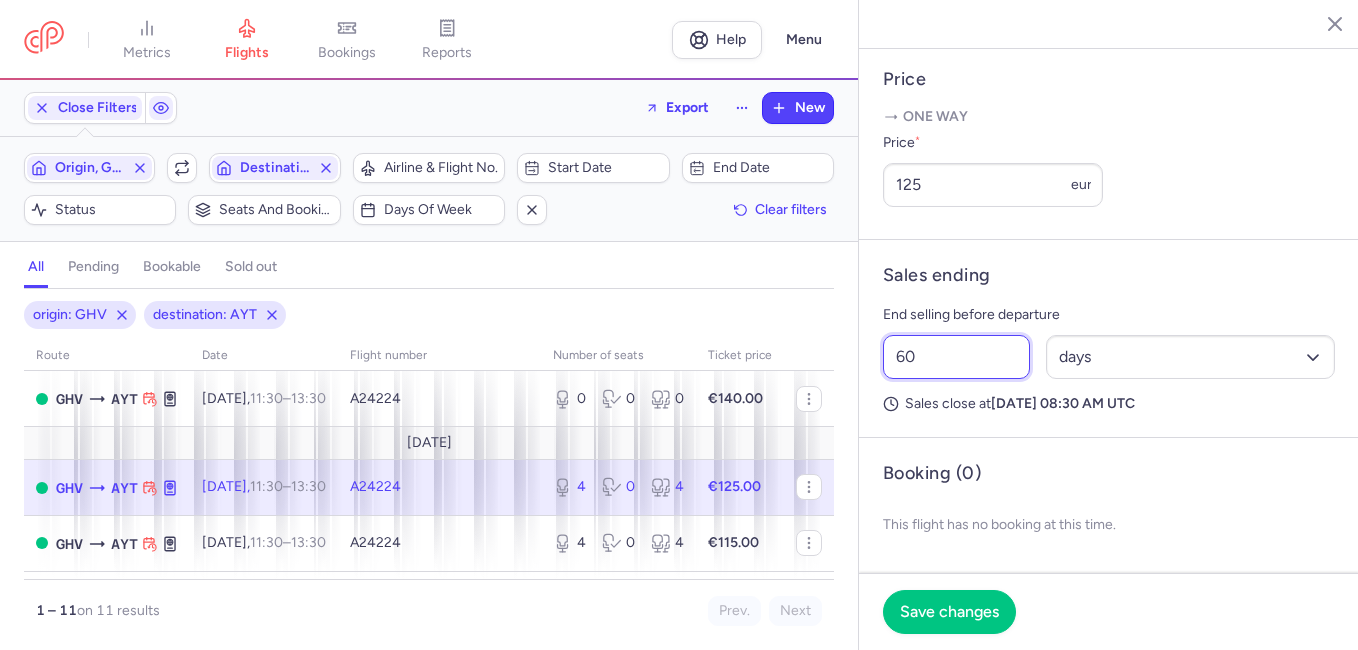 drag, startPoint x: 938, startPoint y: 359, endPoint x: 807, endPoint y: 351, distance: 131.24405 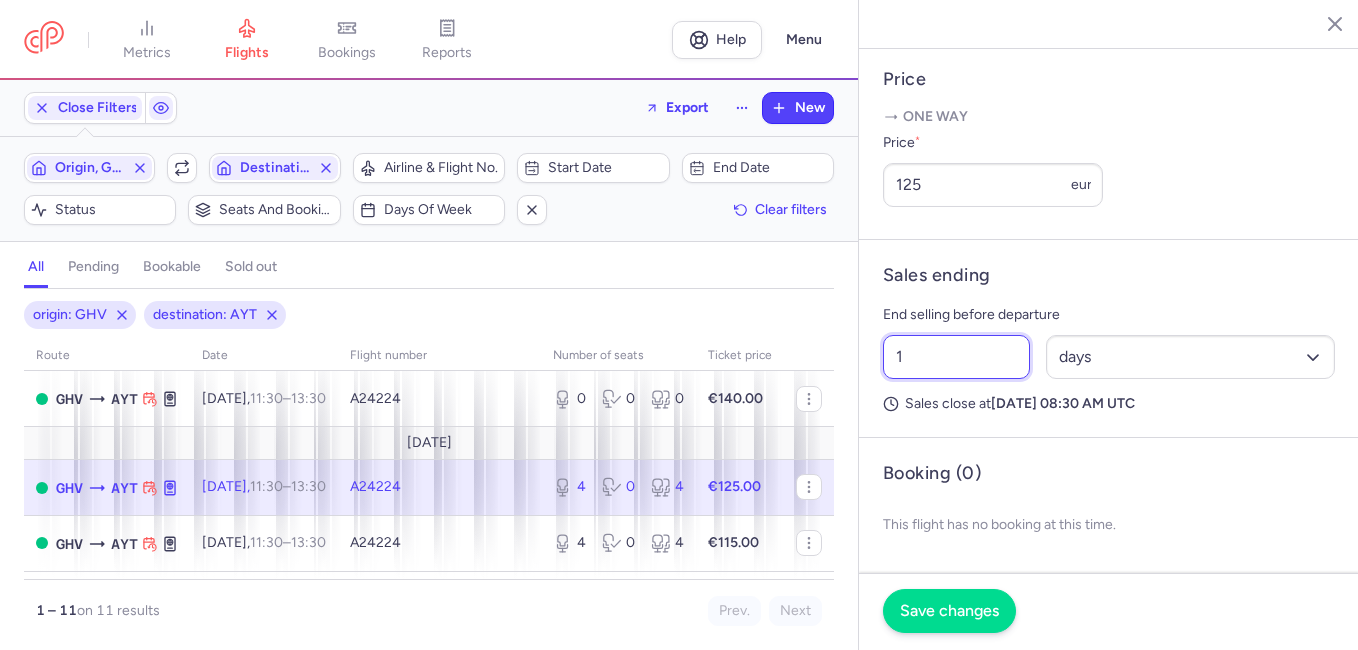 type on "1" 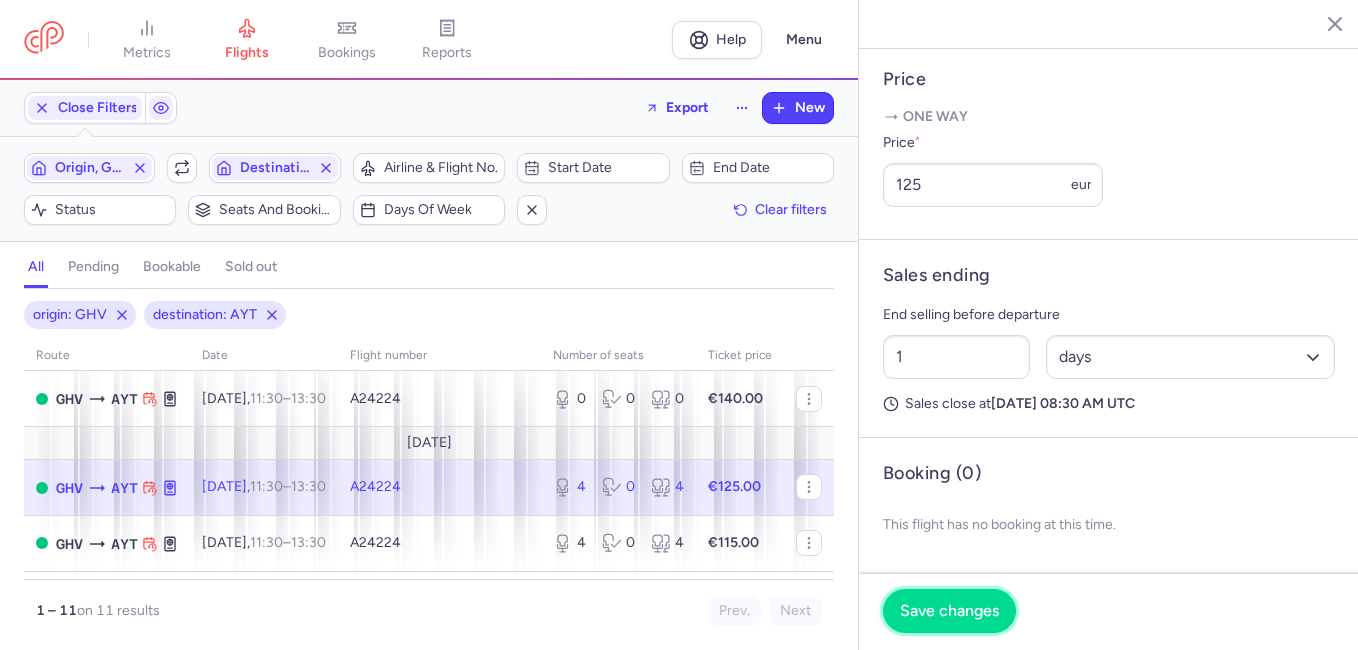 click on "Save changes" at bounding box center [949, 611] 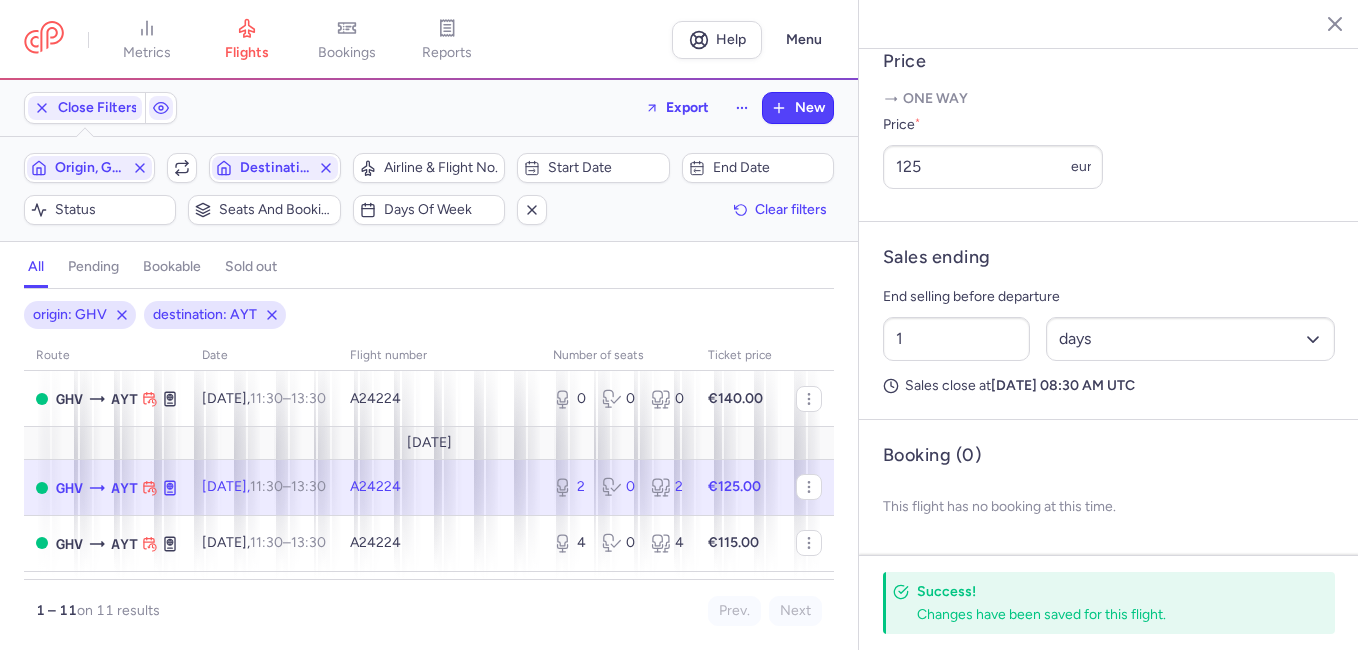scroll, scrollTop: 823, scrollLeft: 0, axis: vertical 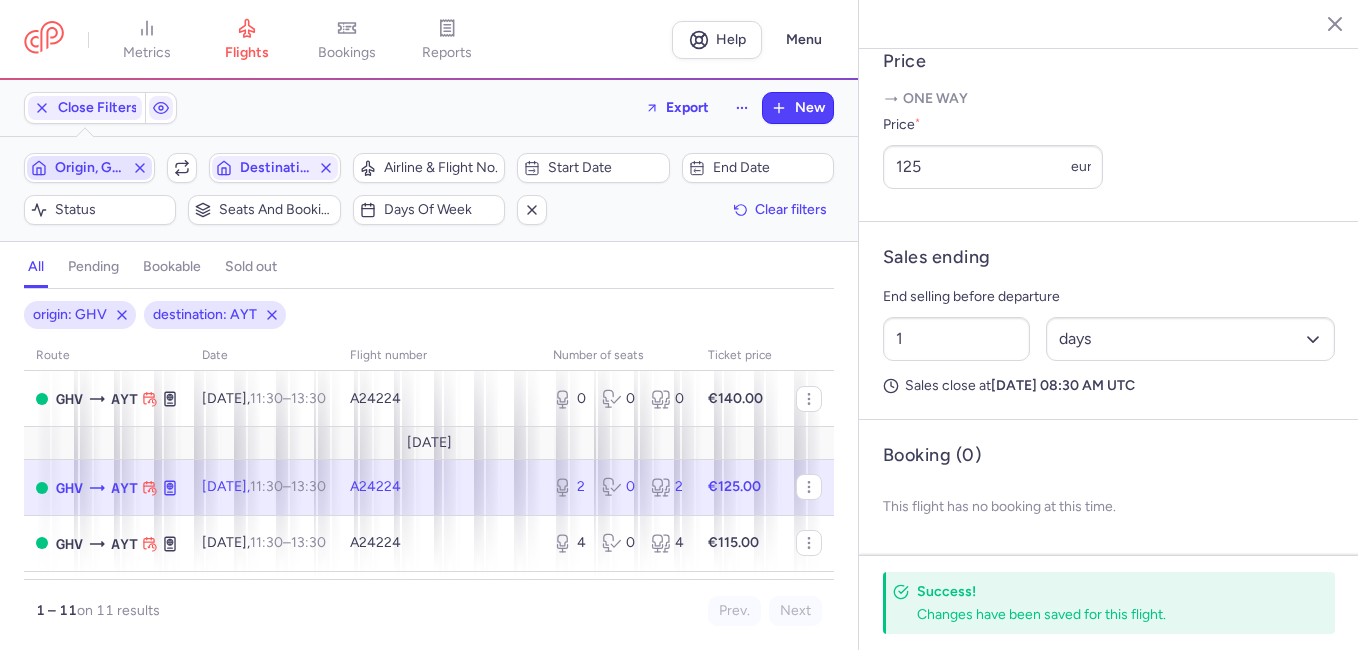 click 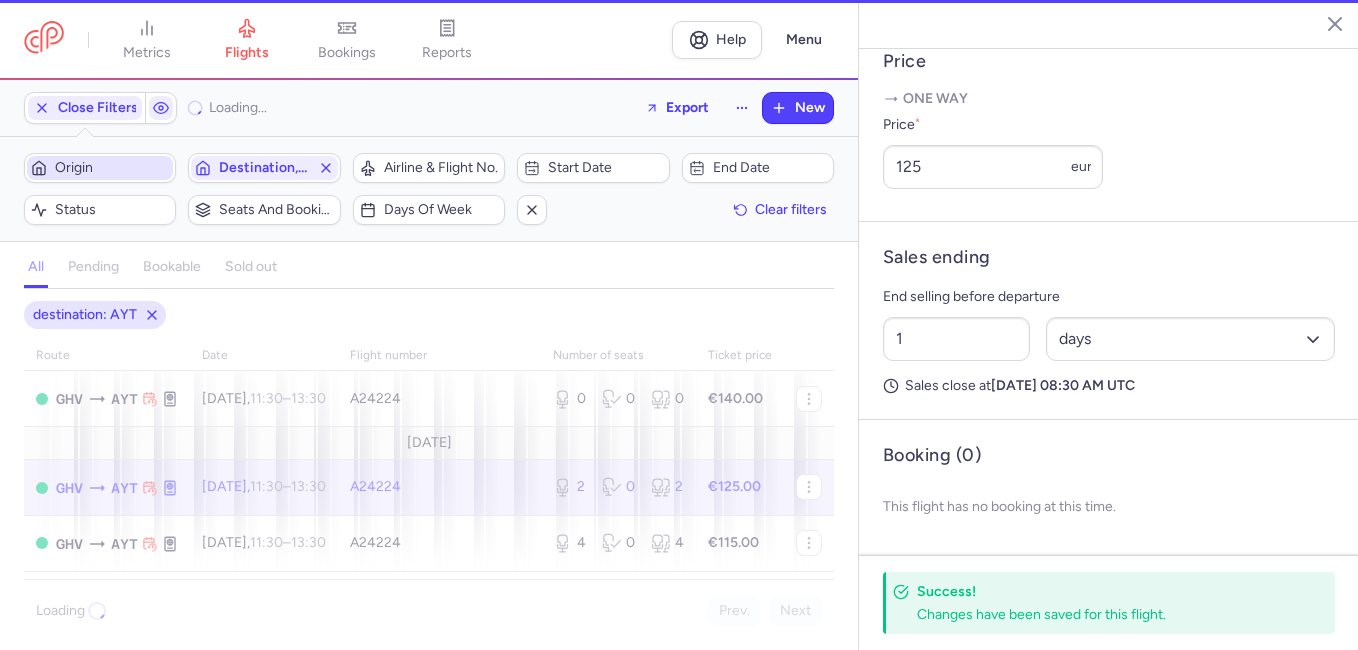 click on "Origin" at bounding box center [112, 168] 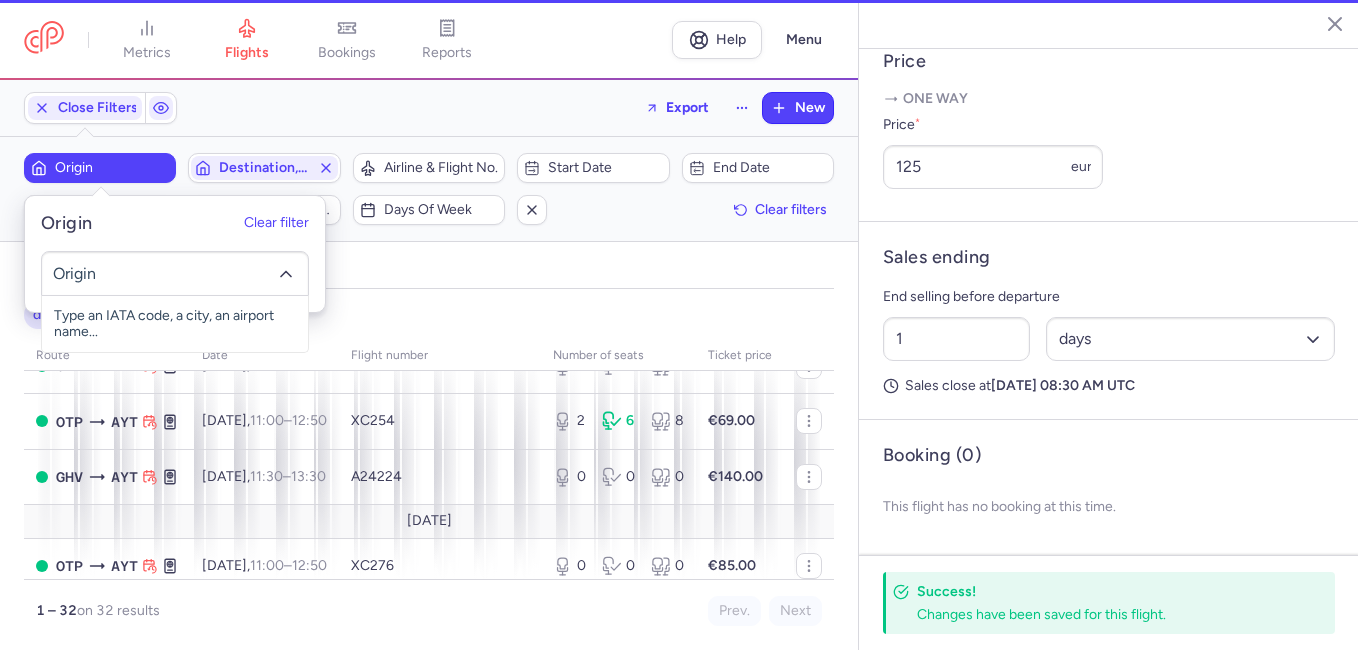scroll, scrollTop: 423, scrollLeft: 0, axis: vertical 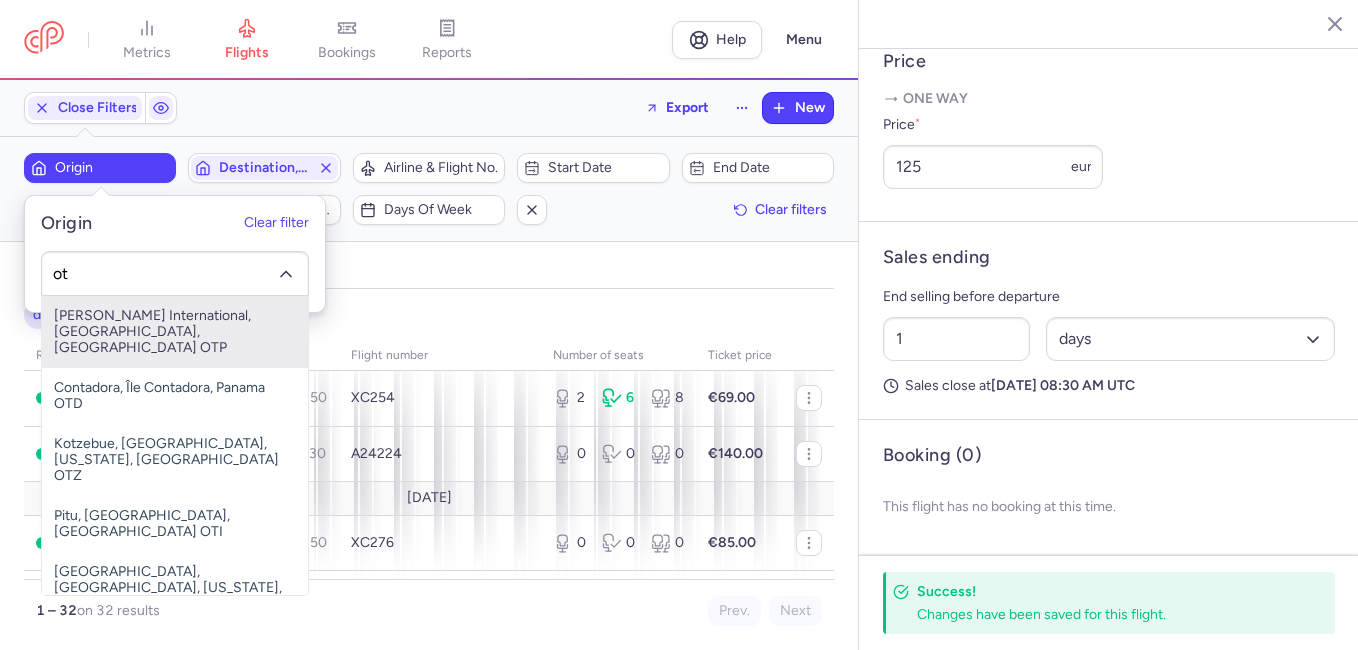 click on "[PERSON_NAME] International, [GEOGRAPHIC_DATA], [GEOGRAPHIC_DATA] OTP" at bounding box center [175, 332] 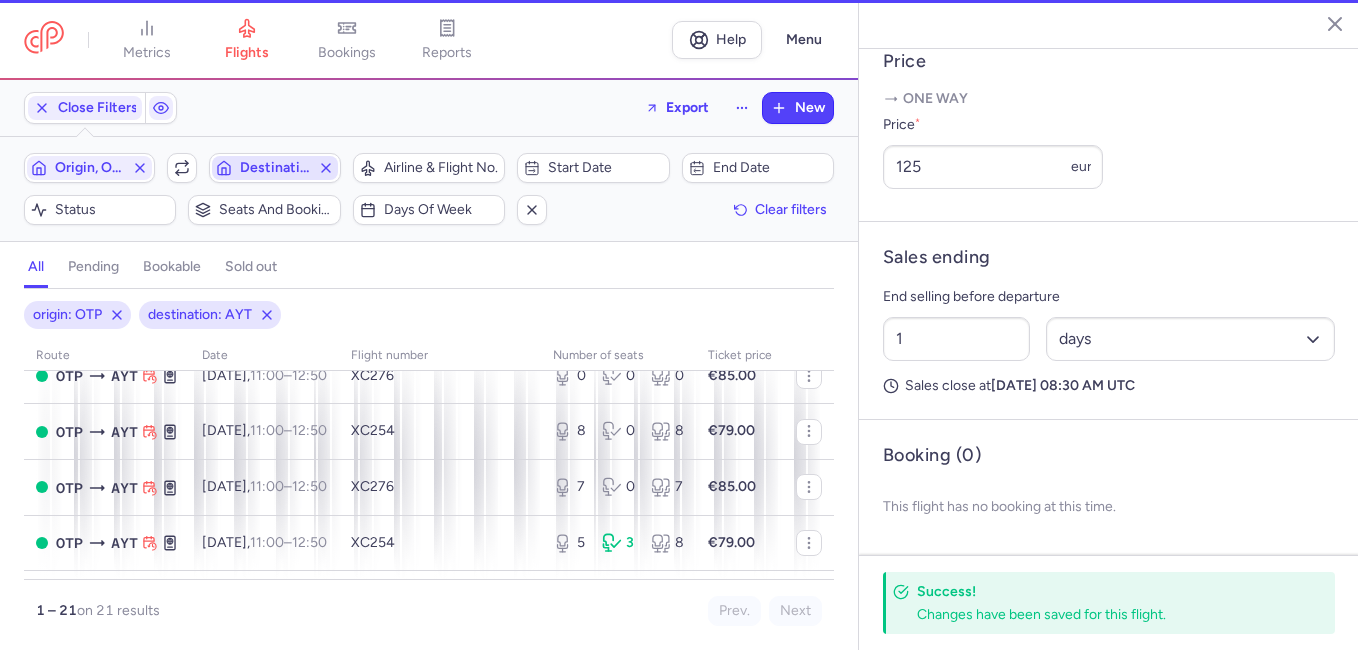 click on "Destination, AYT" at bounding box center [274, 168] 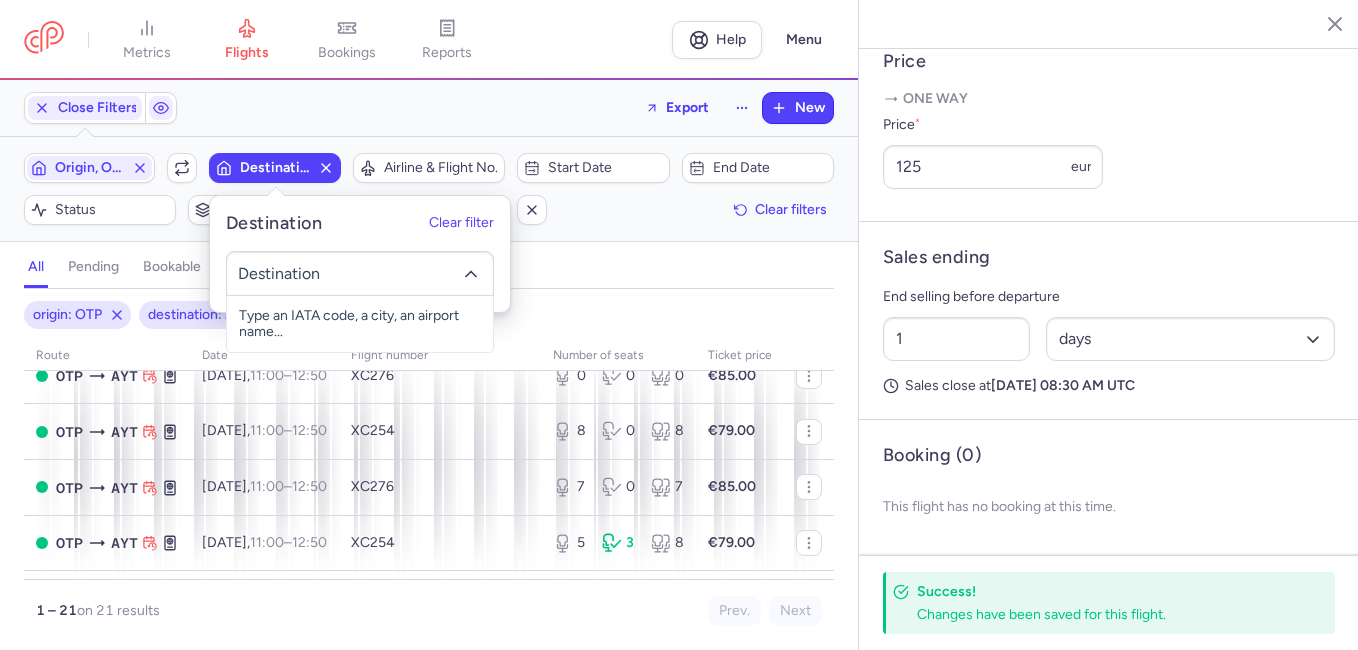 click 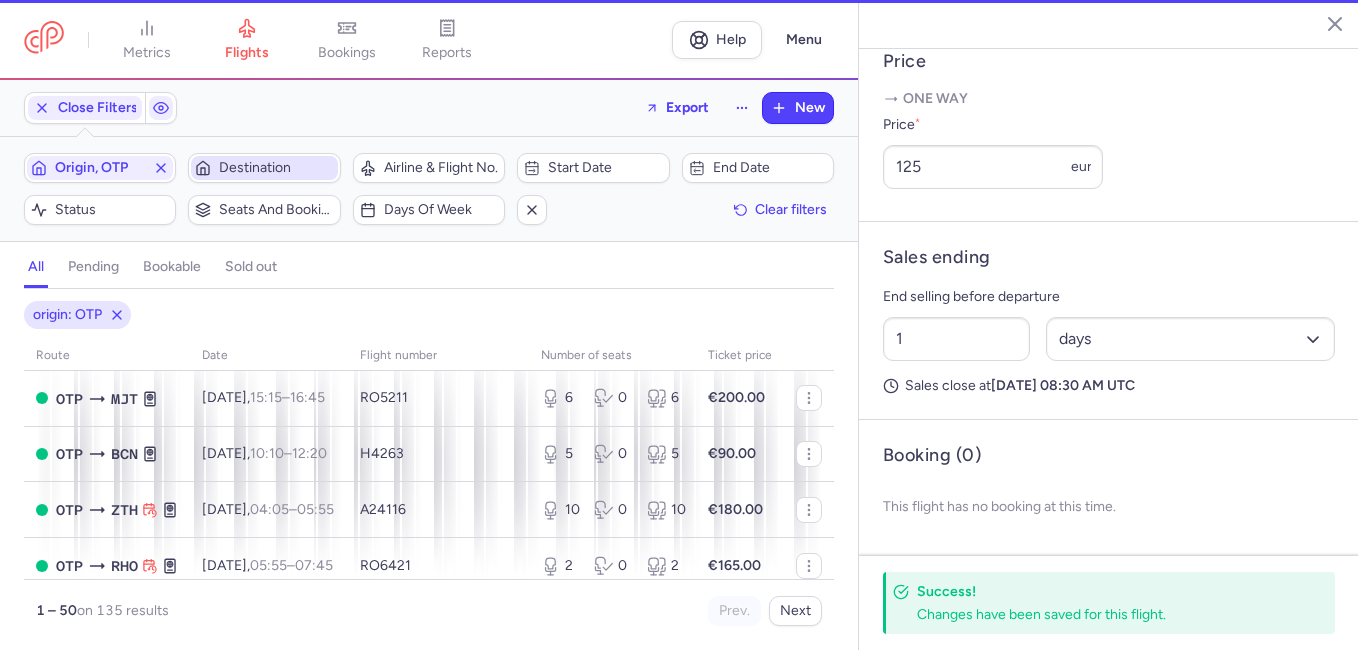 click on "Destination" at bounding box center [276, 168] 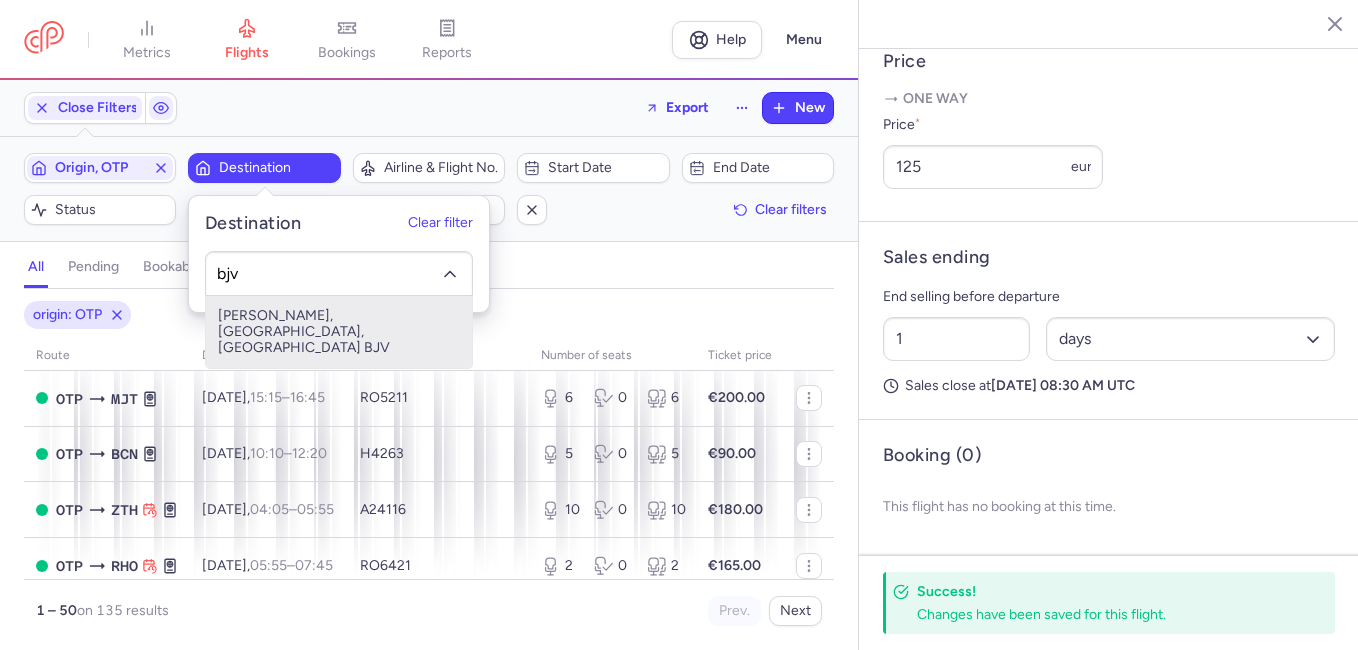 click on "[PERSON_NAME], [GEOGRAPHIC_DATA], [GEOGRAPHIC_DATA] BJV" at bounding box center [339, 332] 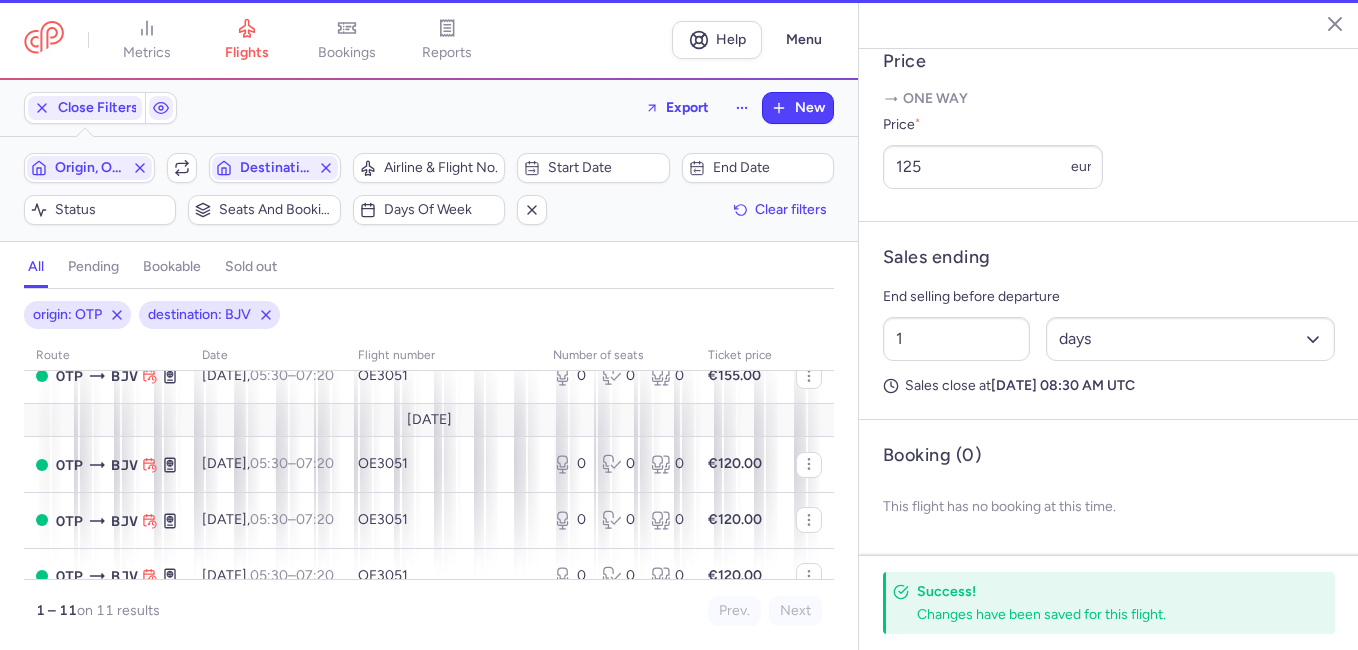 scroll, scrollTop: 400, scrollLeft: 0, axis: vertical 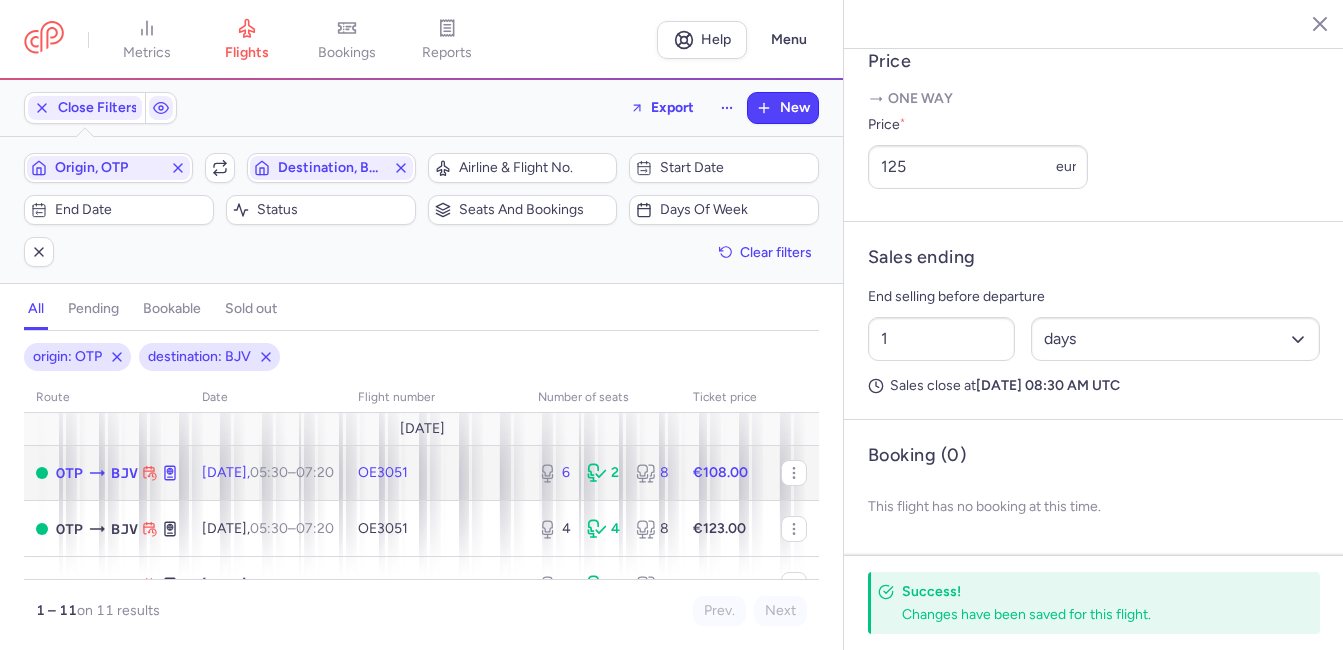 click on "[DATE]  05:30  –  07:20  +0" 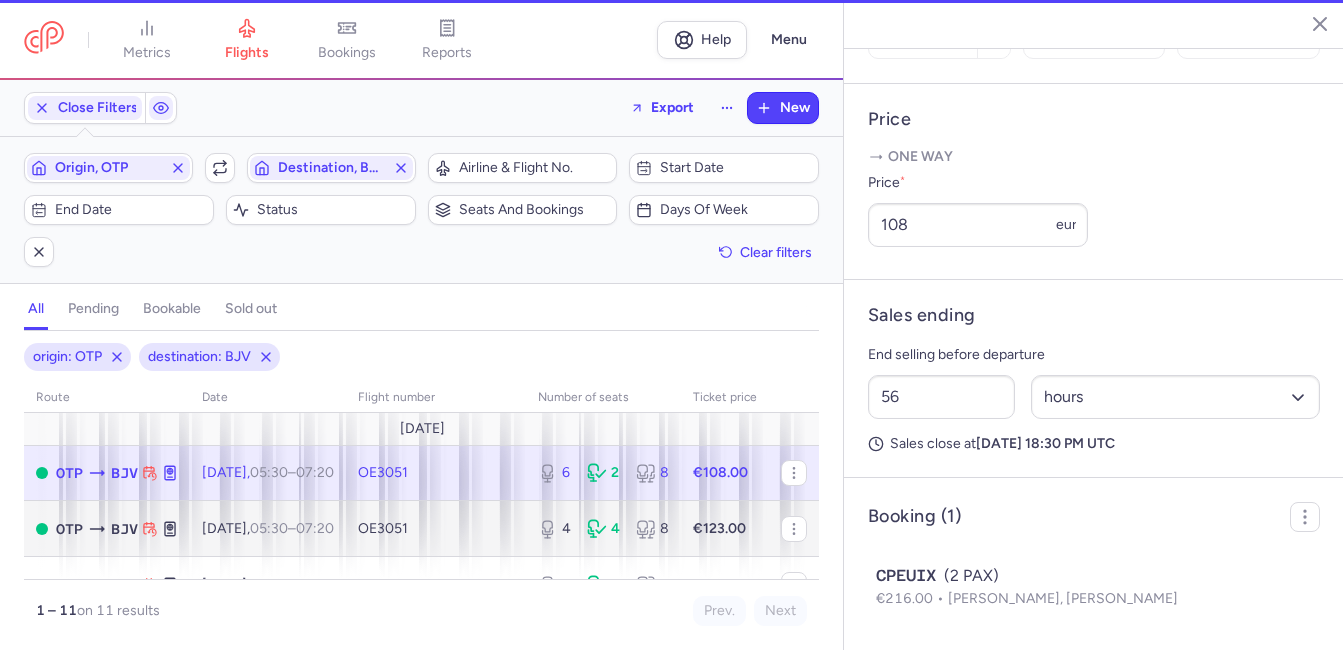 scroll, scrollTop: 781, scrollLeft: 0, axis: vertical 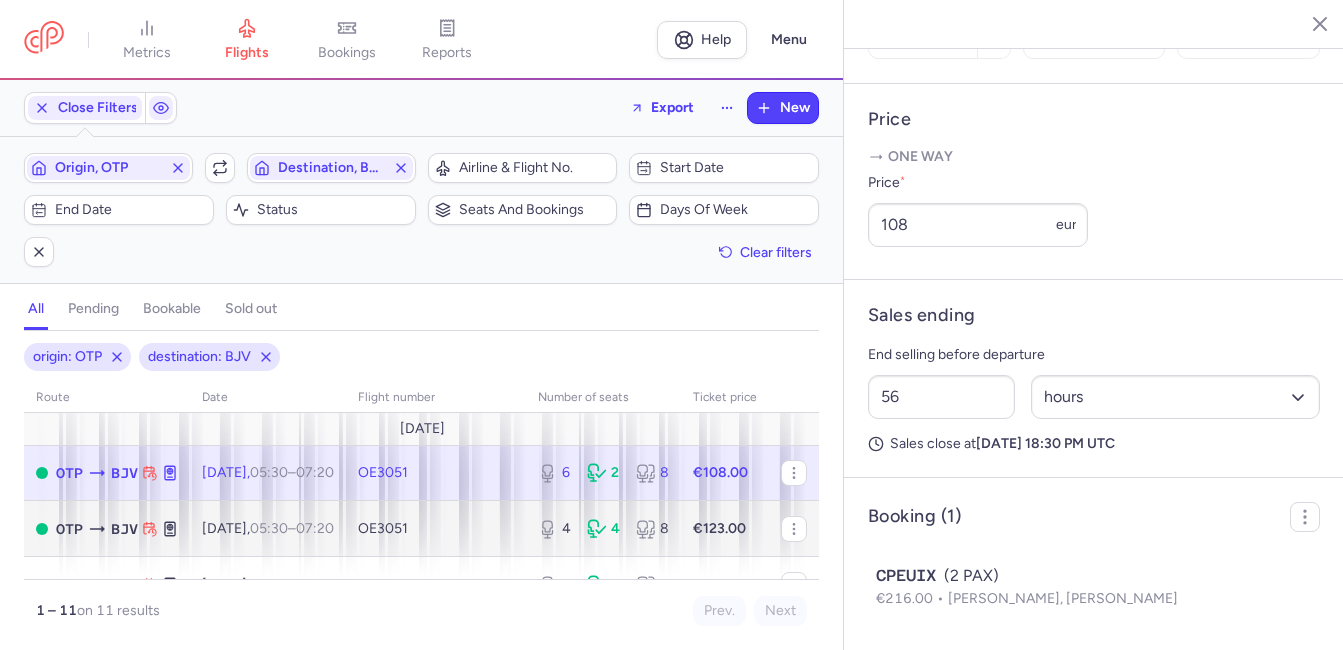 click on "metrics flights bookings reports  Help  Menu Close Filters  Export  New Filters (2) – 11 results  Origin, OTP  Include return  Destination, BJV  Airline & Flight No.  Start date  End date  Status  Seats and bookings  Days of week  Clear filters  all pending bookable sold out 2 origin: OTP destination: BJV route date Flight number number of seats Ticket price [DATE]  OTP  BJV [DATE]  05:30  –  07:20  +0  OE3051  6 2 8 €108.00  OTP  BJV [DATE]  05:30  –  07:20  +0  OE3051  4 4 8 €123.00  OTP  BJV [DATE]  05:30  –  07:20  +0  OE3051  4 2 6 €129.00 [DATE]  OTP  BJV [DATE]  05:30  –  07:20  +0  OE3051  0 0 0 €140.00  OTP  BJV [DATE]  05:30  –  07:20  +0  OE3051  0 0 0 €110.00  OTP  BJV [DATE]  05:30  –  07:20  +0  OE3051  0 0 0 €140.00  OTP  BJV [DATE]  05:30  –  07:20  +0  OE3051  0 0 0 €155.00 [DATE]  OTP  BJV [DATE]  05:30  –  07:20  +0  OE3051  0 0 0 €120.00  OTP  BJV [DATE]  05:30  –  07:20  +0  OE3051  0 0 0  OTP" at bounding box center [671, 0] 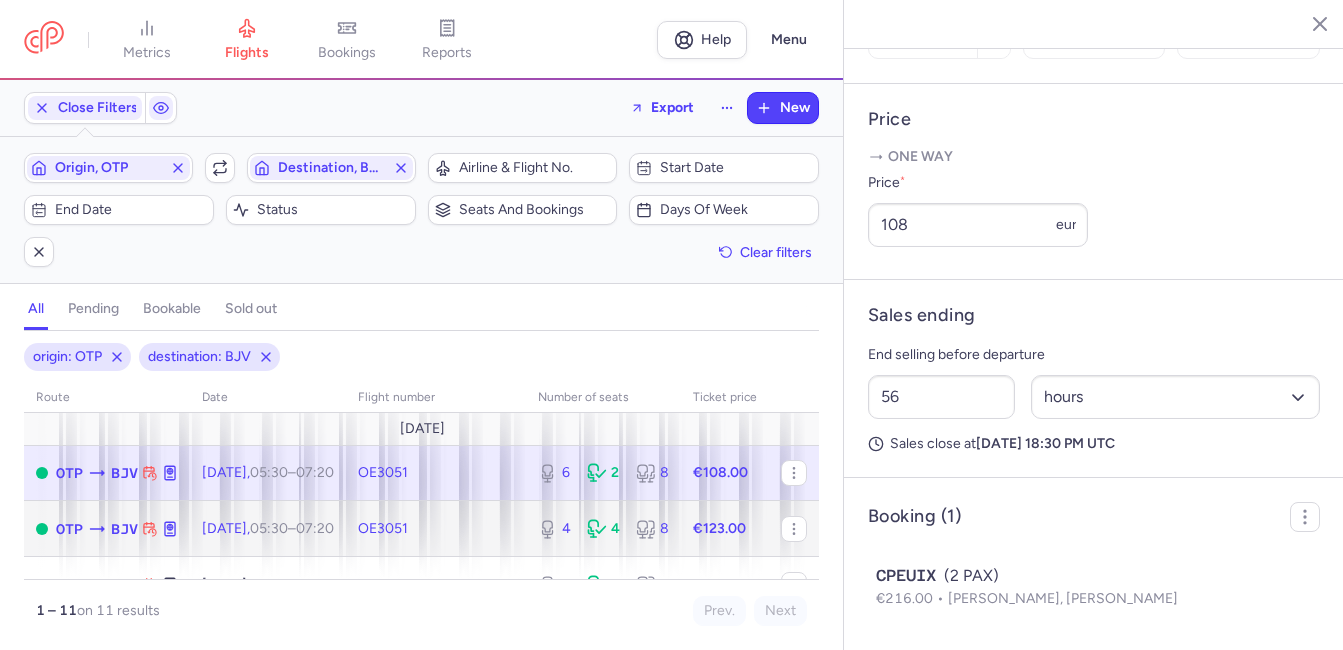 click on "05:30" at bounding box center (269, 528) 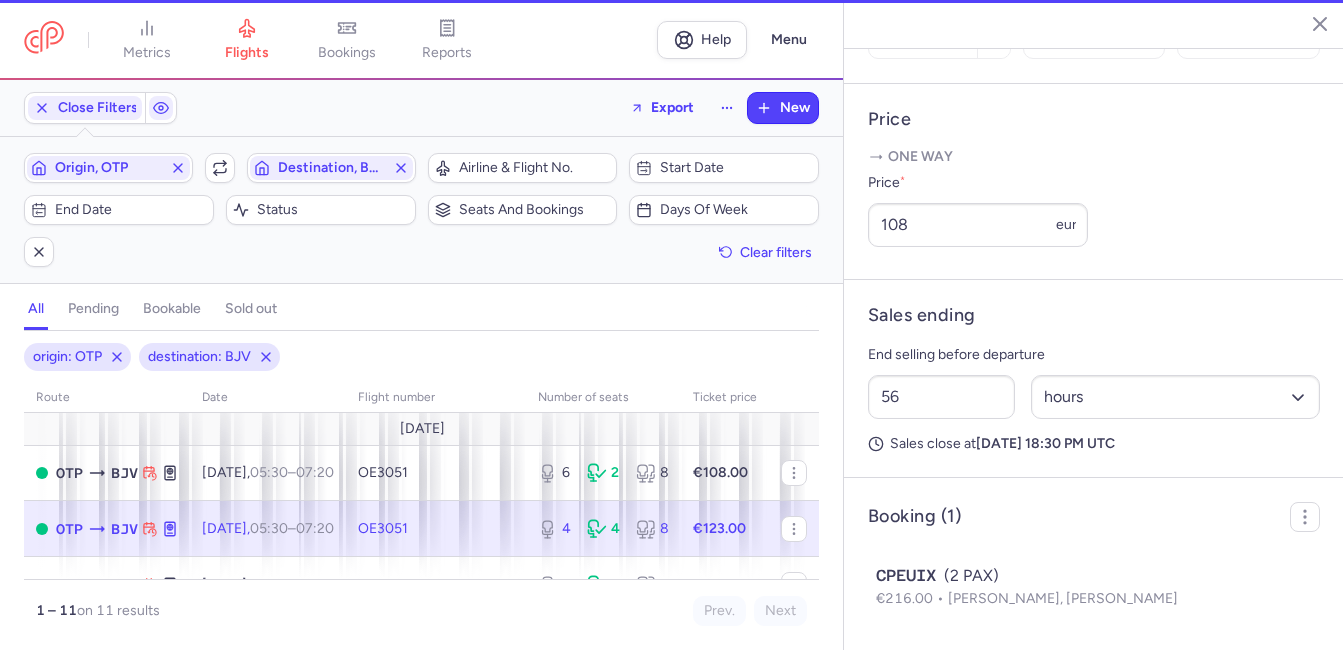 type on "4" 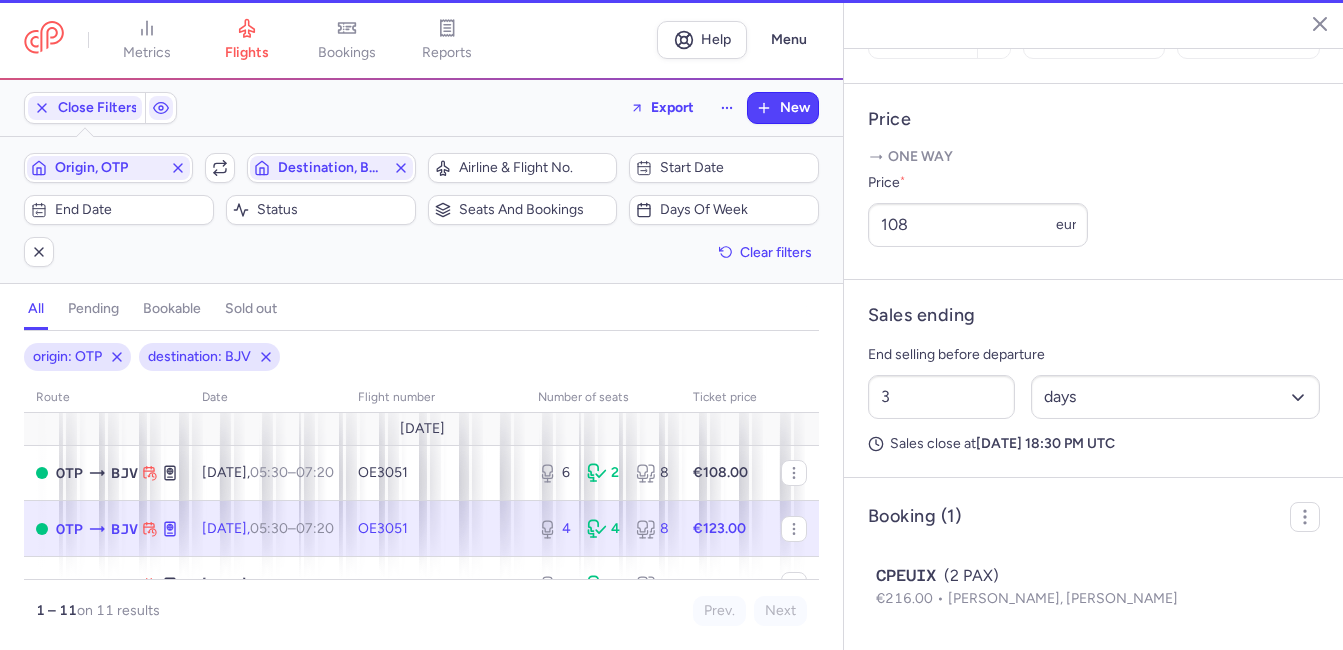 scroll, scrollTop: 839, scrollLeft: 0, axis: vertical 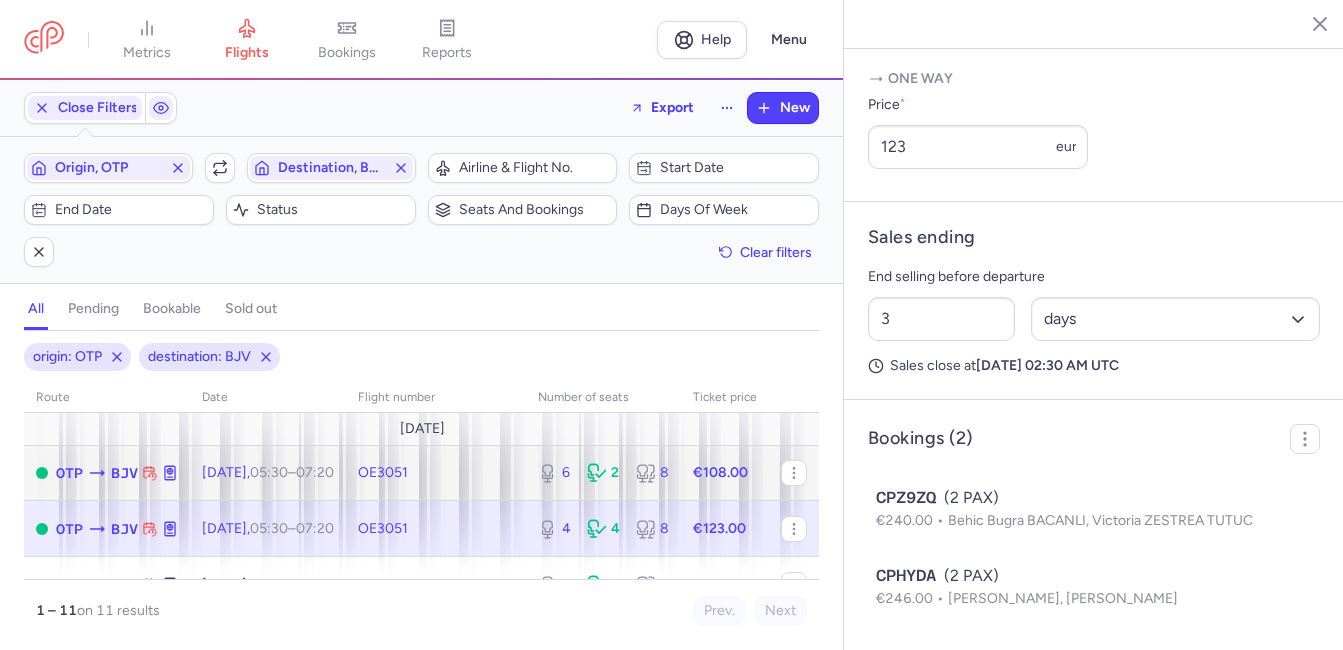 click on "05:30" at bounding box center [269, 472] 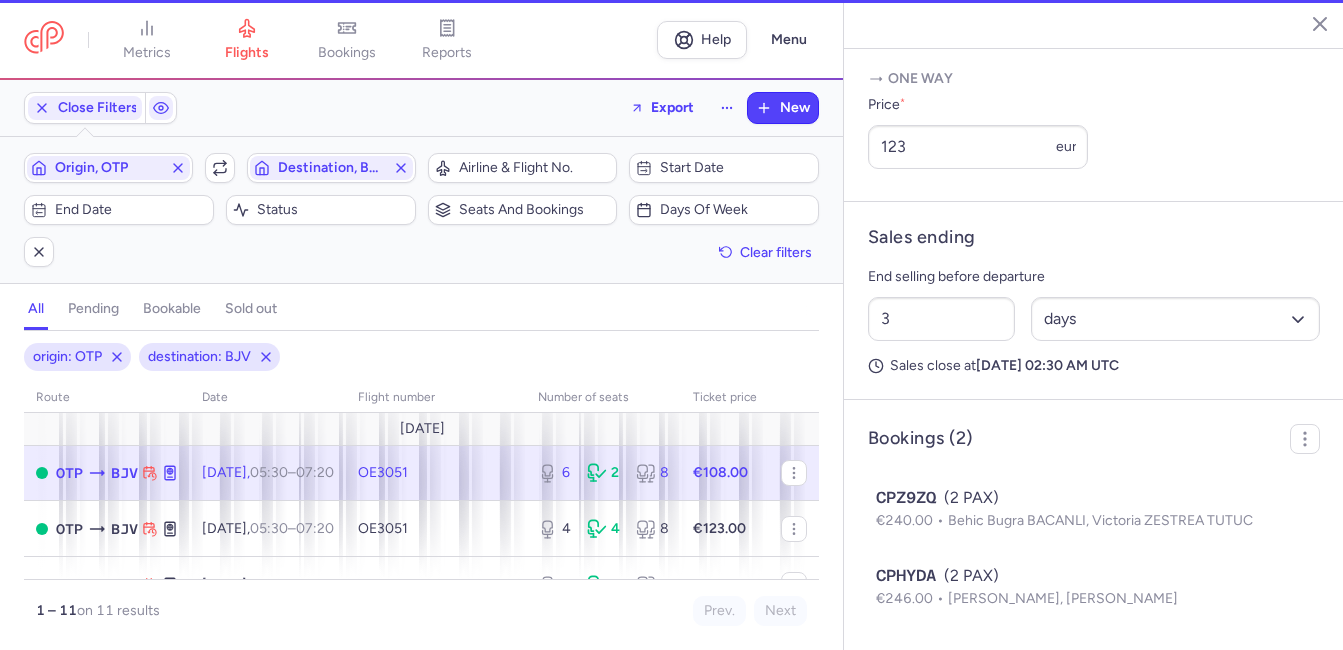 type on "6" 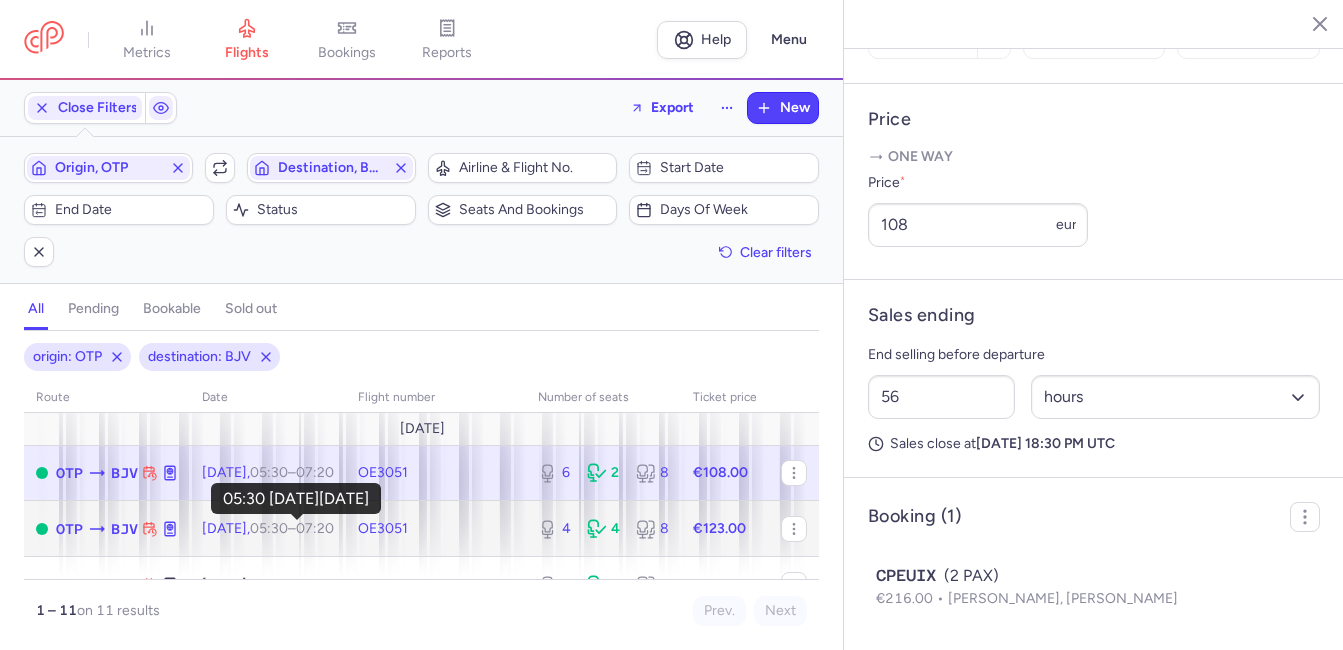 click on "05:30" at bounding box center (269, 528) 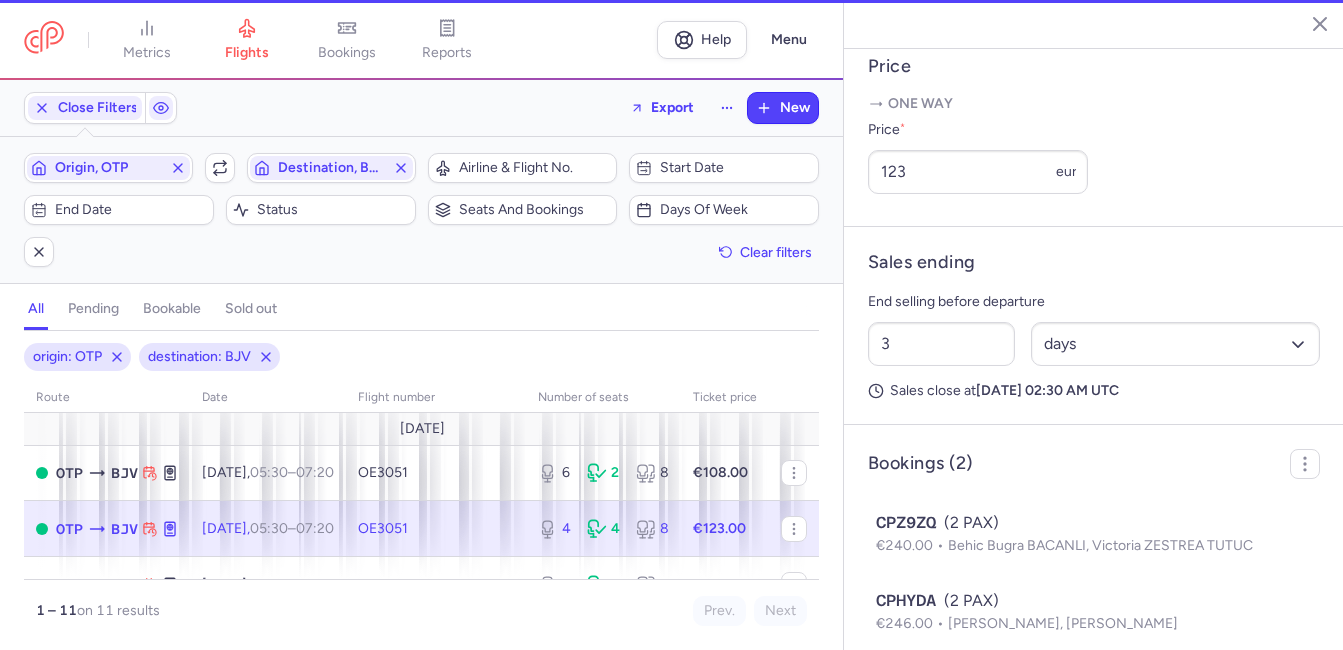 scroll, scrollTop: 839, scrollLeft: 0, axis: vertical 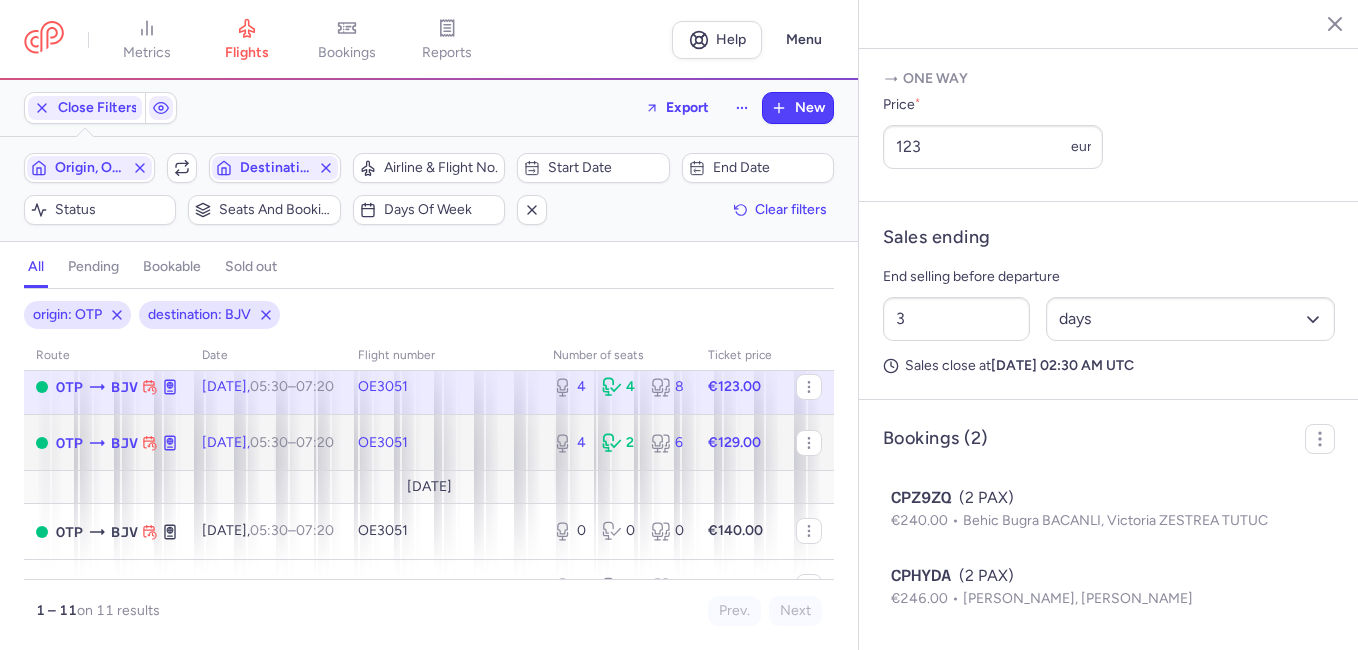 click on "05:30  –  07:20  +0" at bounding box center [292, 442] 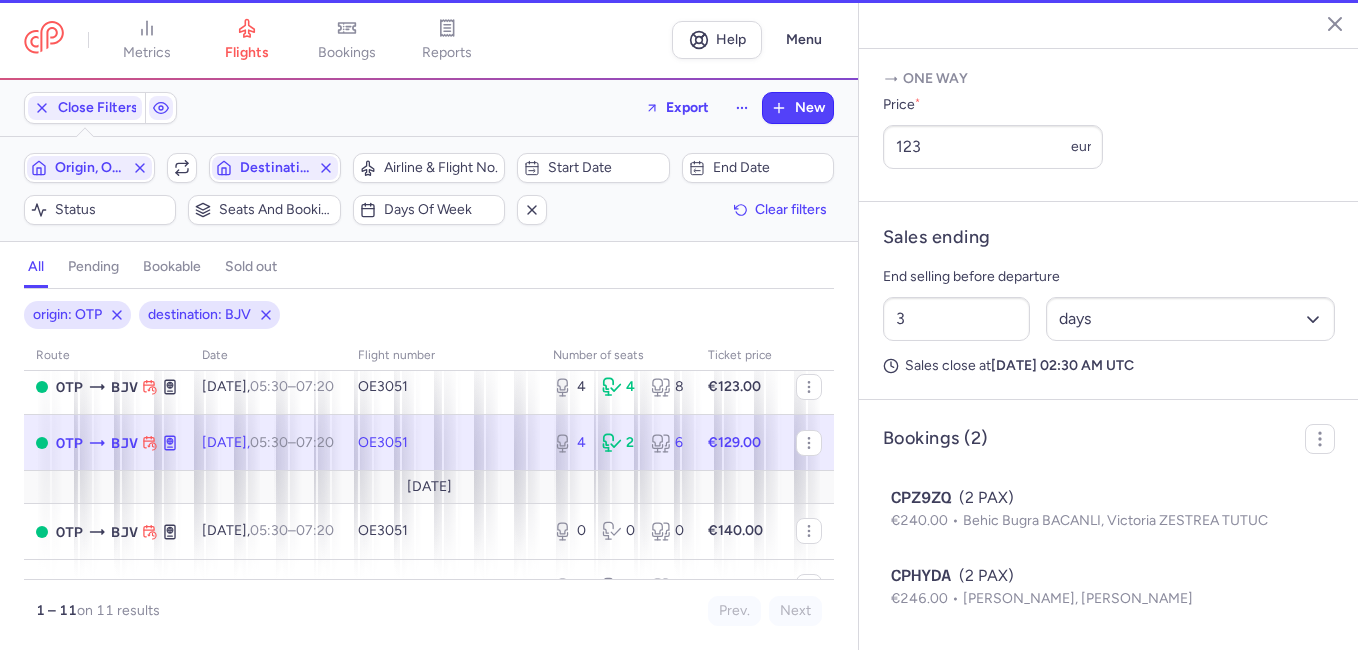 scroll, scrollTop: 781, scrollLeft: 0, axis: vertical 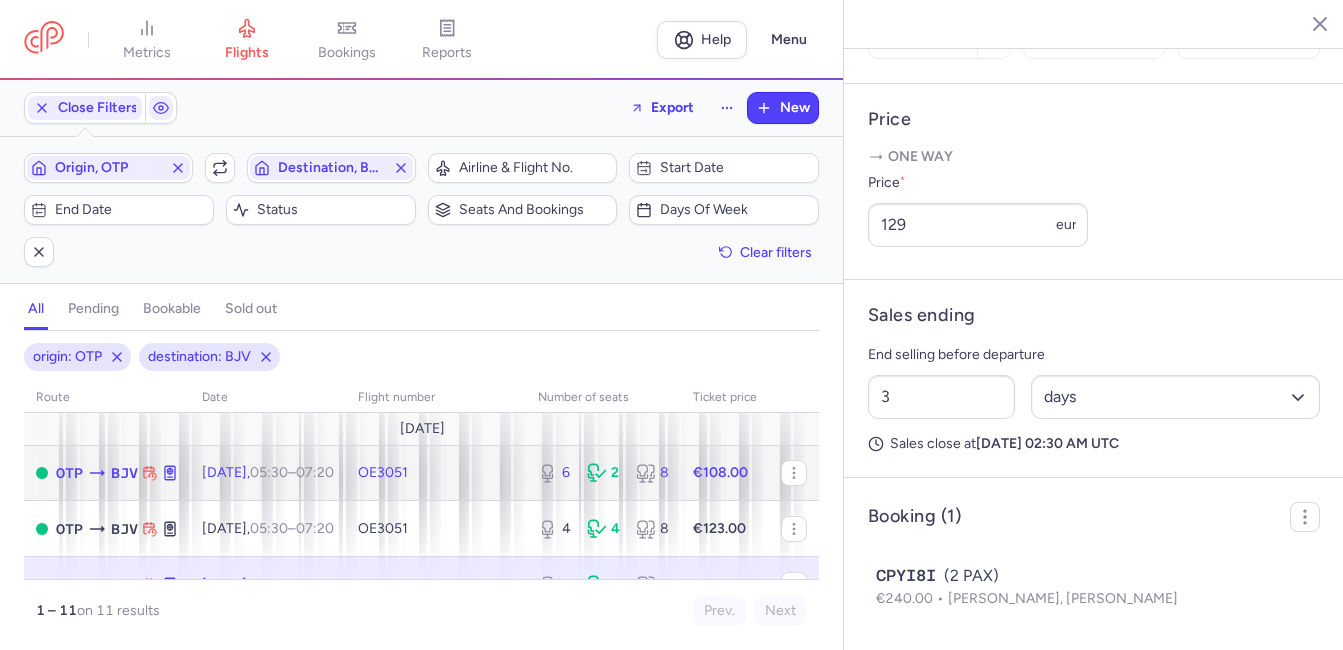 click on "05:30  –  07:20  +0" at bounding box center [292, 472] 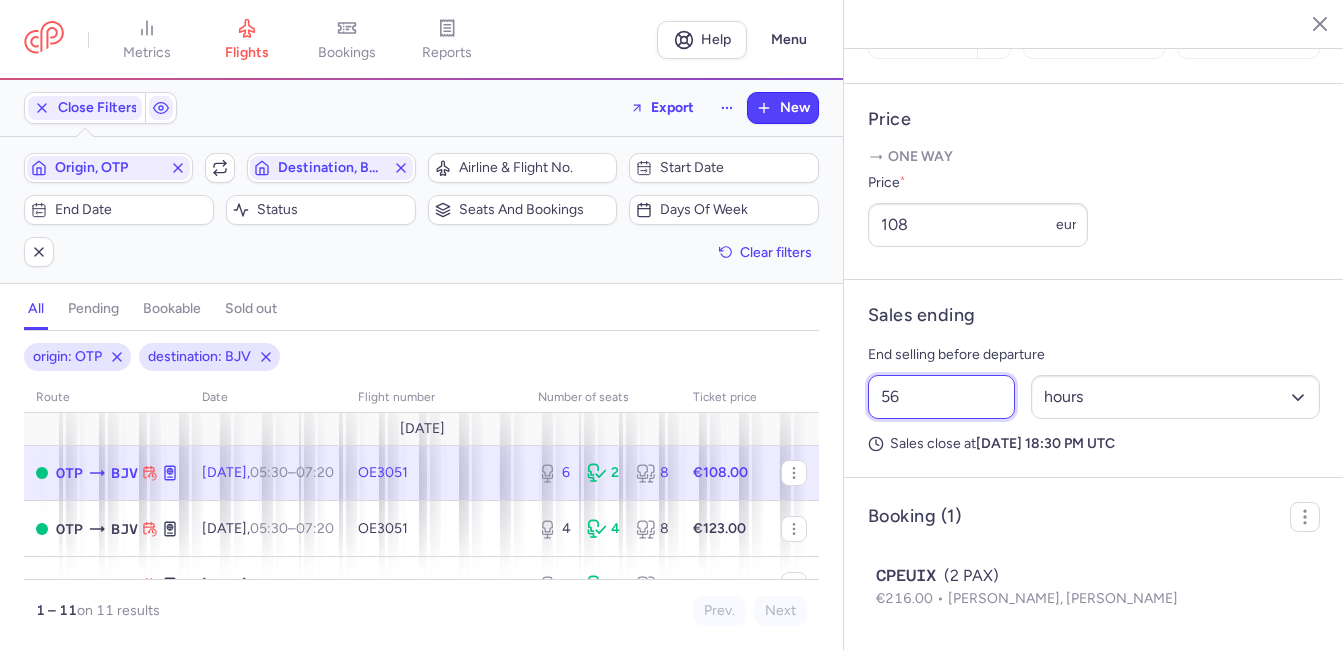 drag, startPoint x: 950, startPoint y: 401, endPoint x: 839, endPoint y: 394, distance: 111.220505 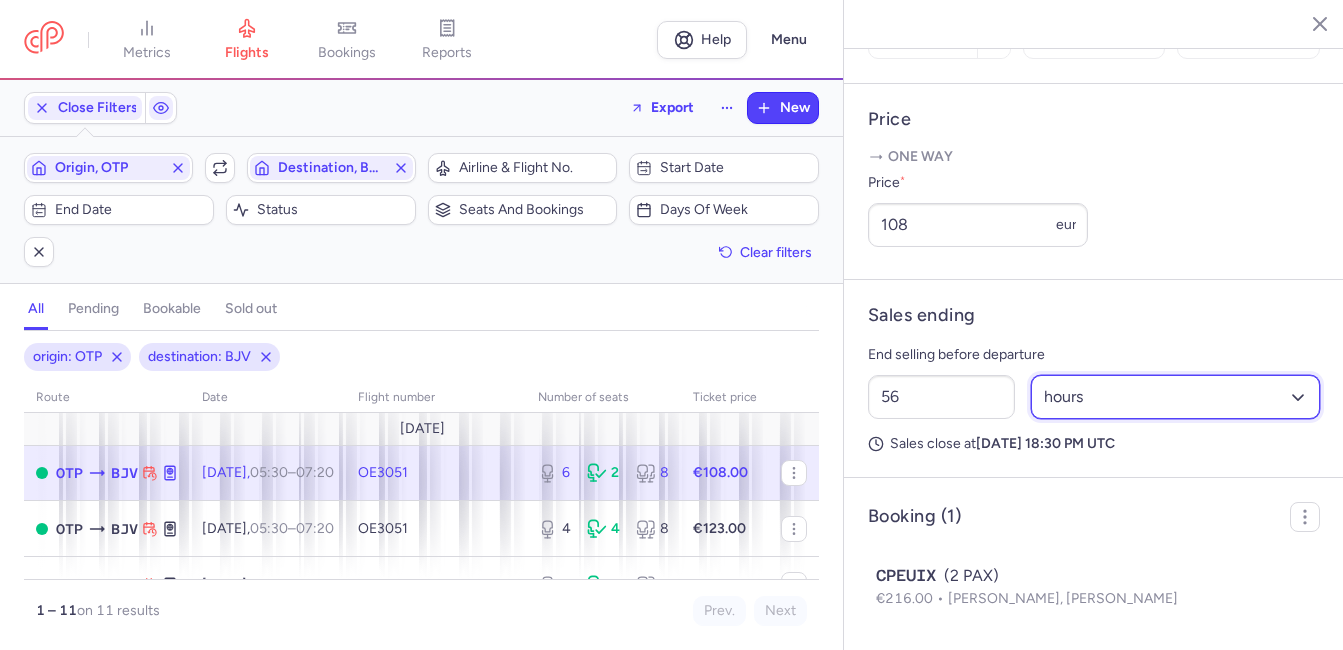 click on "Select an option hours days" at bounding box center (1176, 397) 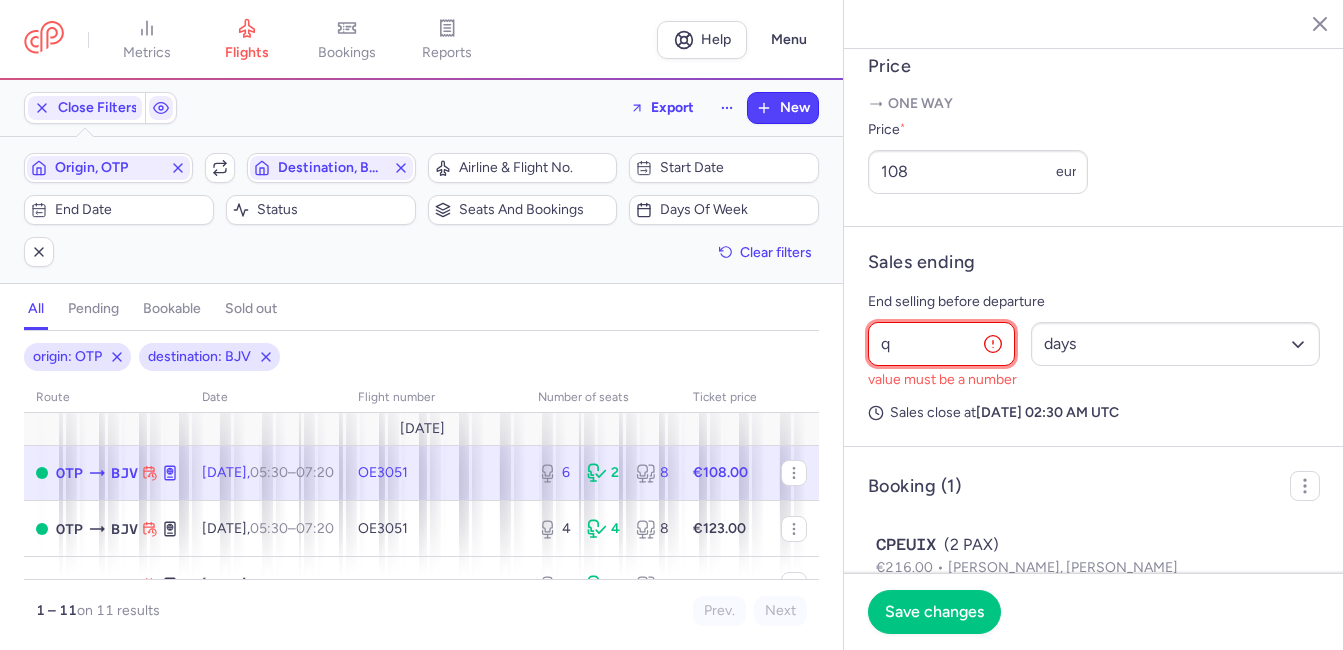 drag, startPoint x: 917, startPoint y: 401, endPoint x: 828, endPoint y: 400, distance: 89.005615 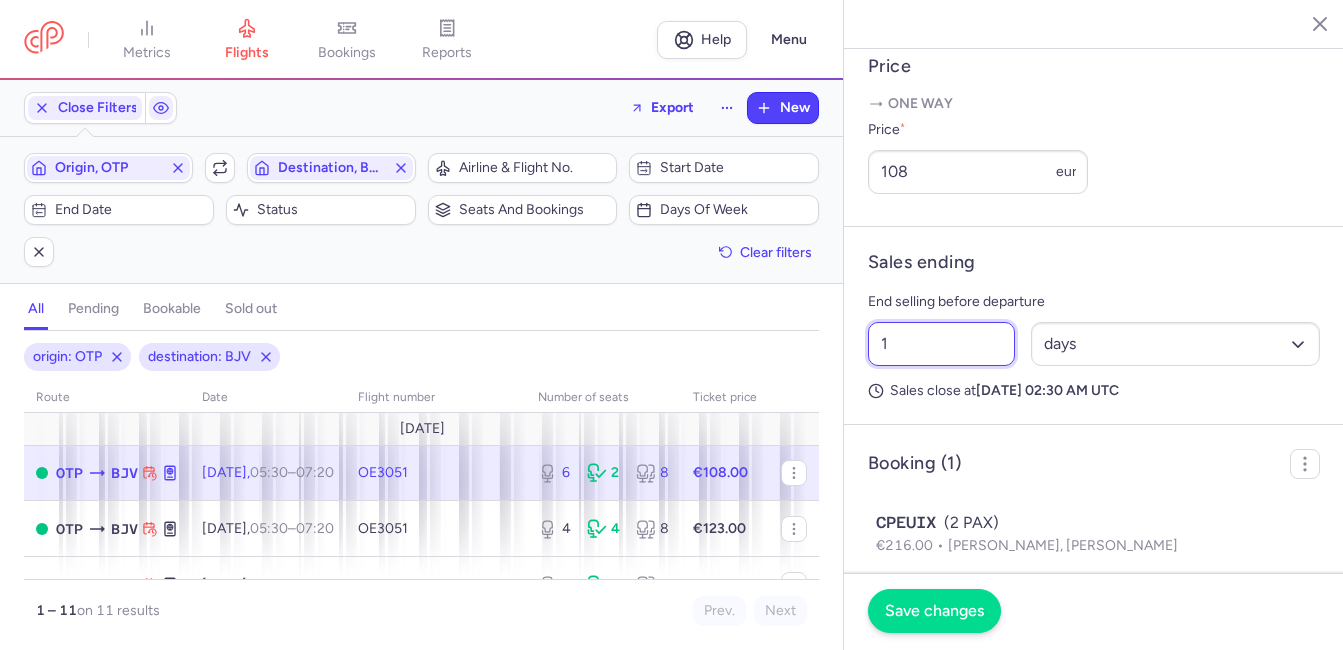 type on "1" 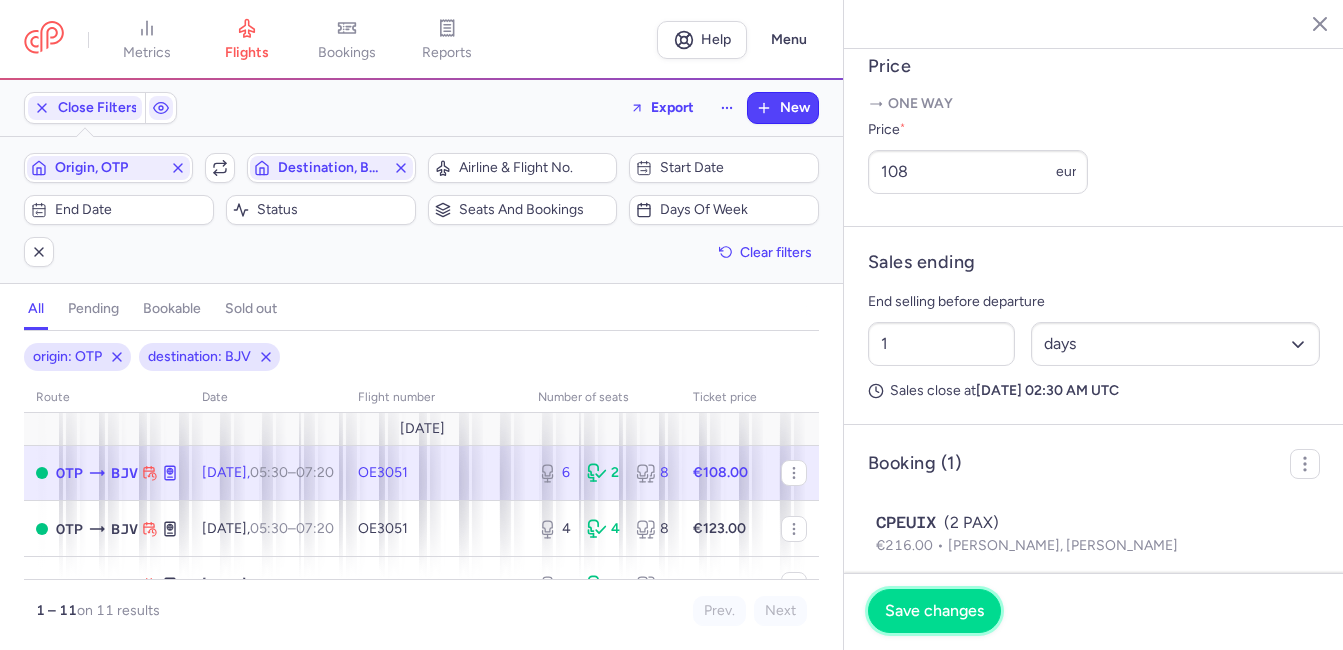 click on "Save changes" at bounding box center (934, 611) 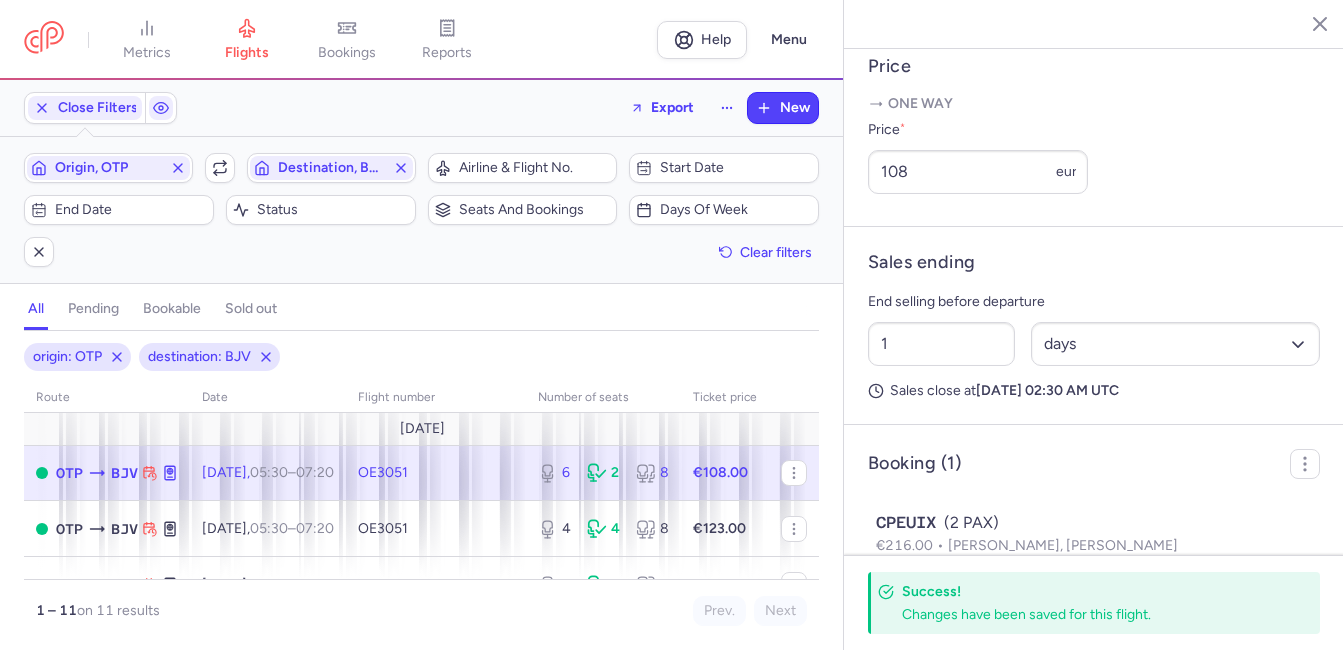 click on "OE3051" 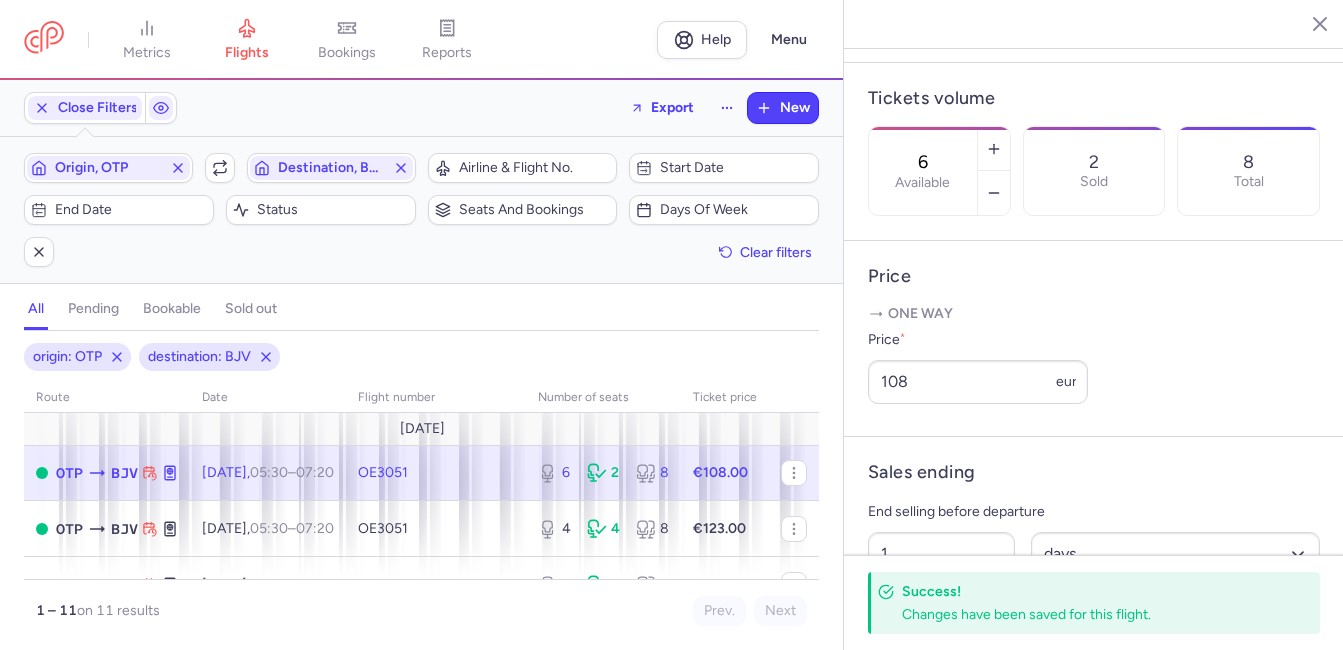 scroll, scrollTop: 681, scrollLeft: 0, axis: vertical 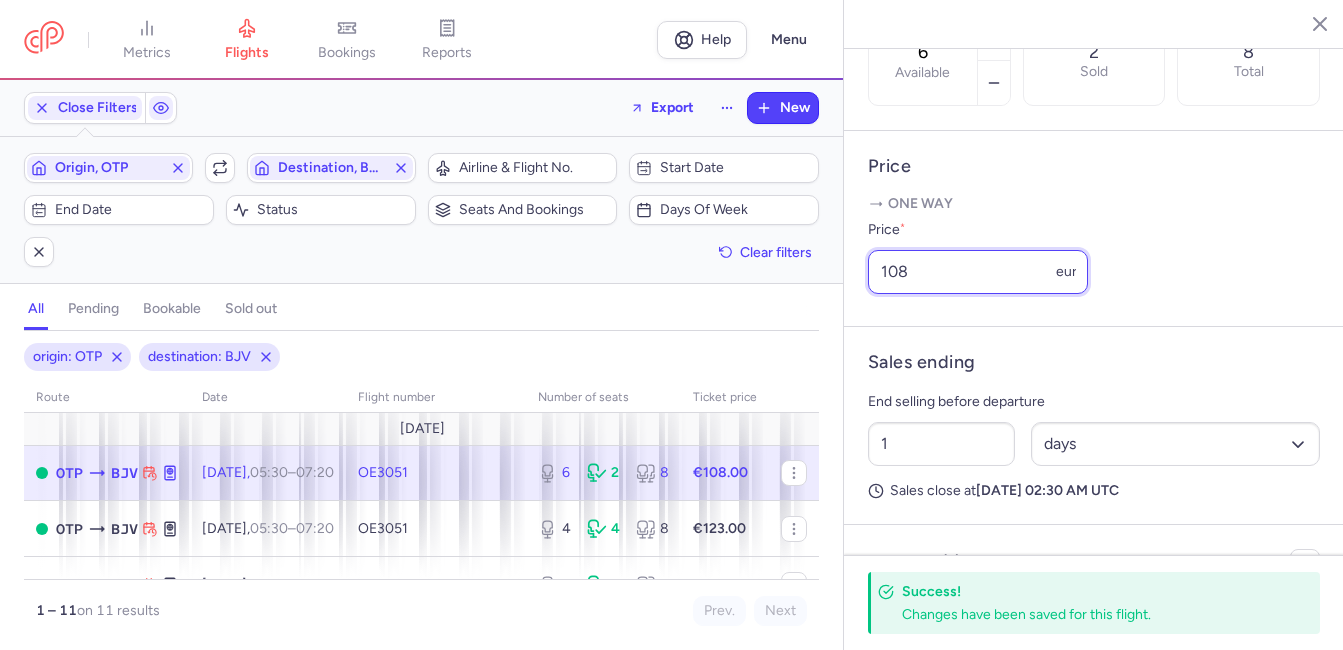 drag, startPoint x: 933, startPoint y: 332, endPoint x: 859, endPoint y: 328, distance: 74.10803 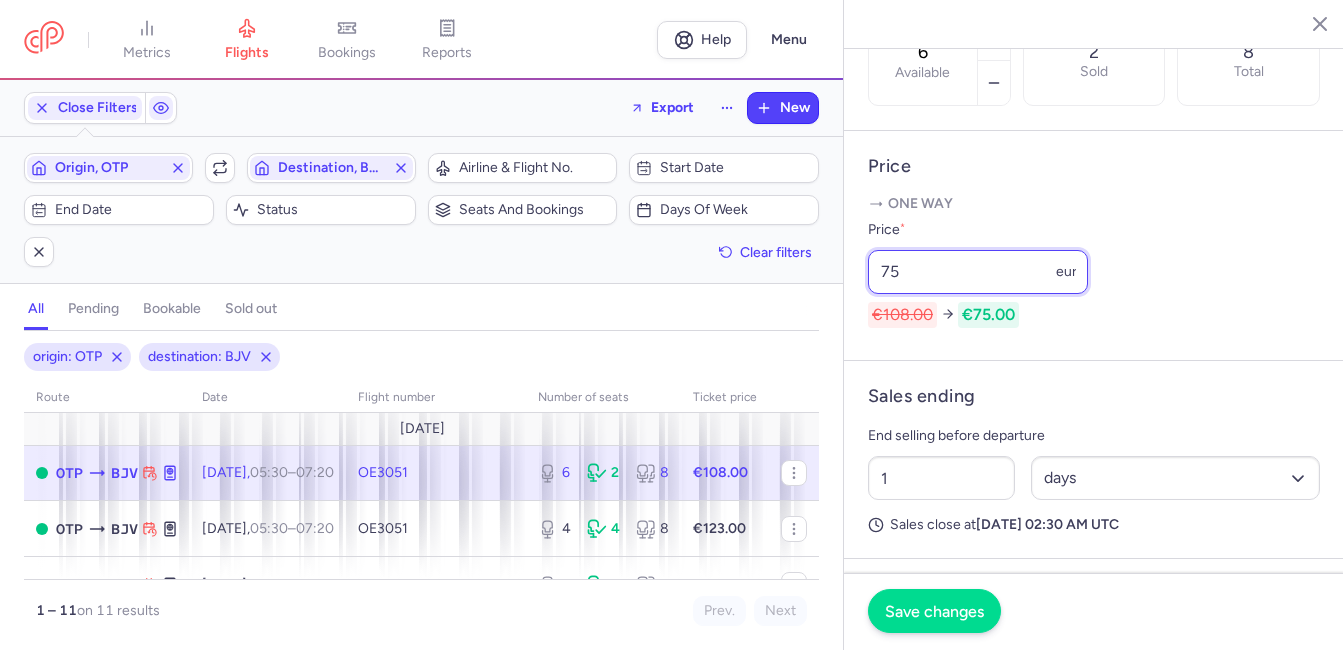 type on "75" 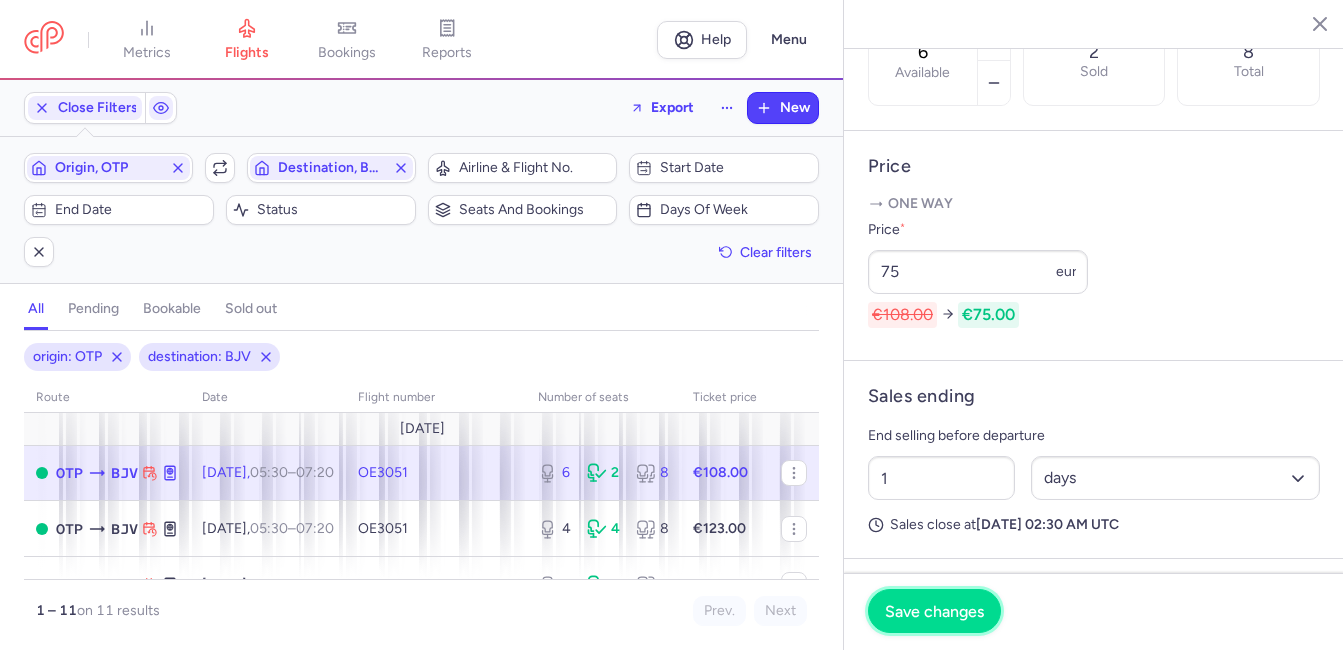 click on "Save changes" at bounding box center [934, 611] 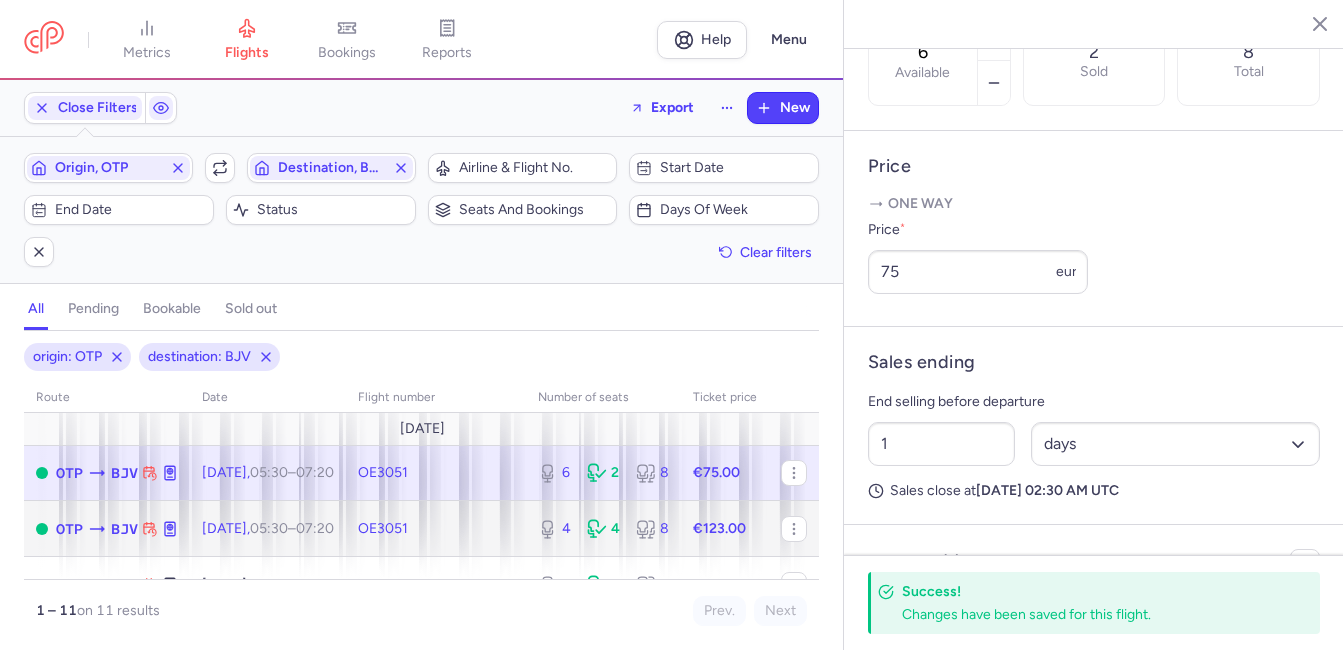 click on "OE3051" 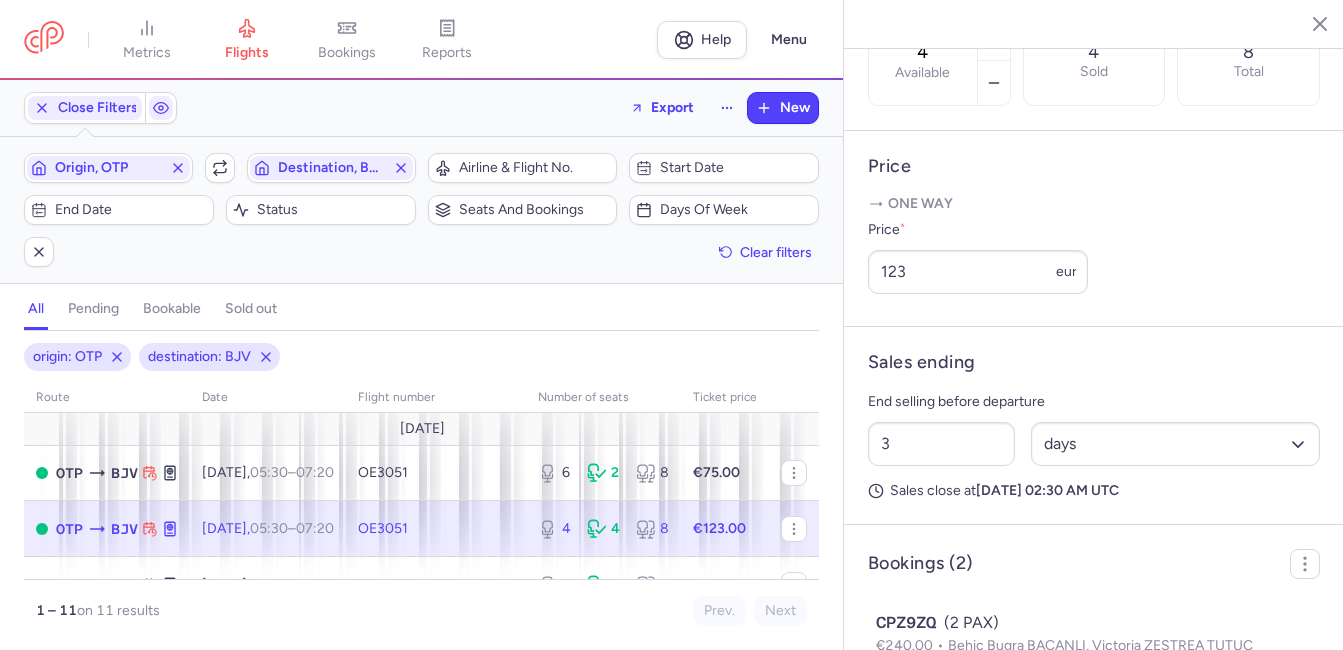 click on "05:30" at bounding box center (269, 528) 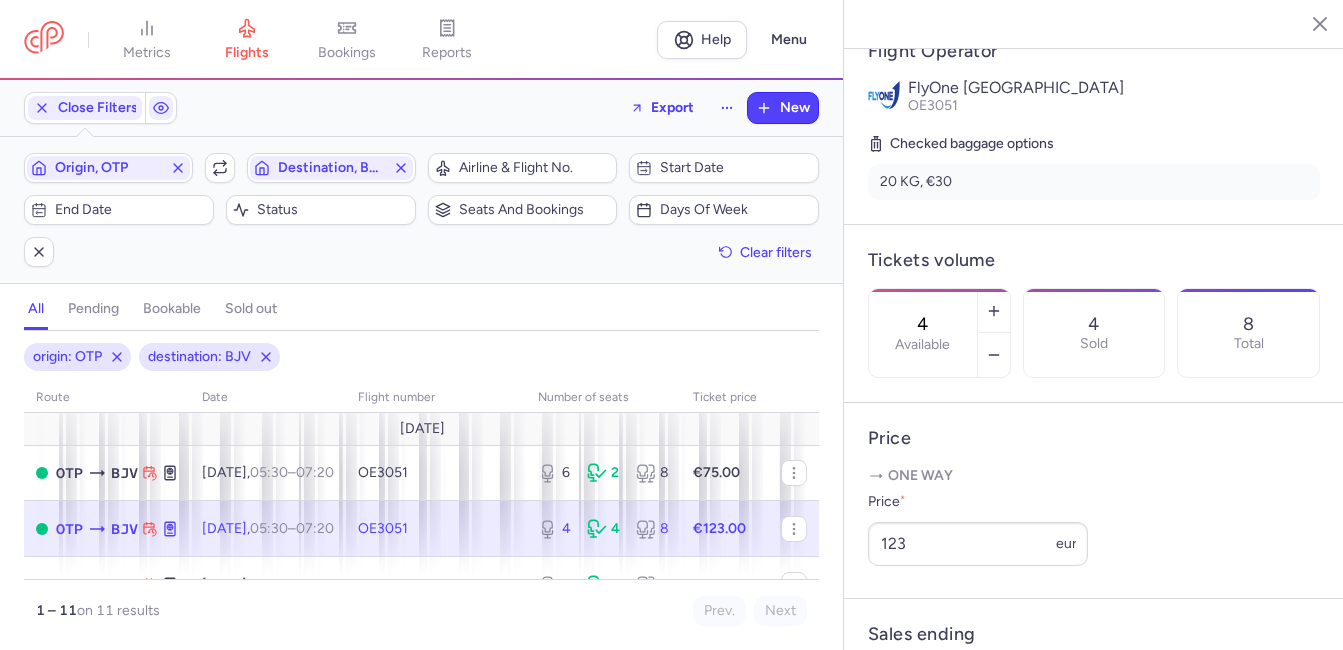 scroll, scrollTop: 381, scrollLeft: 0, axis: vertical 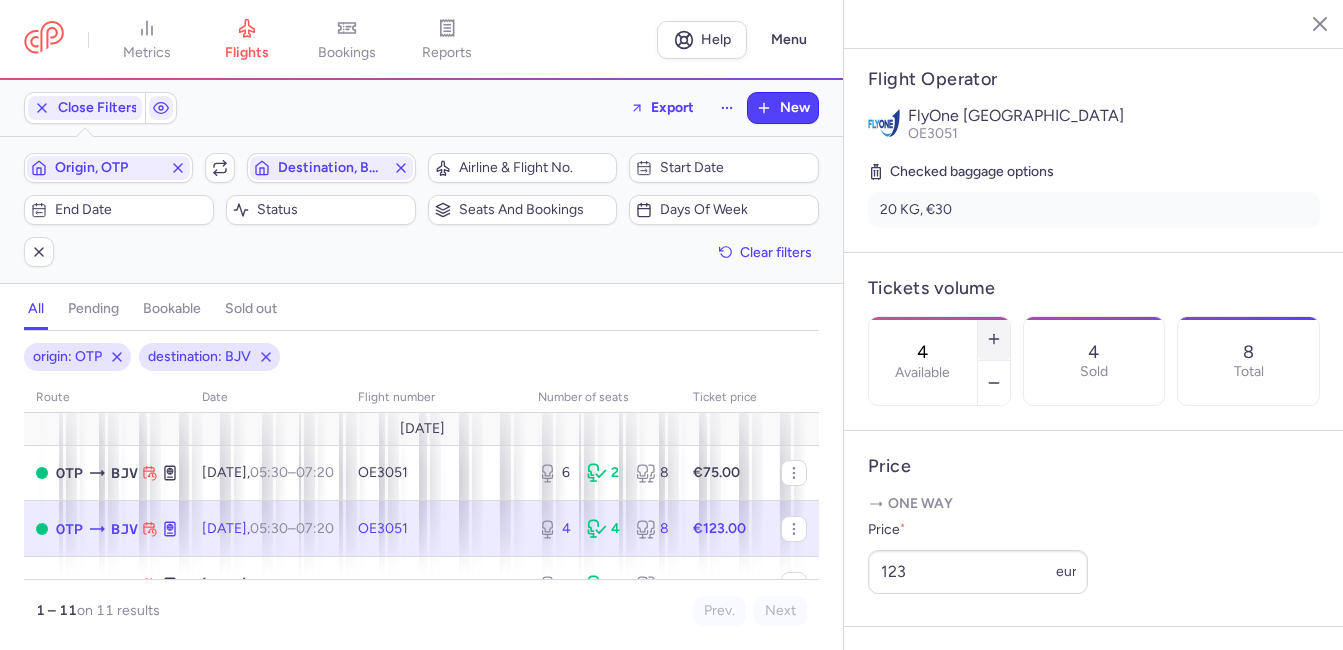 click 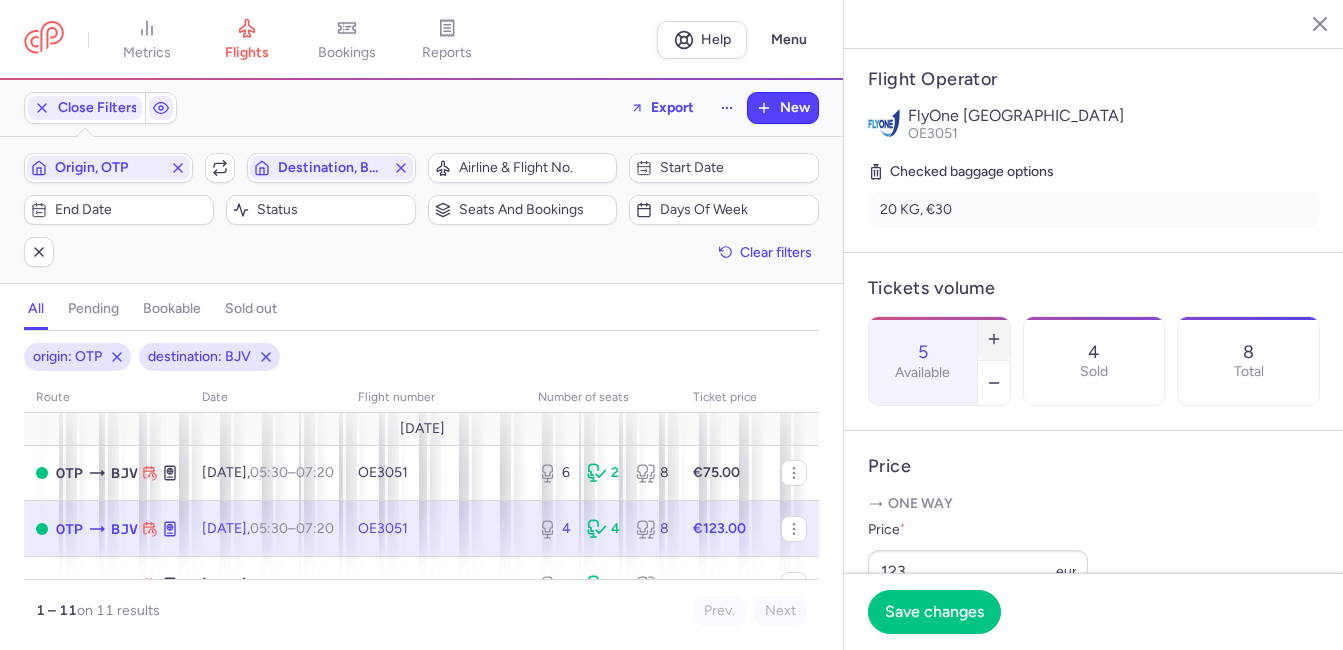 click 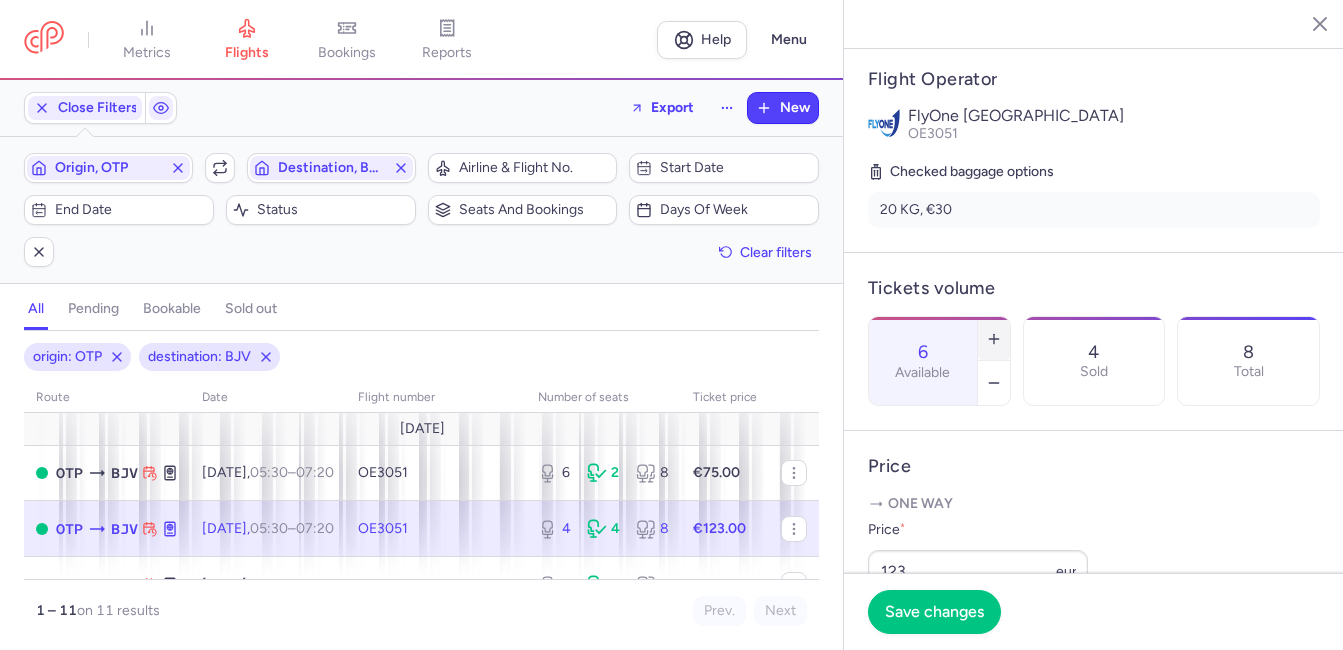 click 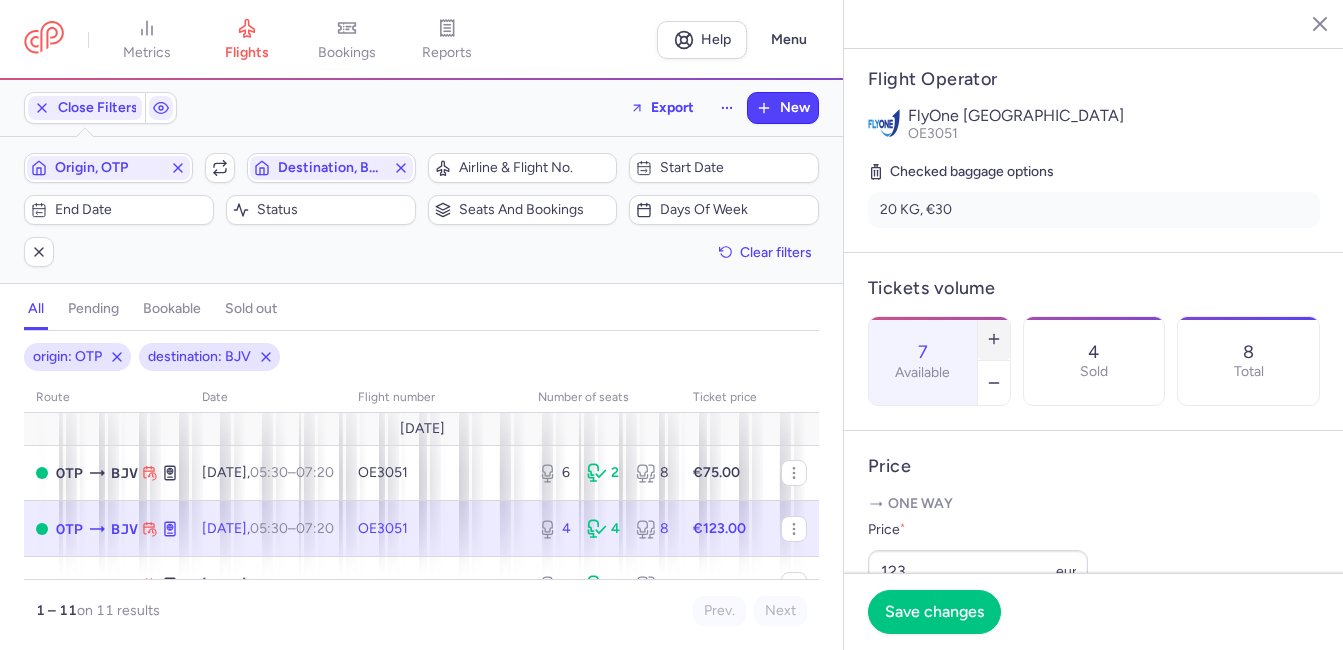 click 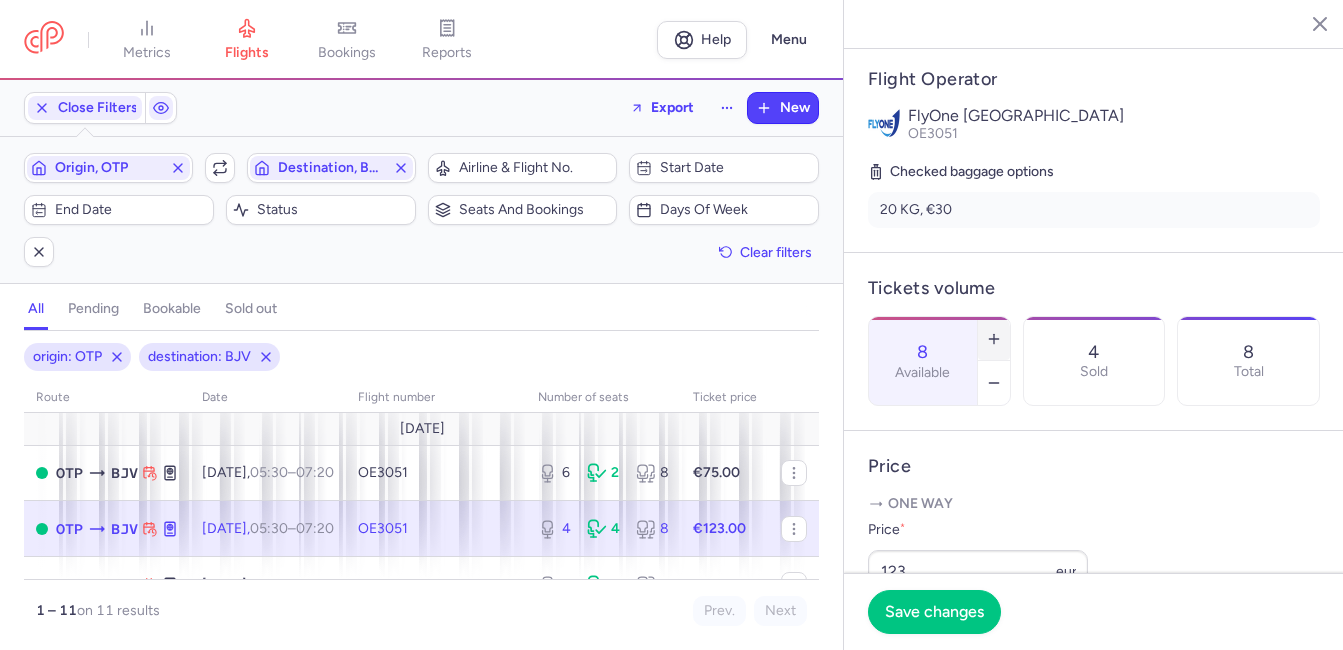 scroll, scrollTop: 481, scrollLeft: 0, axis: vertical 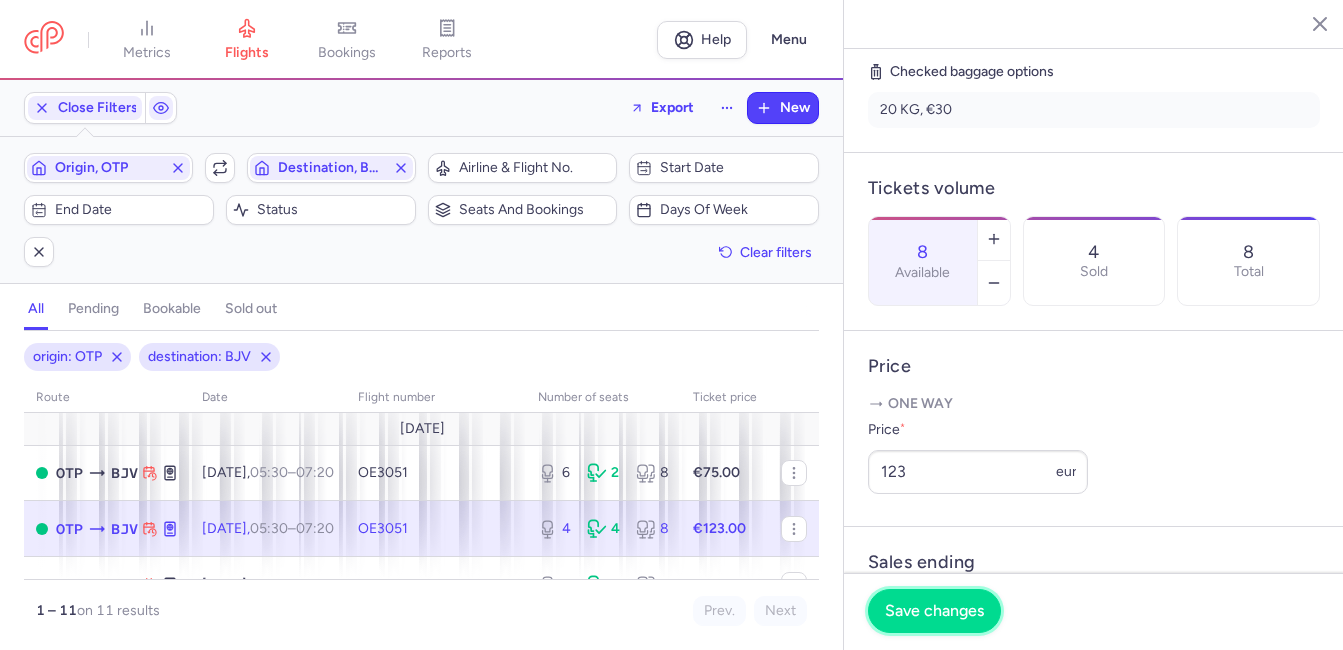 click on "Save changes" at bounding box center [934, 611] 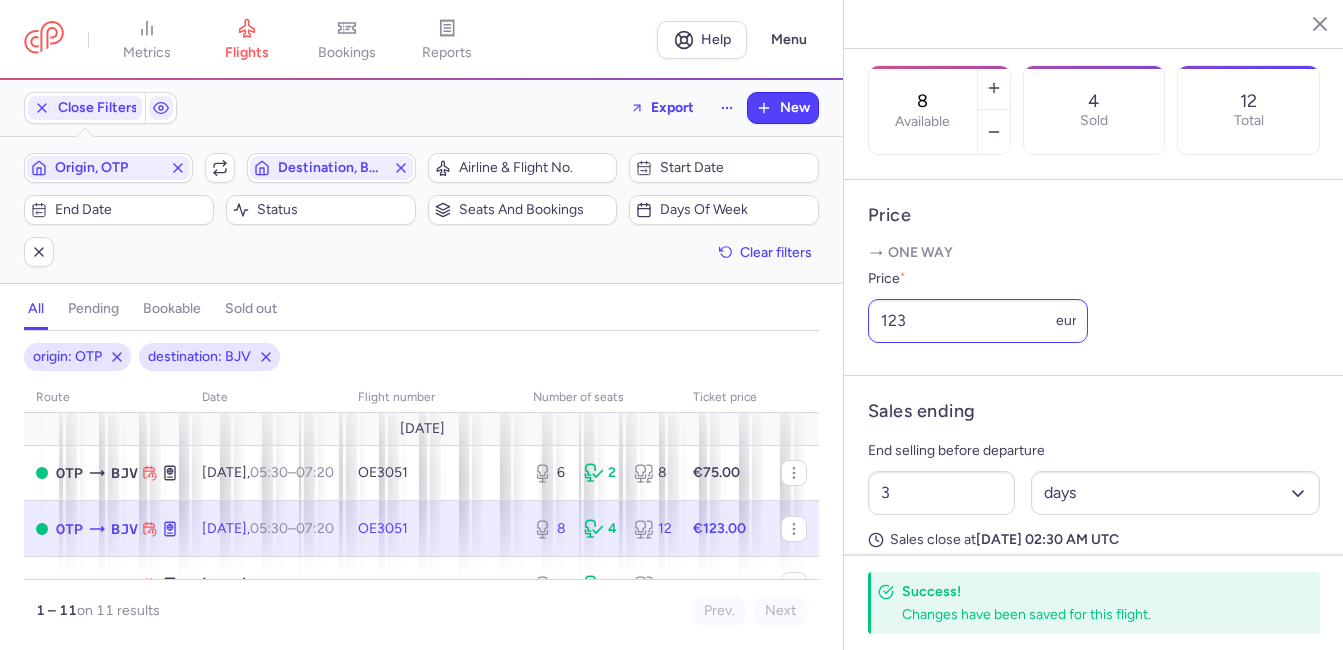 scroll, scrollTop: 681, scrollLeft: 0, axis: vertical 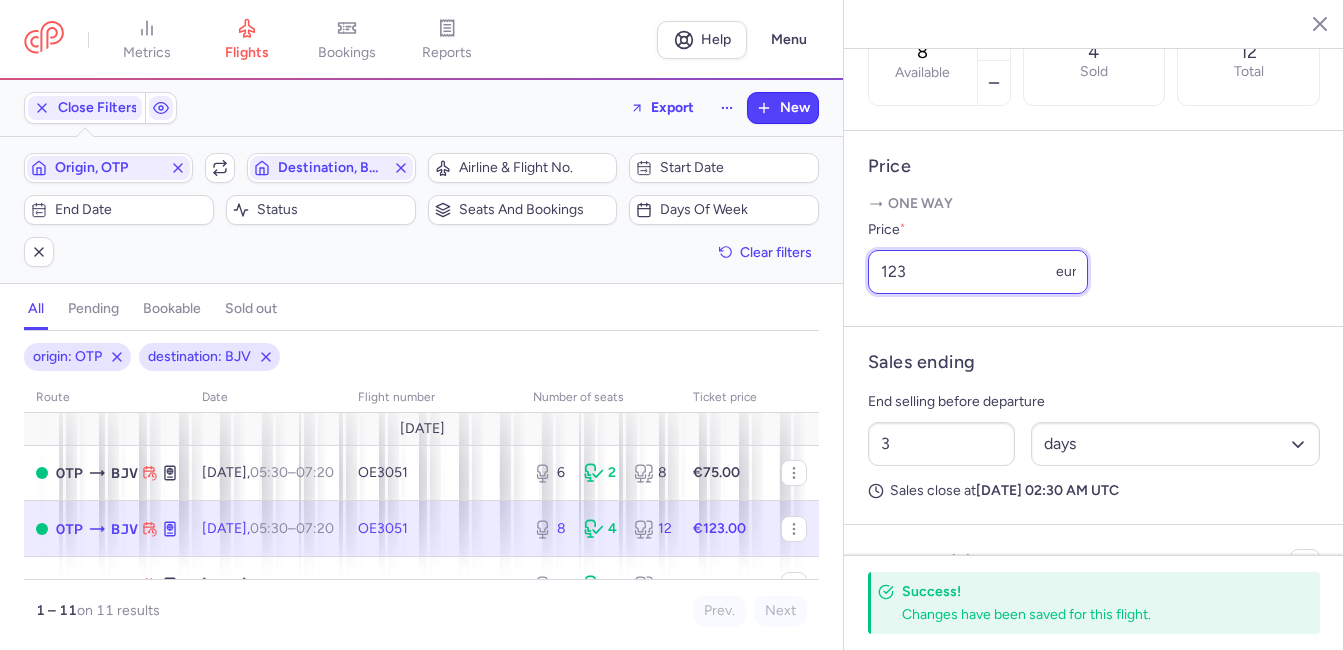 drag, startPoint x: 921, startPoint y: 325, endPoint x: 870, endPoint y: 325, distance: 51 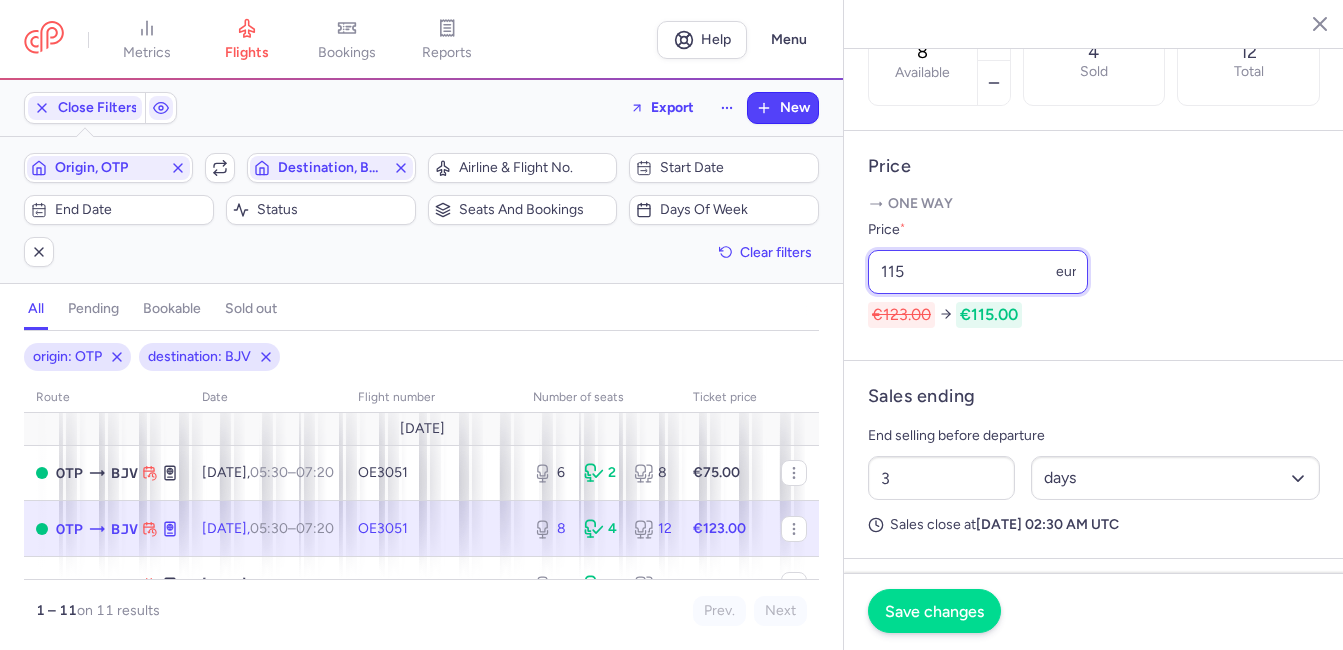 type on "115" 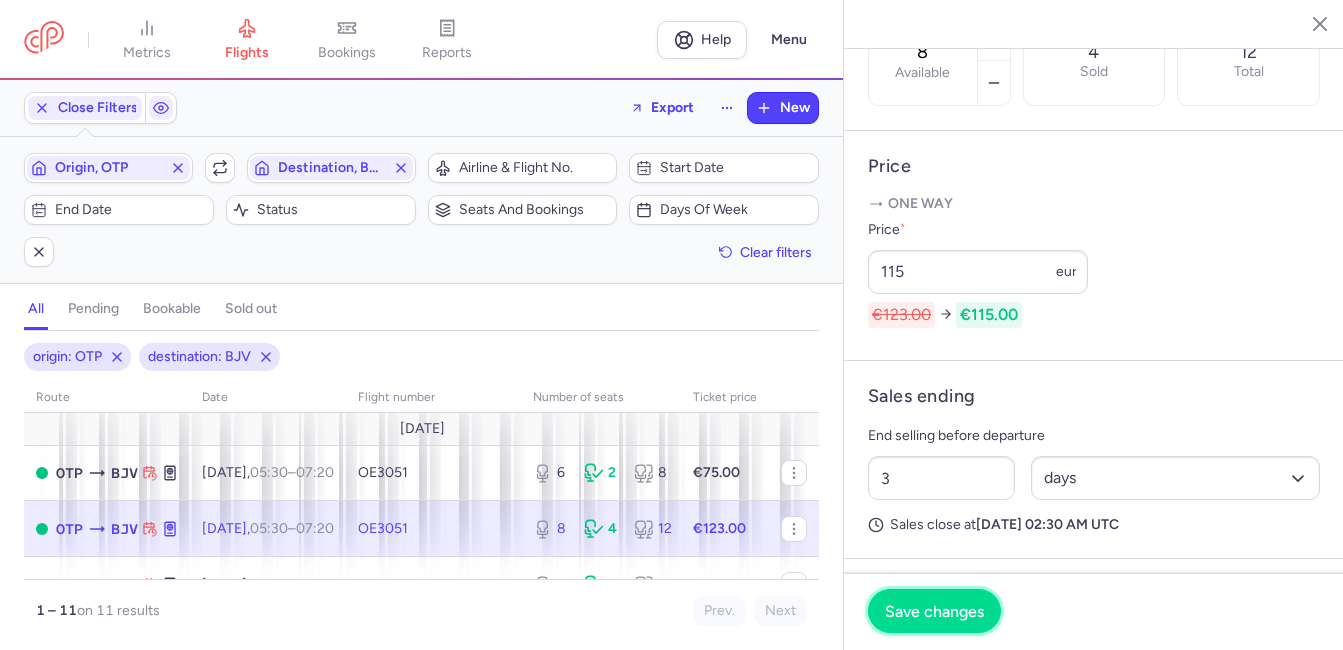 click on "Save changes" at bounding box center (934, 611) 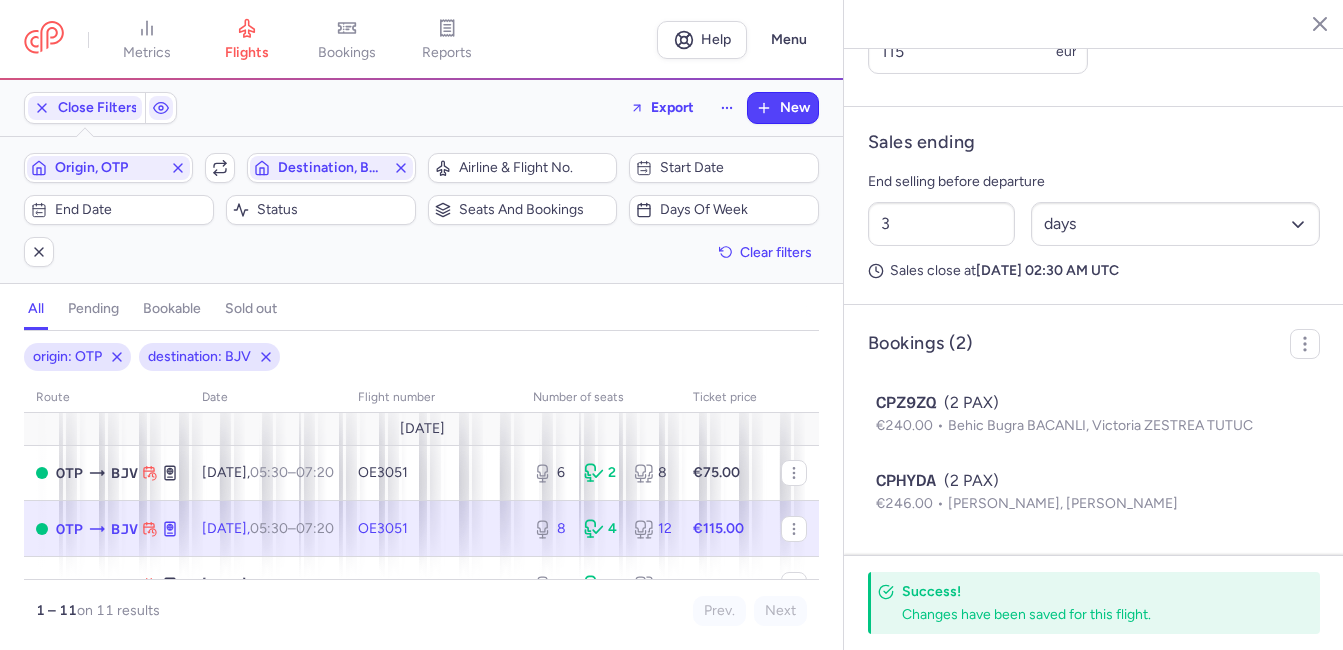 scroll, scrollTop: 954, scrollLeft: 0, axis: vertical 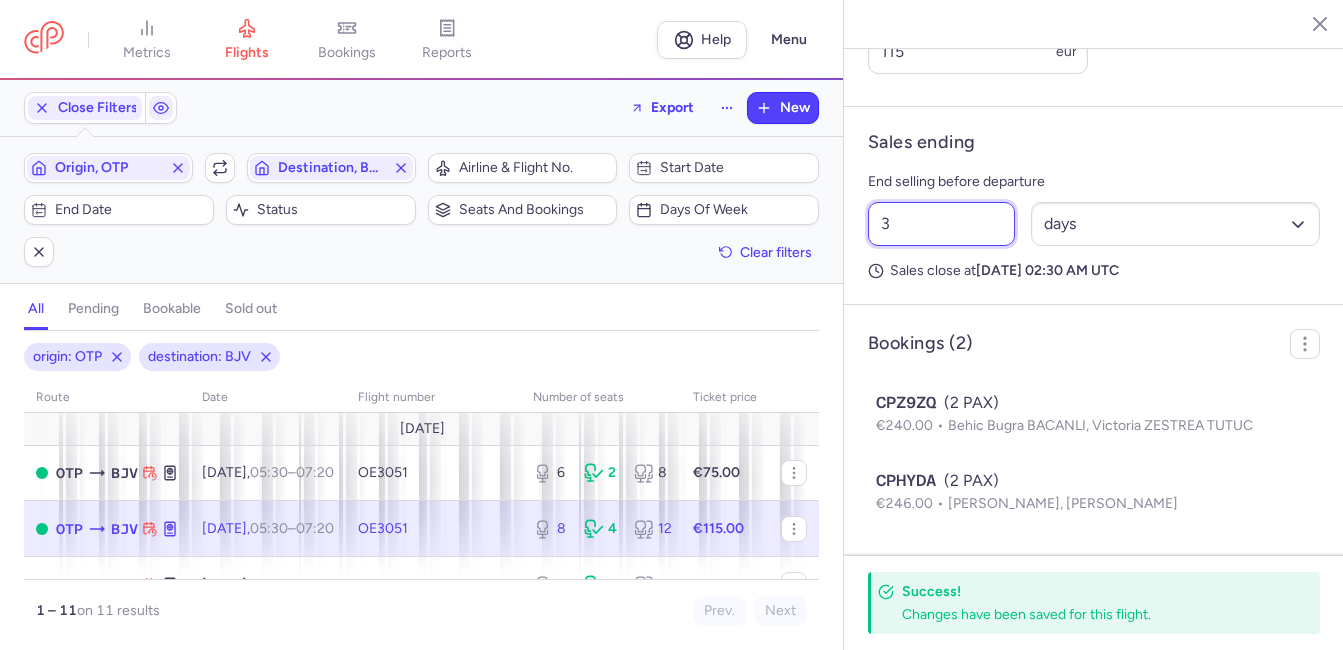 drag, startPoint x: 959, startPoint y: 217, endPoint x: 835, endPoint y: 217, distance: 124 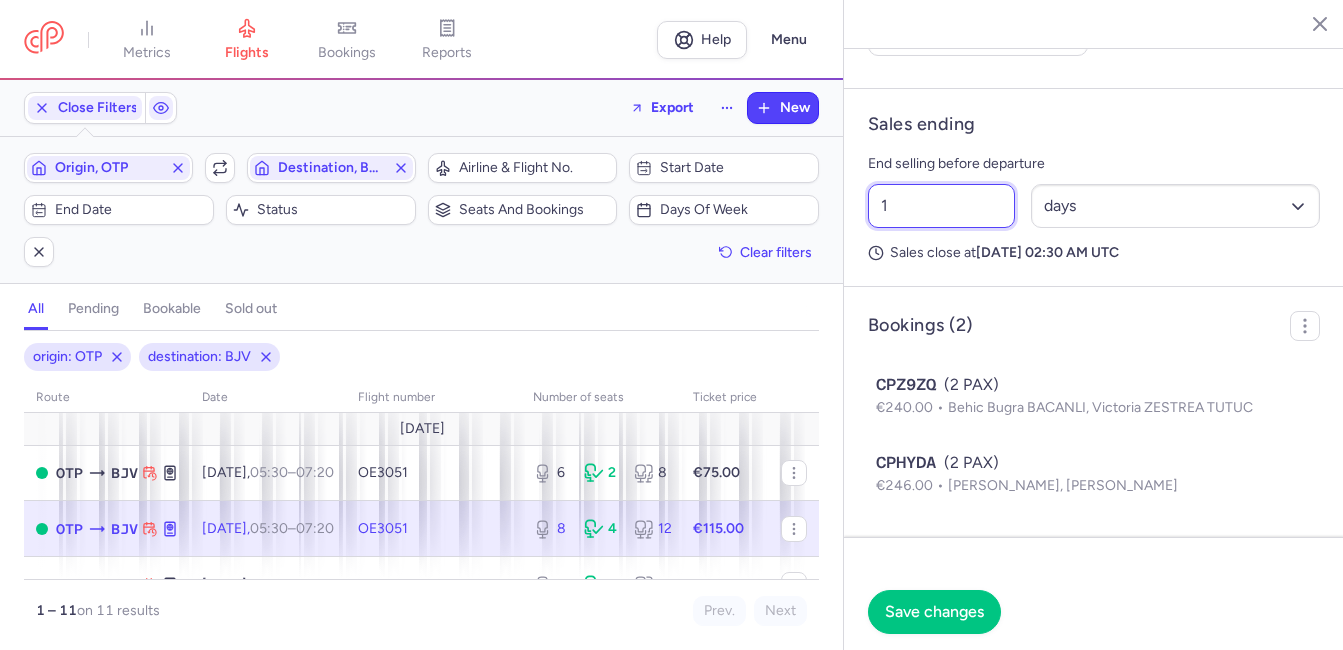 scroll, scrollTop: 936, scrollLeft: 0, axis: vertical 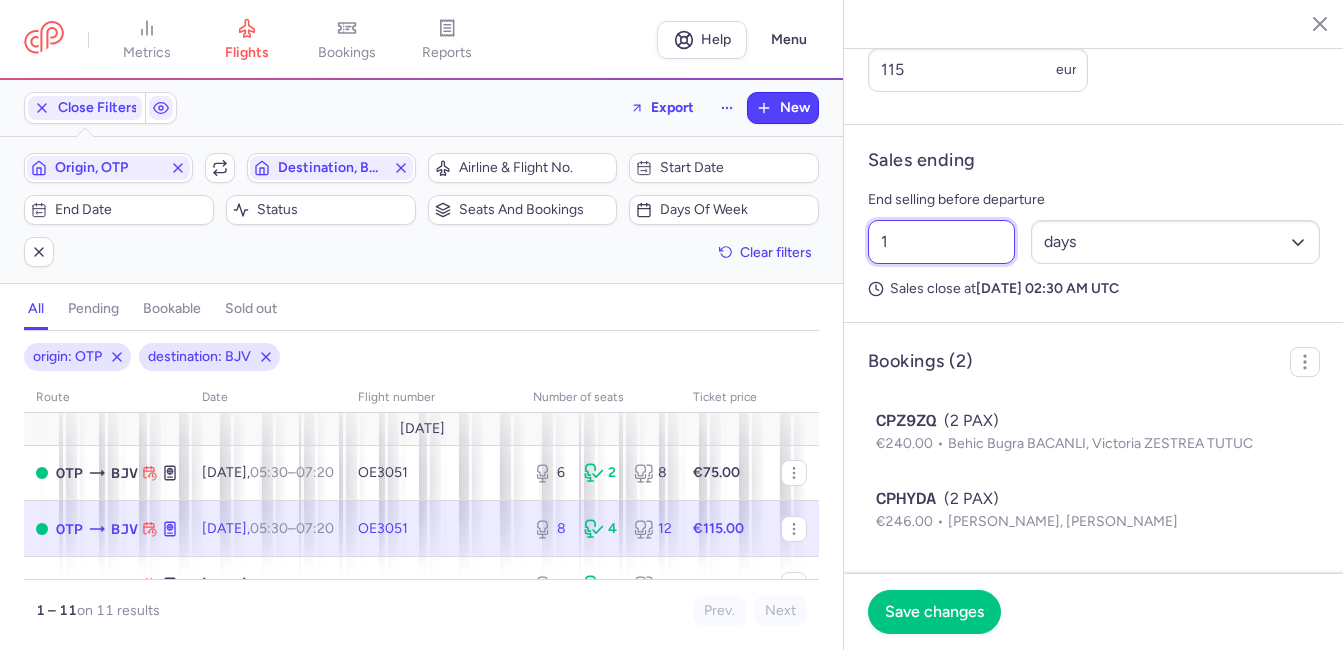 type on "1" 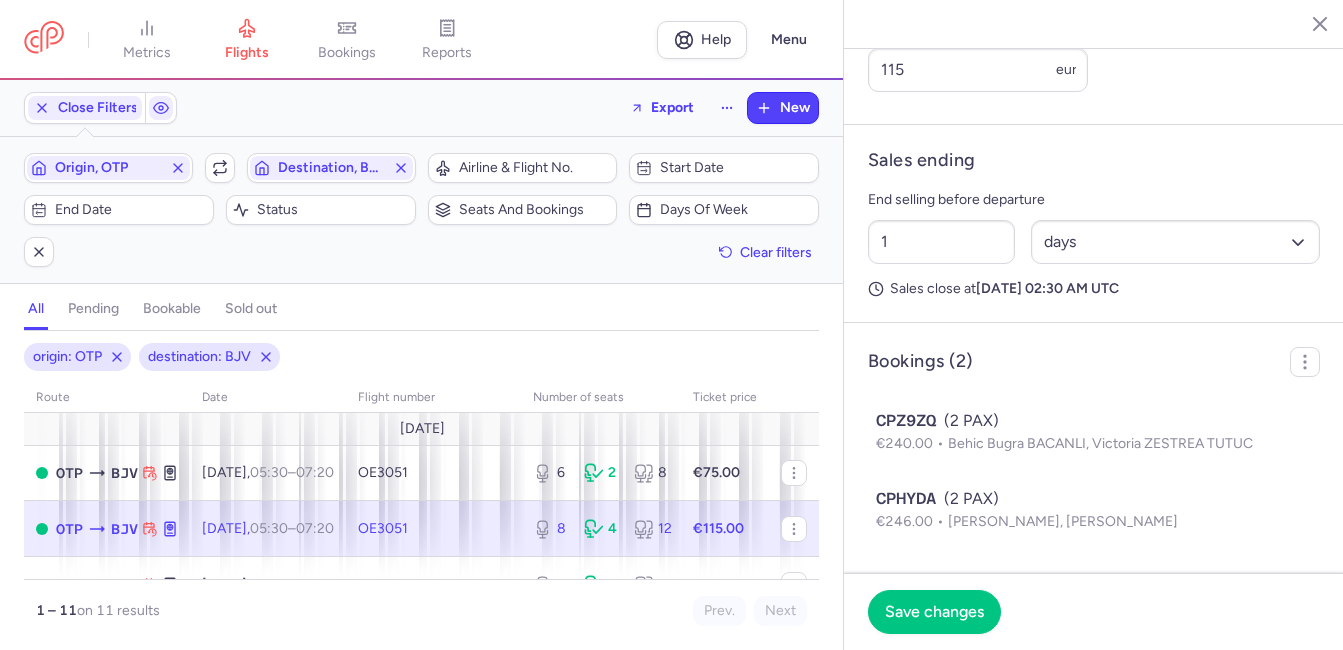 click on "Sales ending" at bounding box center (1094, 160) 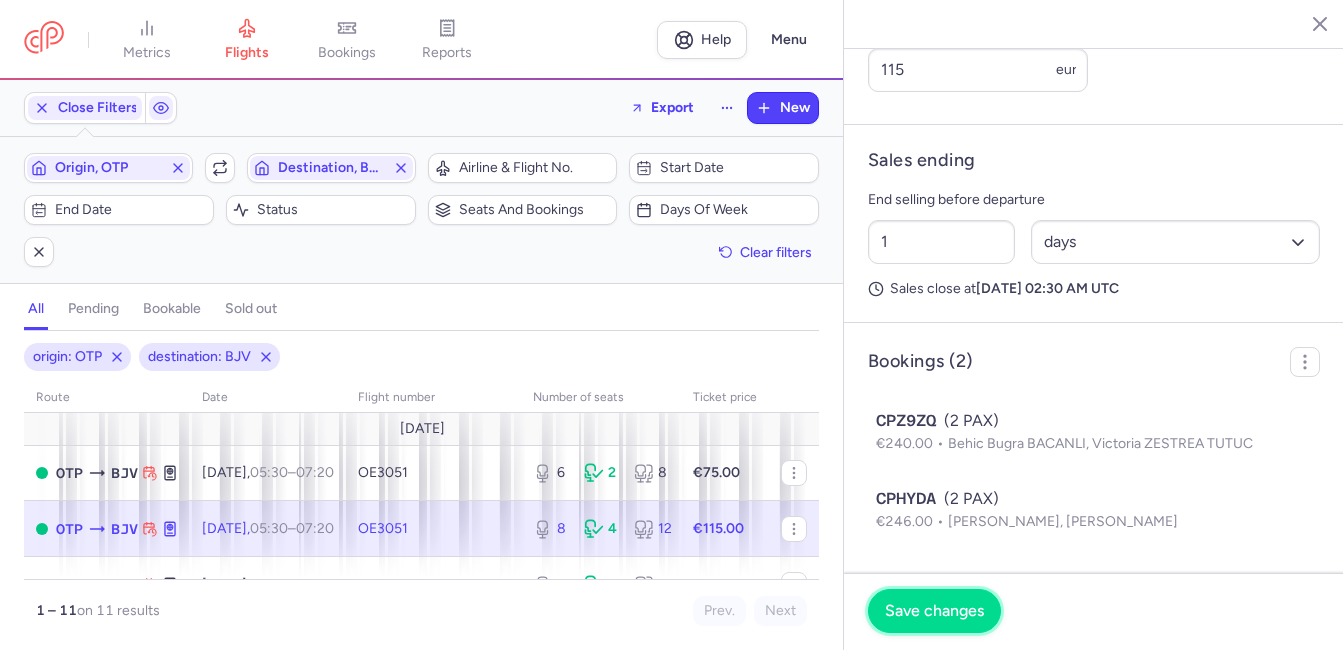 click on "Save changes" at bounding box center (934, 611) 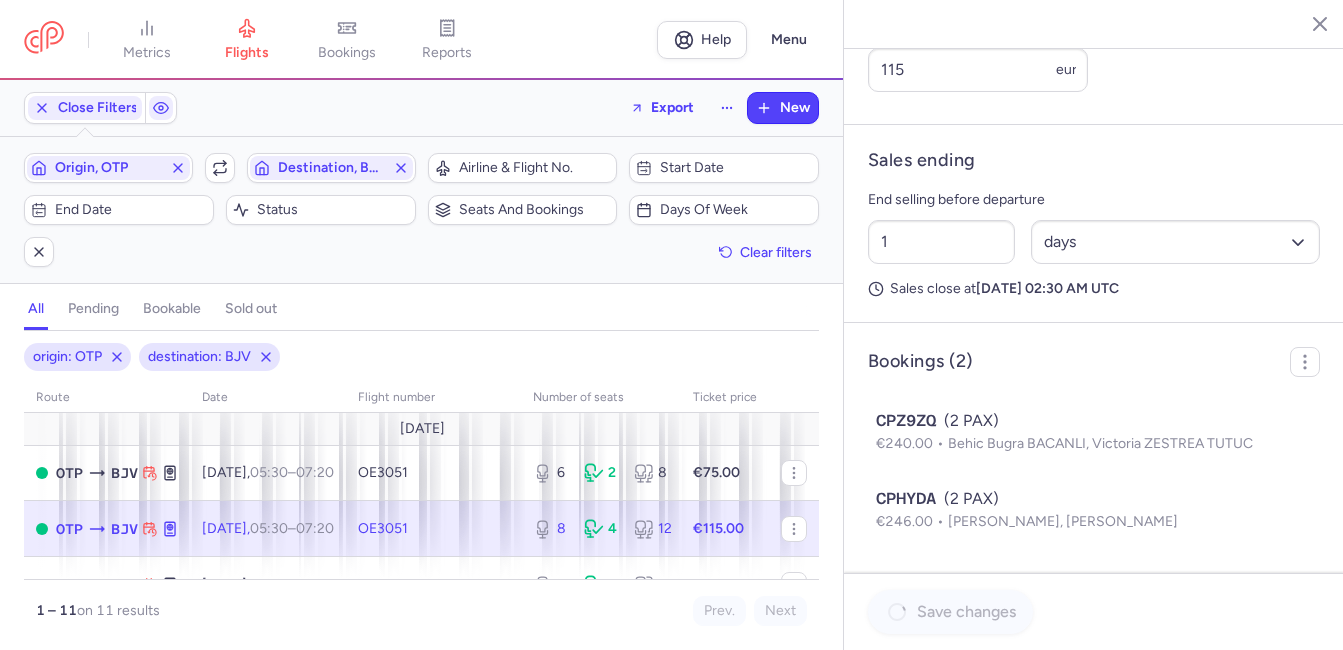 scroll, scrollTop: 912, scrollLeft: 0, axis: vertical 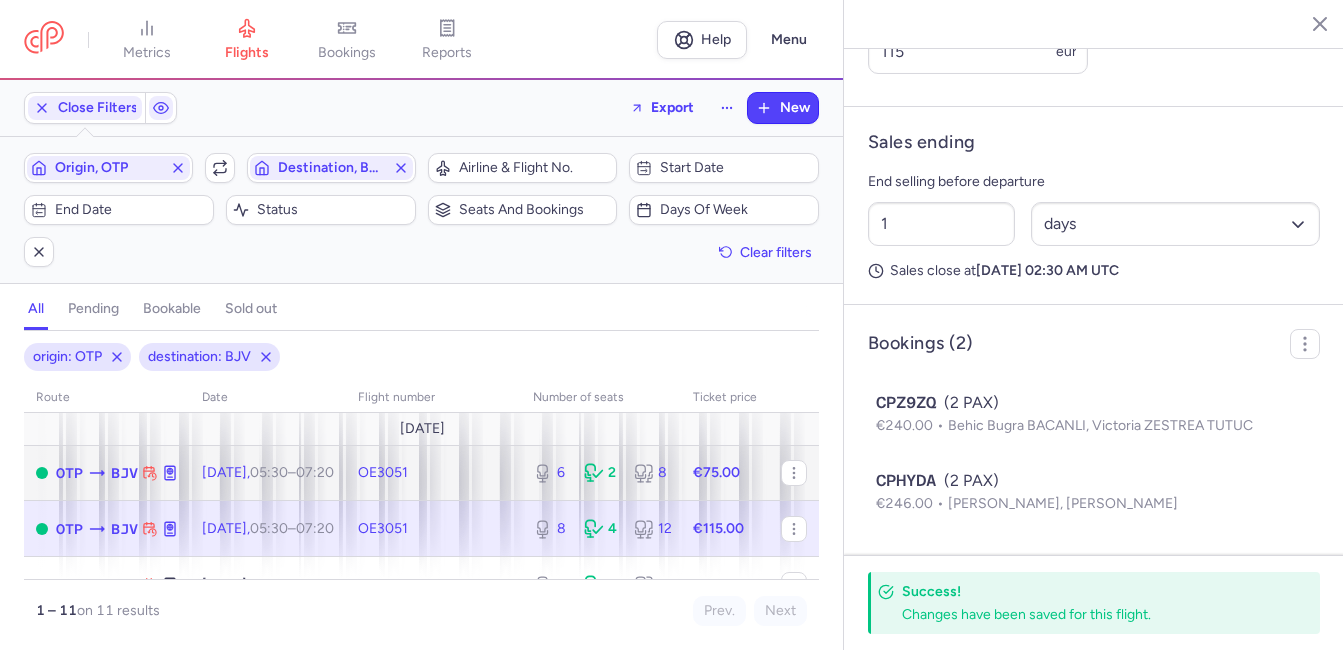 click on "OE3051" 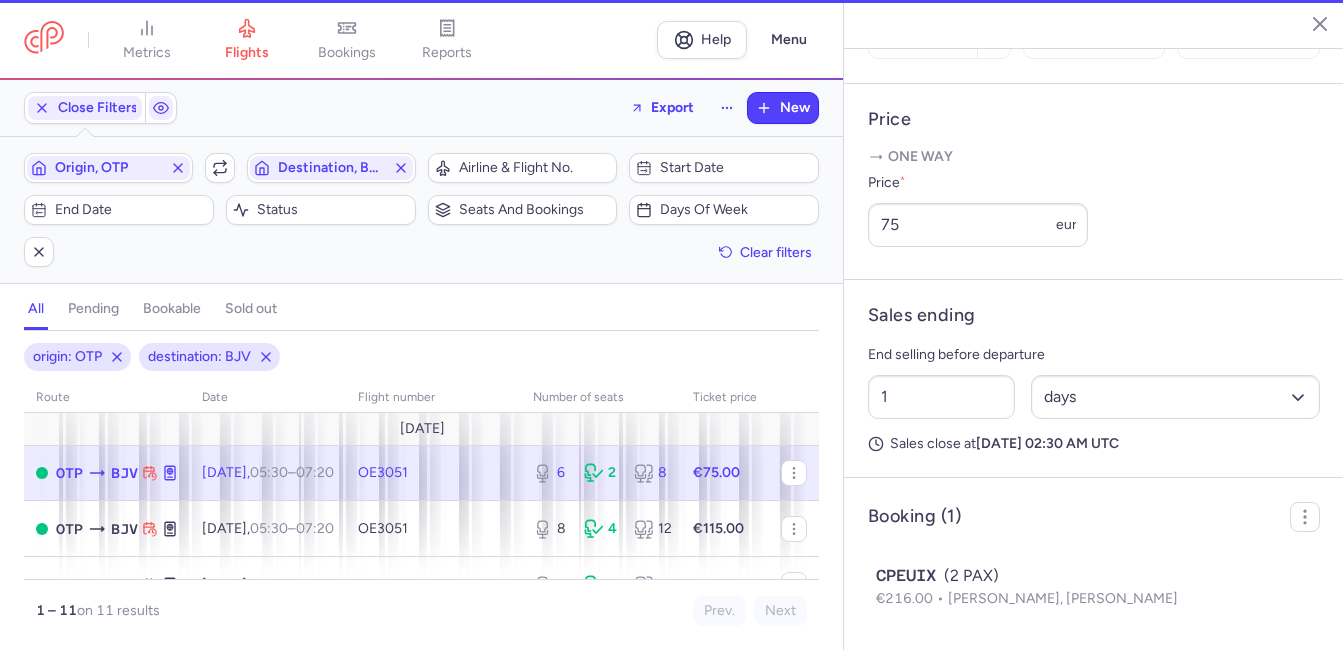 scroll, scrollTop: 781, scrollLeft: 0, axis: vertical 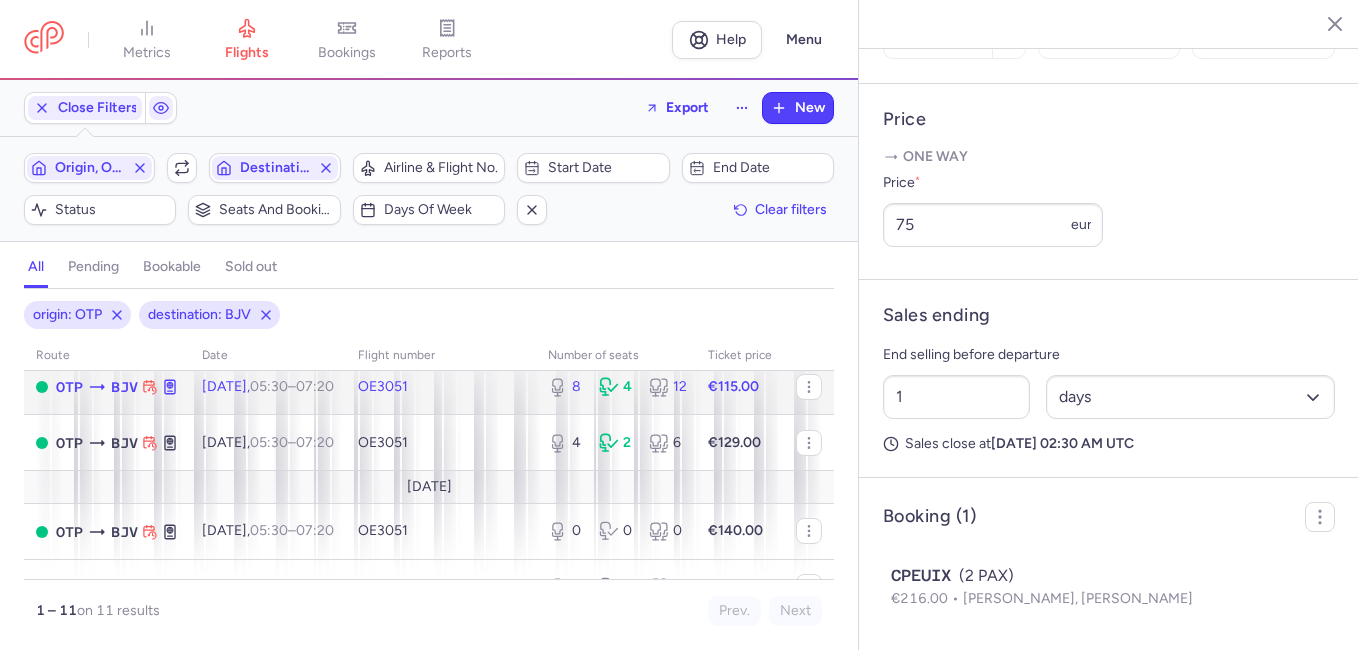click on "OE3051" 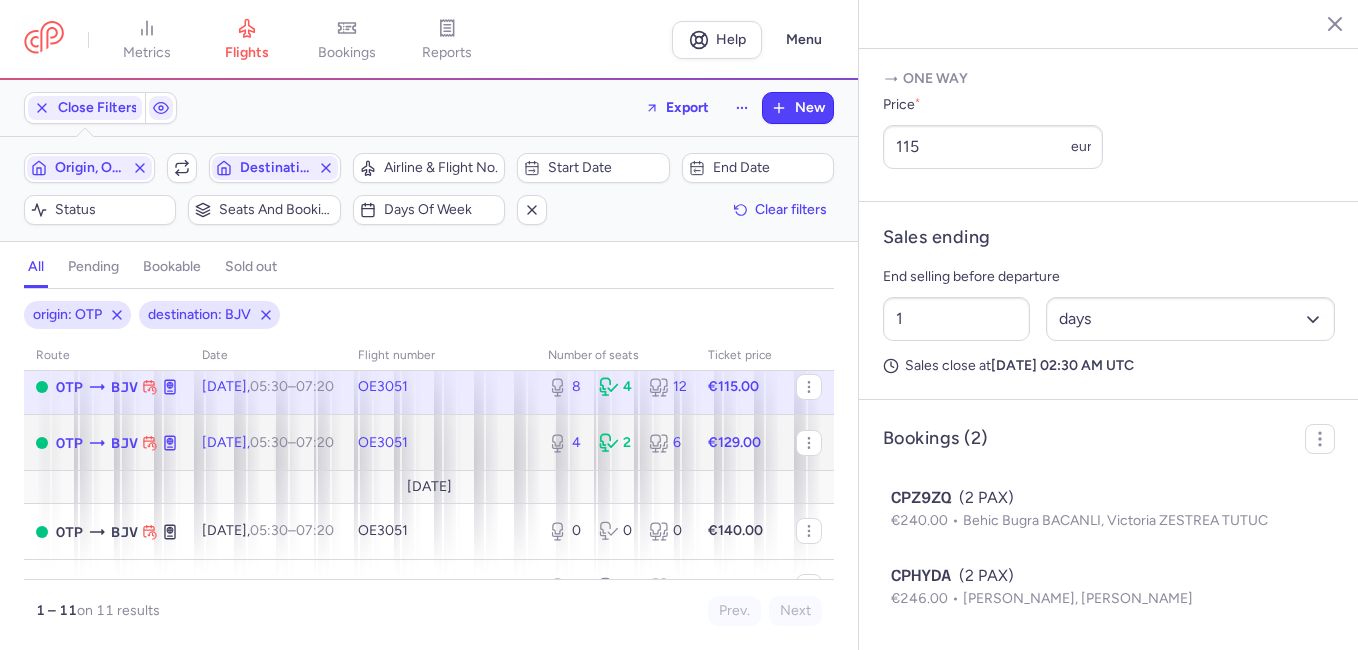 click on "OE3051" 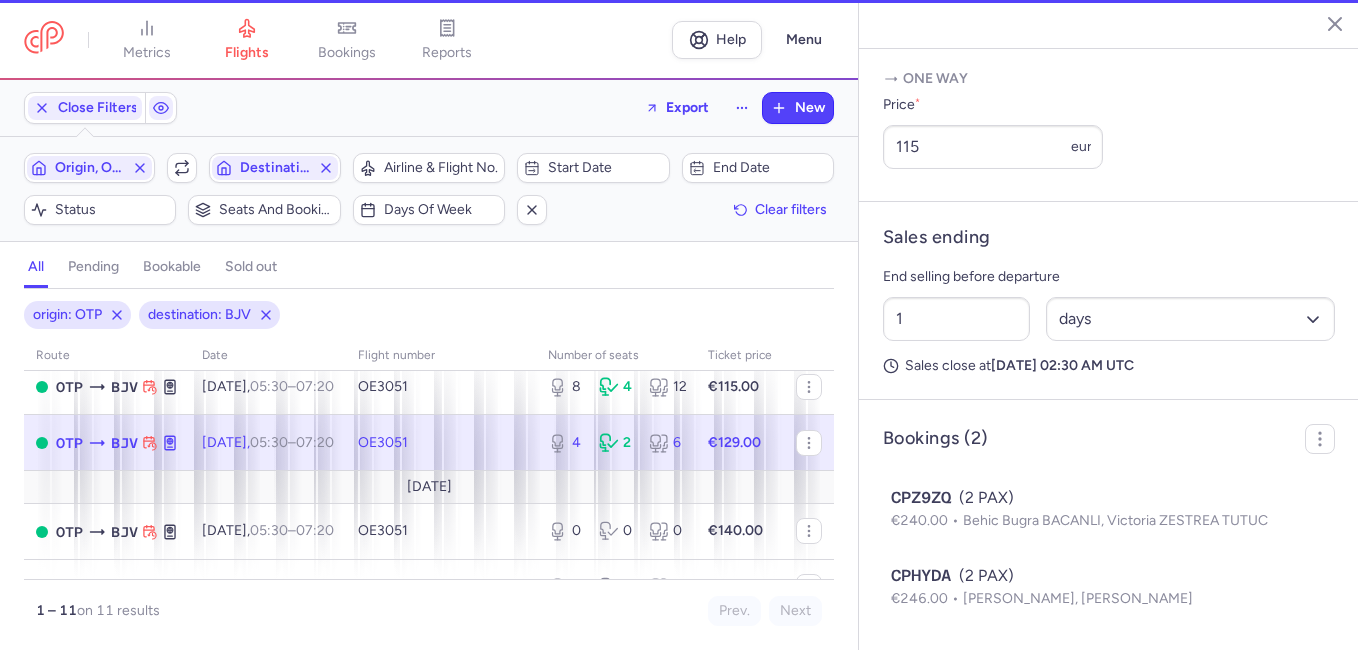 type on "4" 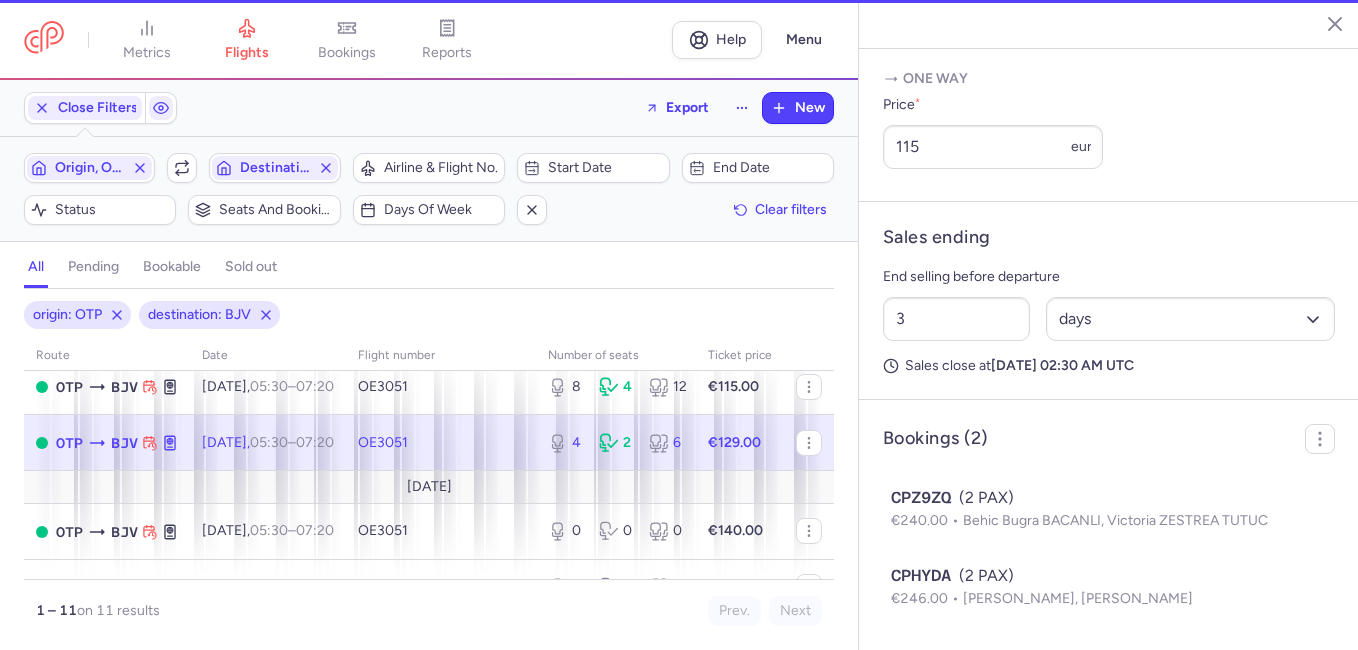 scroll, scrollTop: 781, scrollLeft: 0, axis: vertical 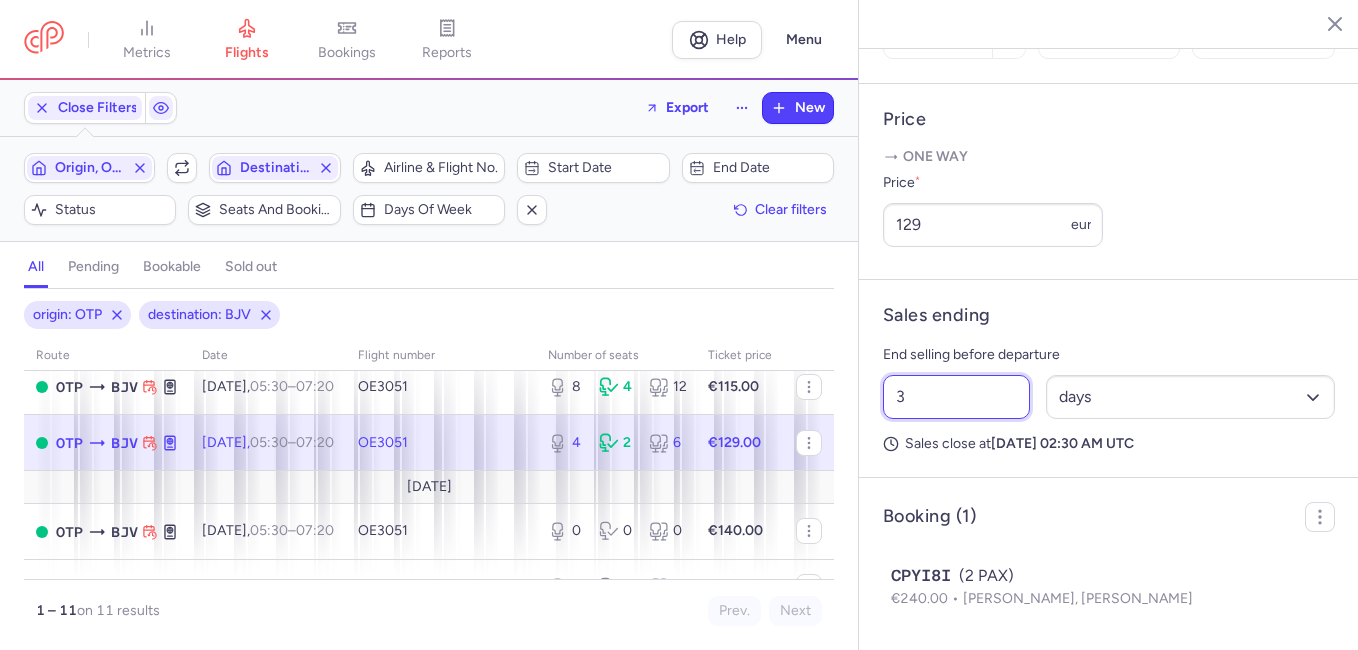 drag, startPoint x: 959, startPoint y: 406, endPoint x: 851, endPoint y: 387, distance: 109.65856 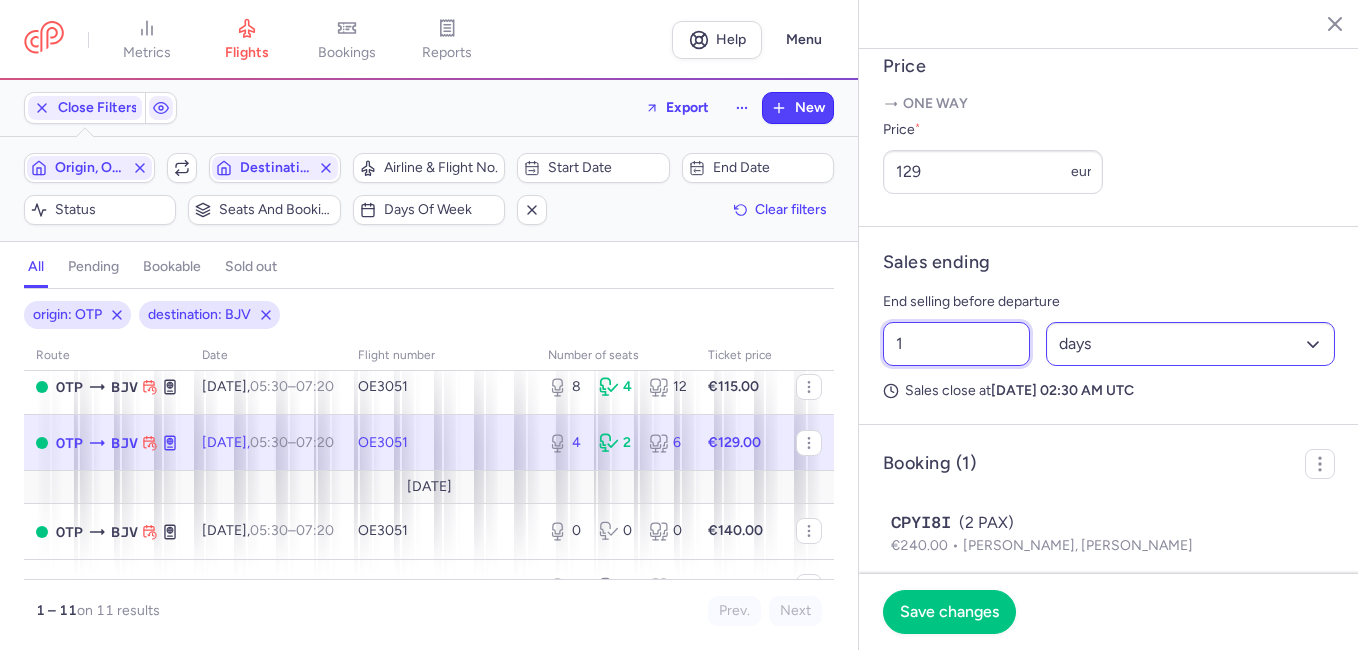 type on "1" 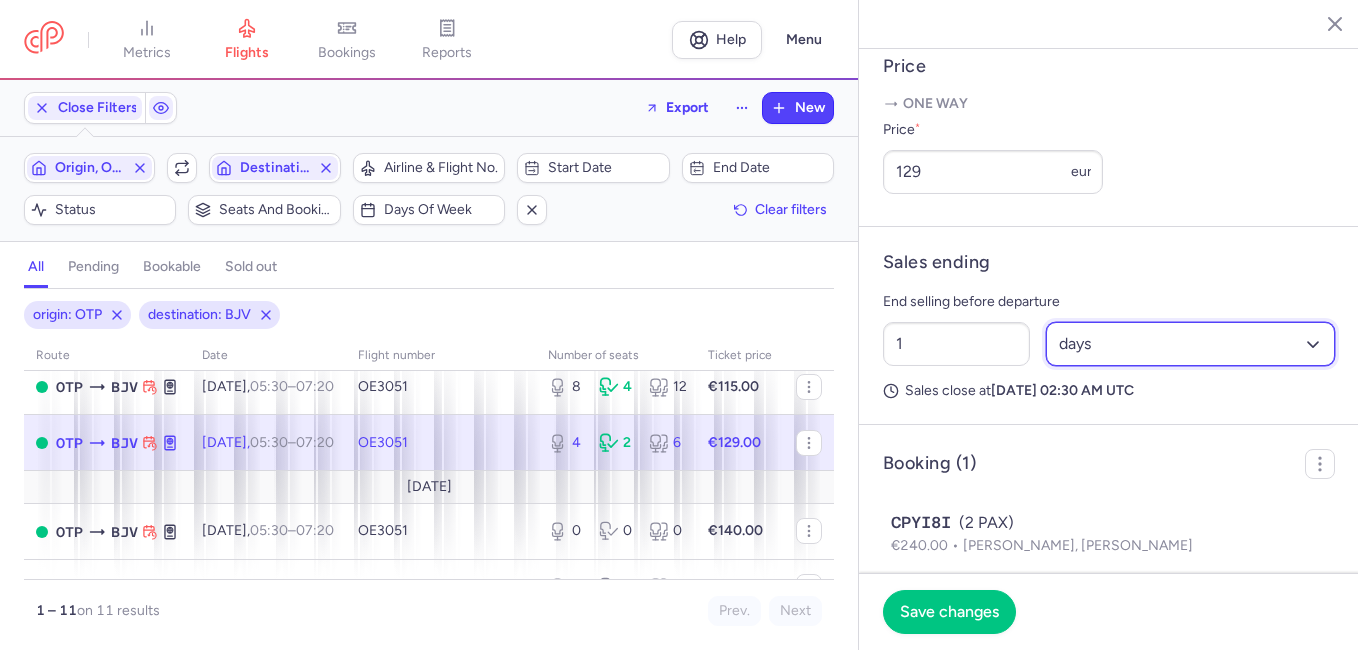 click on "Select an option hours days" at bounding box center (1191, 344) 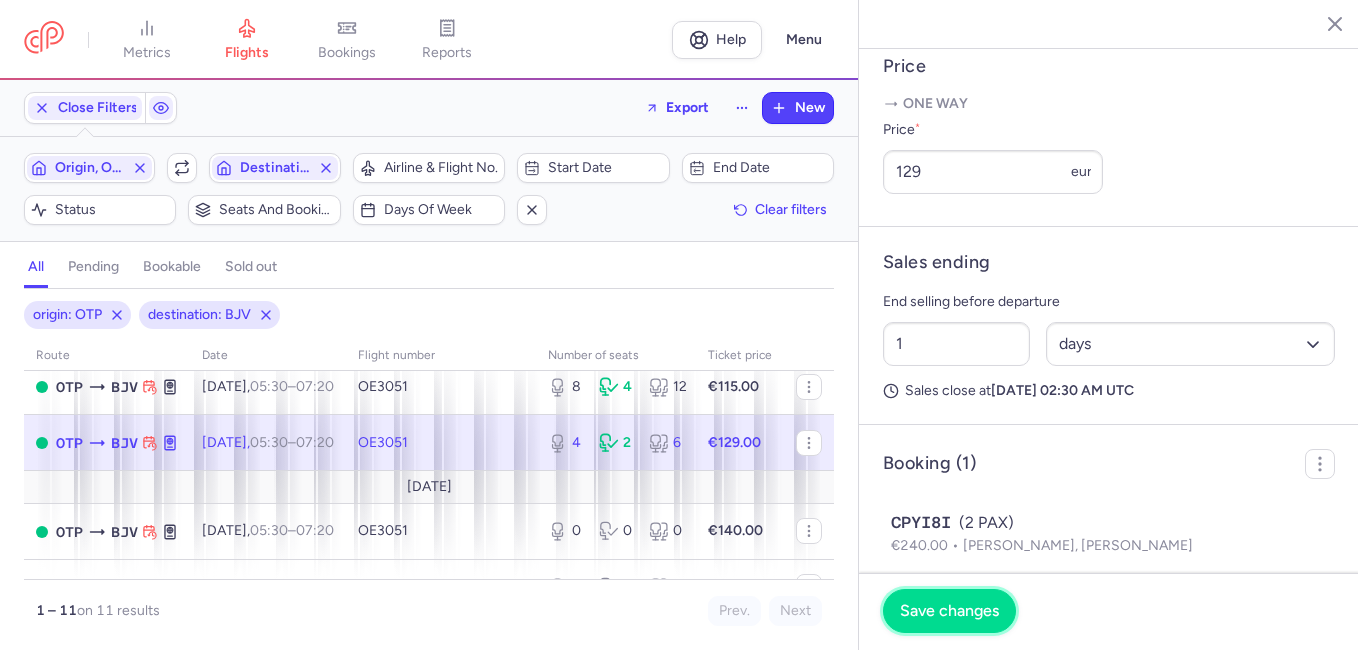click on "Save changes" at bounding box center [949, 611] 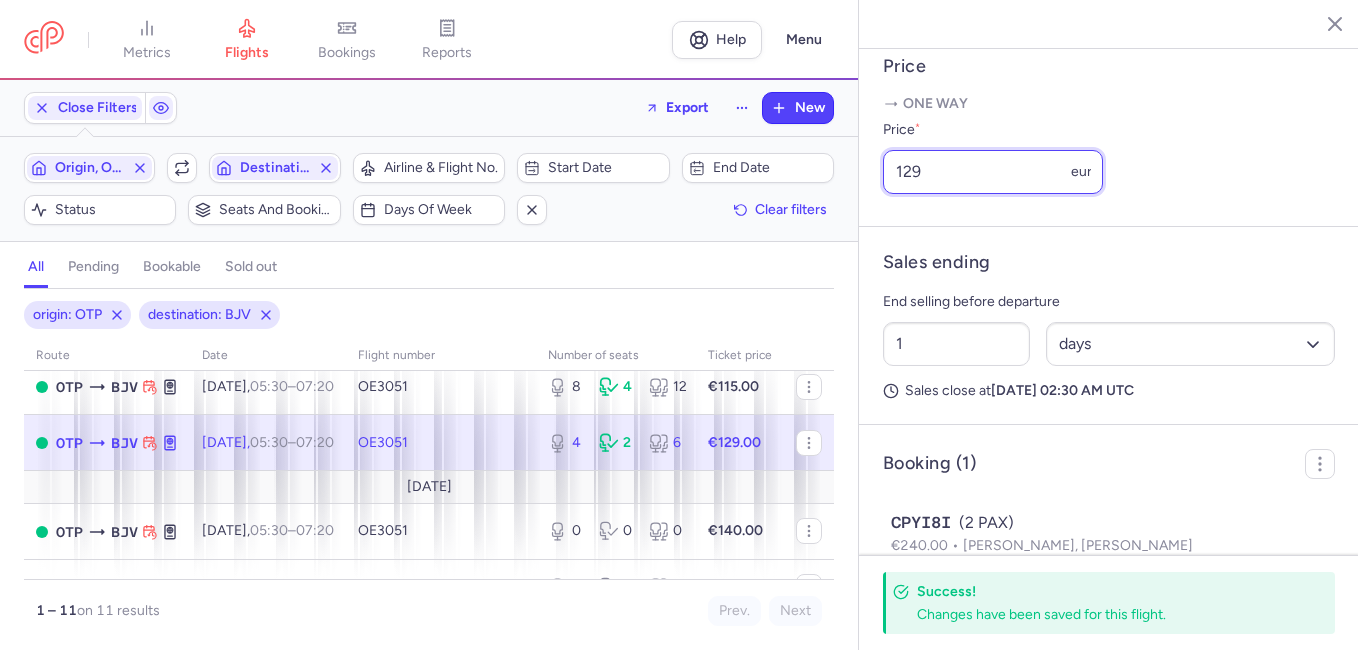 drag, startPoint x: 950, startPoint y: 219, endPoint x: 840, endPoint y: 220, distance: 110.00455 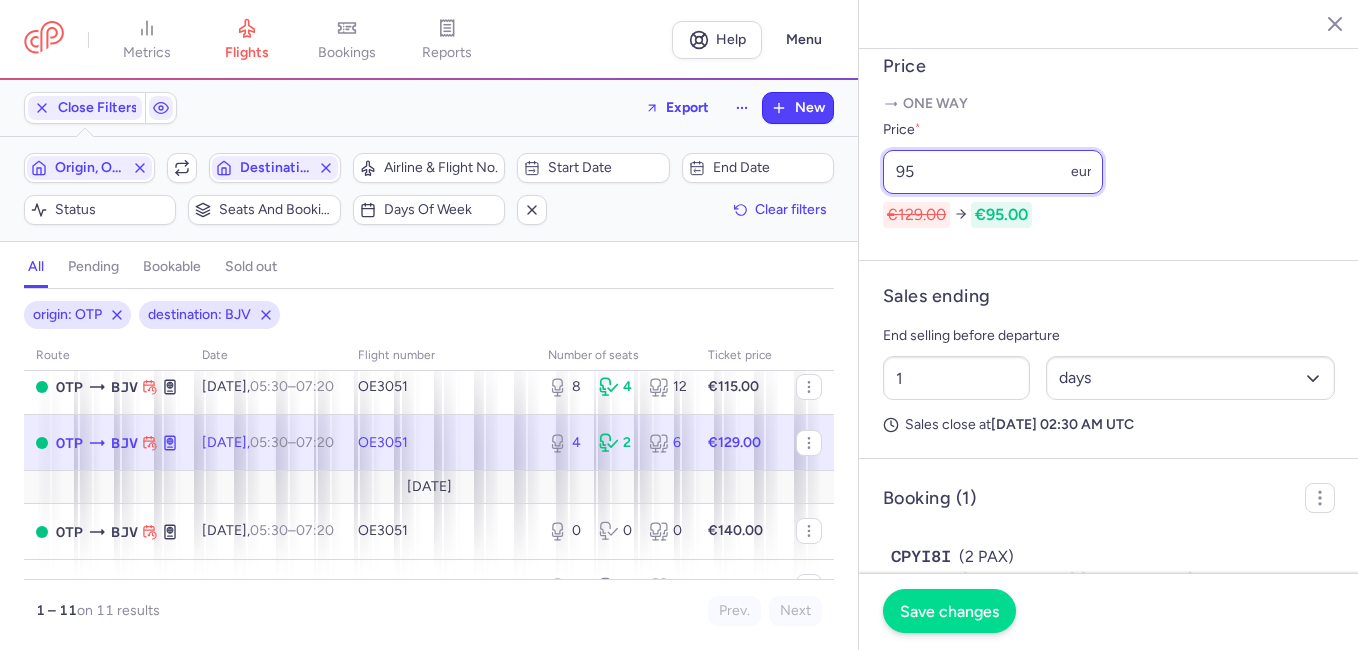 type on "95" 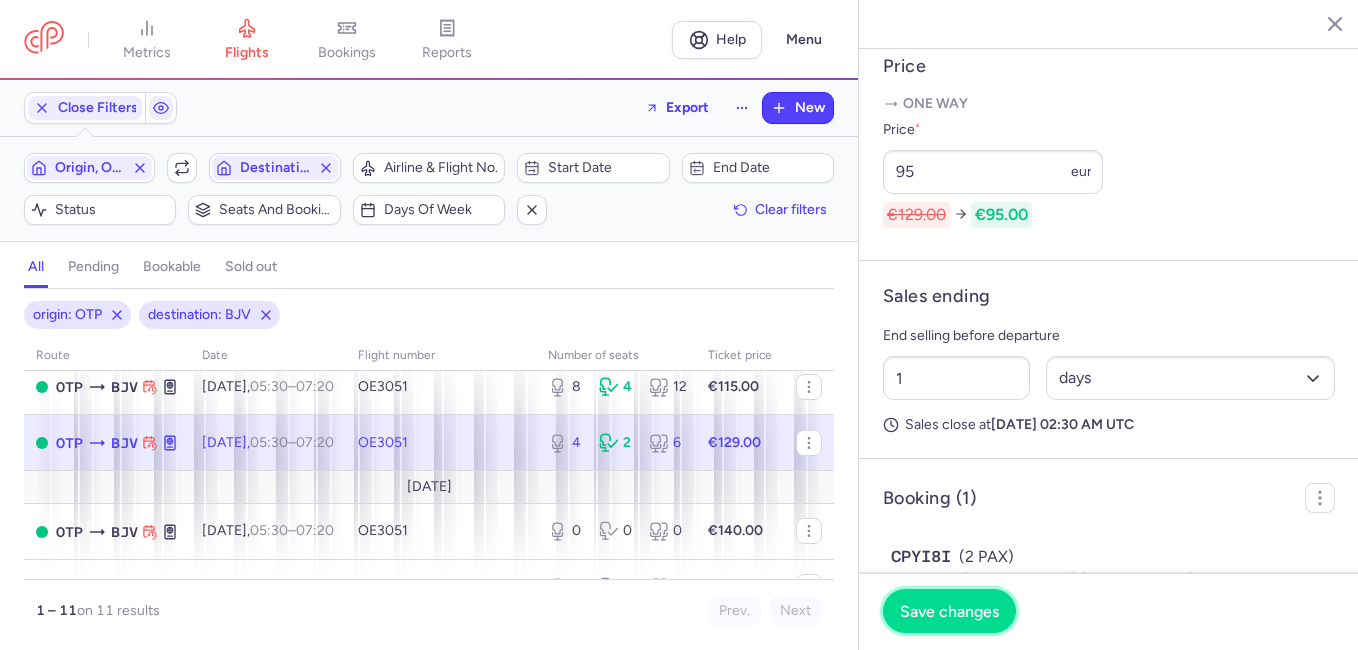 click on "Save changes" at bounding box center (949, 611) 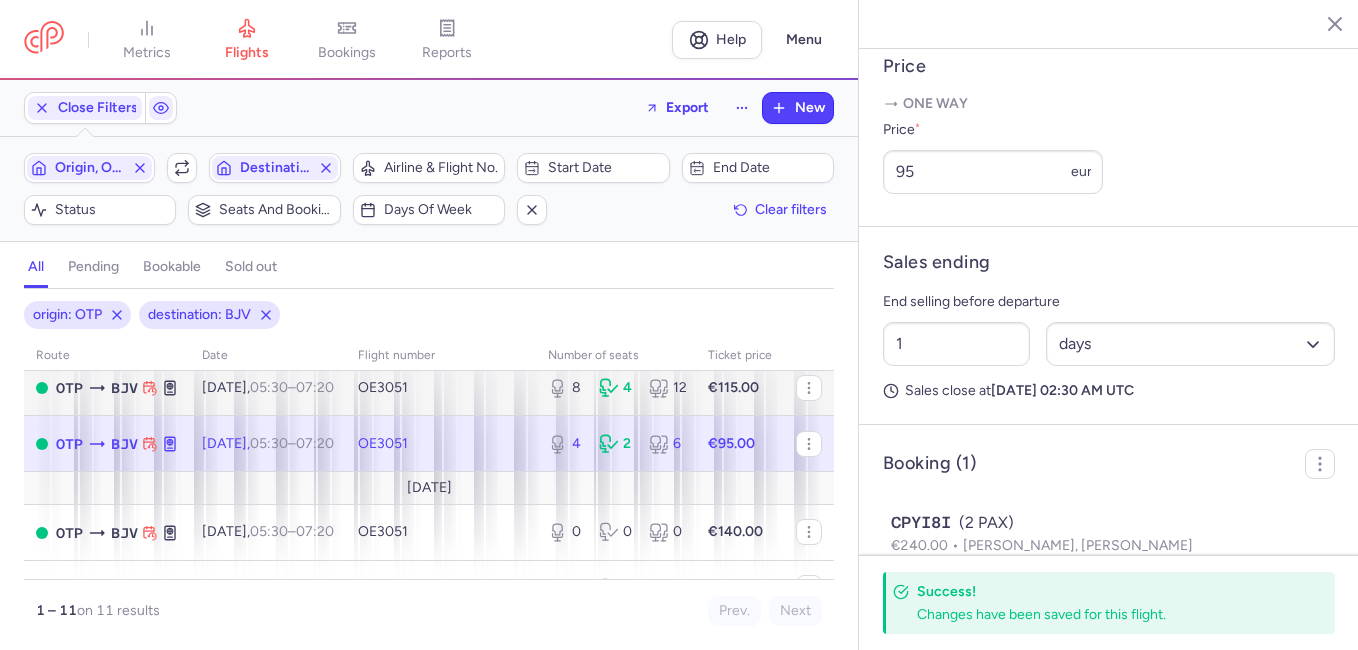 scroll, scrollTop: 100, scrollLeft: 0, axis: vertical 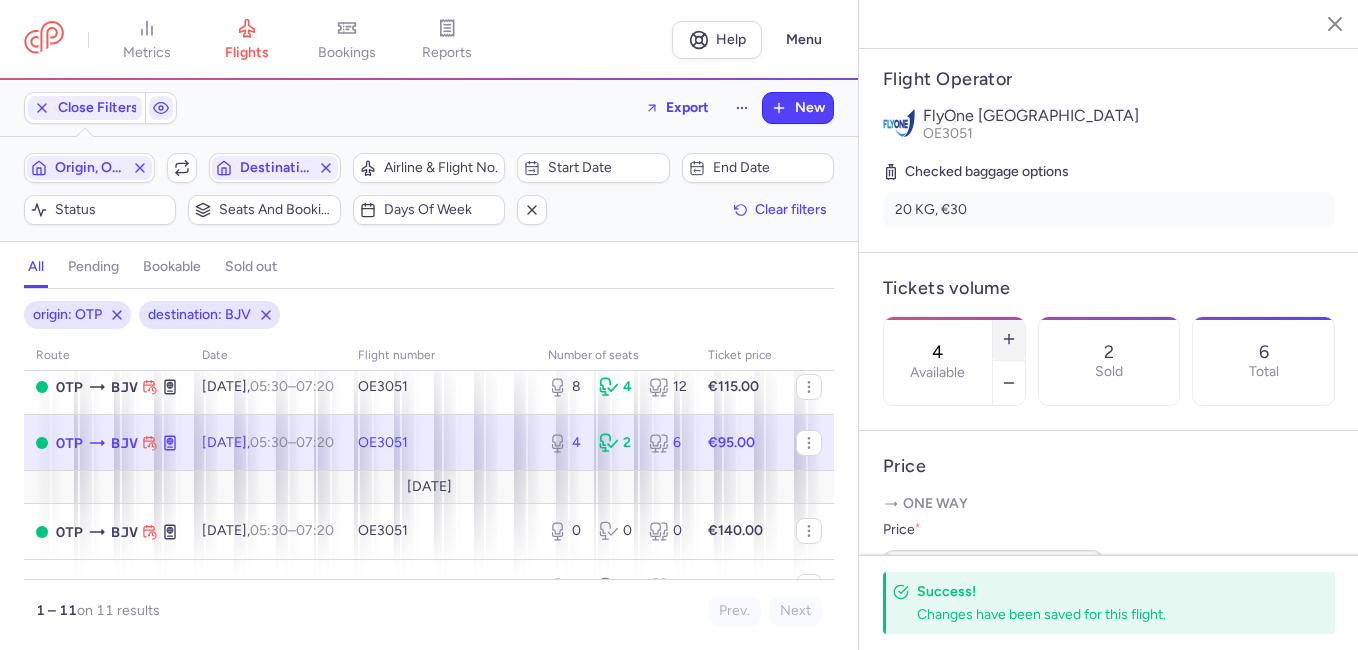 click 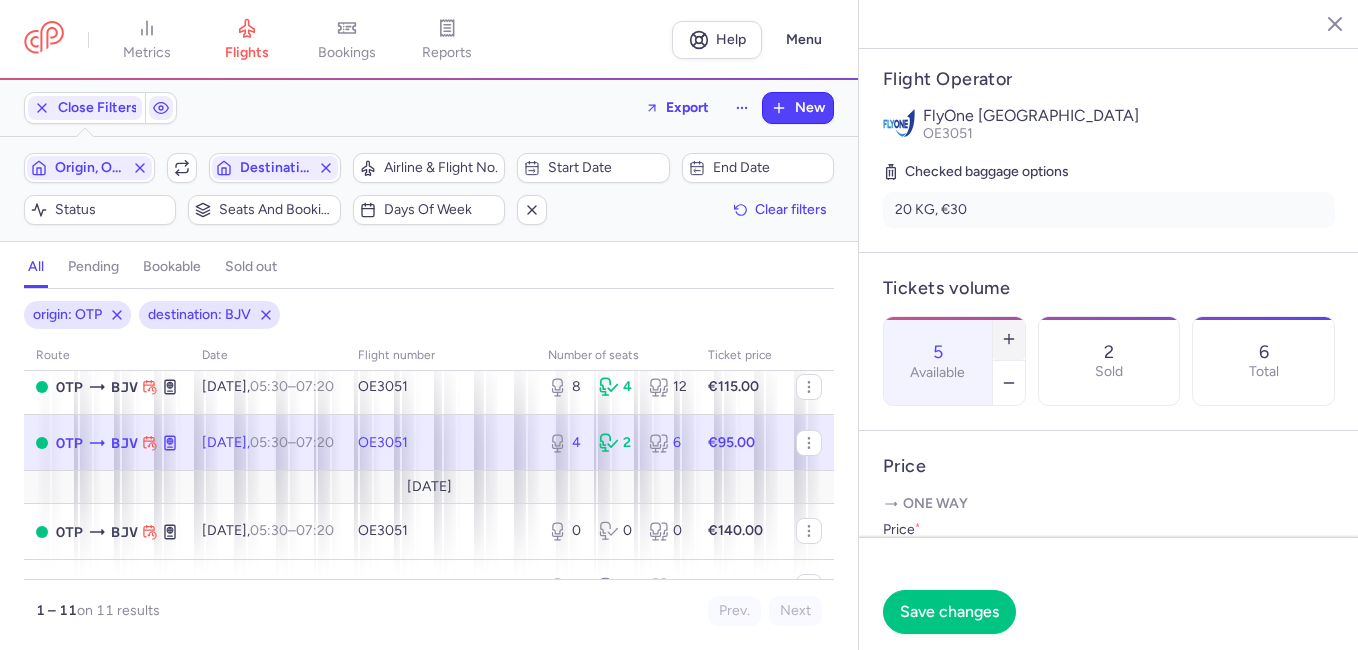 click 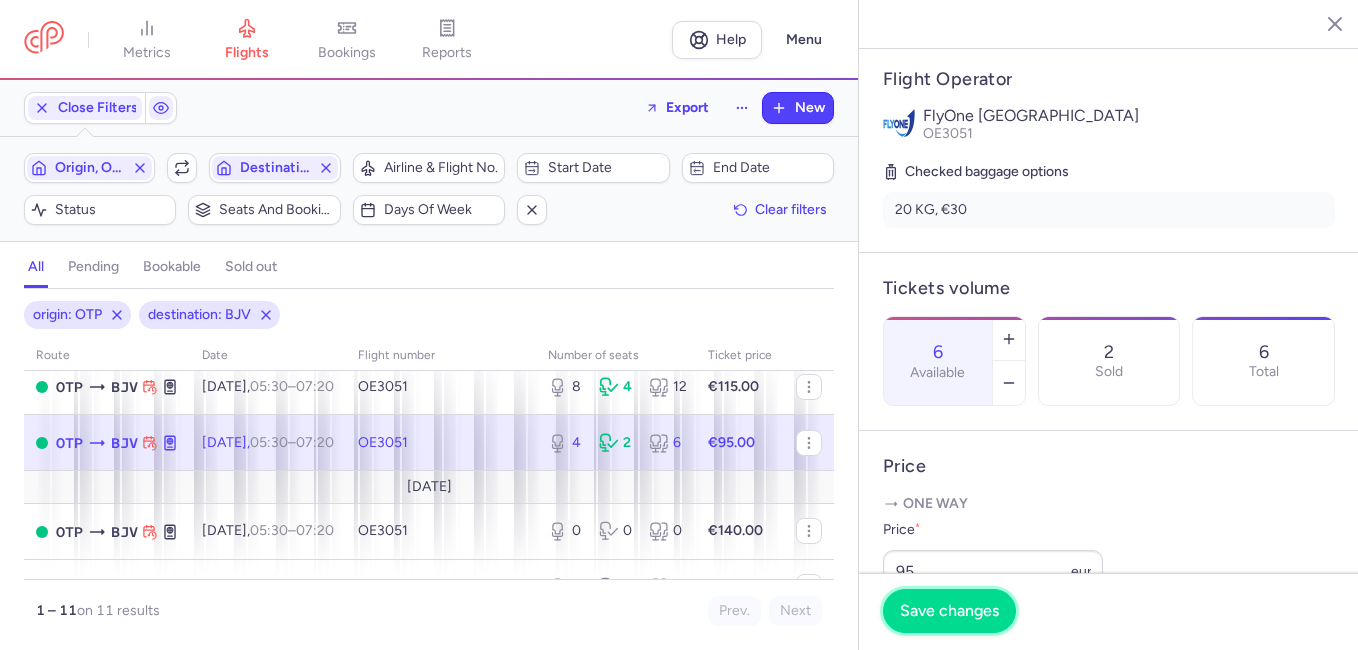 click on "Save changes" at bounding box center [949, 611] 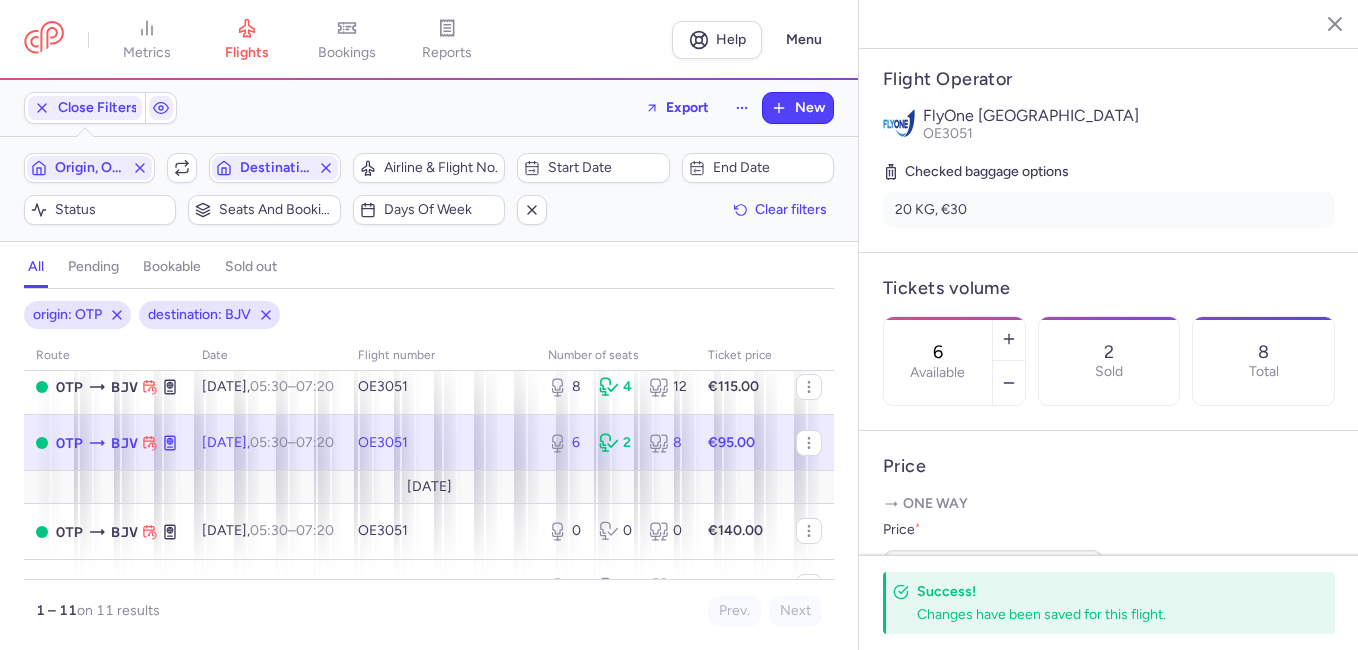 scroll, scrollTop: 281, scrollLeft: 0, axis: vertical 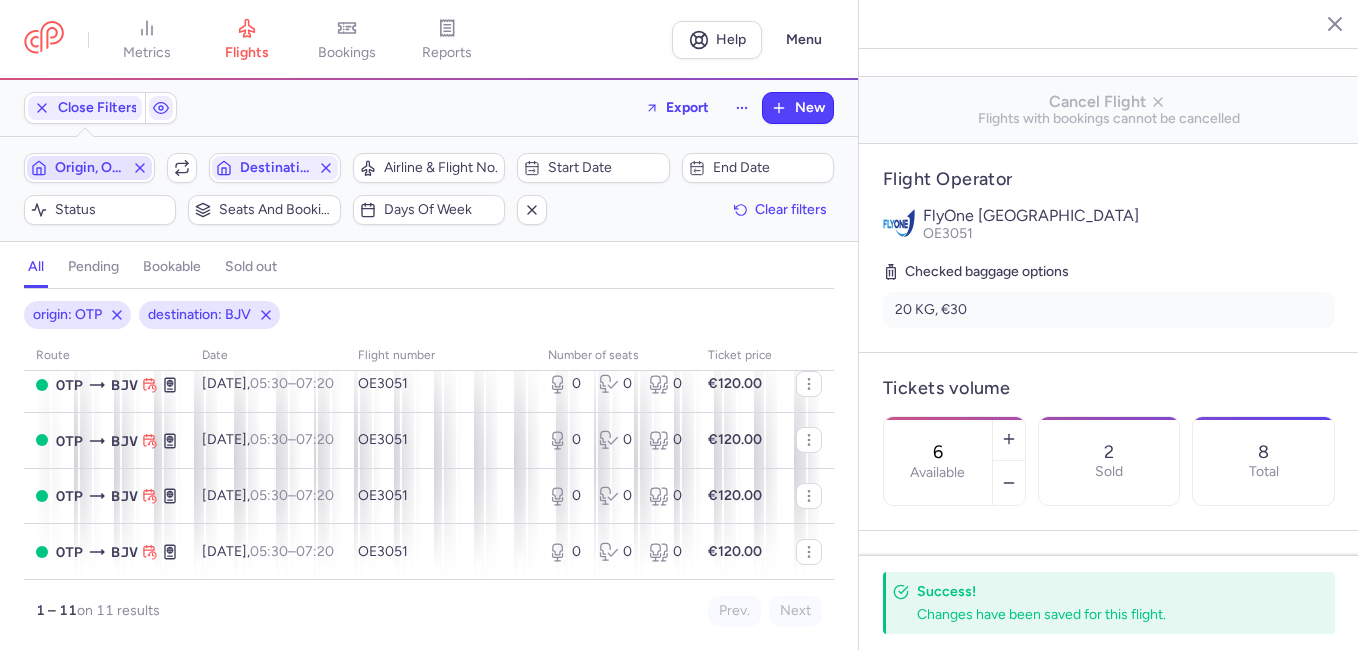 click 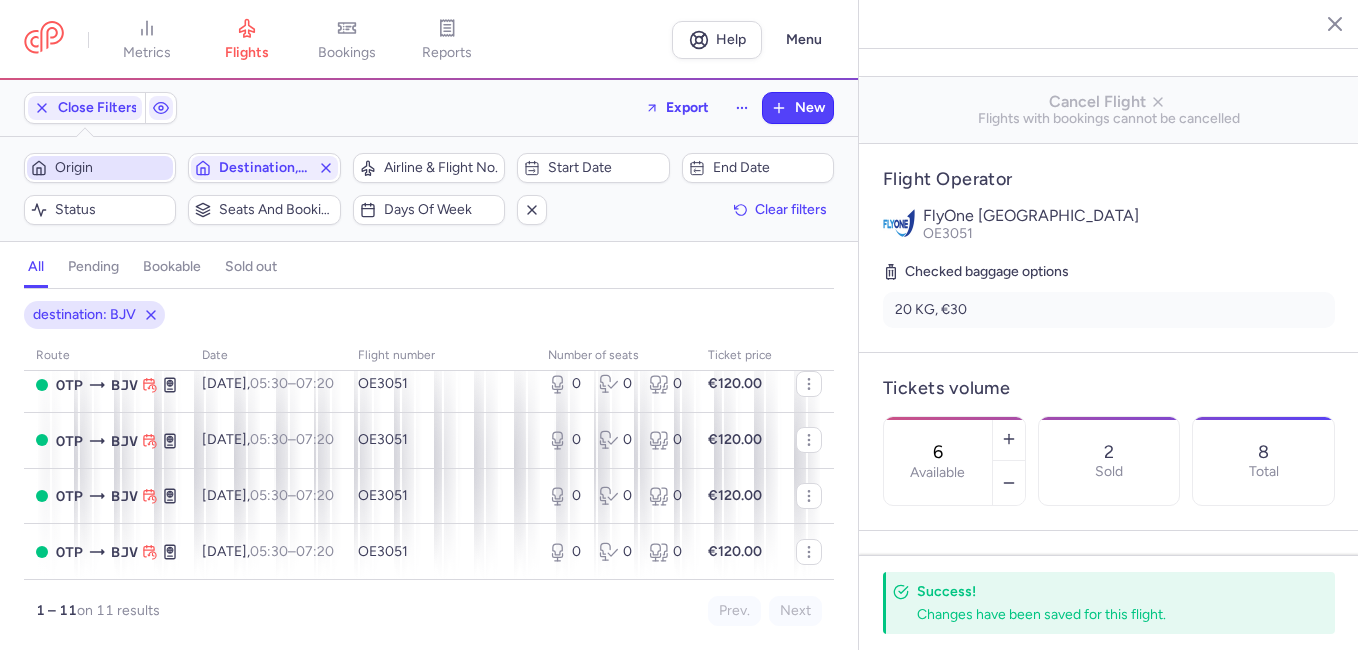 click on "Origin" at bounding box center [112, 168] 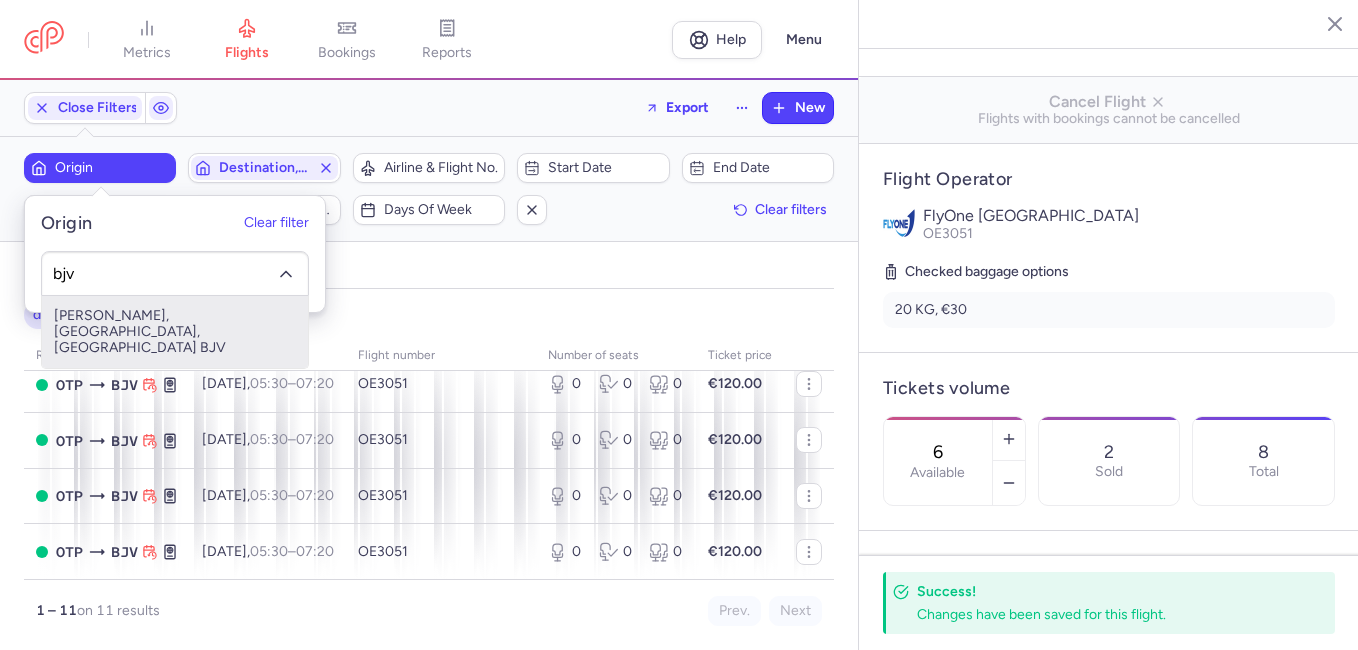click on "[PERSON_NAME], [GEOGRAPHIC_DATA], [GEOGRAPHIC_DATA] BJV" at bounding box center (175, 332) 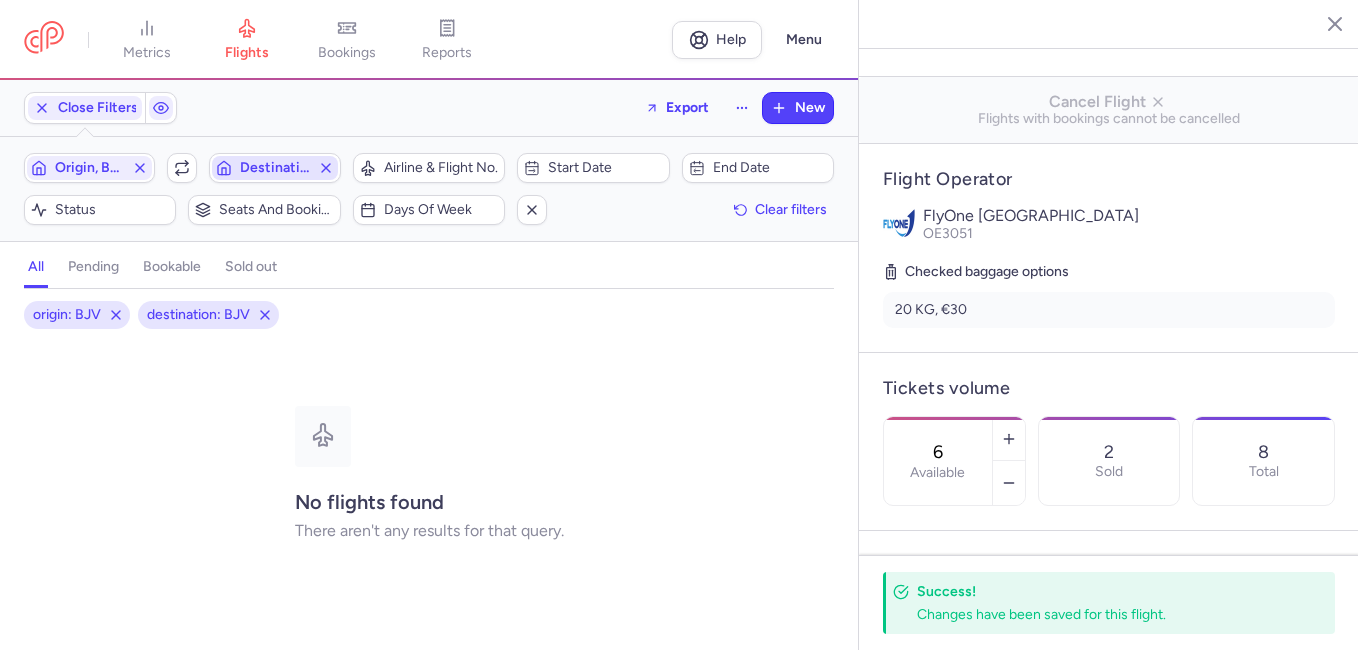 click 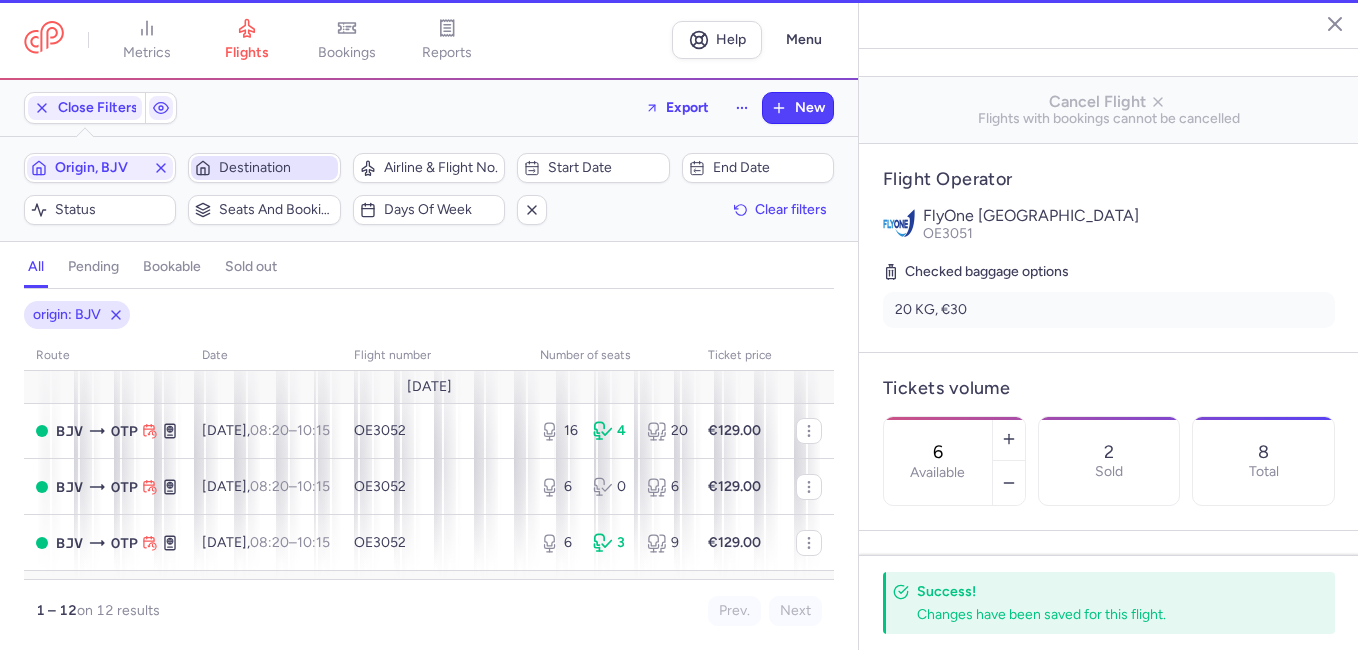 click on "Destination" at bounding box center (276, 168) 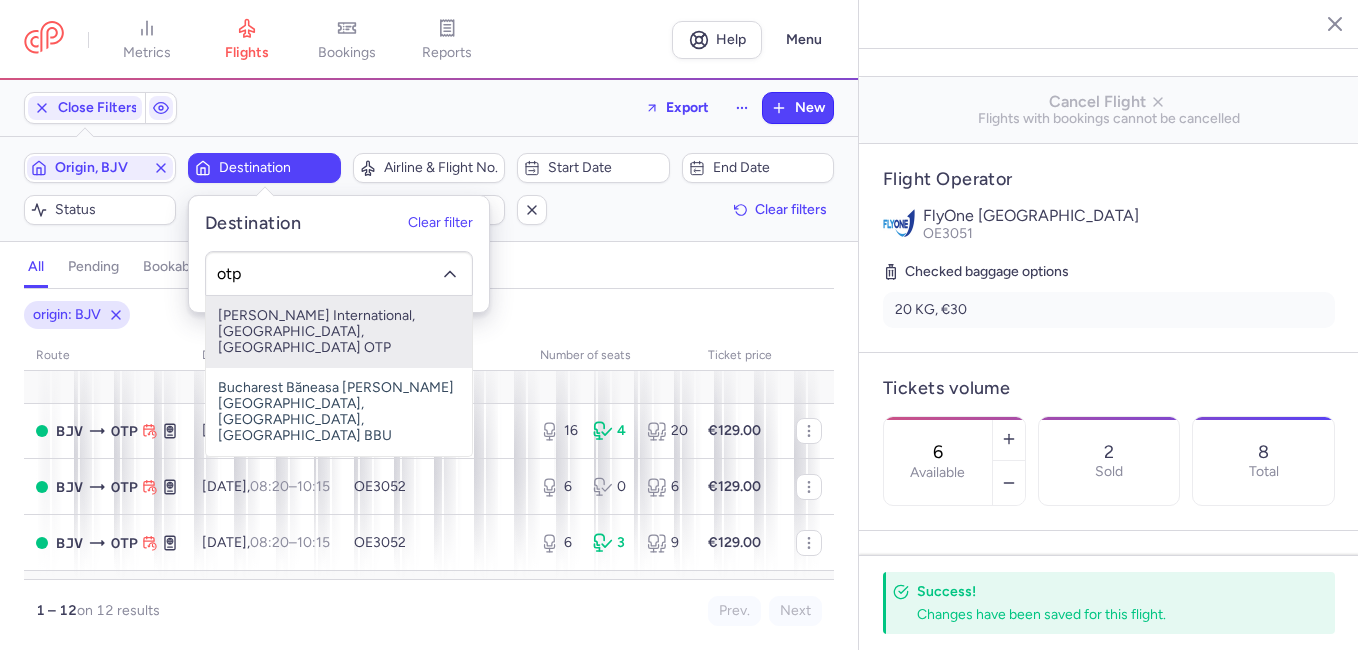 click on "[PERSON_NAME] International, [GEOGRAPHIC_DATA], [GEOGRAPHIC_DATA] OTP" at bounding box center (339, 332) 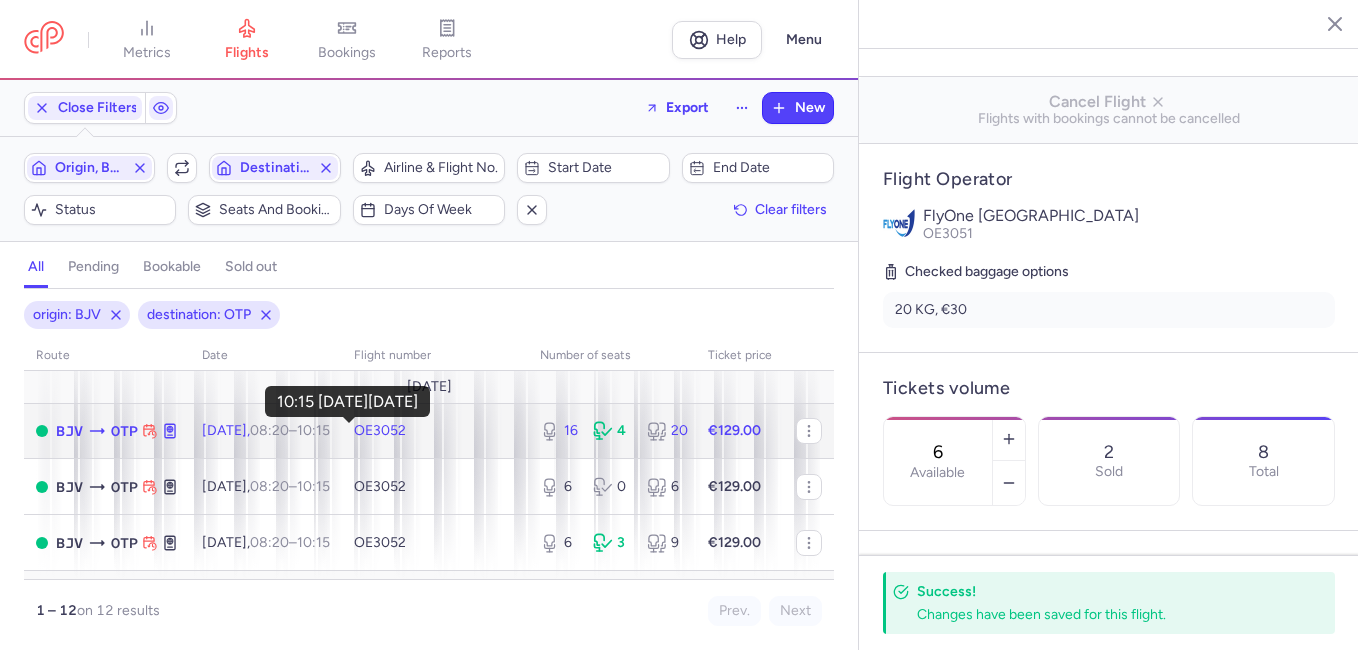 click on "10:15  +0" at bounding box center (313, 430) 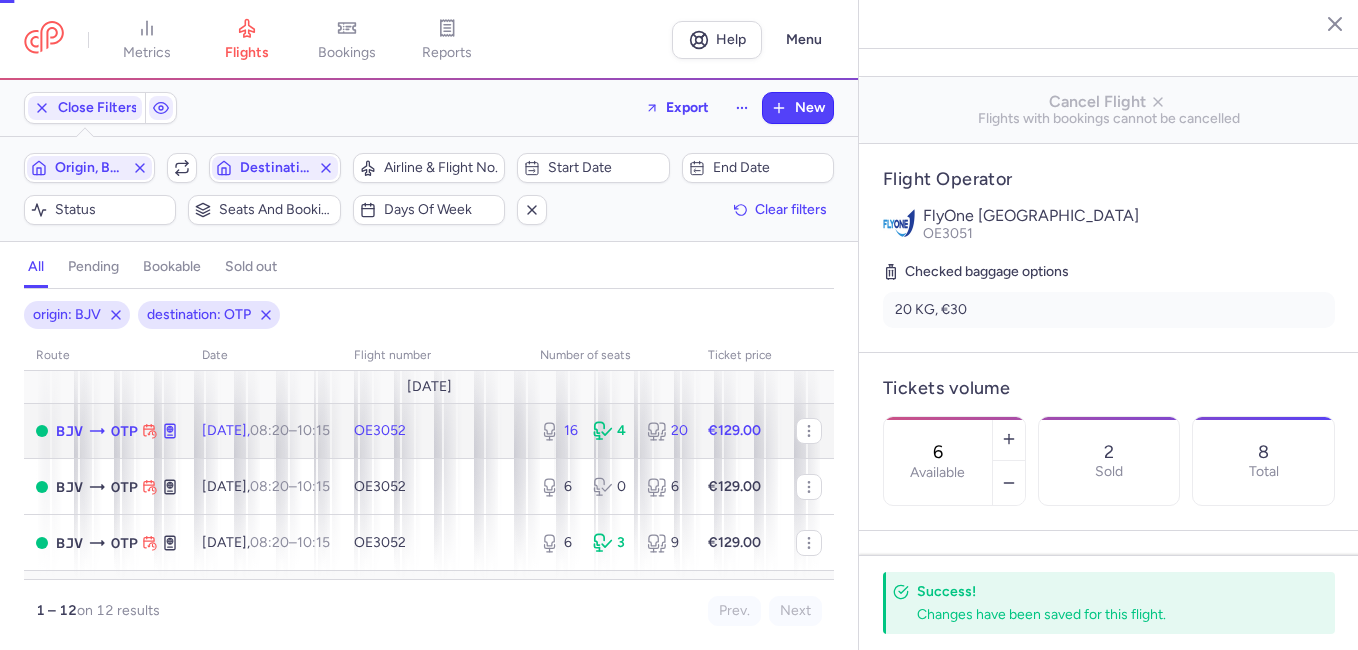 type on "16" 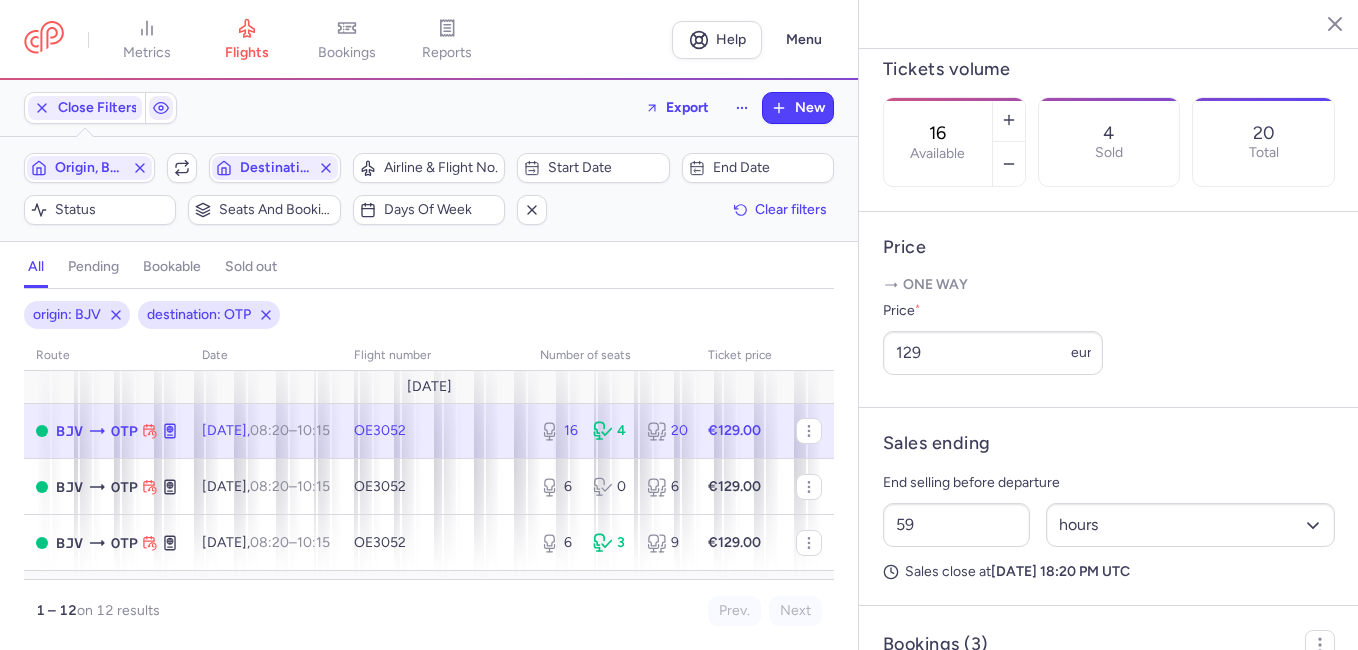 scroll, scrollTop: 700, scrollLeft: 0, axis: vertical 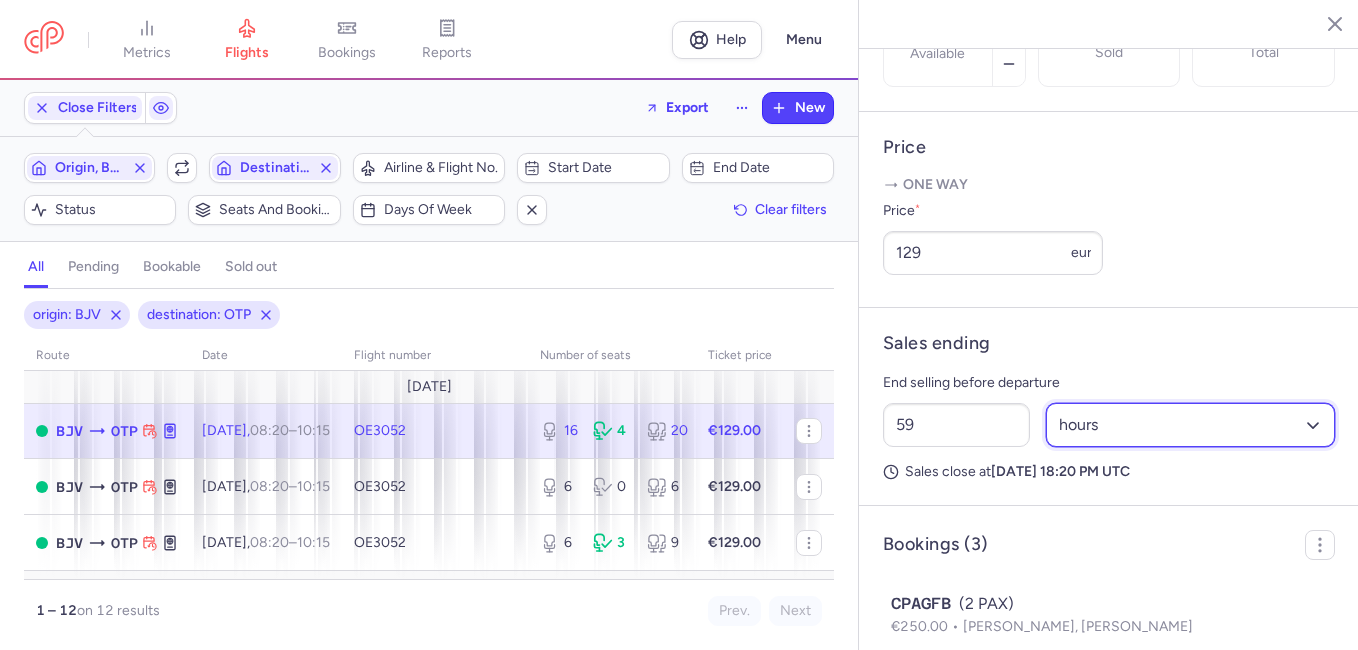 click on "Select an option hours days" at bounding box center (1191, 425) 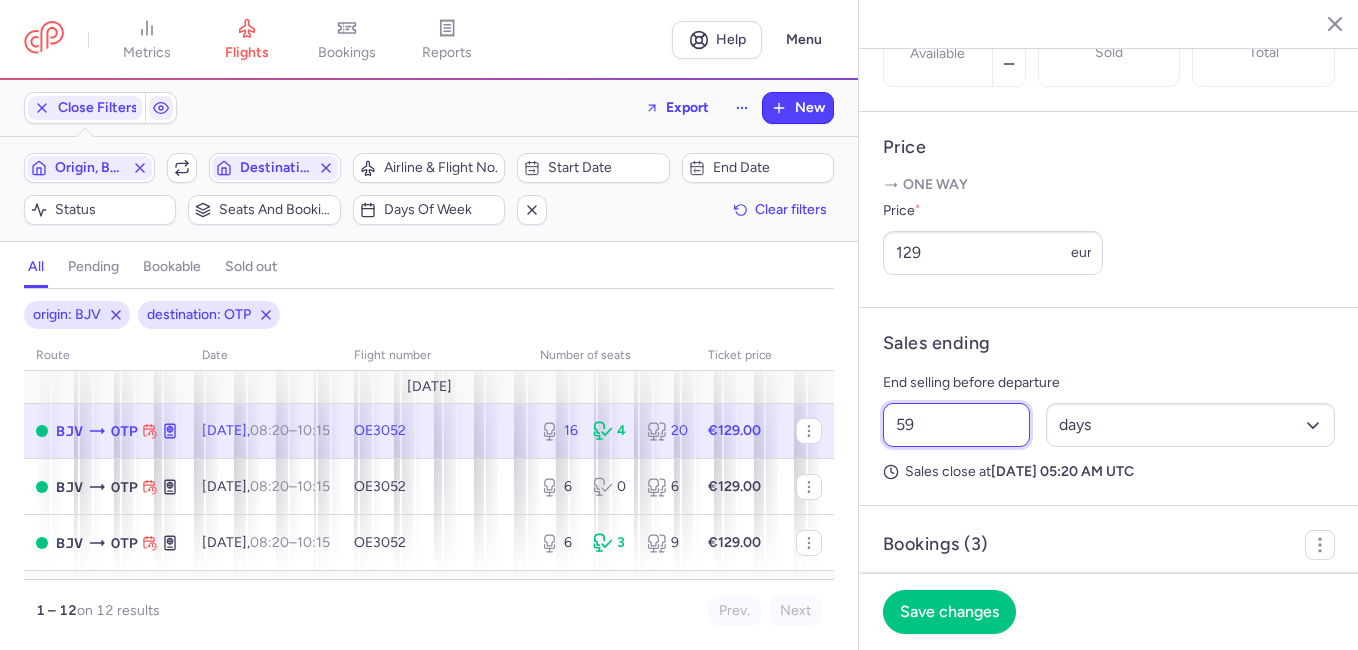 drag, startPoint x: 932, startPoint y: 486, endPoint x: 870, endPoint y: 483, distance: 62.072536 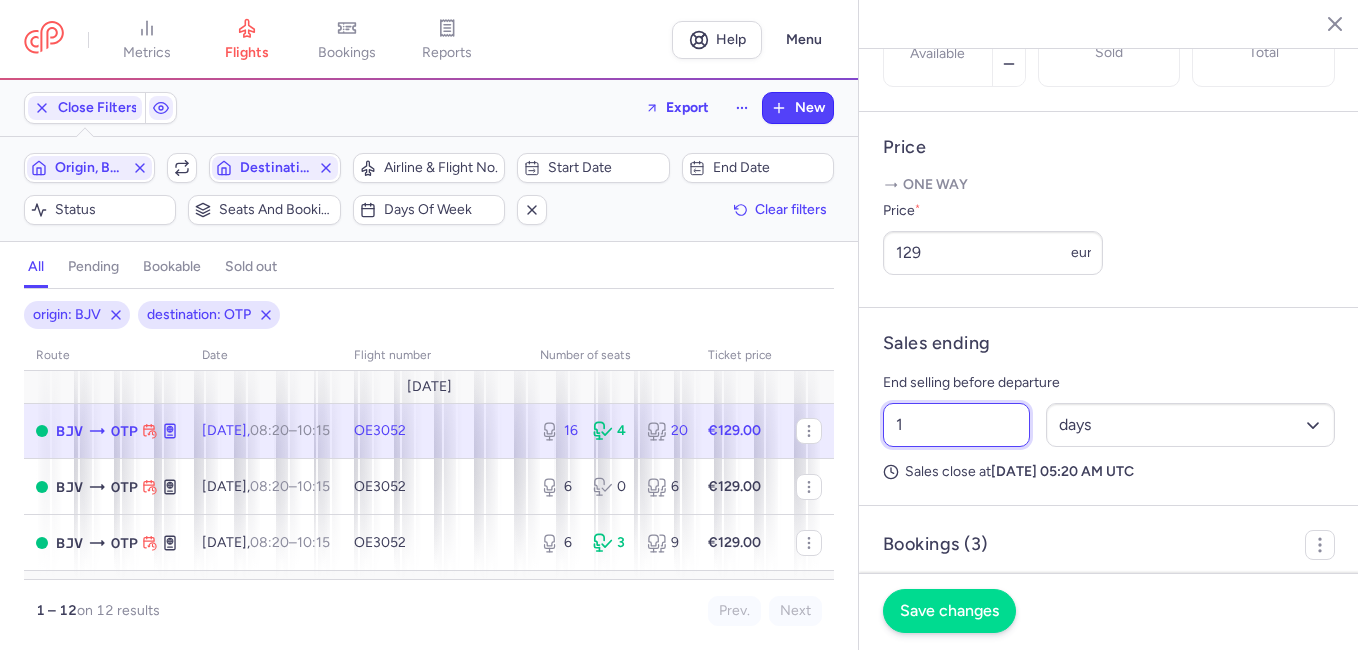 type on "1" 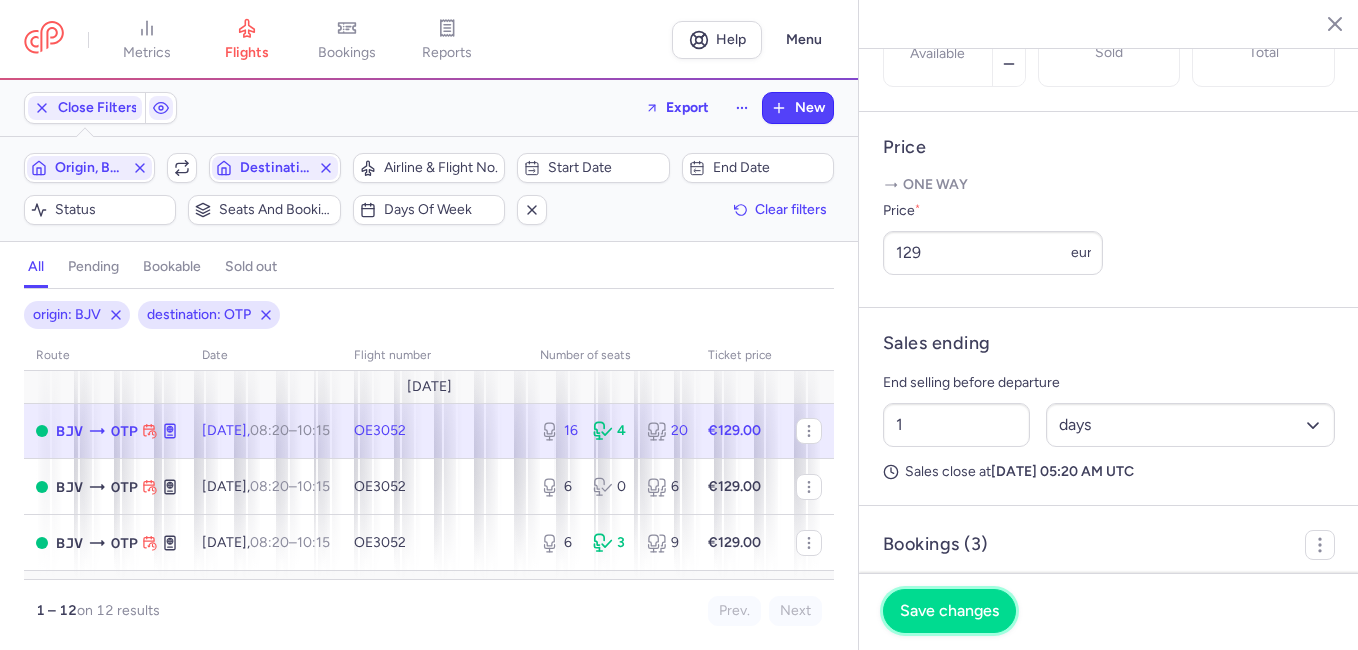click on "Save changes" at bounding box center (949, 611) 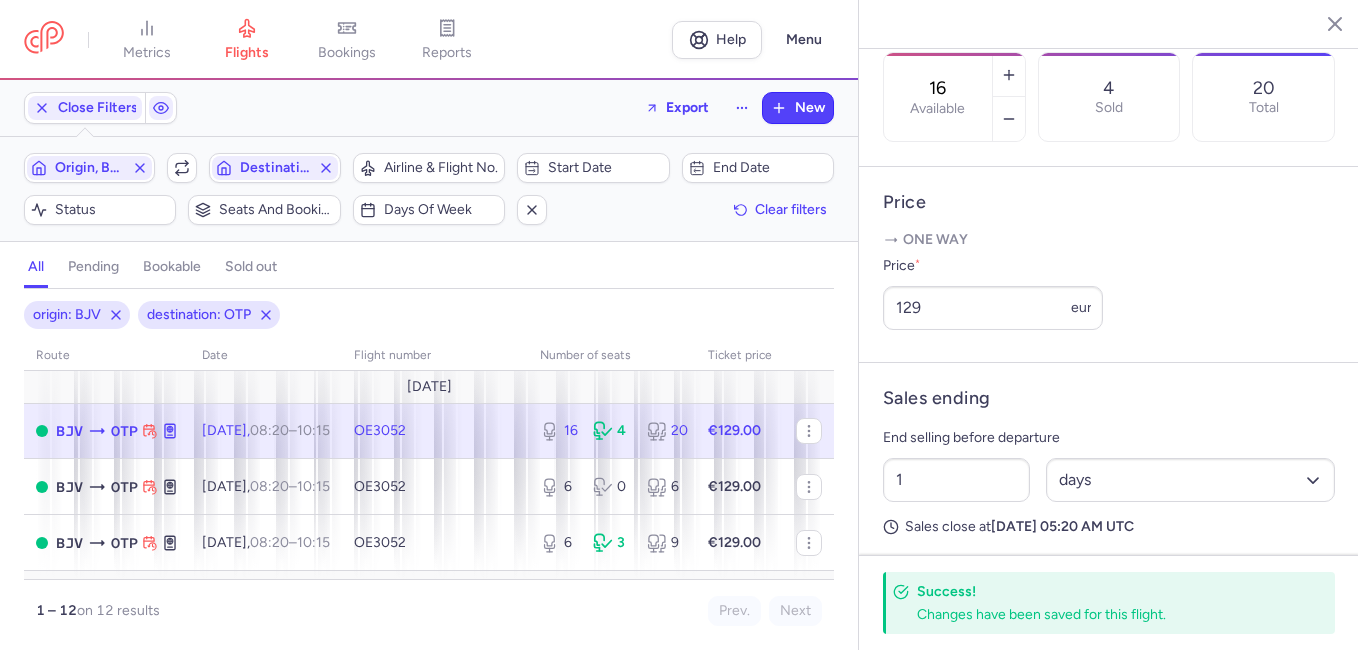 scroll, scrollTop: 600, scrollLeft: 0, axis: vertical 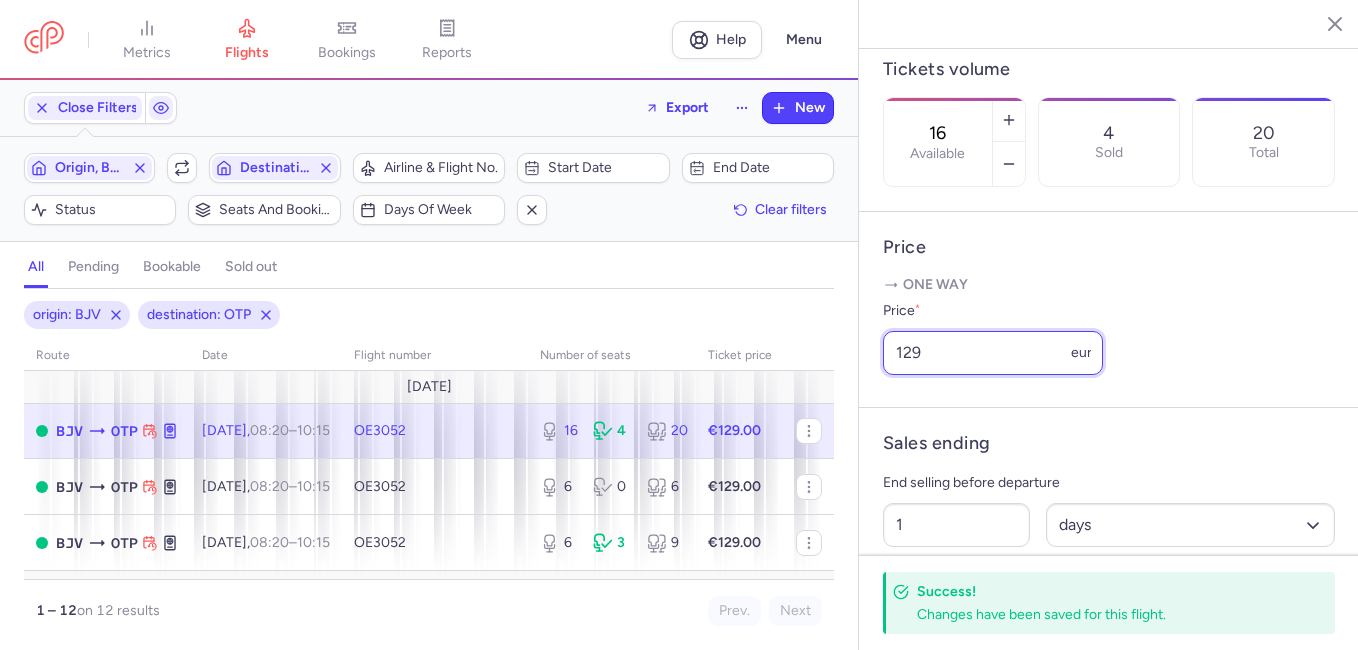 drag, startPoint x: 954, startPoint y: 401, endPoint x: 849, endPoint y: 388, distance: 105.801704 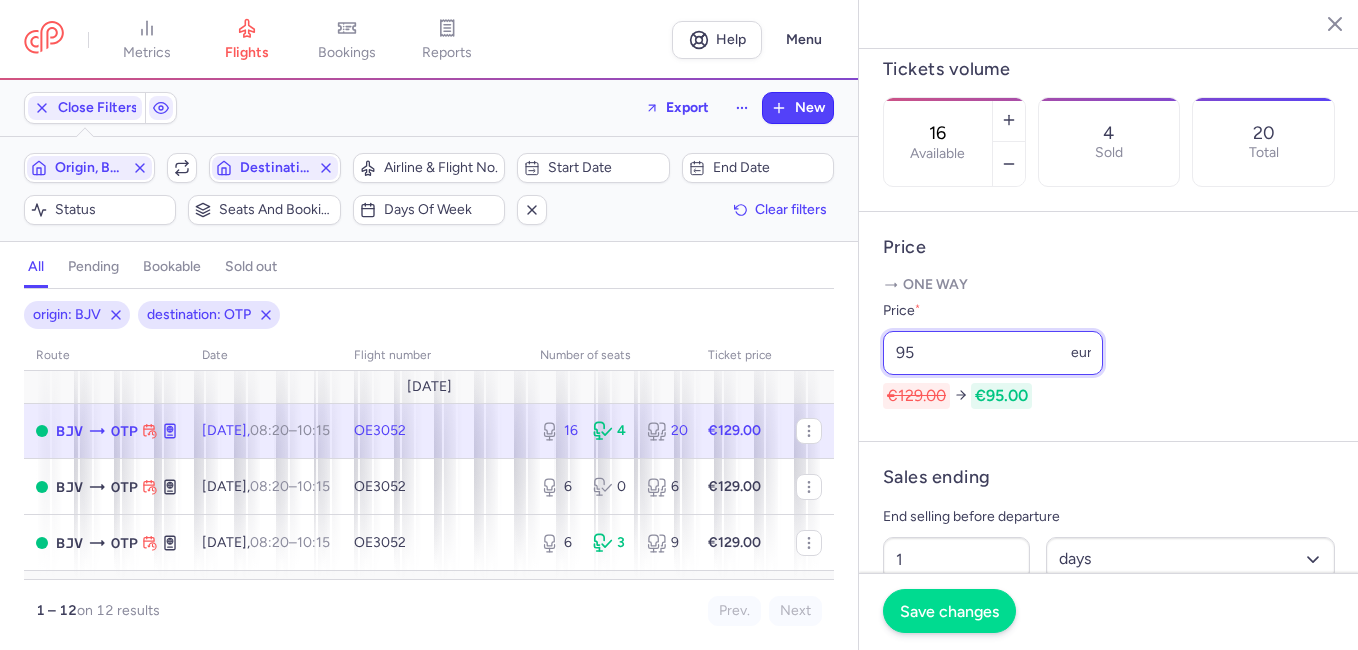 type on "95" 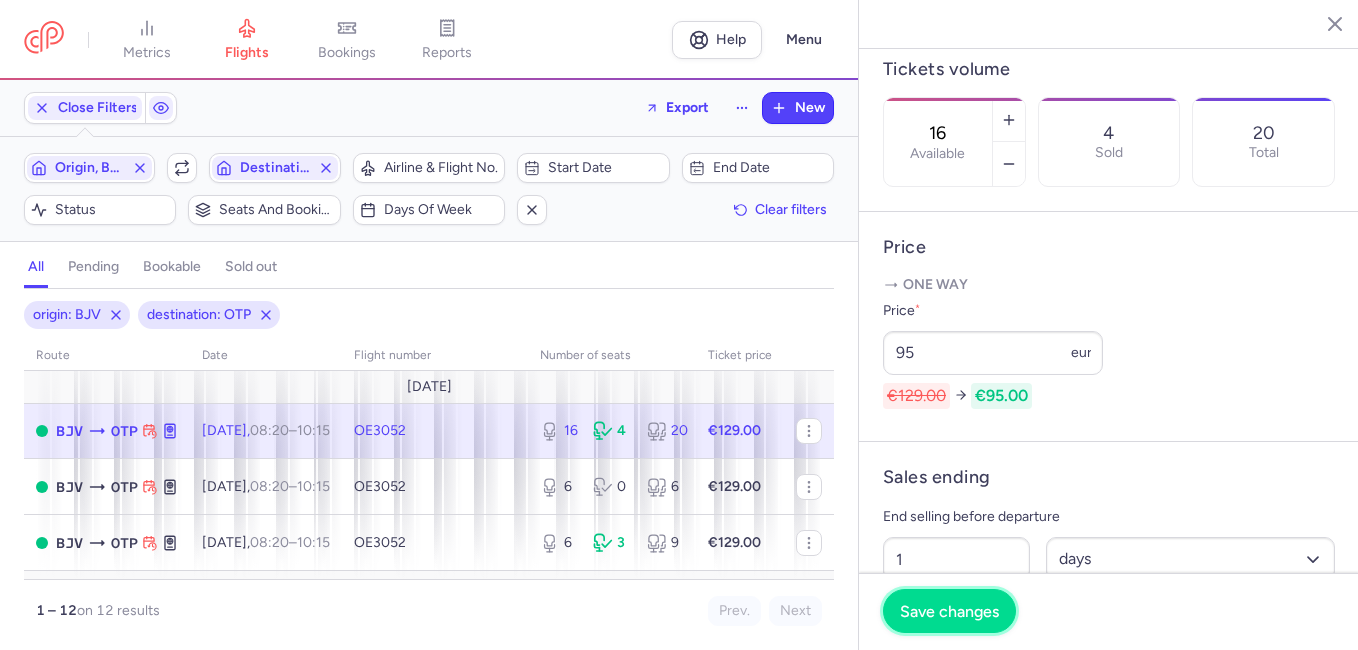 click on "Save changes" at bounding box center (949, 611) 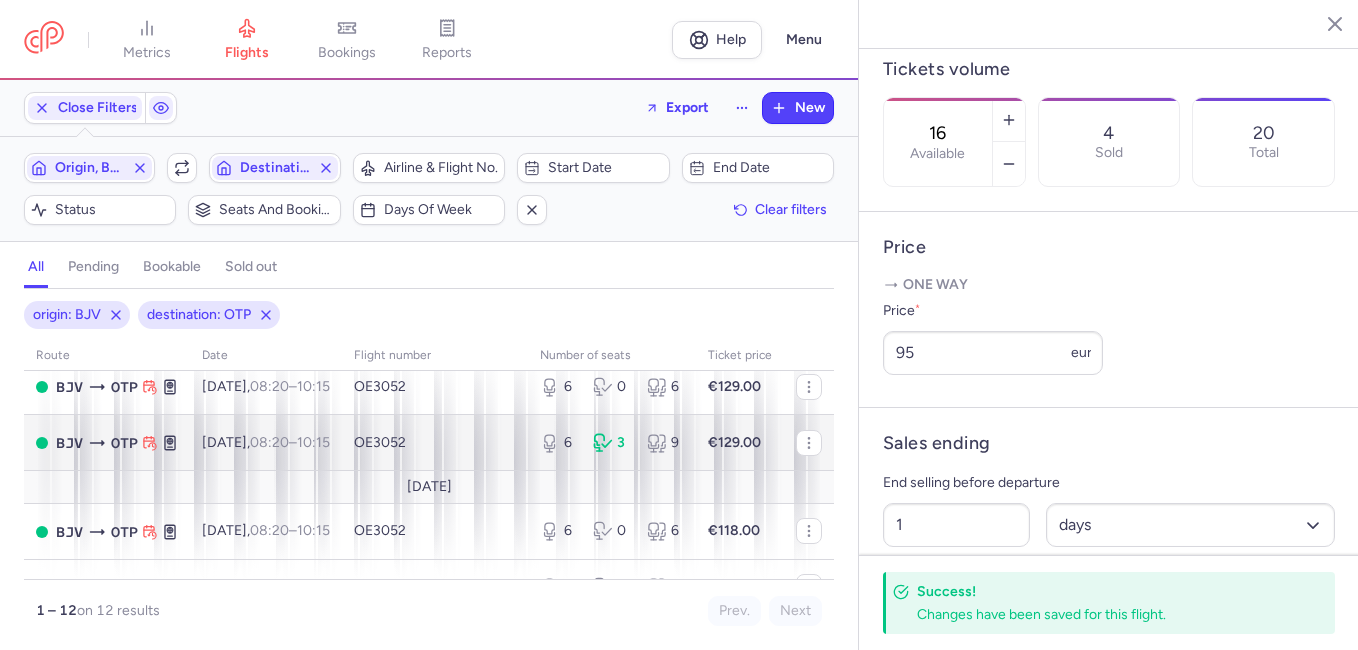 scroll, scrollTop: 0, scrollLeft: 0, axis: both 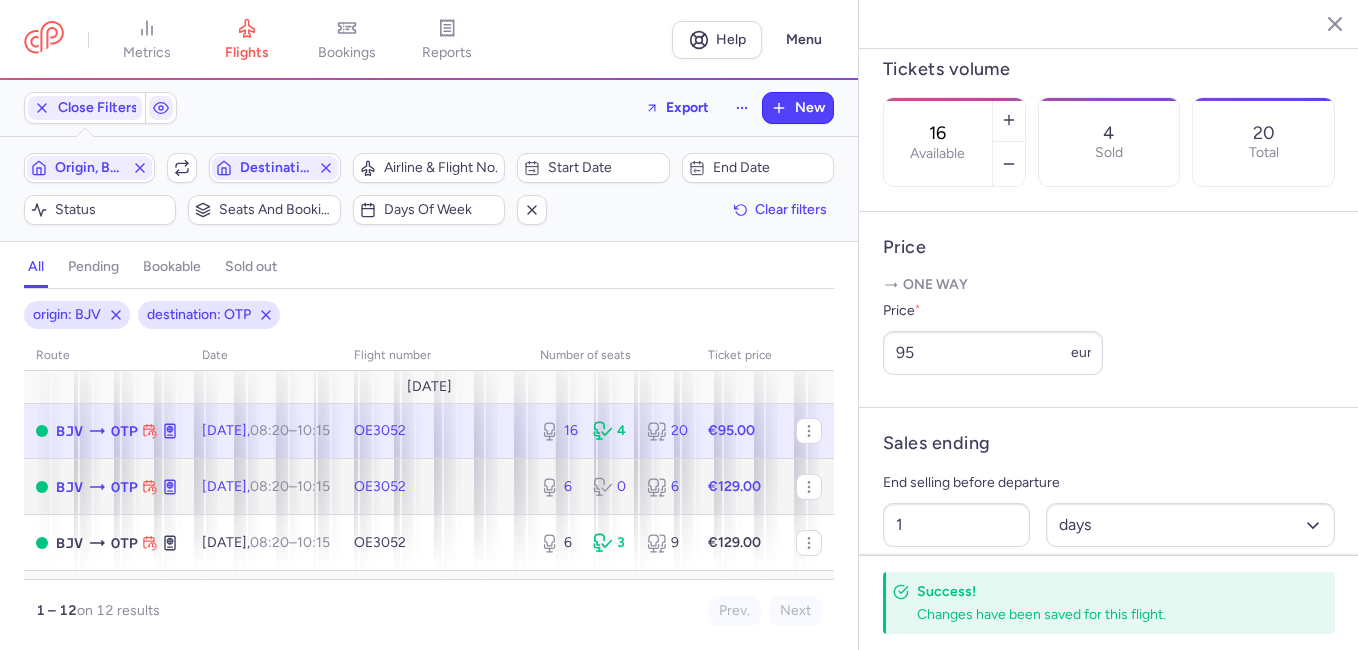 click on "OE3052" 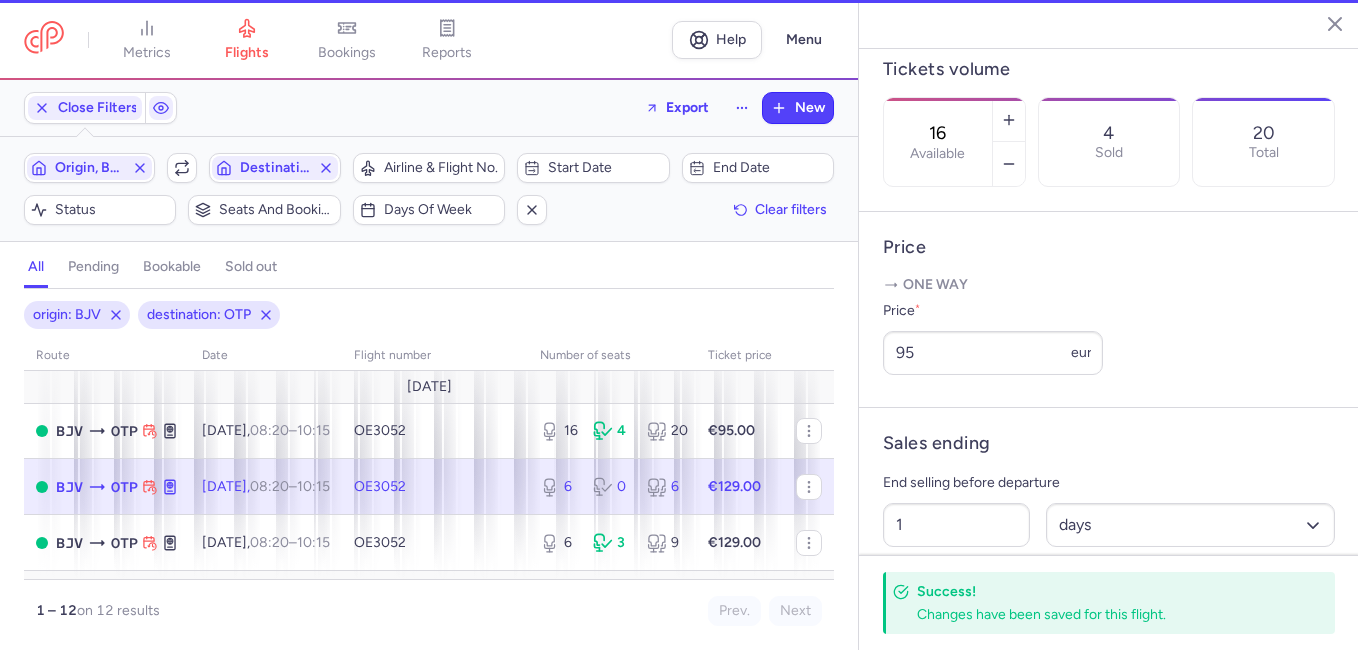 type on "6" 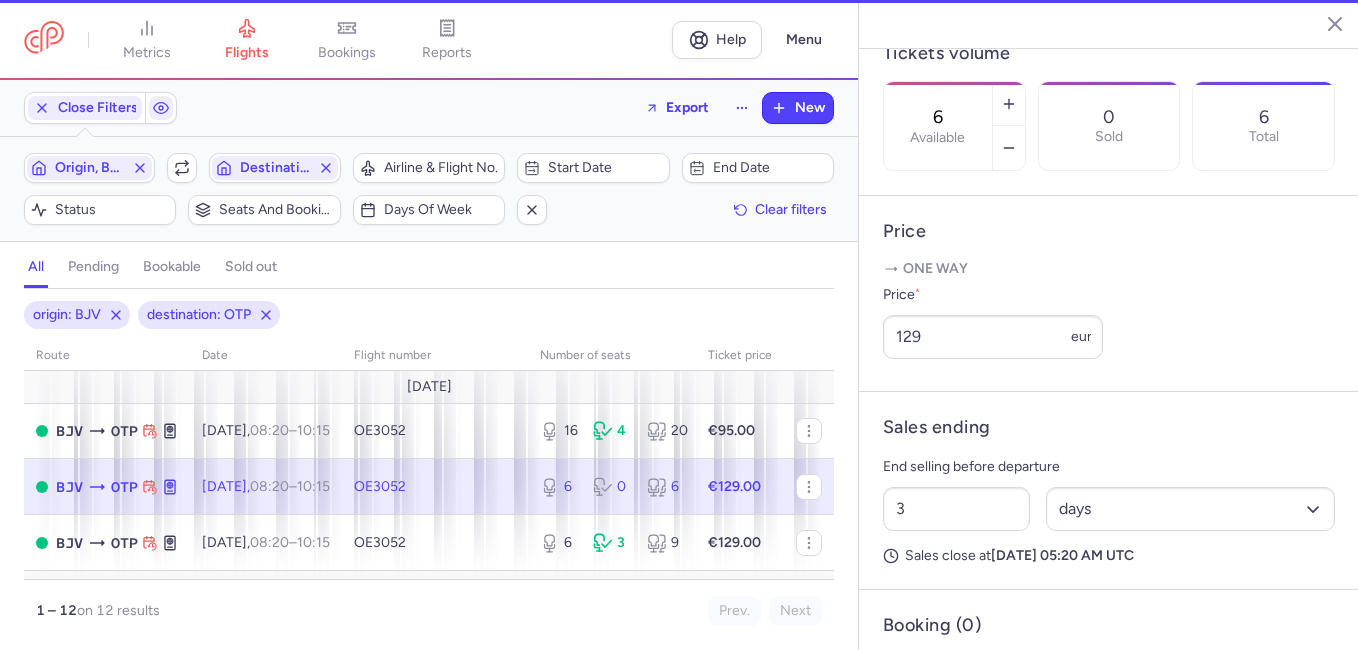 scroll, scrollTop: 584, scrollLeft: 0, axis: vertical 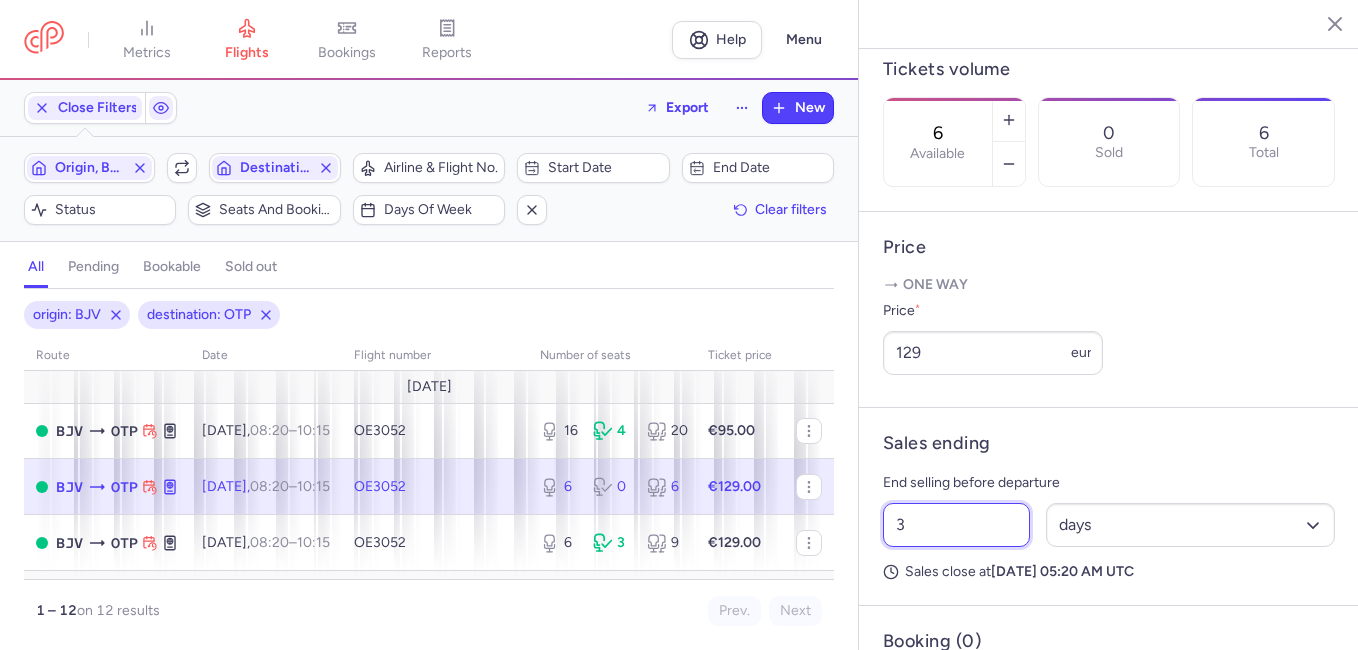 drag, startPoint x: 944, startPoint y: 581, endPoint x: 848, endPoint y: 581, distance: 96 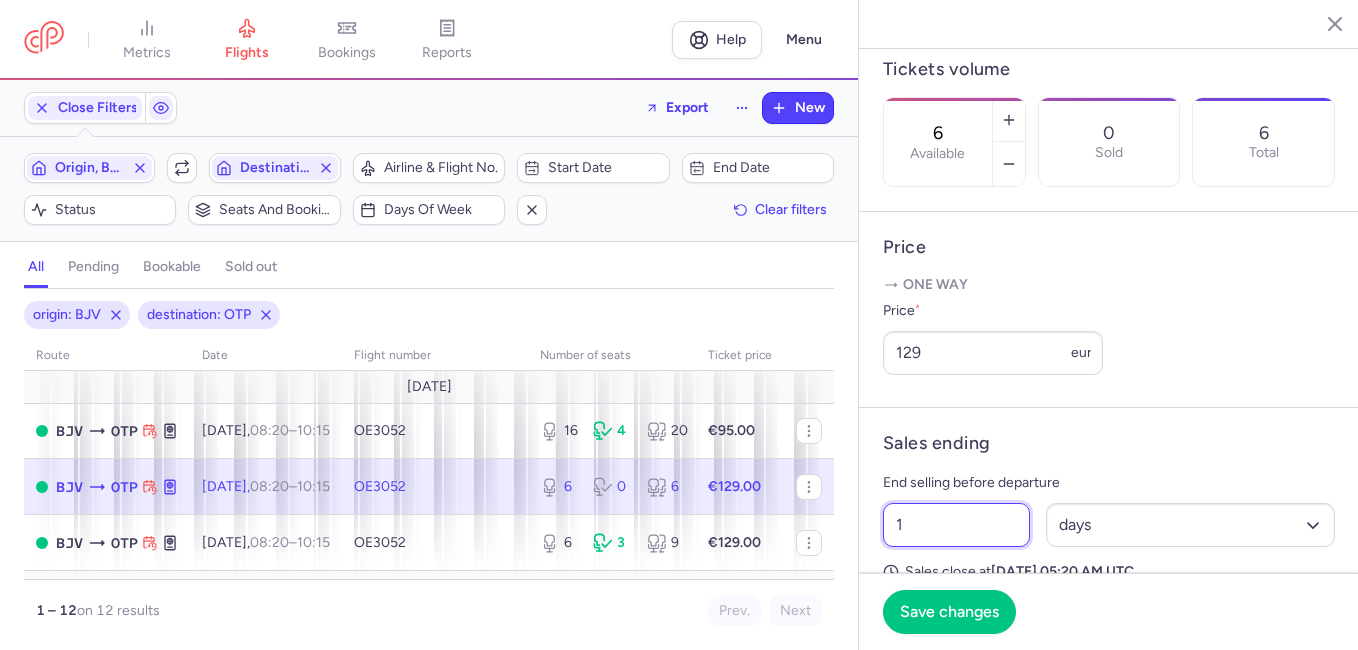 type on "1" 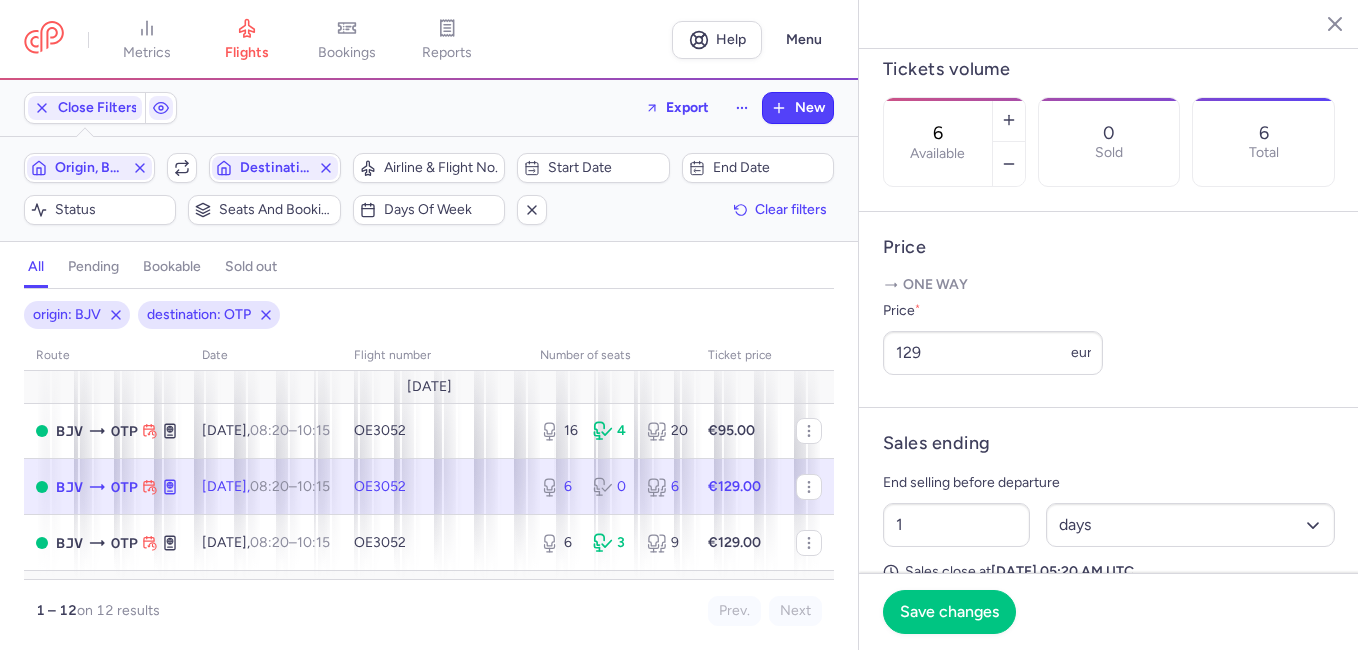 click on "One way" at bounding box center [1109, 285] 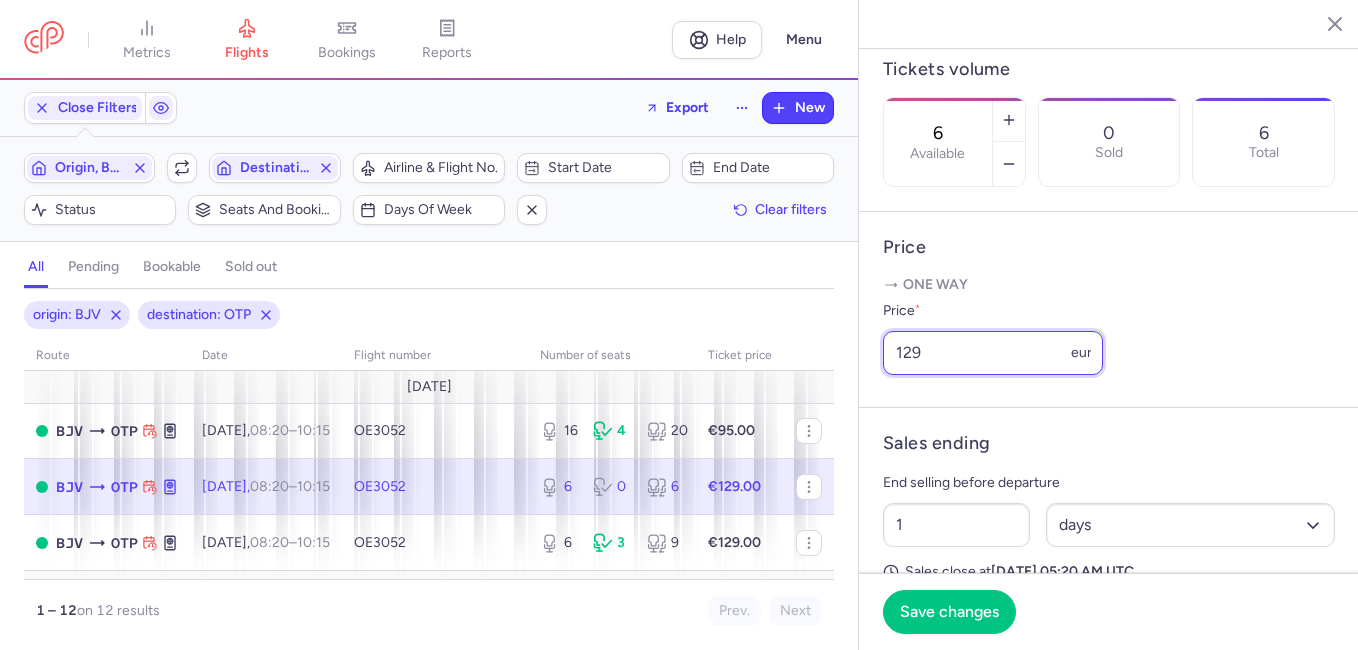 drag, startPoint x: 951, startPoint y: 404, endPoint x: 856, endPoint y: 406, distance: 95.02105 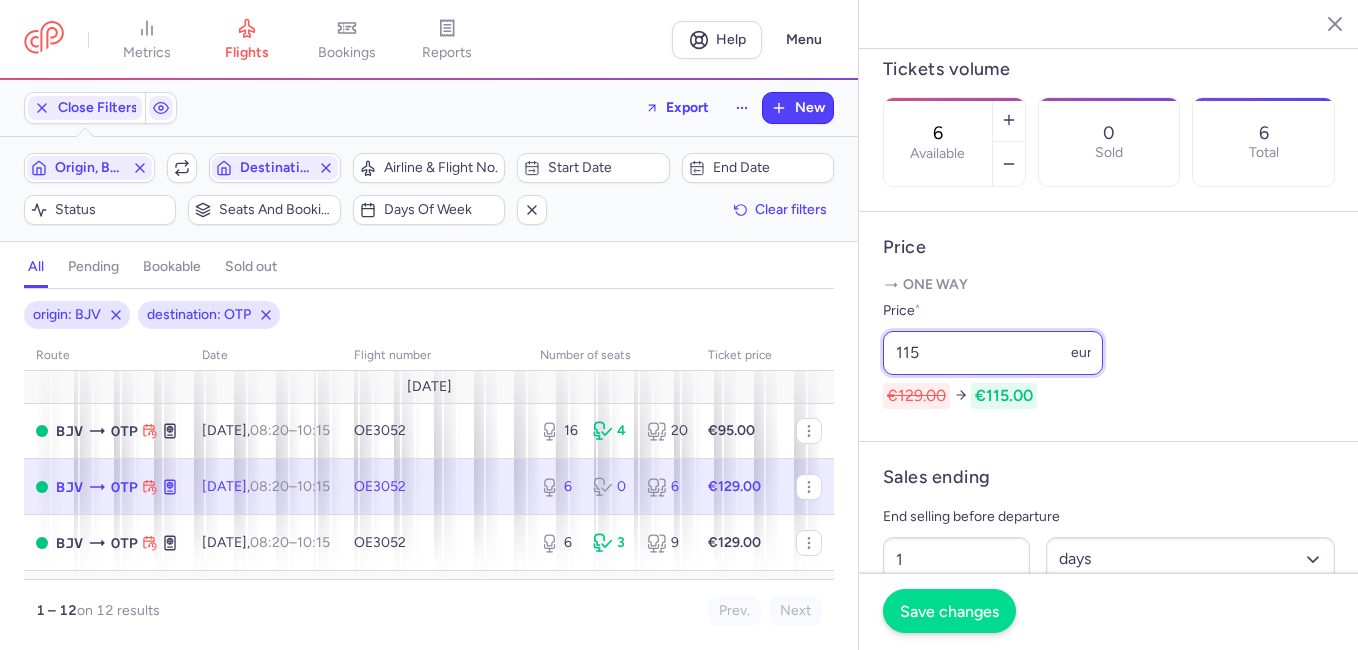 type on "115" 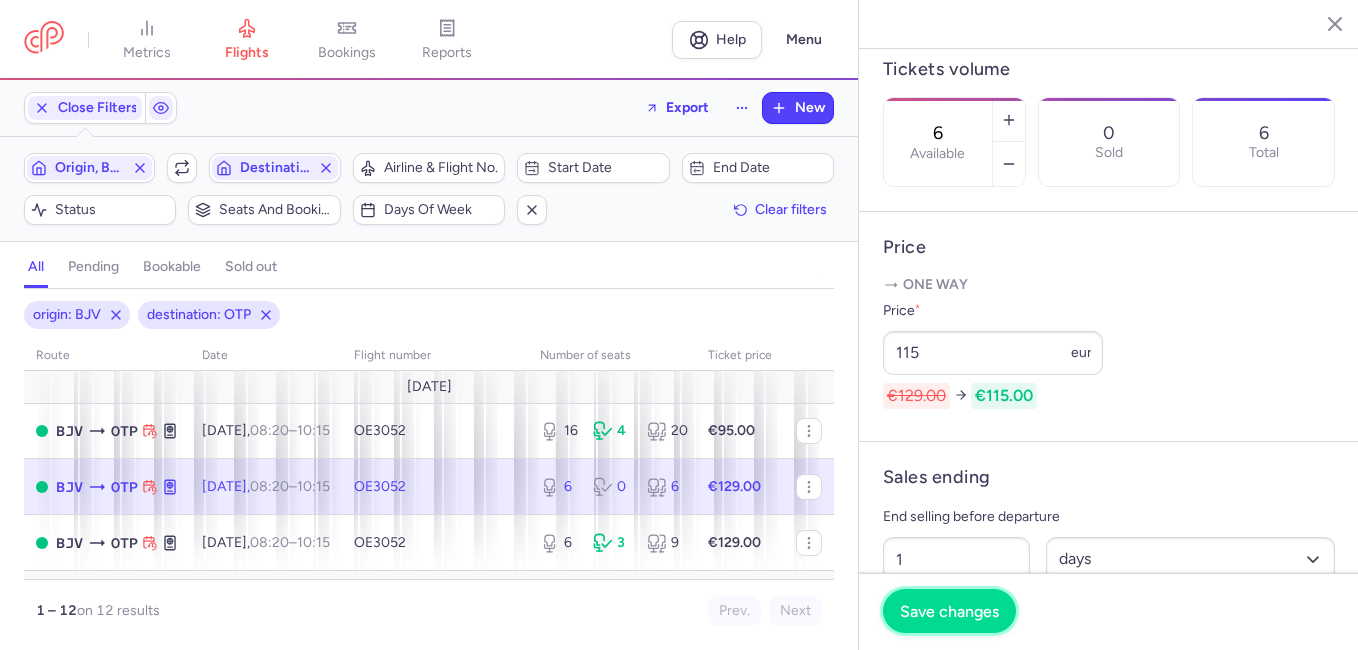 click on "Save changes" at bounding box center [949, 611] 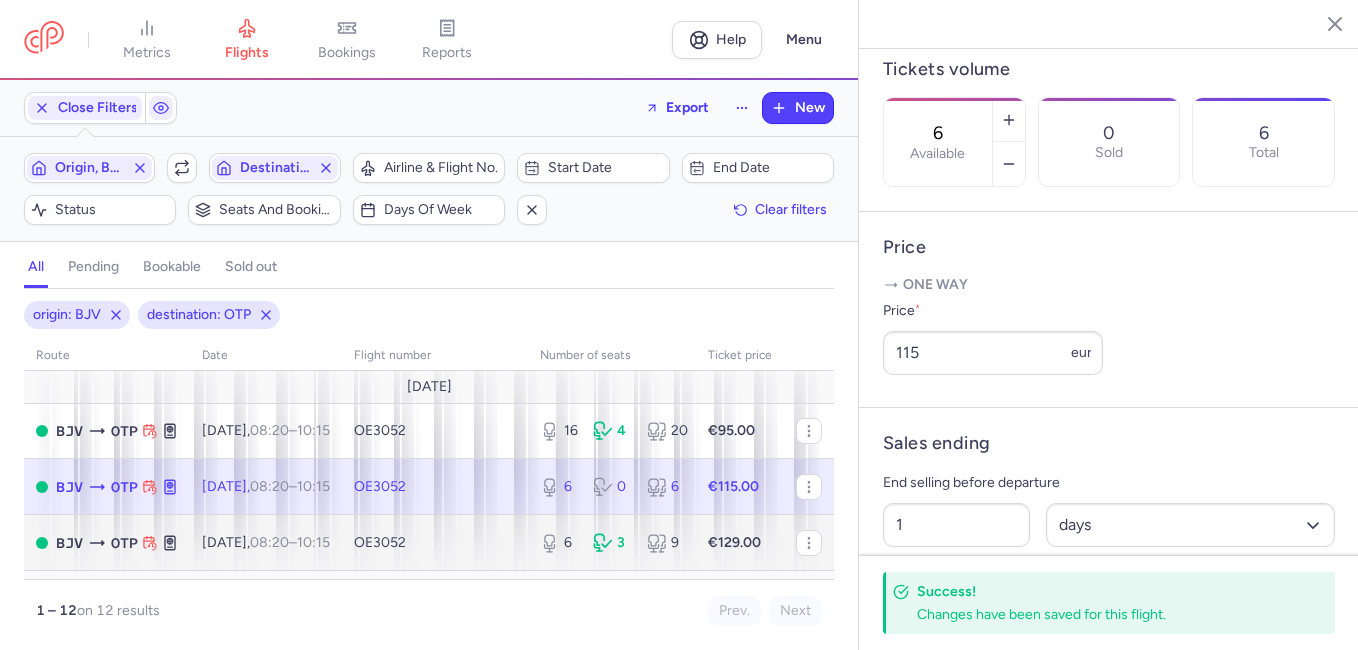 scroll, scrollTop: 100, scrollLeft: 0, axis: vertical 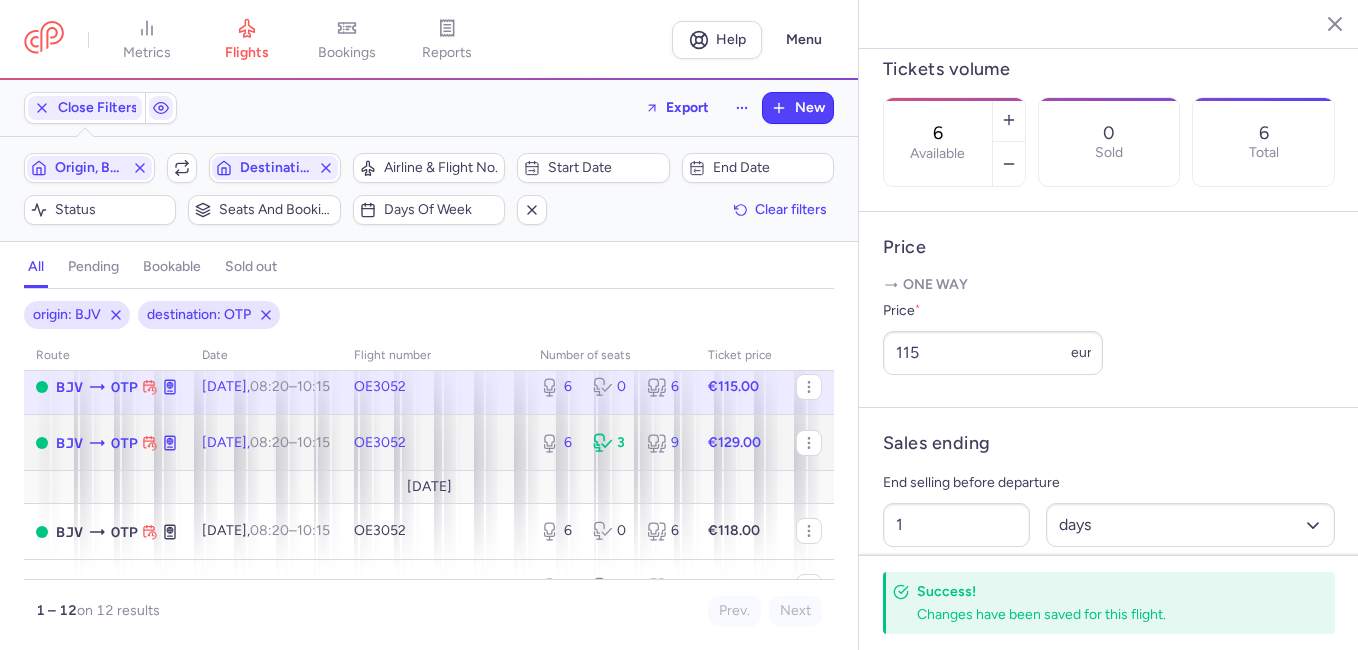 click on "OE3052" 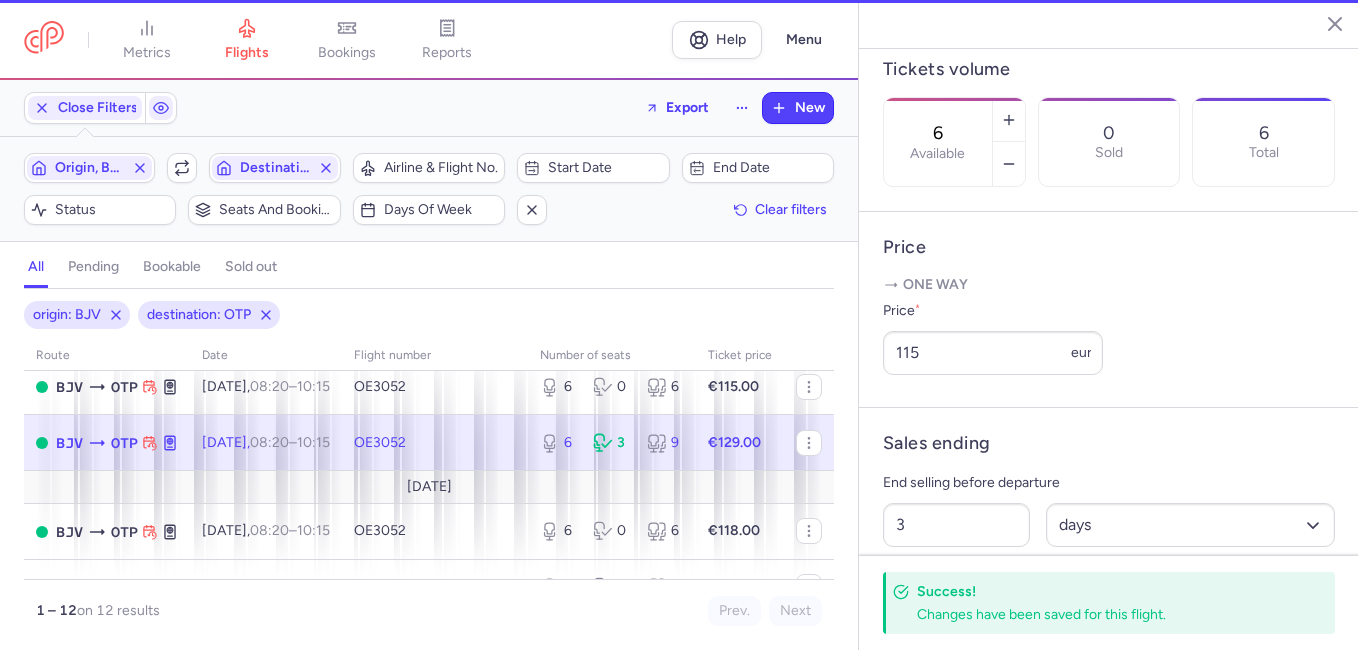 scroll, scrollTop: 600, scrollLeft: 0, axis: vertical 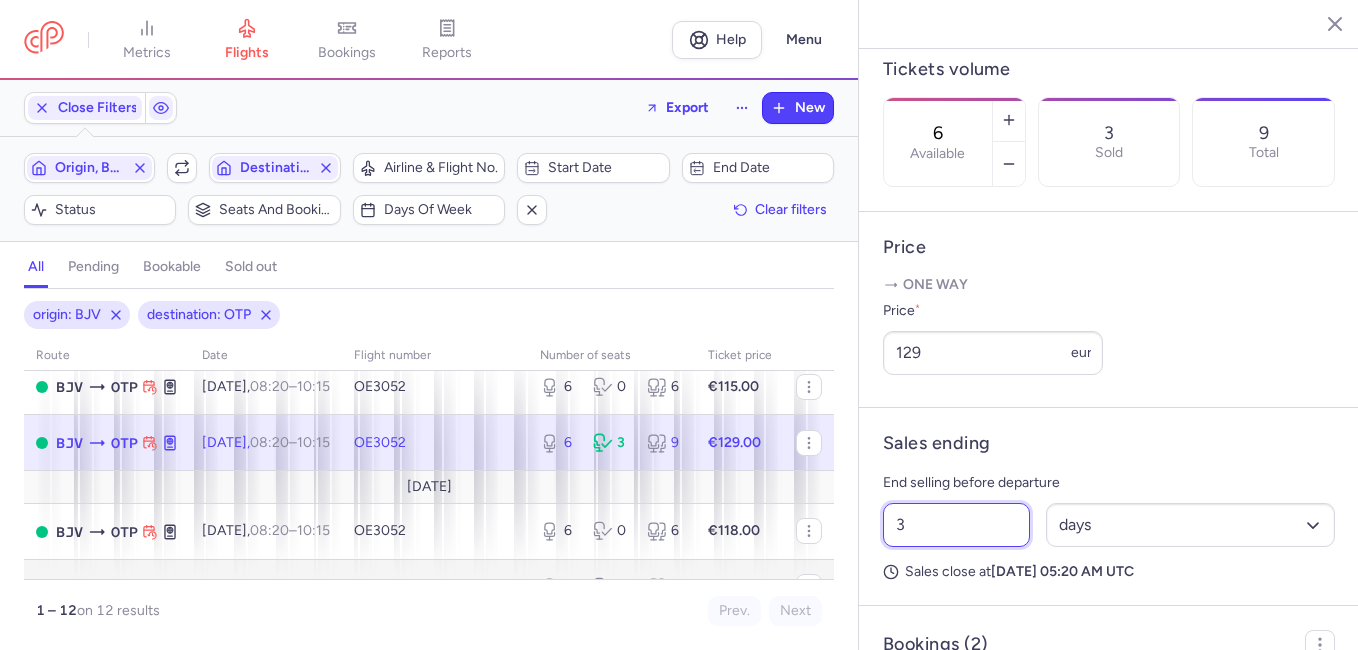 drag, startPoint x: 922, startPoint y: 579, endPoint x: 789, endPoint y: 572, distance: 133.18408 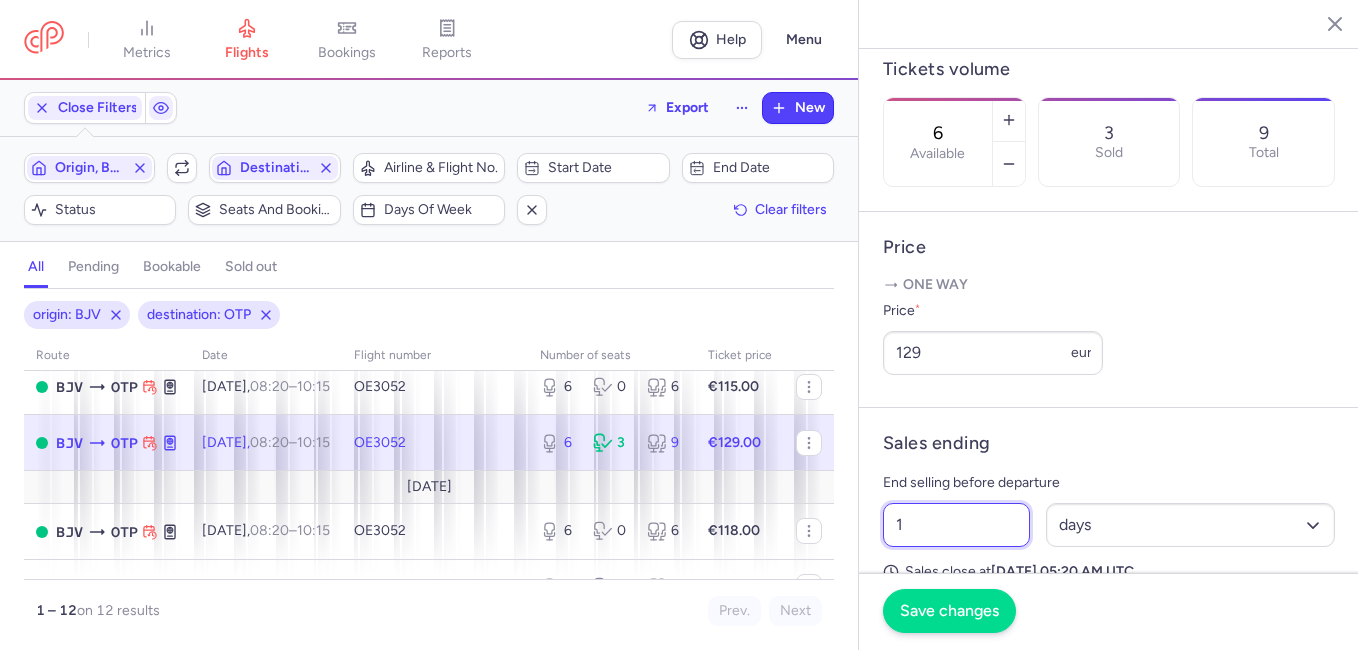 type on "1" 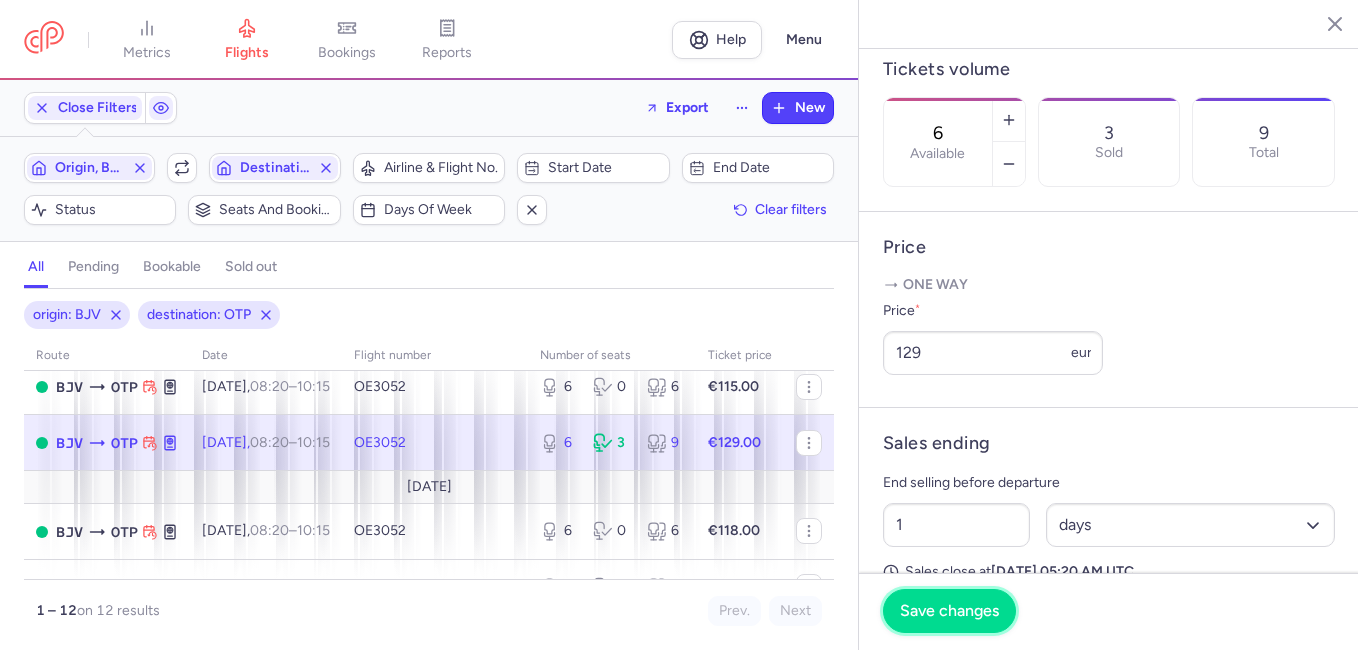 click on "Save changes" at bounding box center [949, 611] 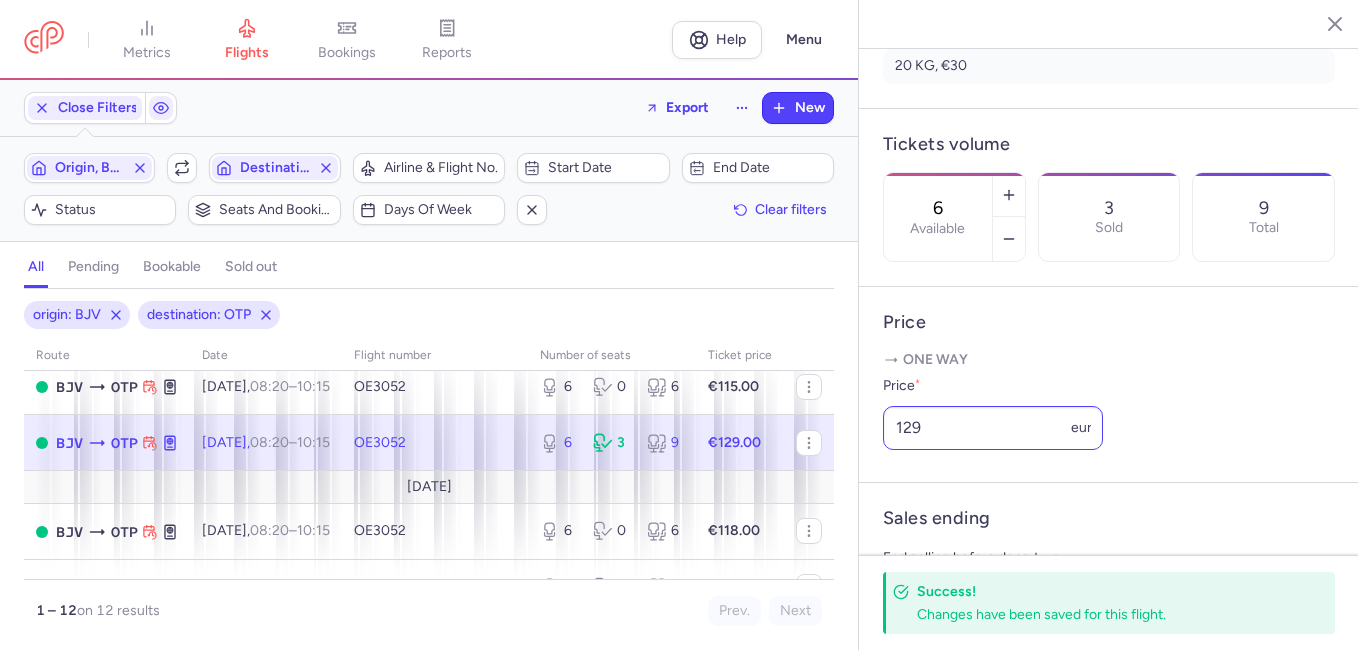 scroll, scrollTop: 600, scrollLeft: 0, axis: vertical 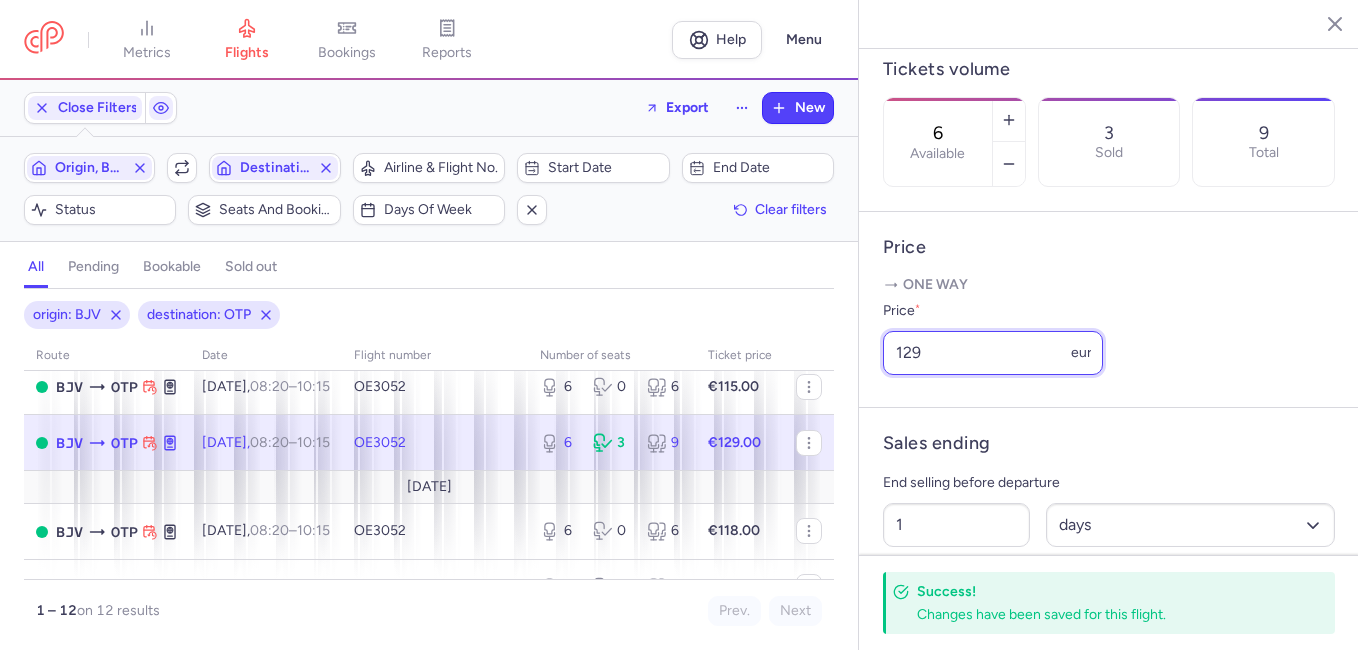 drag, startPoint x: 879, startPoint y: 402, endPoint x: 835, endPoint y: 402, distance: 44 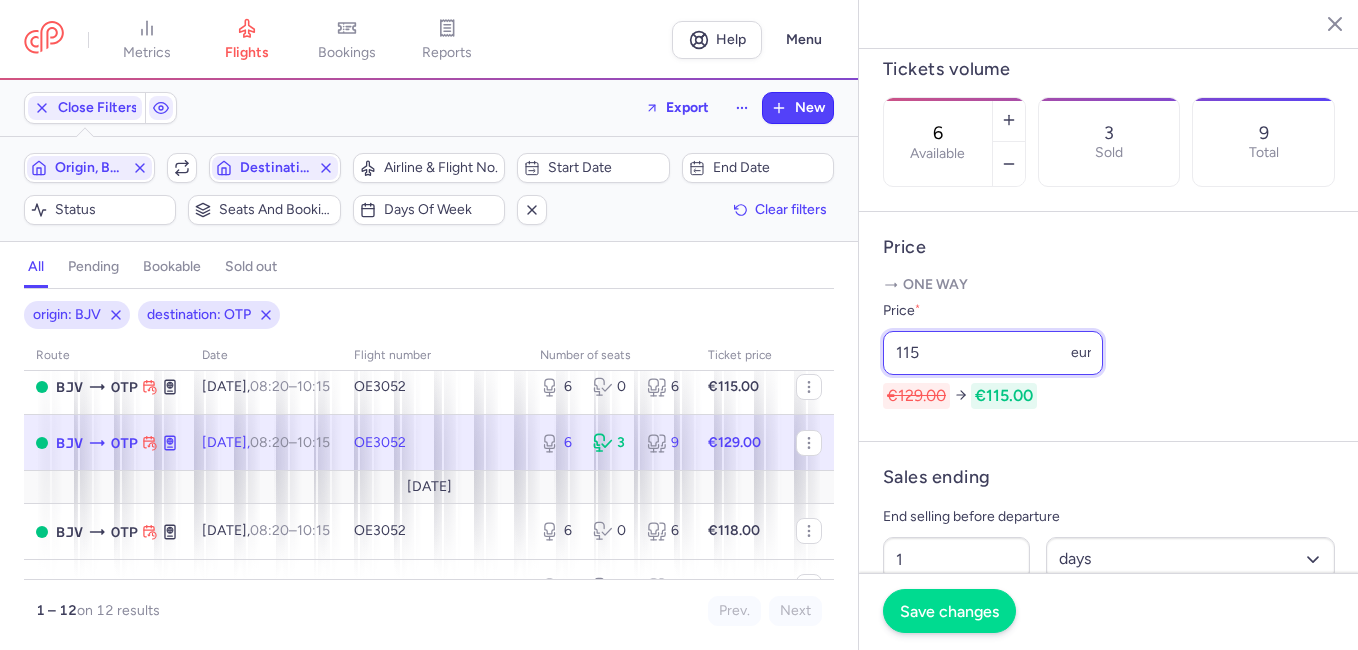 type on "115" 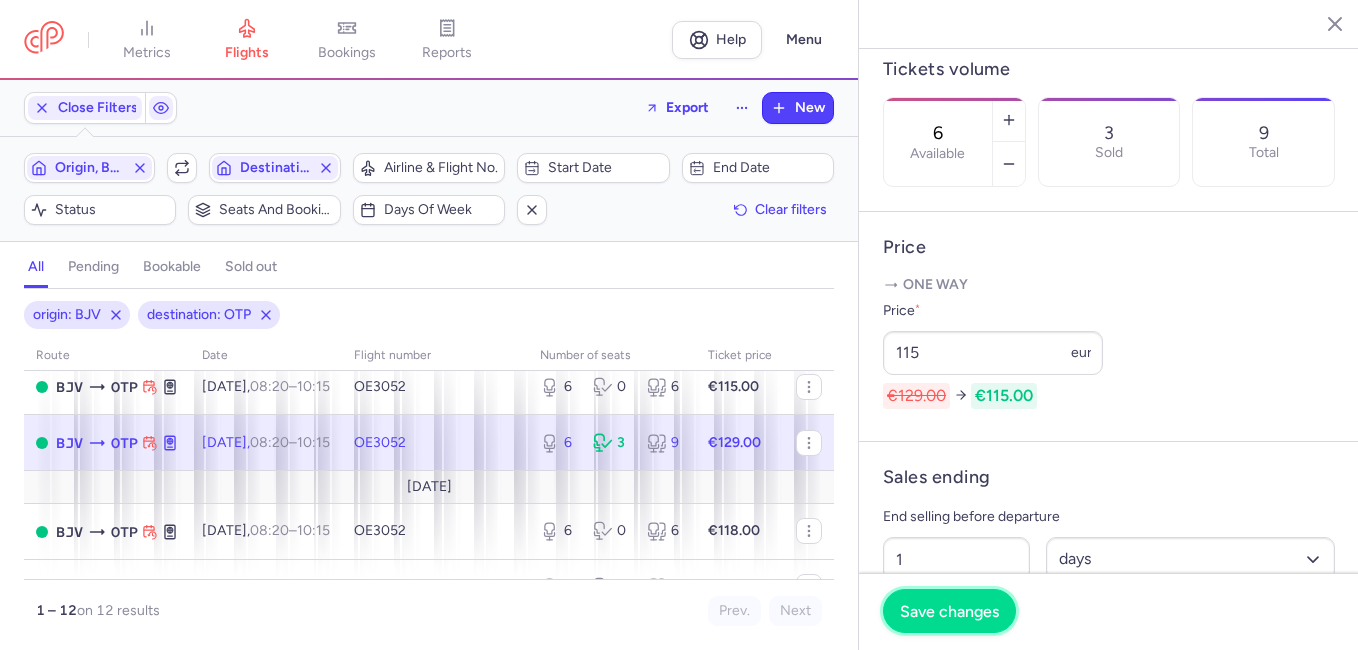click on "Save changes" at bounding box center [949, 611] 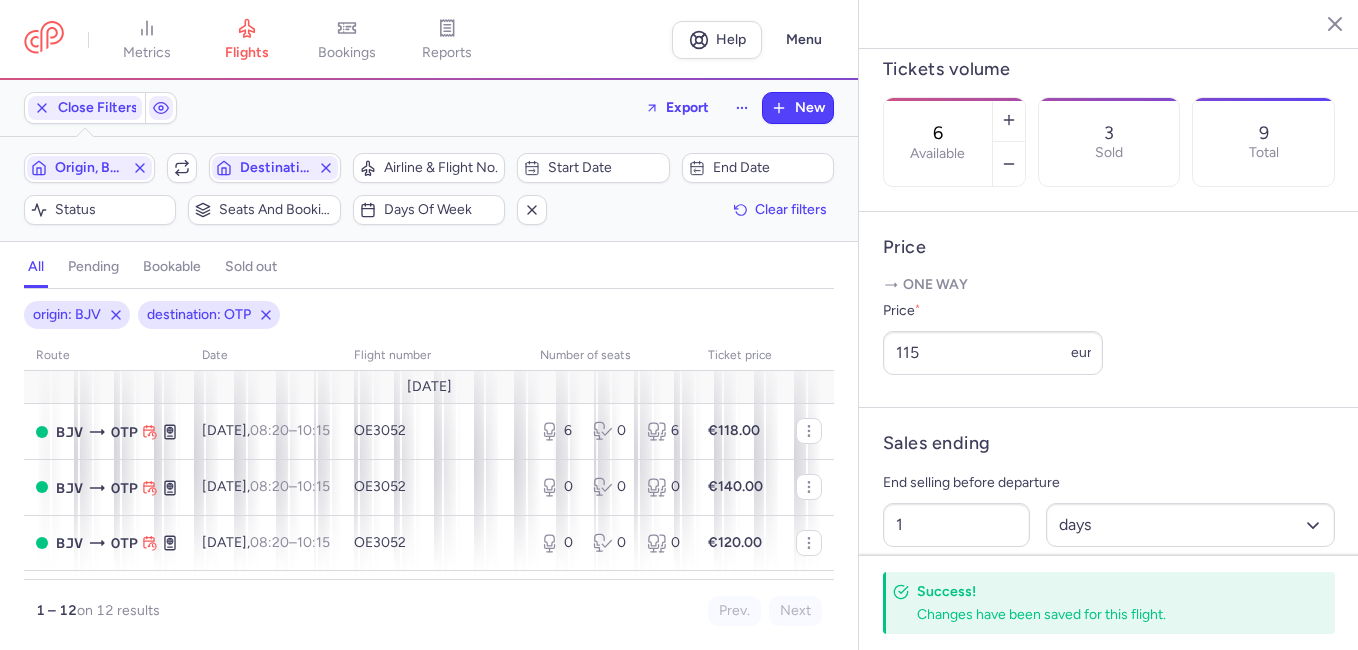 scroll, scrollTop: 100, scrollLeft: 0, axis: vertical 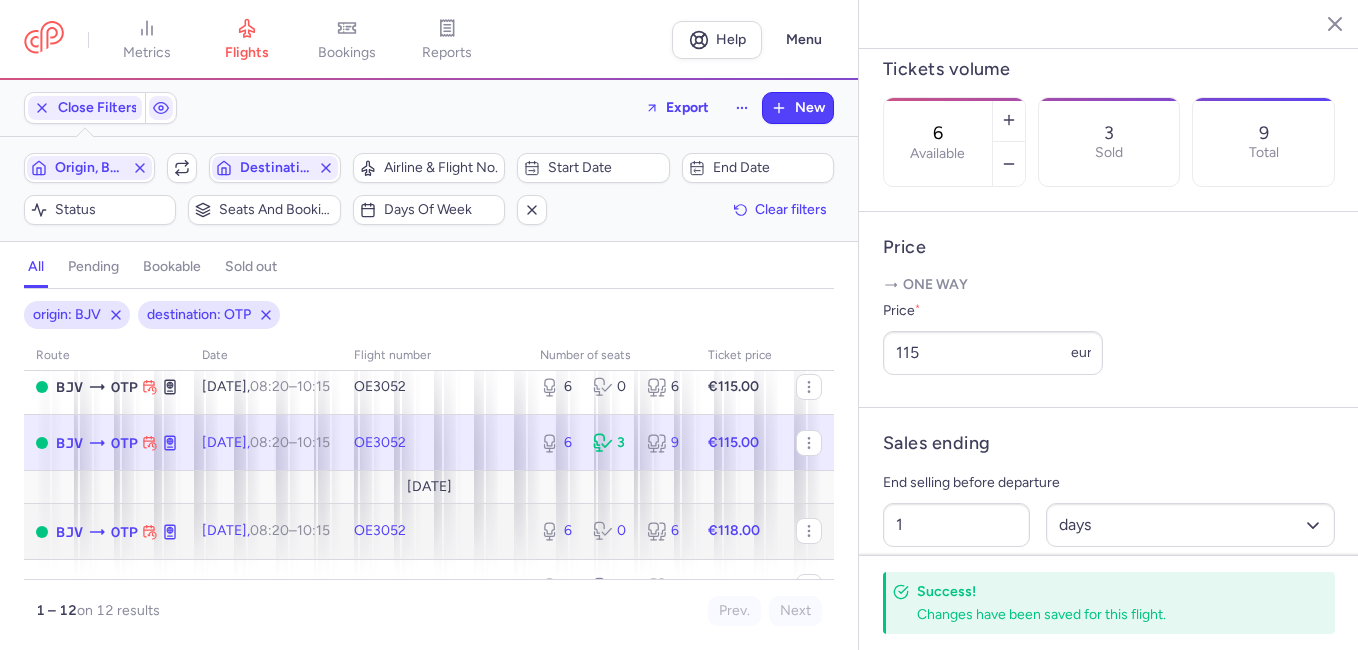 click on "[DATE]  08:20  –  10:15  +0" 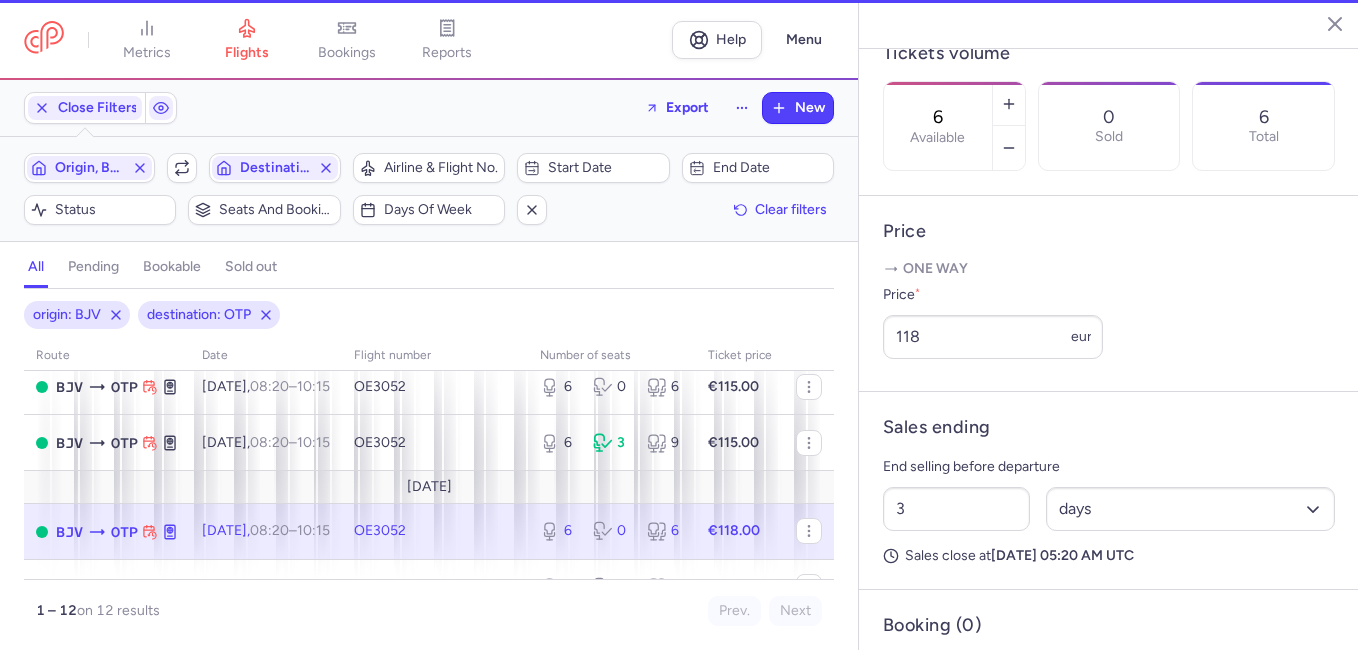 scroll, scrollTop: 584, scrollLeft: 0, axis: vertical 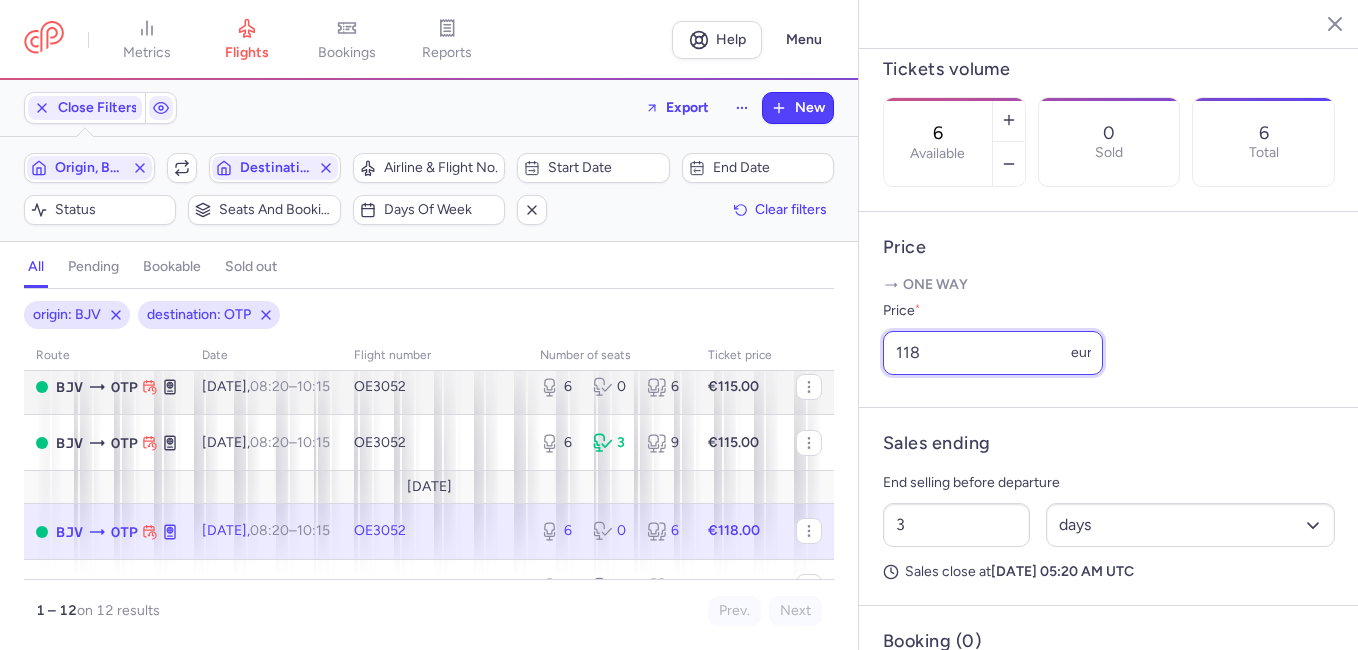drag, startPoint x: 977, startPoint y: 410, endPoint x: 818, endPoint y: 409, distance: 159.00314 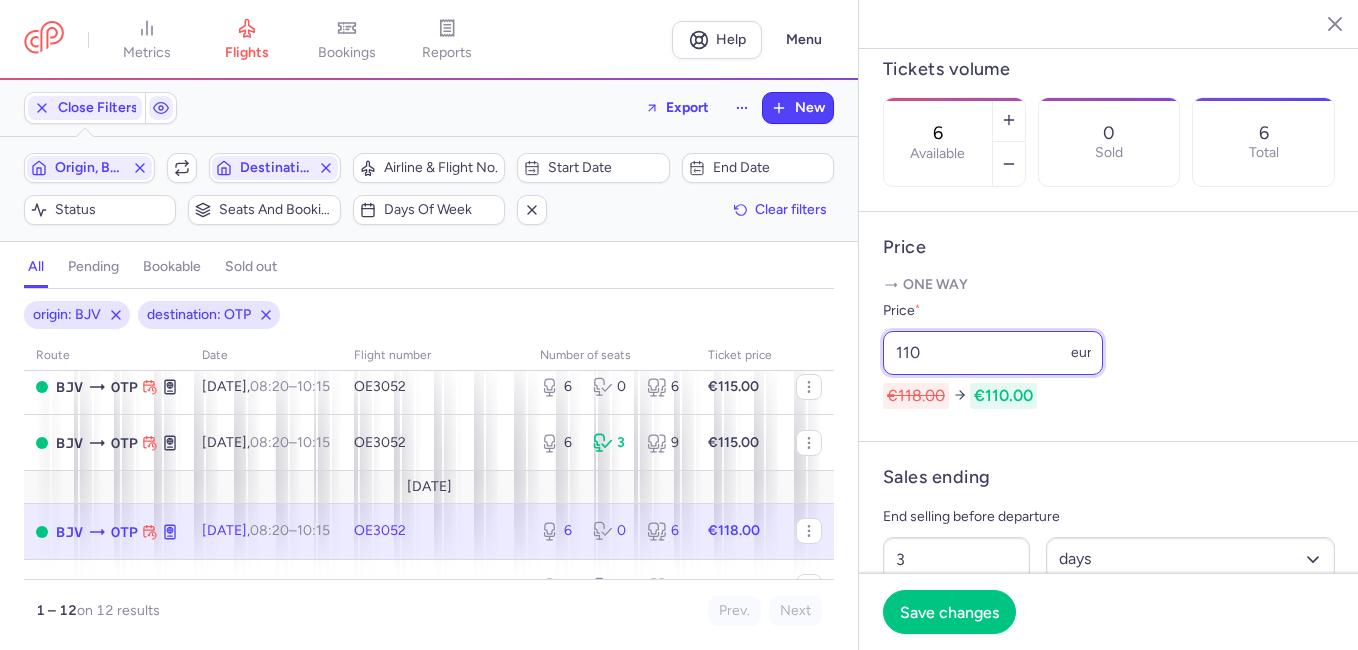 type on "110" 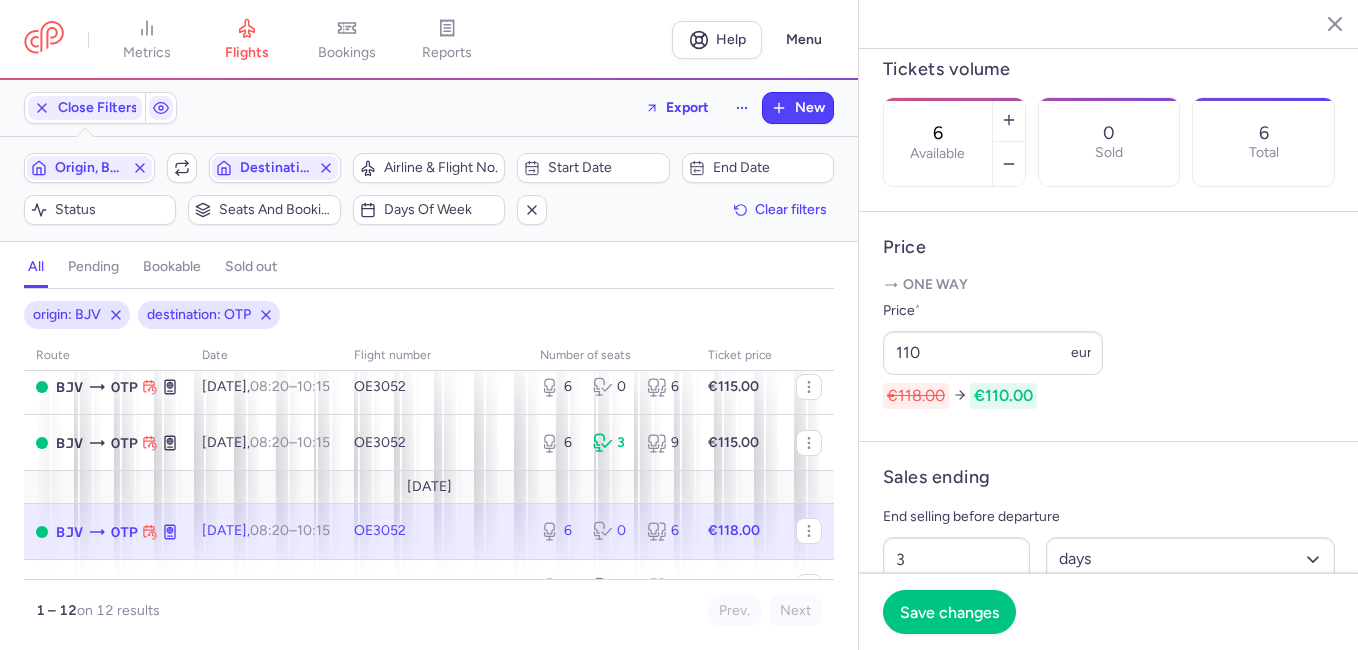 click on "Price  * 110 eur €118.00 €110.00" at bounding box center (1109, 354) 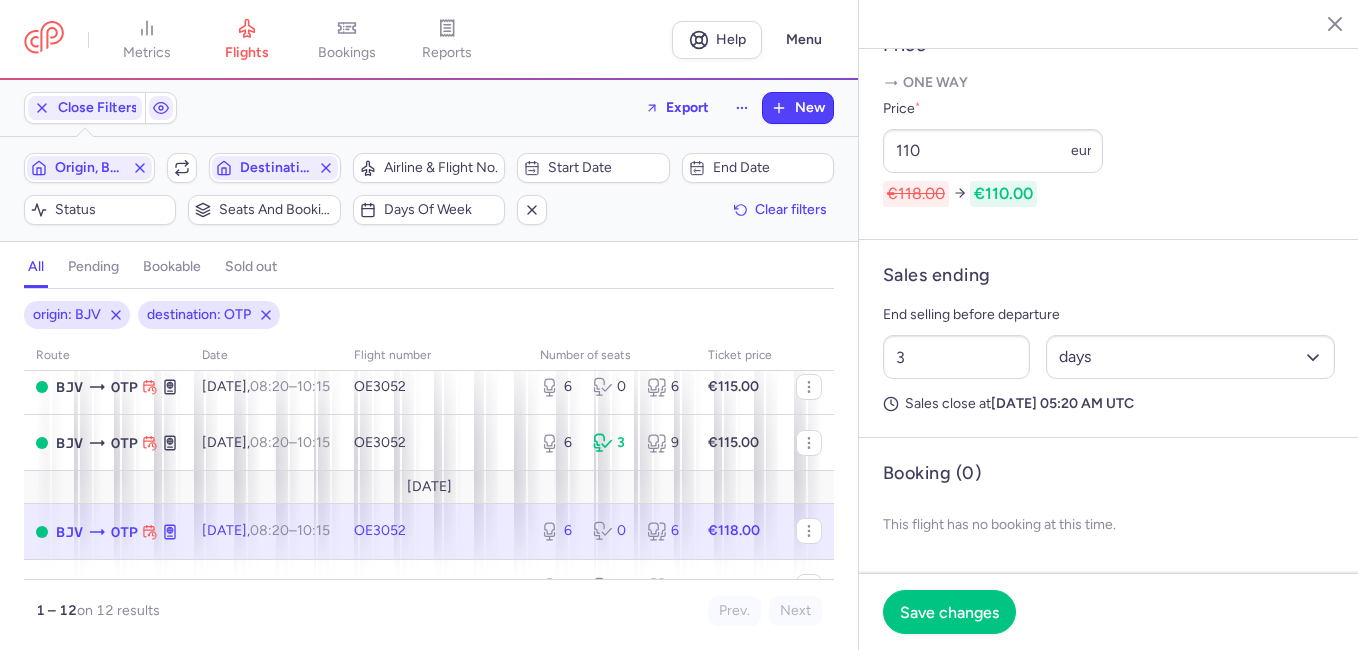 scroll, scrollTop: 839, scrollLeft: 0, axis: vertical 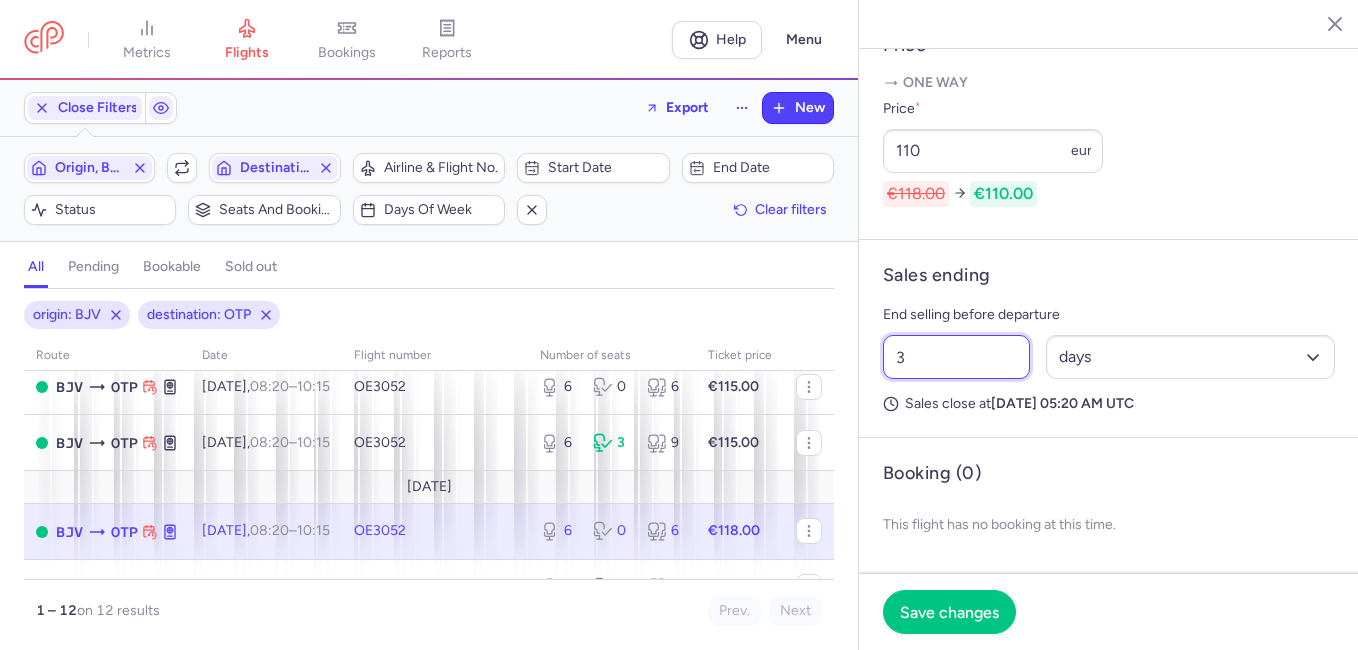 drag, startPoint x: 914, startPoint y: 367, endPoint x: 848, endPoint y: 361, distance: 66.27216 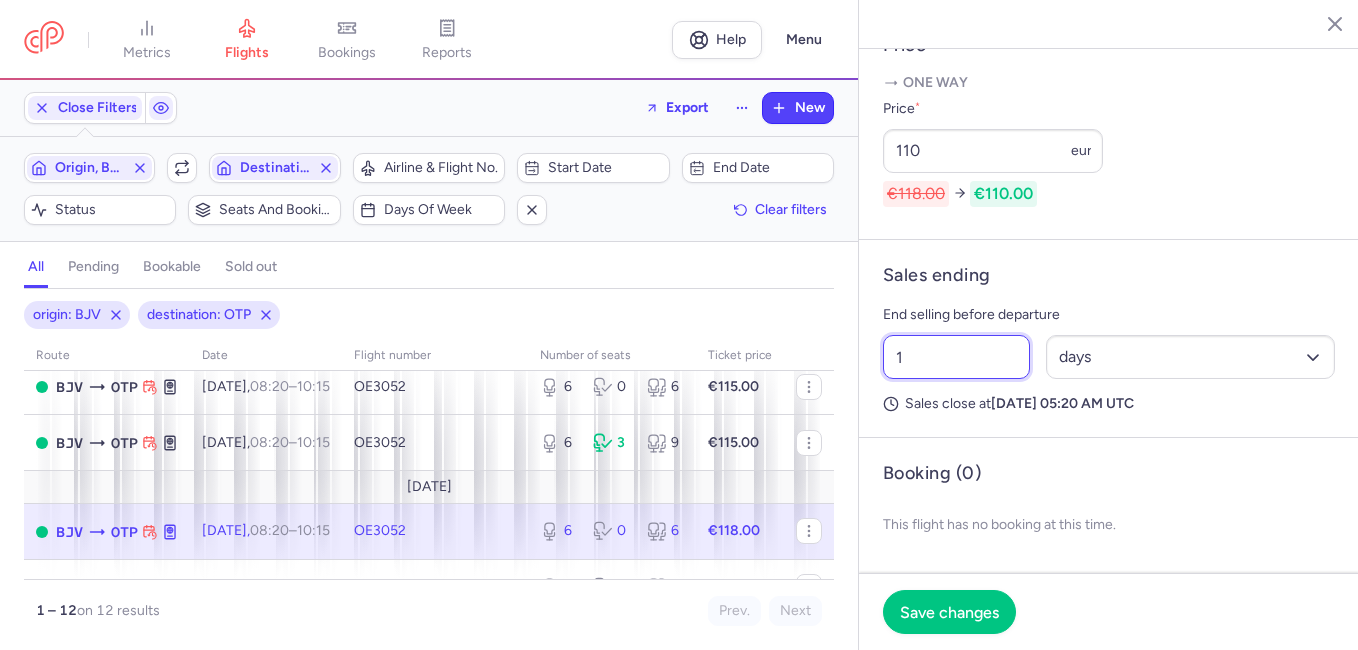type on "1" 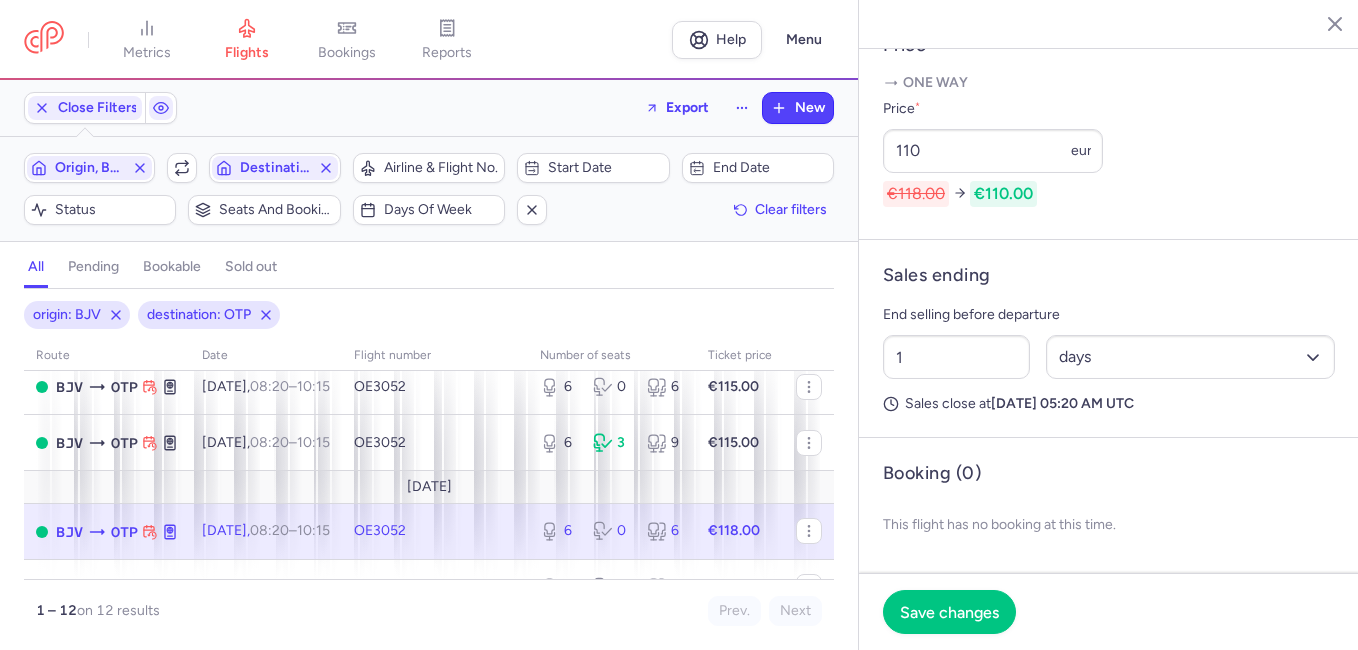 click on "Sales ending End selling before departure 1 Select an option hours days Sales close at  [DATE]	05:20 AM UTC" at bounding box center [1109, 339] 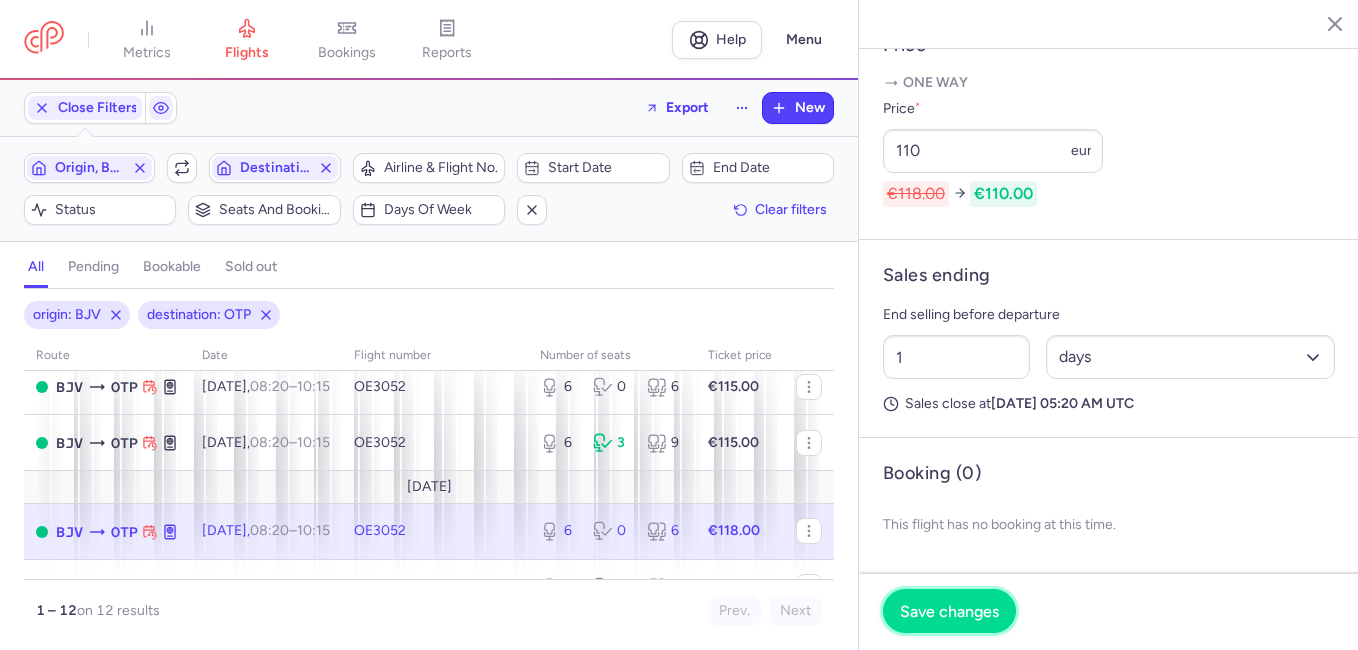 click on "Save changes" at bounding box center [949, 611] 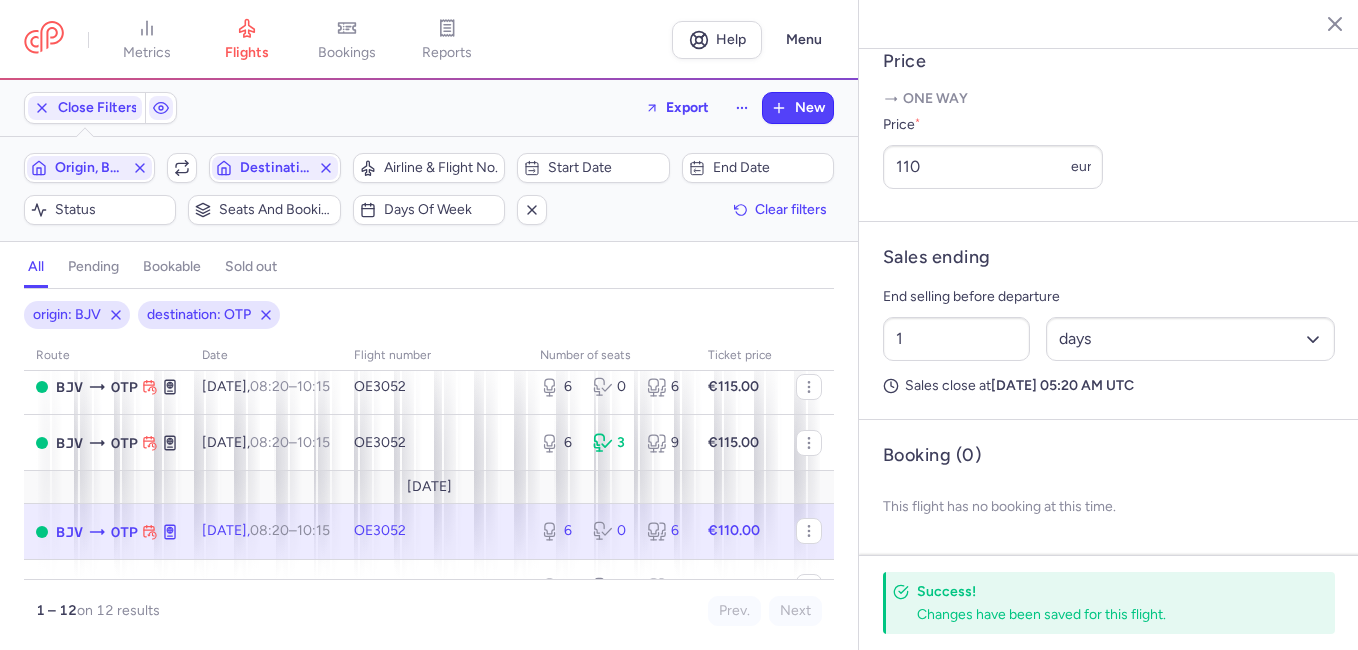 scroll, scrollTop: 781, scrollLeft: 0, axis: vertical 